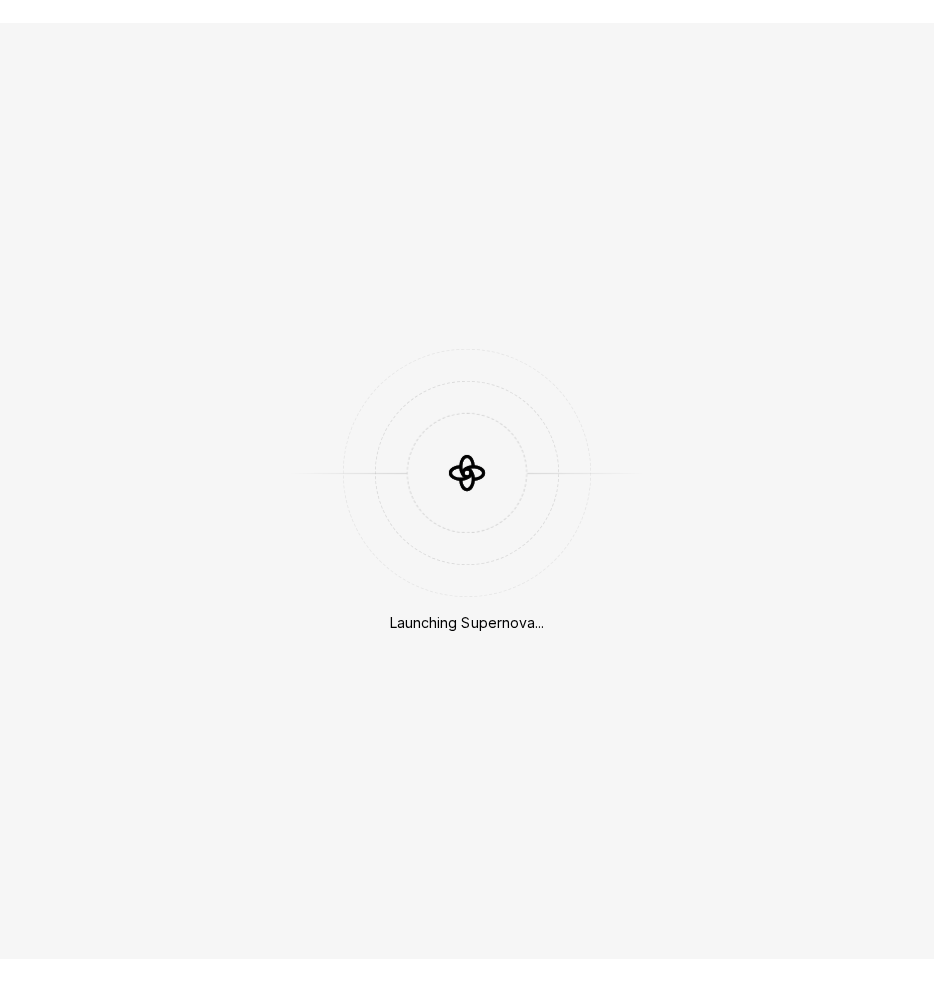 scroll, scrollTop: 0, scrollLeft: 0, axis: both 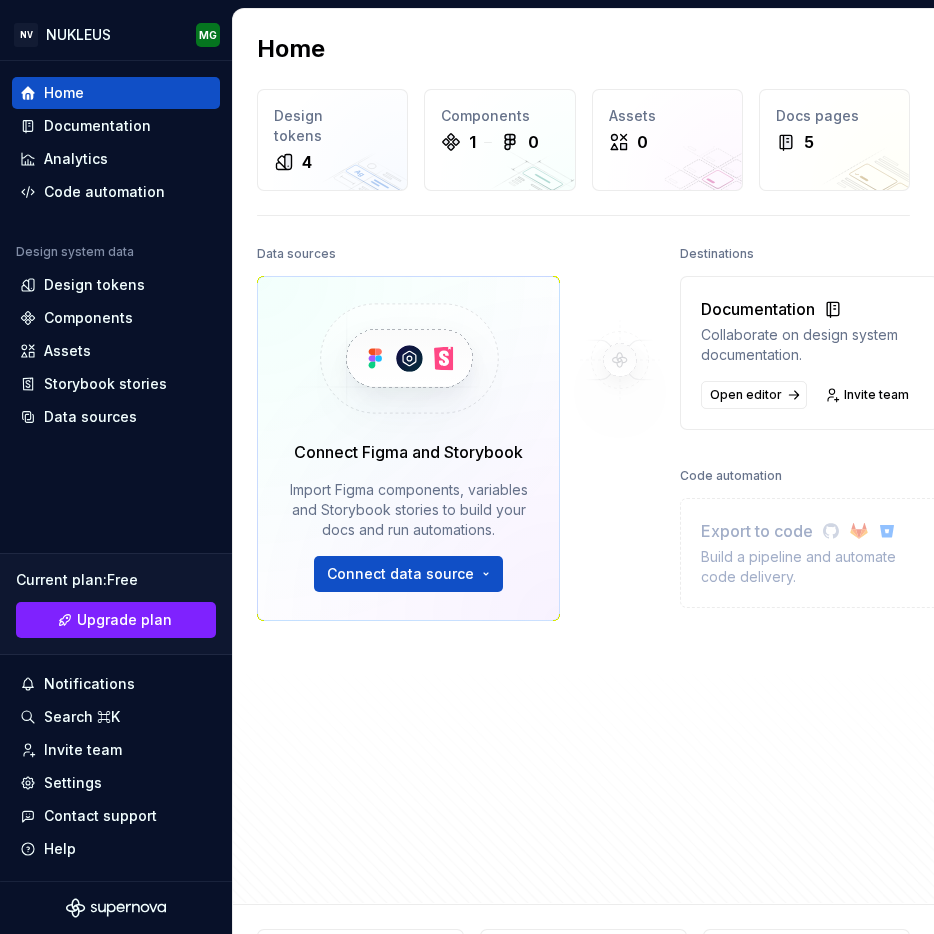 click on "Data sources Connect Figma and Storybook Import Figma components, variables and Storybook stories to build your docs and run automations. Connect data source" at bounding box center [408, 520] 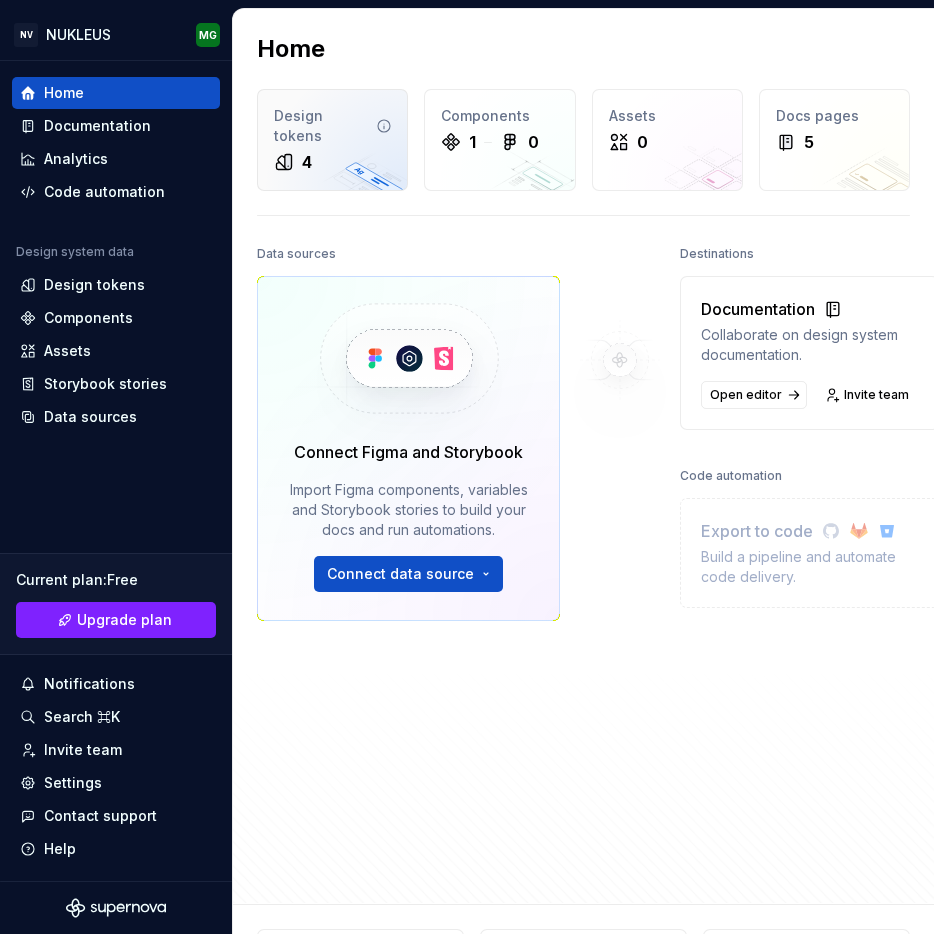 click on "4" at bounding box center [332, 162] 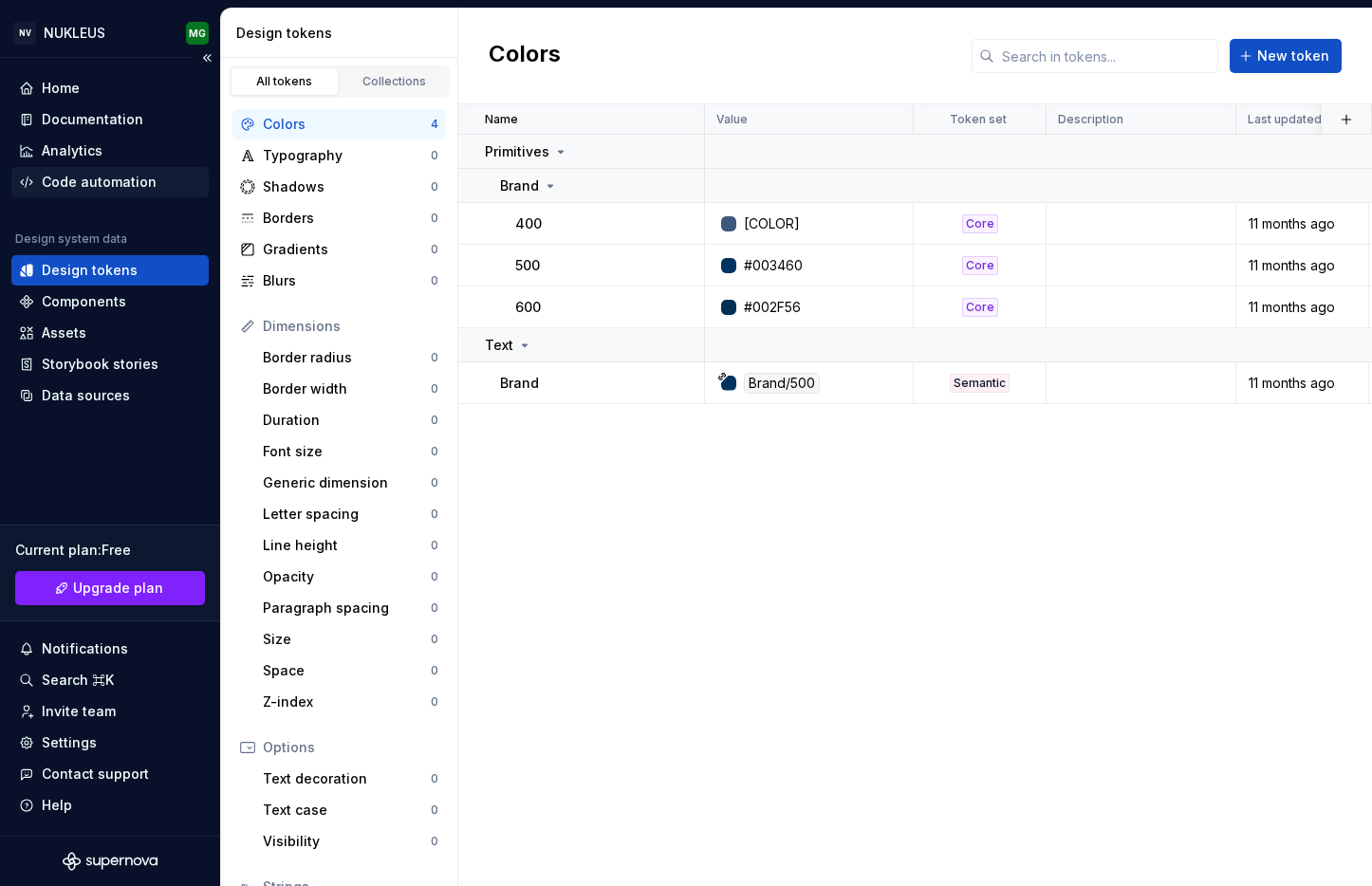 click on "Code automation" at bounding box center (99, 182) 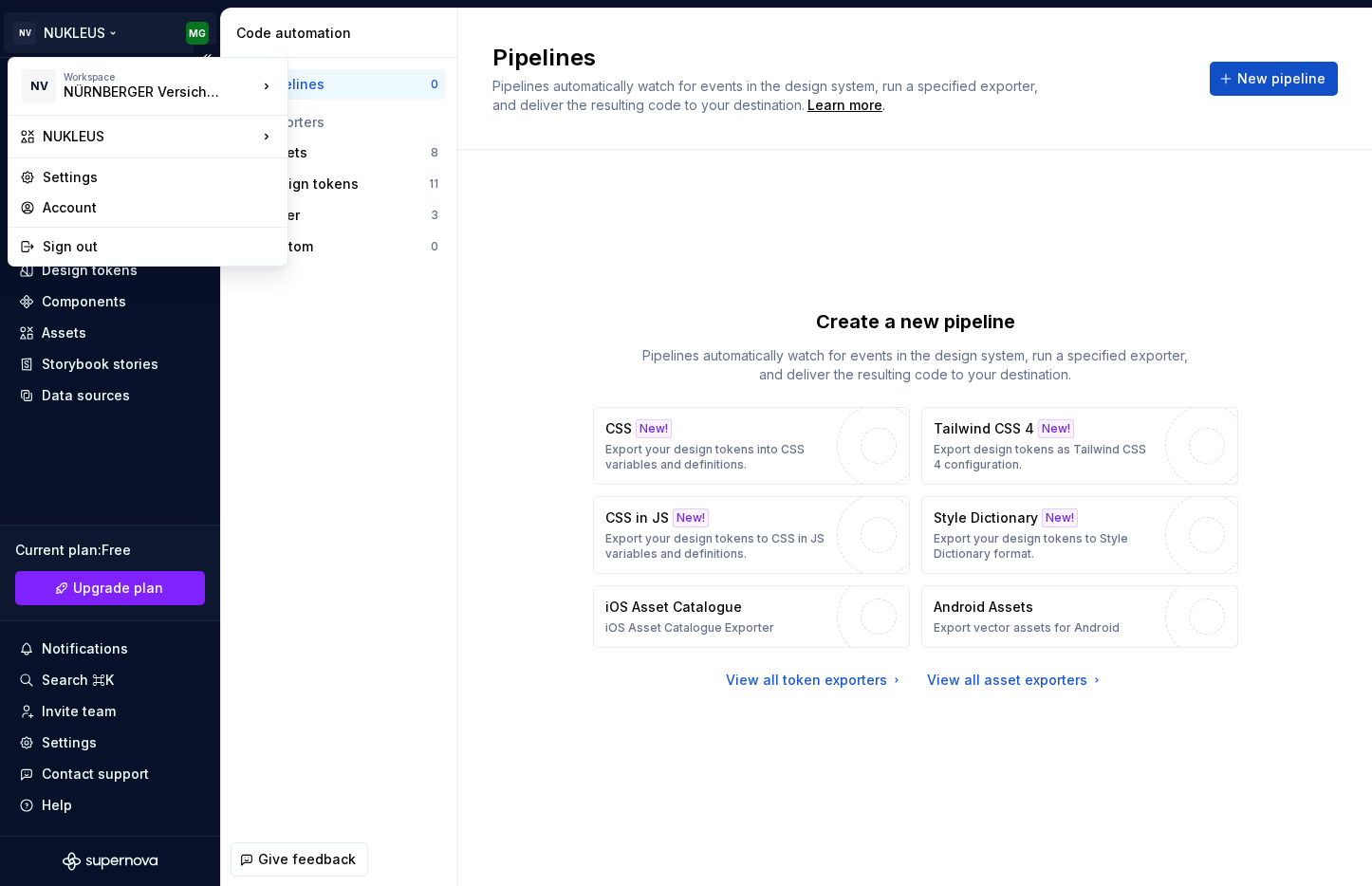 click on "NV Workspace NÜRNBERGER Versicherung Pipelines Pipelines automatically watch for events in the design system, run a specified exporter, and deliver the resulting code to your destination.   Learn more . New pipeline Create a new pipeline Pipelines automatically watch for events in the design system, run a specified exporter, and deliver the resulting code to your destination. CSS New! Export your design tokens into CSS variables and definitions. Tailwind CSS 4 New! Export design tokens as Tailwind CSS 4 configuration. CSS in JS New! Export your design tokens to CSS in JS variables and definitions. Style Dictionary New! Export your design tokens to Style Dictionary format. iOS Asset Catalogue Android Assets   NV" at bounding box center [686, 443] 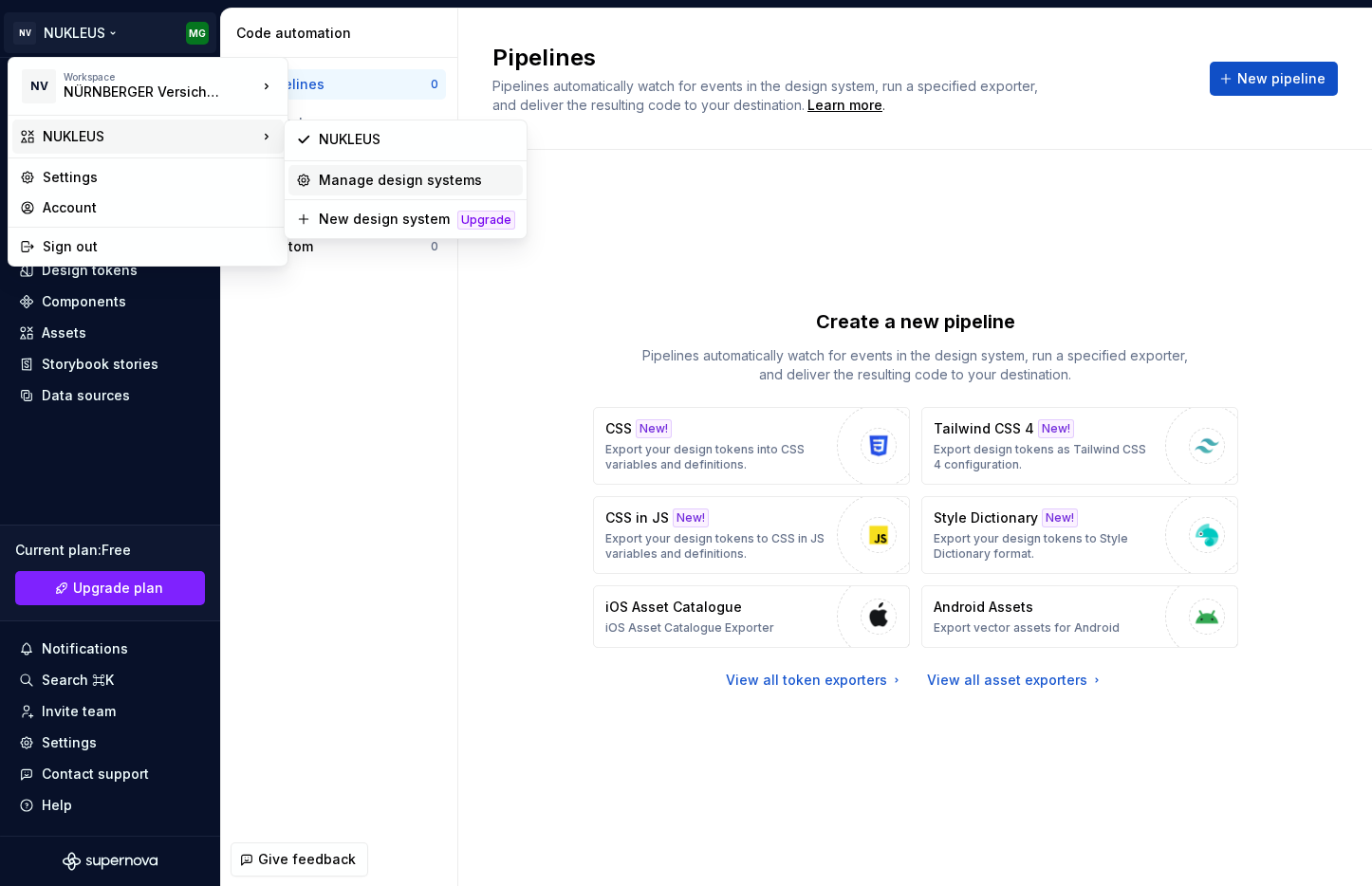 click on "Manage design systems" at bounding box center (417, 180) 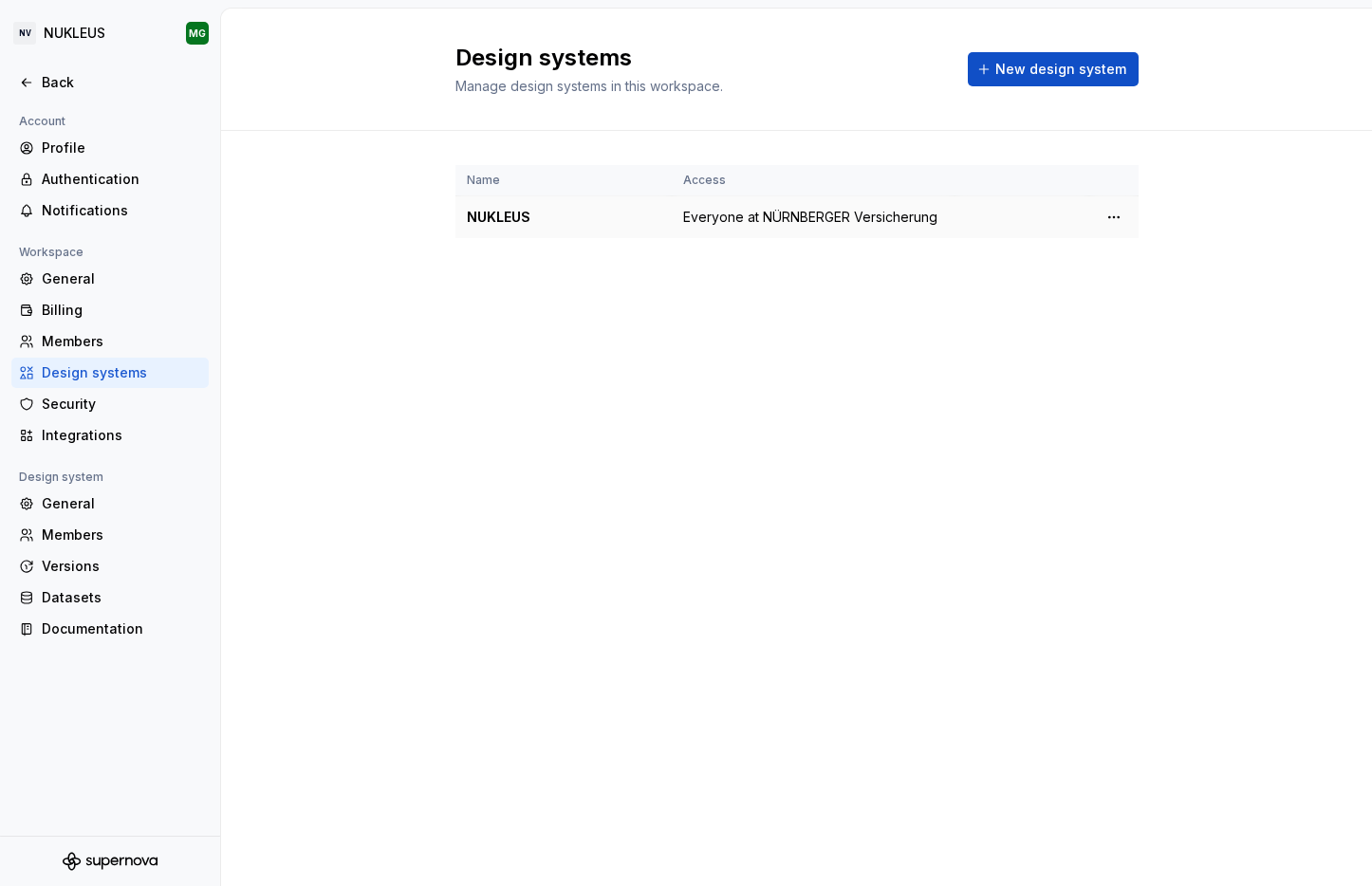 click on "Everyone at NÜRNBERGER Versicherung" at bounding box center (810, 217) 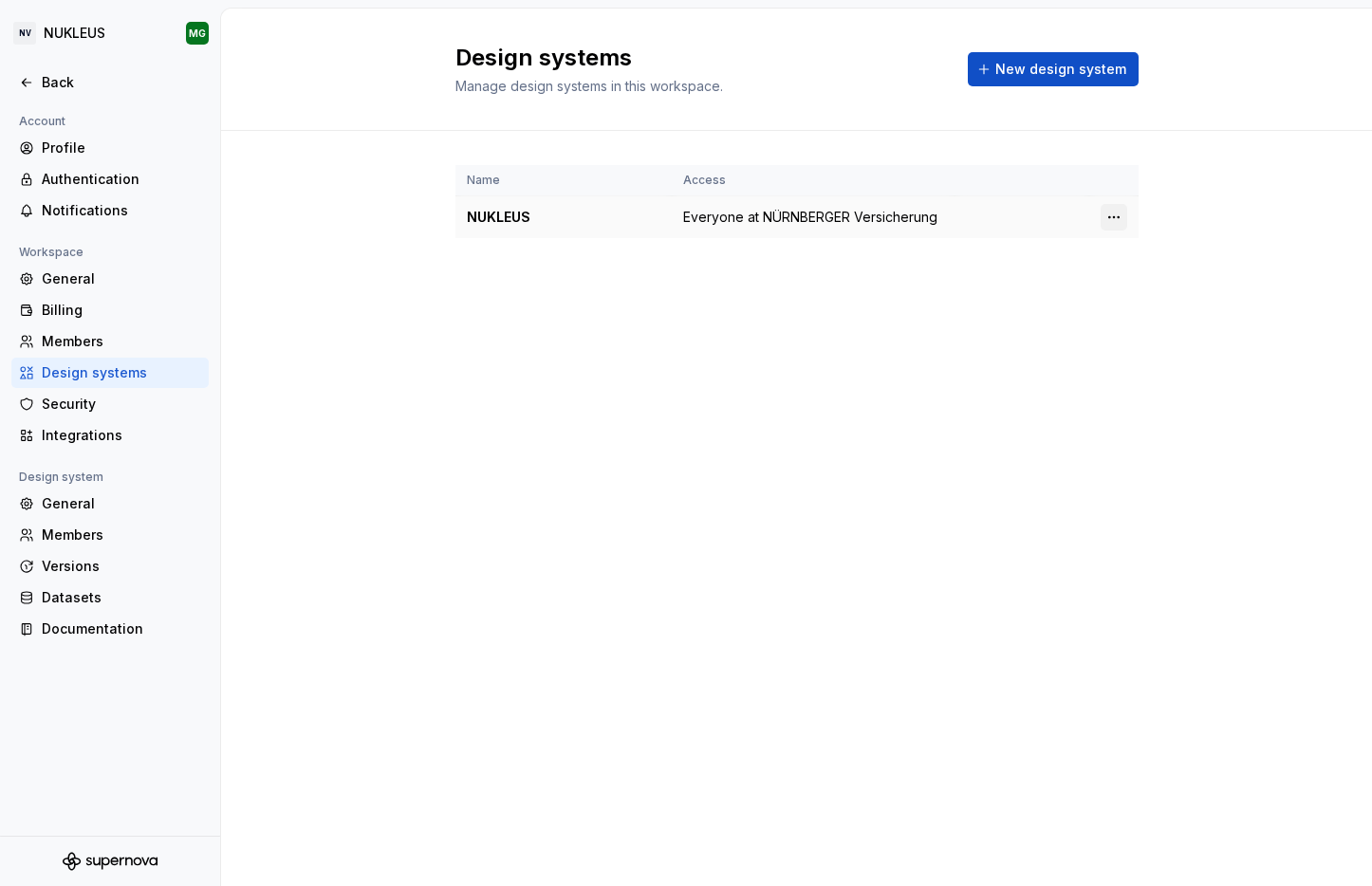 click on "NV NUKLEUS MG Back Account Profile Authentication Notifications Workspace General Billing Members Design systems Security Integrations Design system General Members Versions Datasets Documentation Design systems Manage design systems in this workspace. New design system Name Access NUKLEUS Everyone at NÜRNBERGER Versicherung" at bounding box center [686, 443] 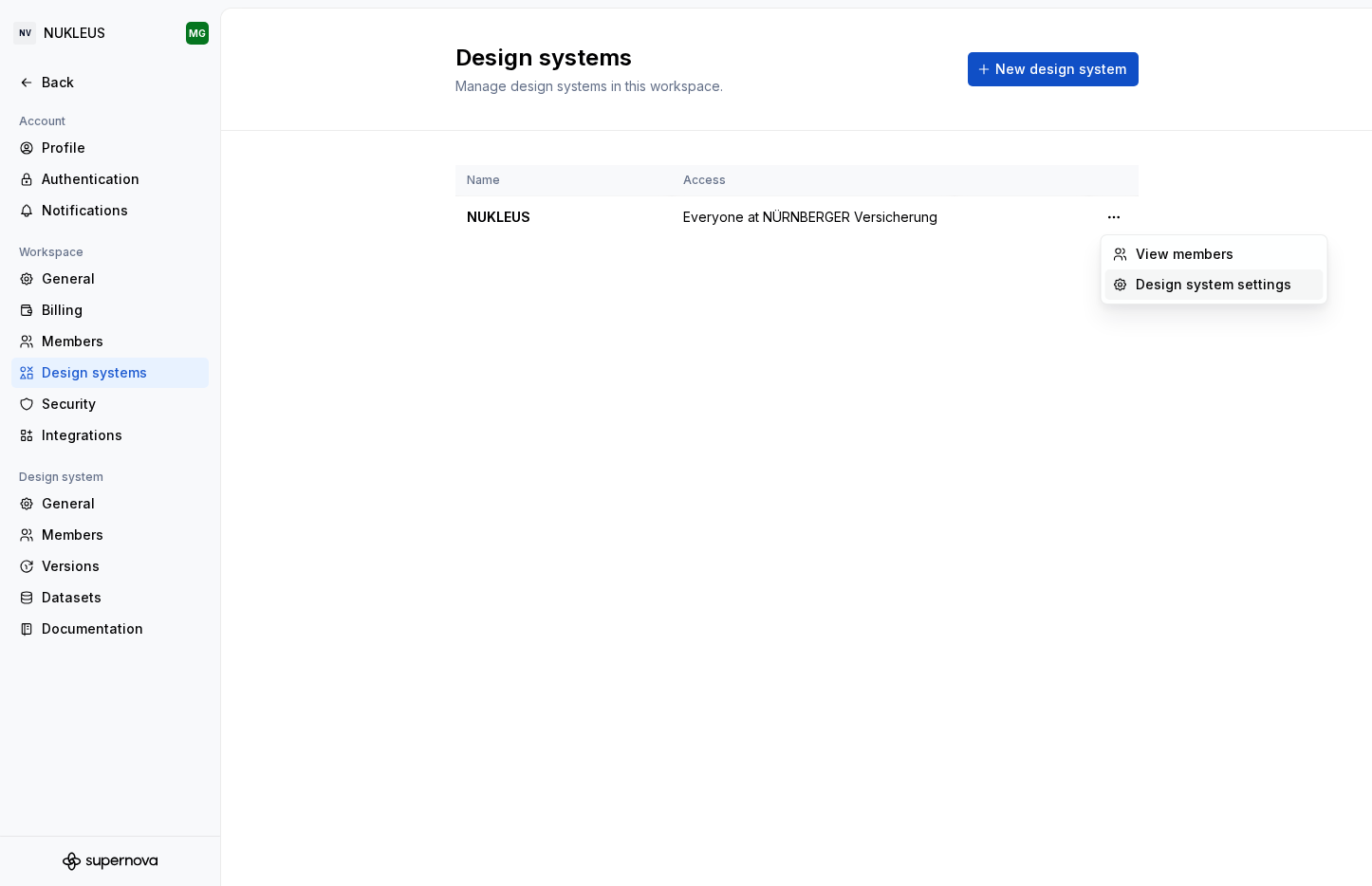 click on "Design system settings" at bounding box center [1226, 285] 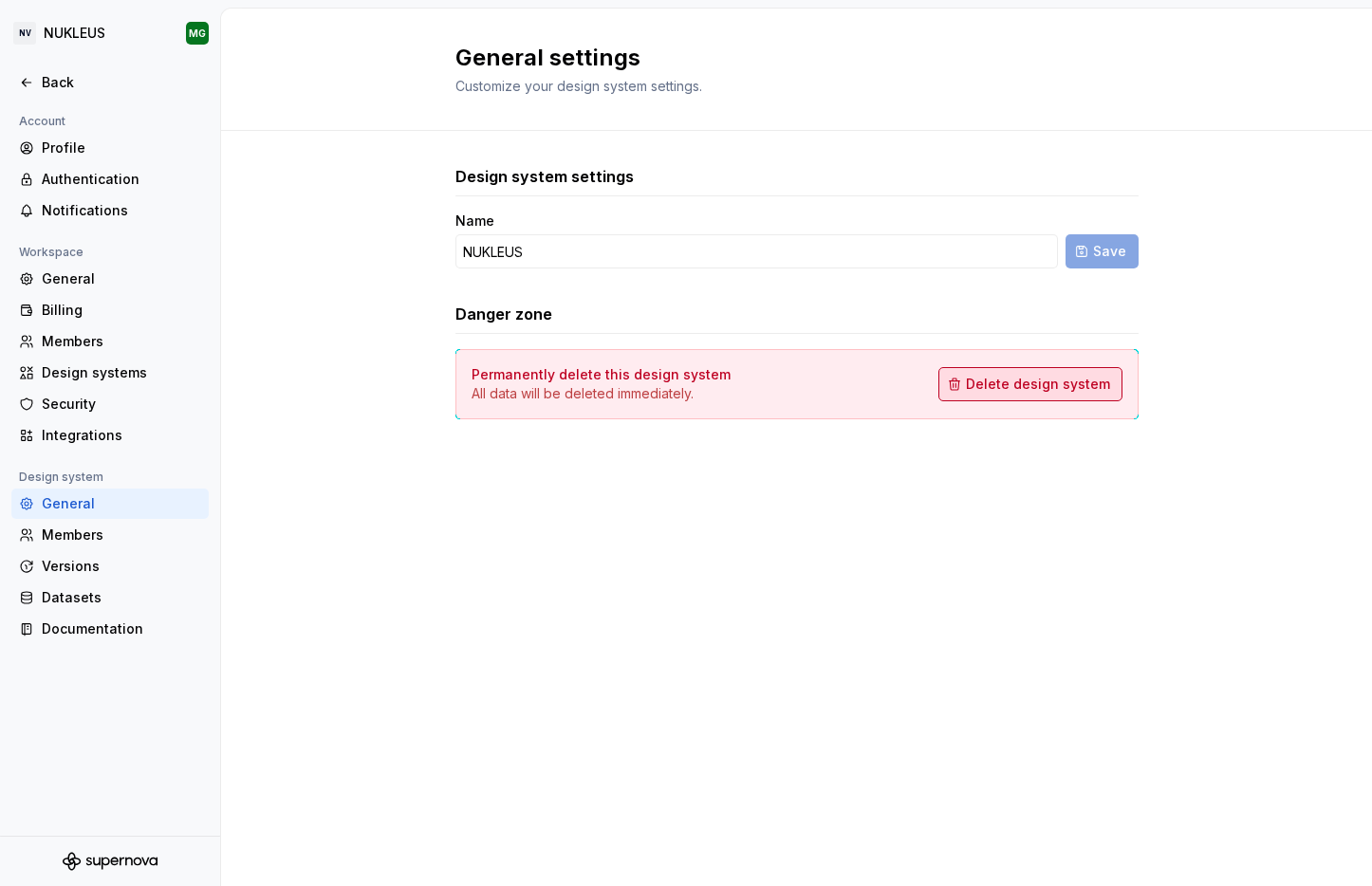 click on "Delete design system" at bounding box center [1038, 384] 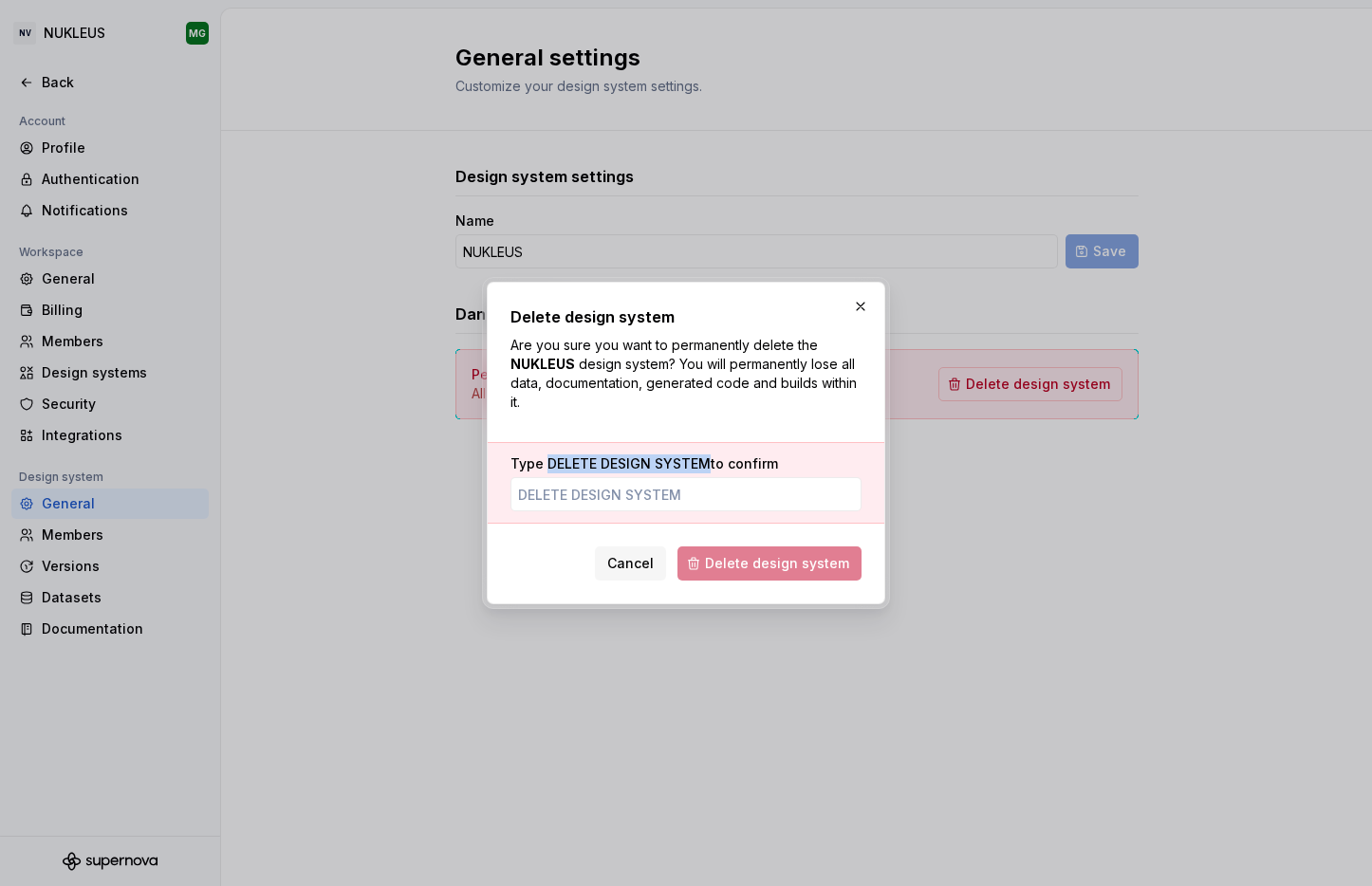 drag, startPoint x: 548, startPoint y: 462, endPoint x: 693, endPoint y: 471, distance: 145.279 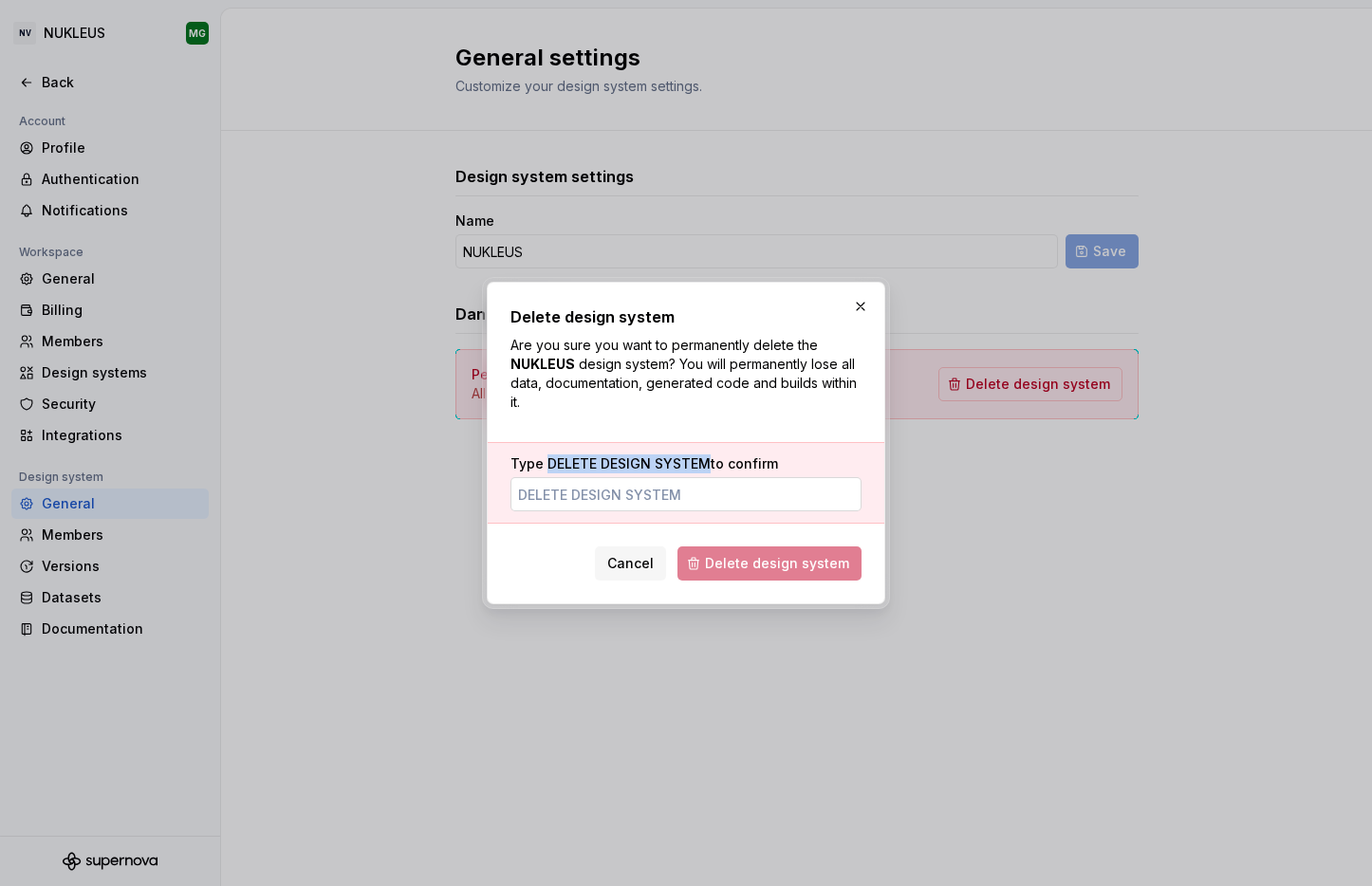 copy on "DELETE DESIGN SYSTEM" 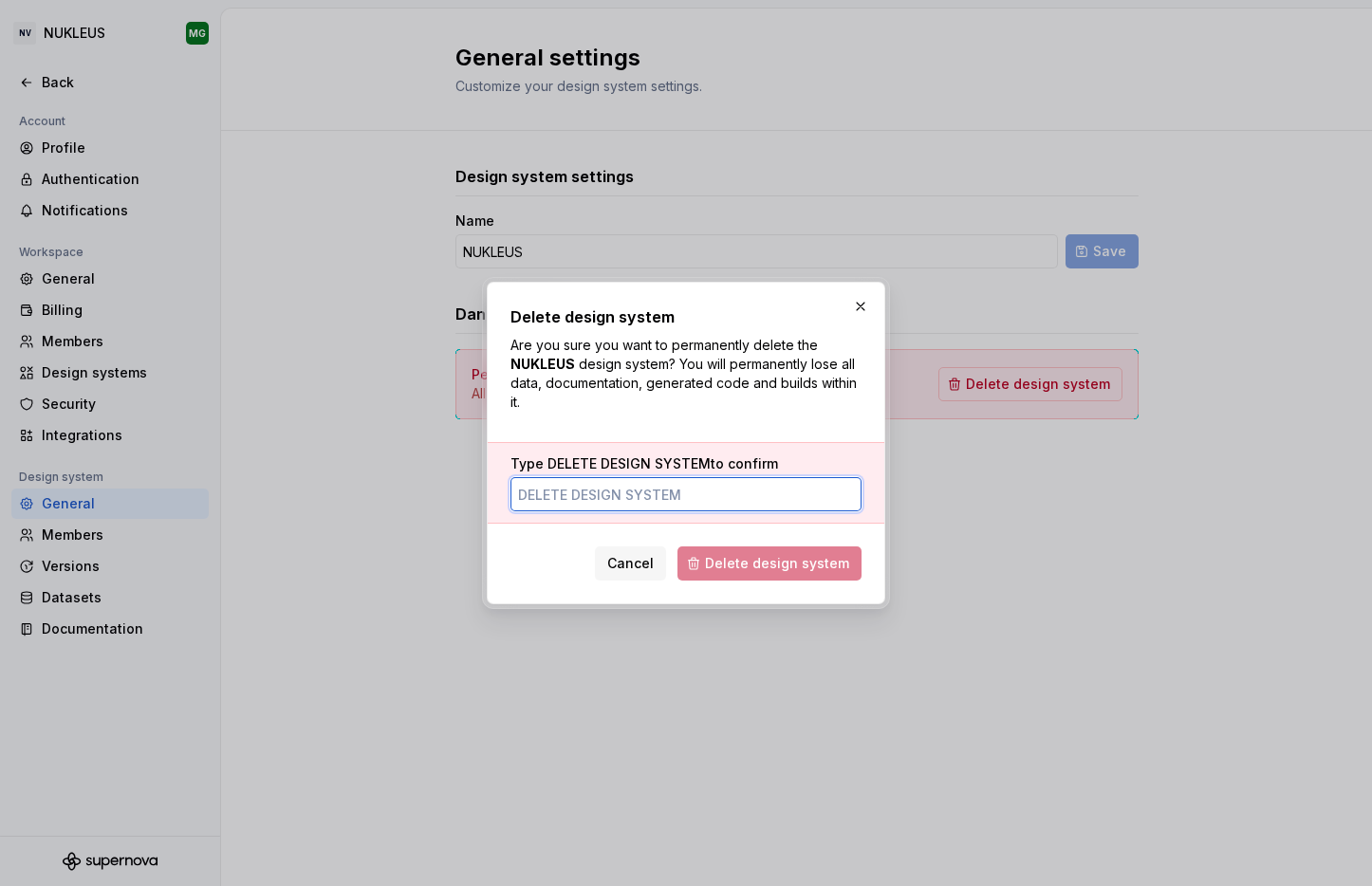click on "Type   DELETE DESIGN SYSTEM  to confirm" at bounding box center [686, 494] 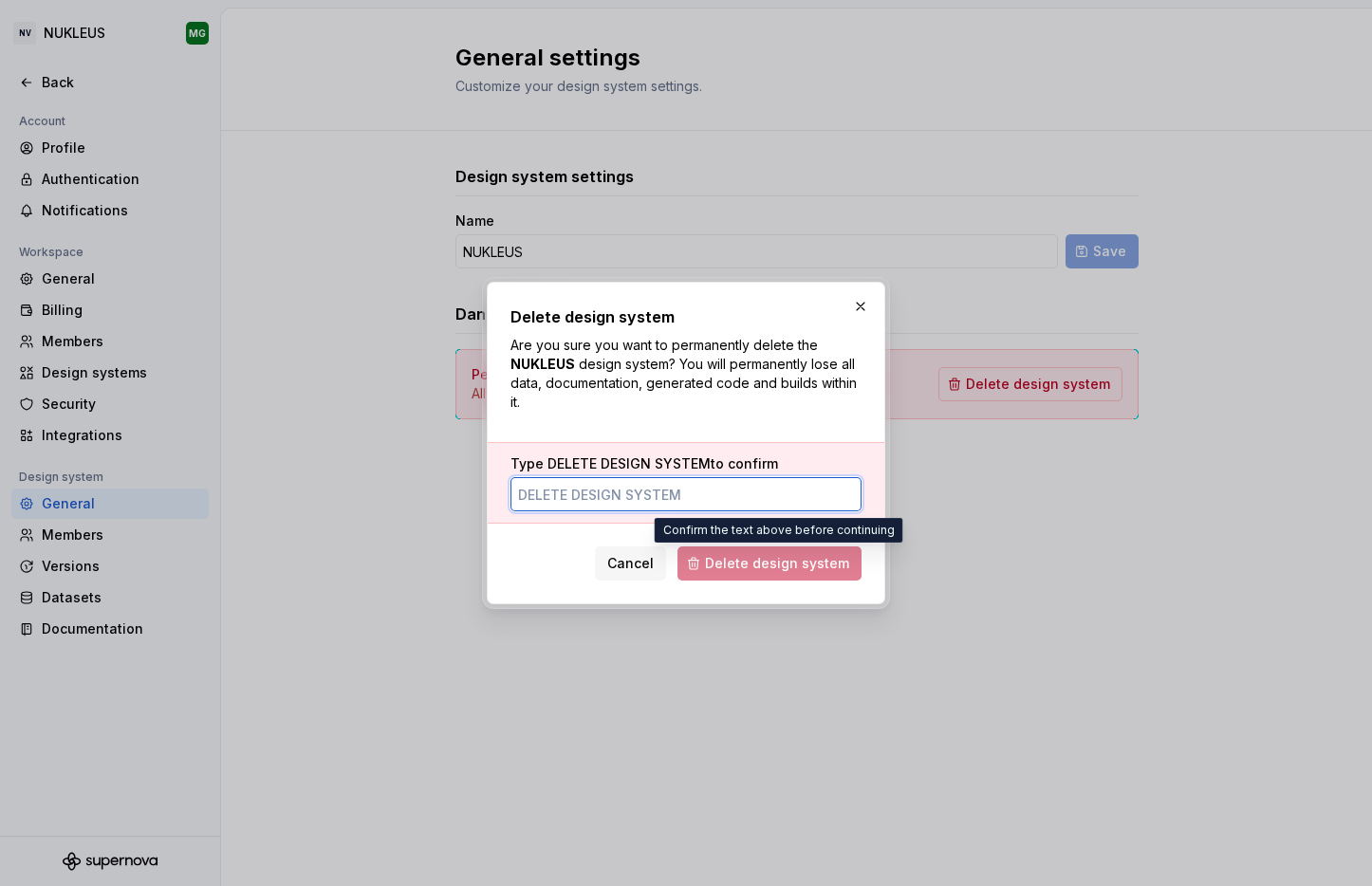 paste on "DELETE DESIGN SYSTEM" 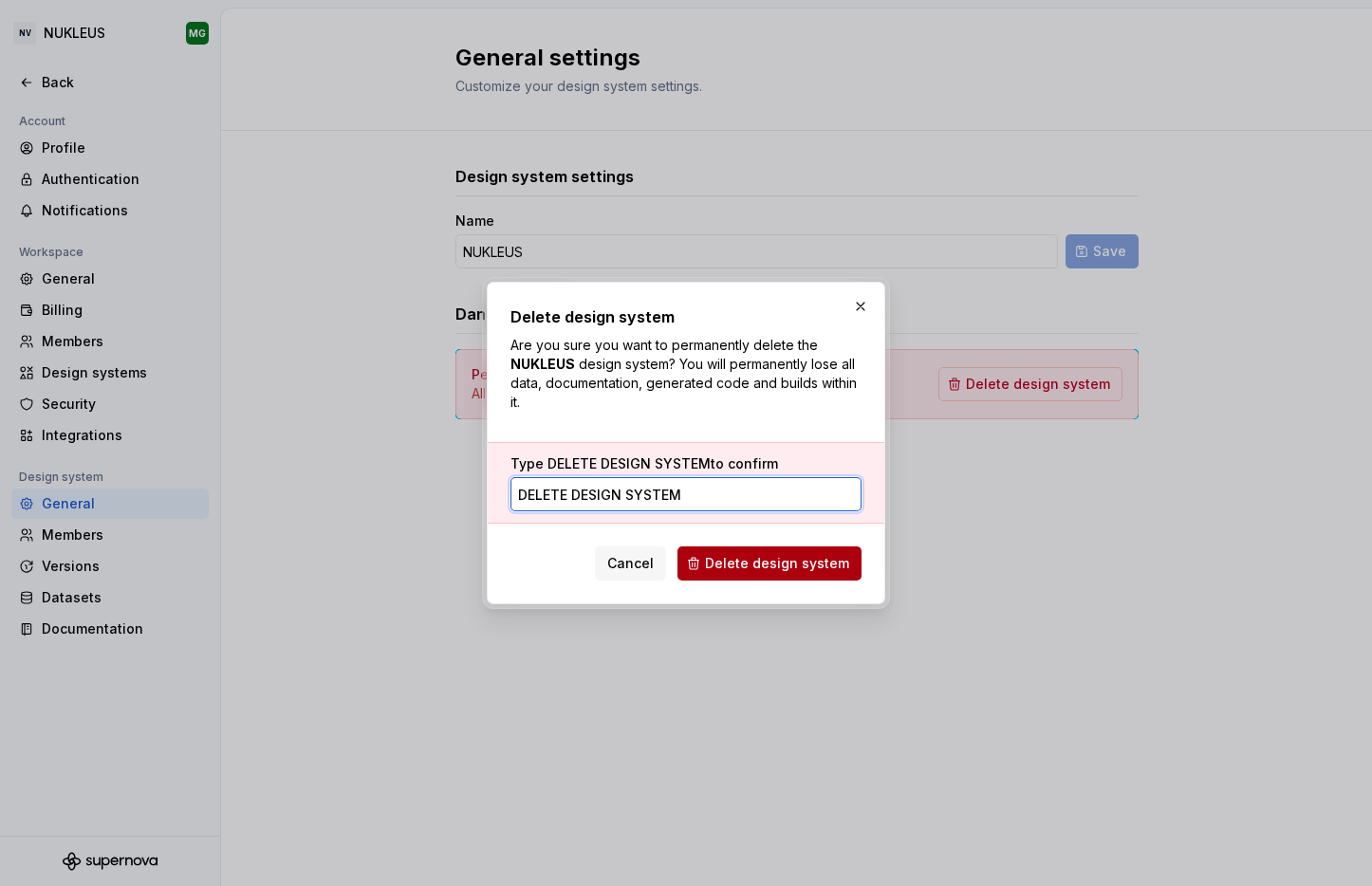type on "DELETE DESIGN SYSTEM" 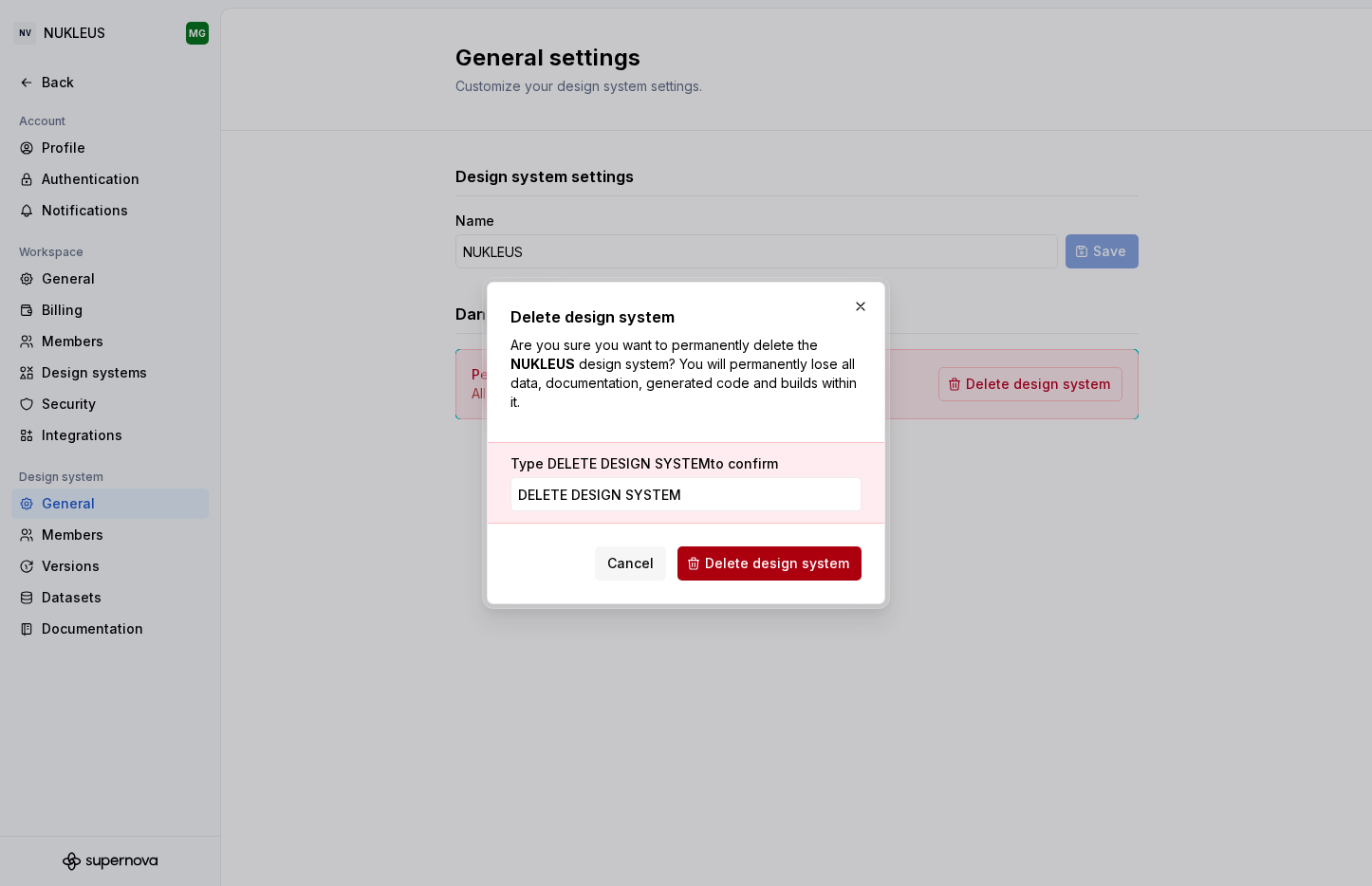 click on "Delete design system" at bounding box center (777, 563) 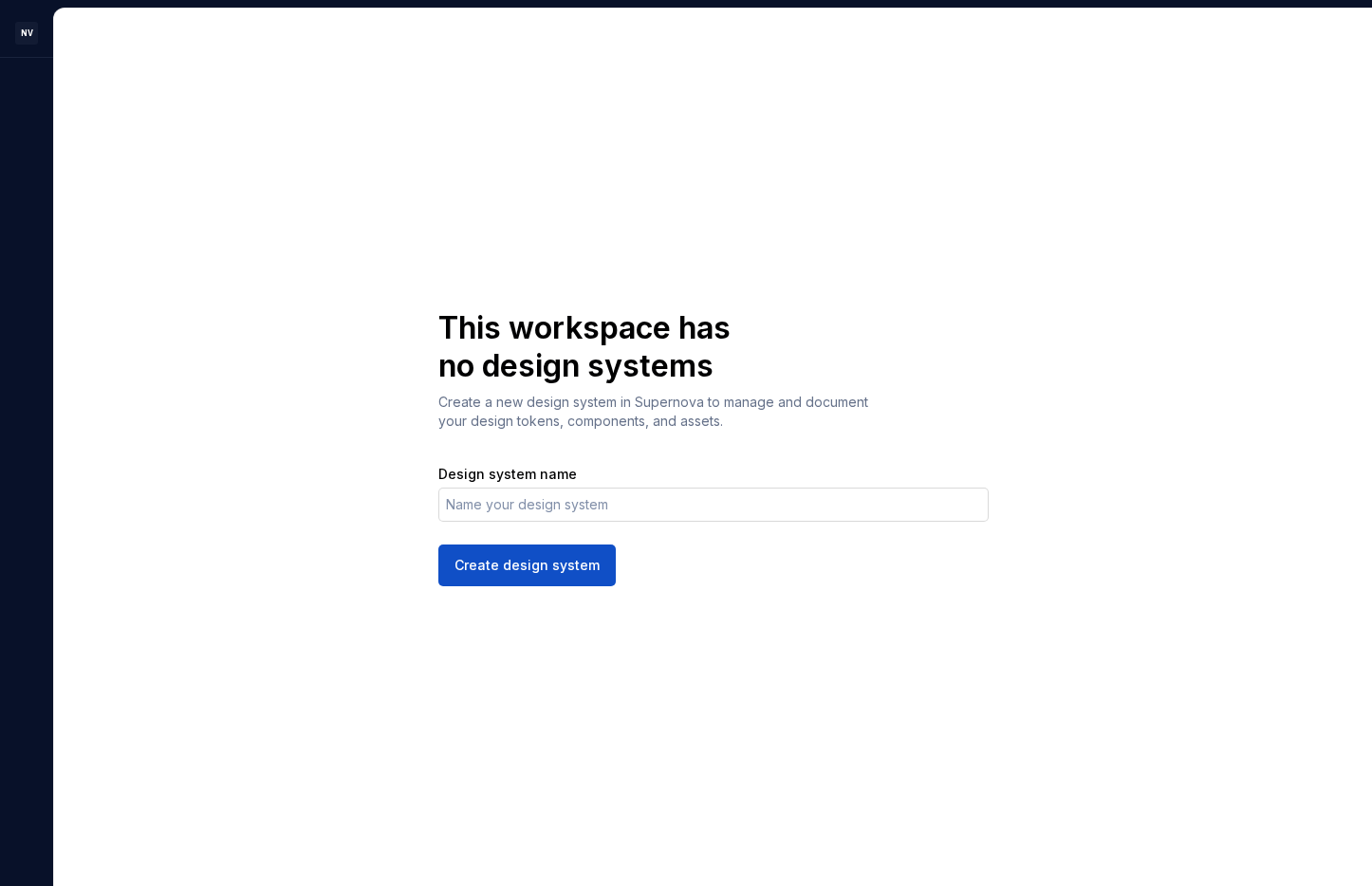 click on "Design system name" at bounding box center [714, 505] 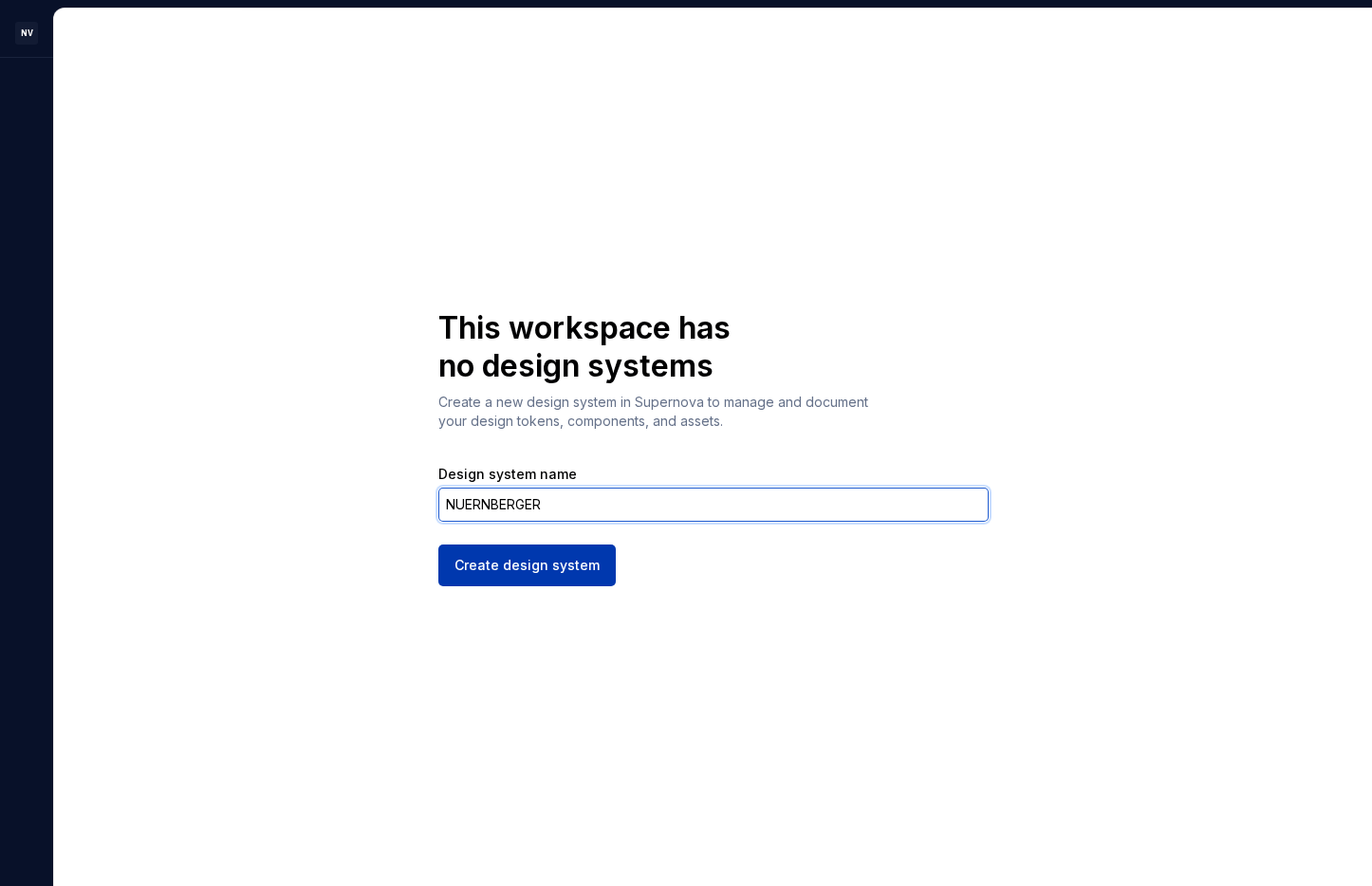 drag, startPoint x: 594, startPoint y: 519, endPoint x: 588, endPoint y: 578, distance: 59.3043 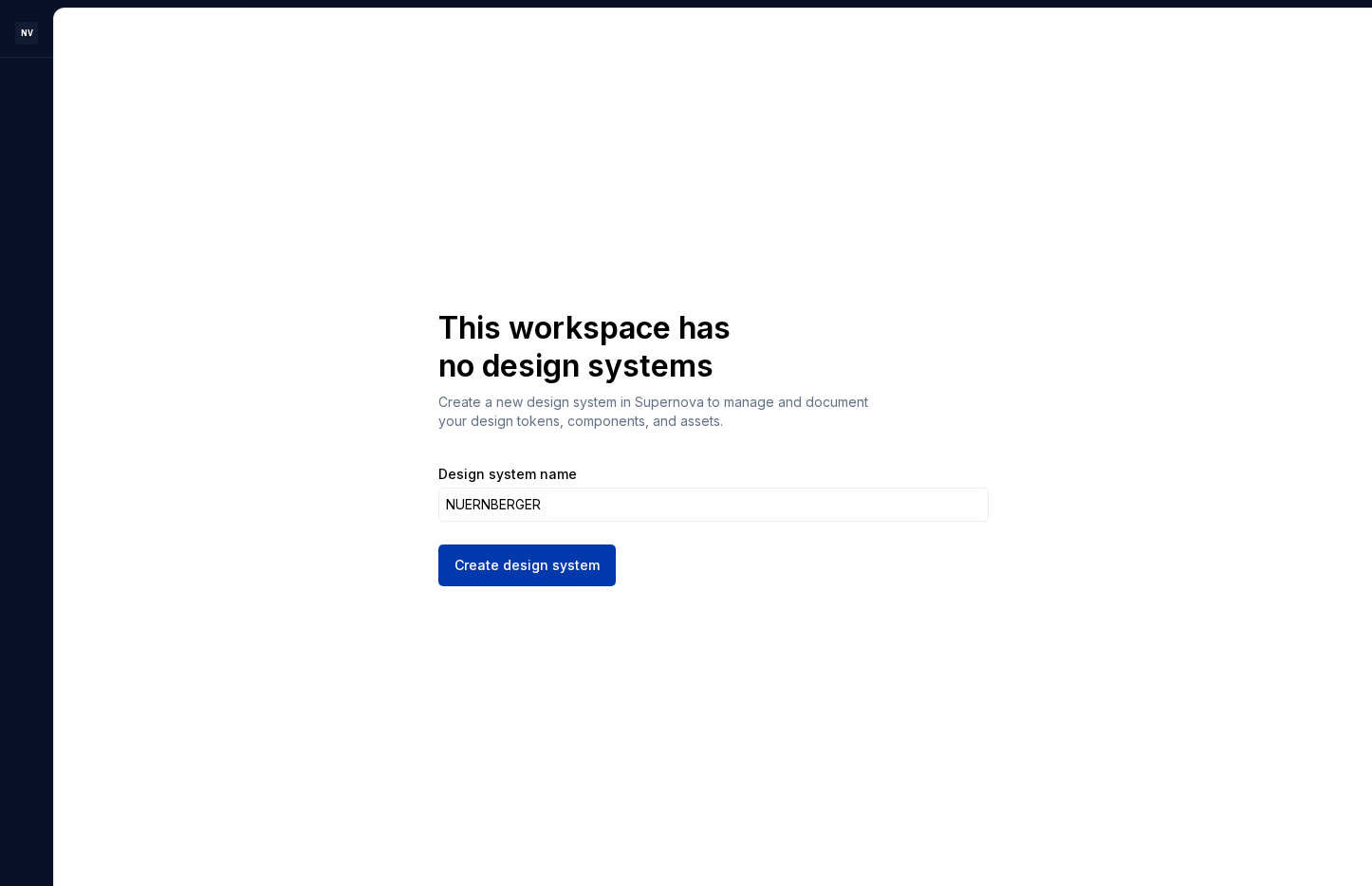 click on "Create design system" at bounding box center (527, 565) 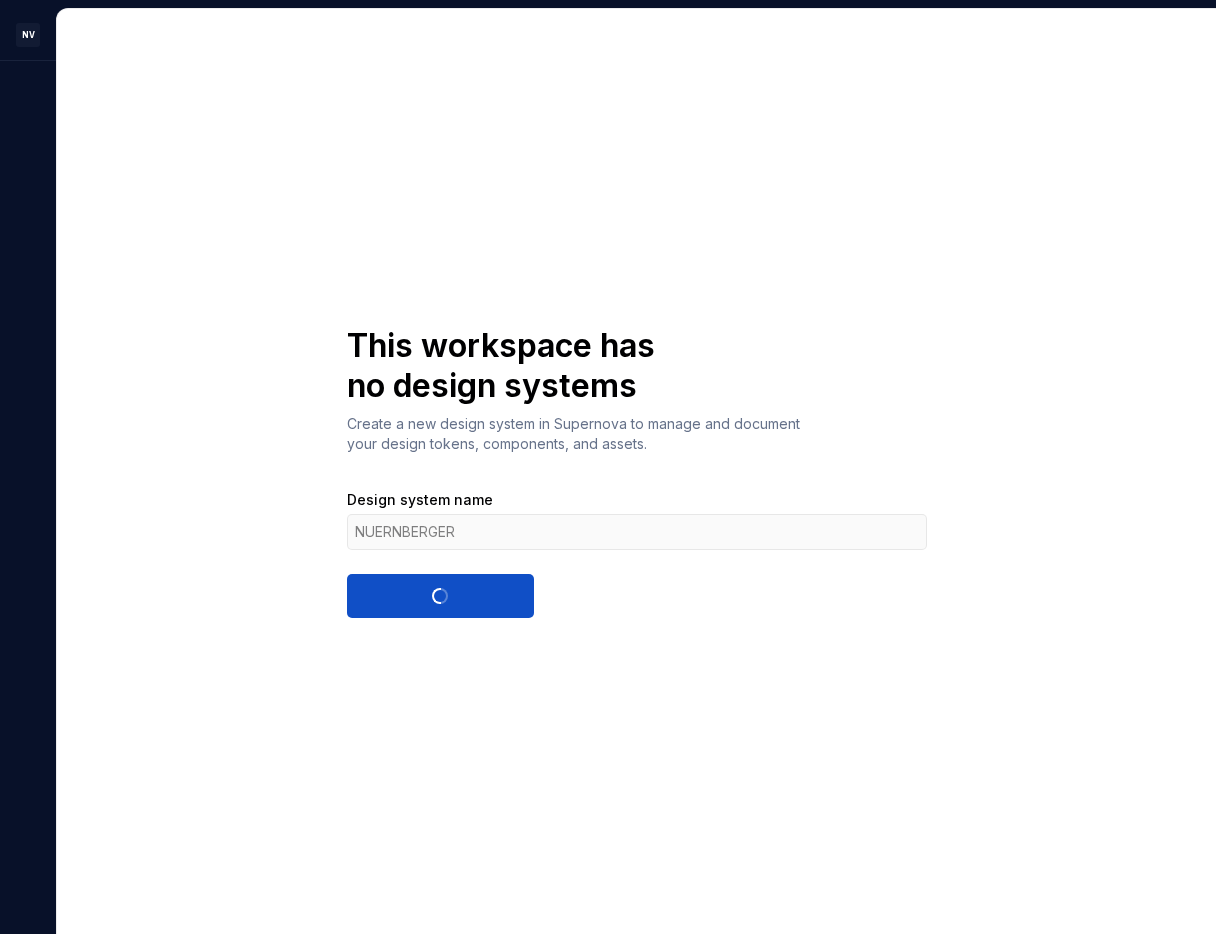 type 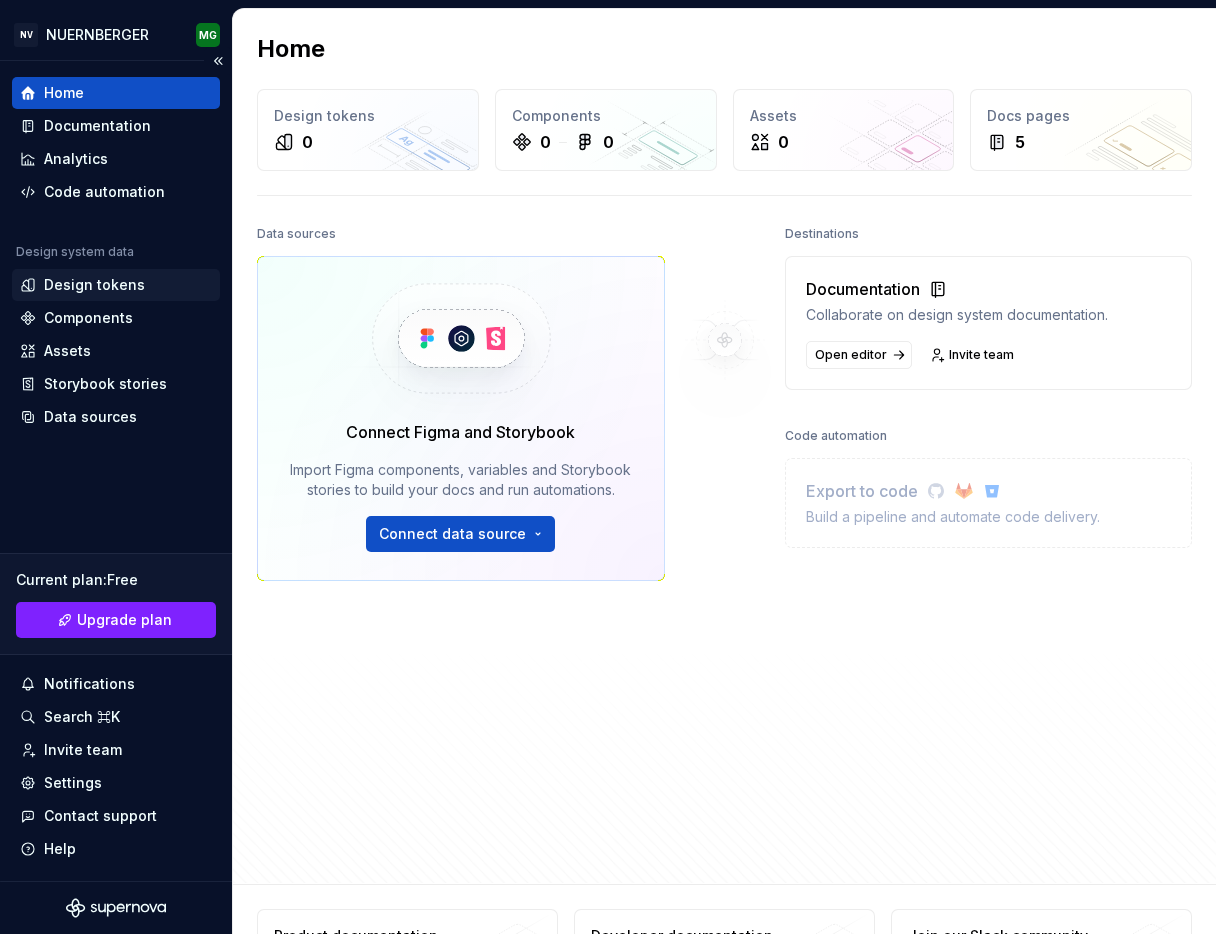 click on "Design tokens" at bounding box center (94, 285) 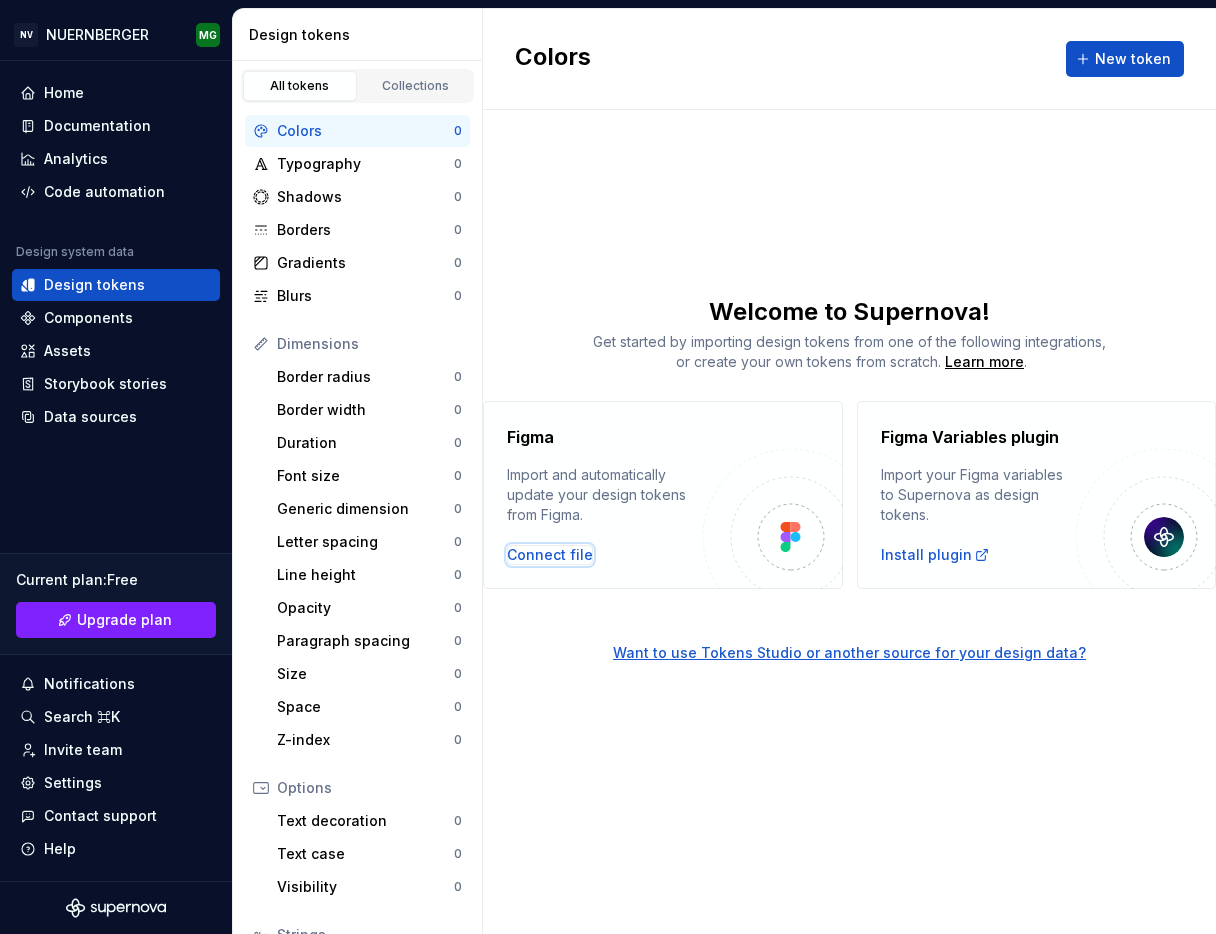drag, startPoint x: 568, startPoint y: 555, endPoint x: 849, endPoint y: 561, distance: 281.06406 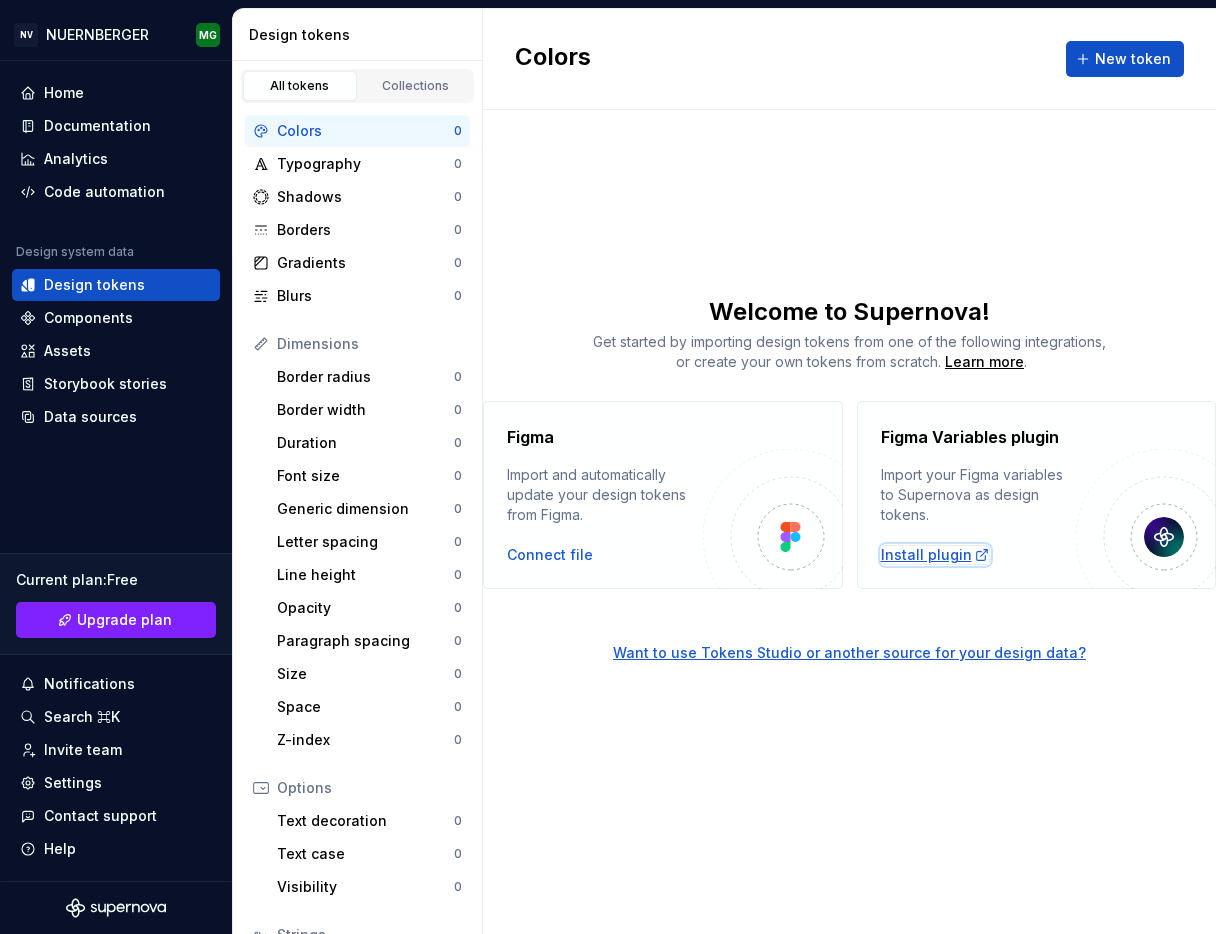 click on "Install plugin" at bounding box center (935, 555) 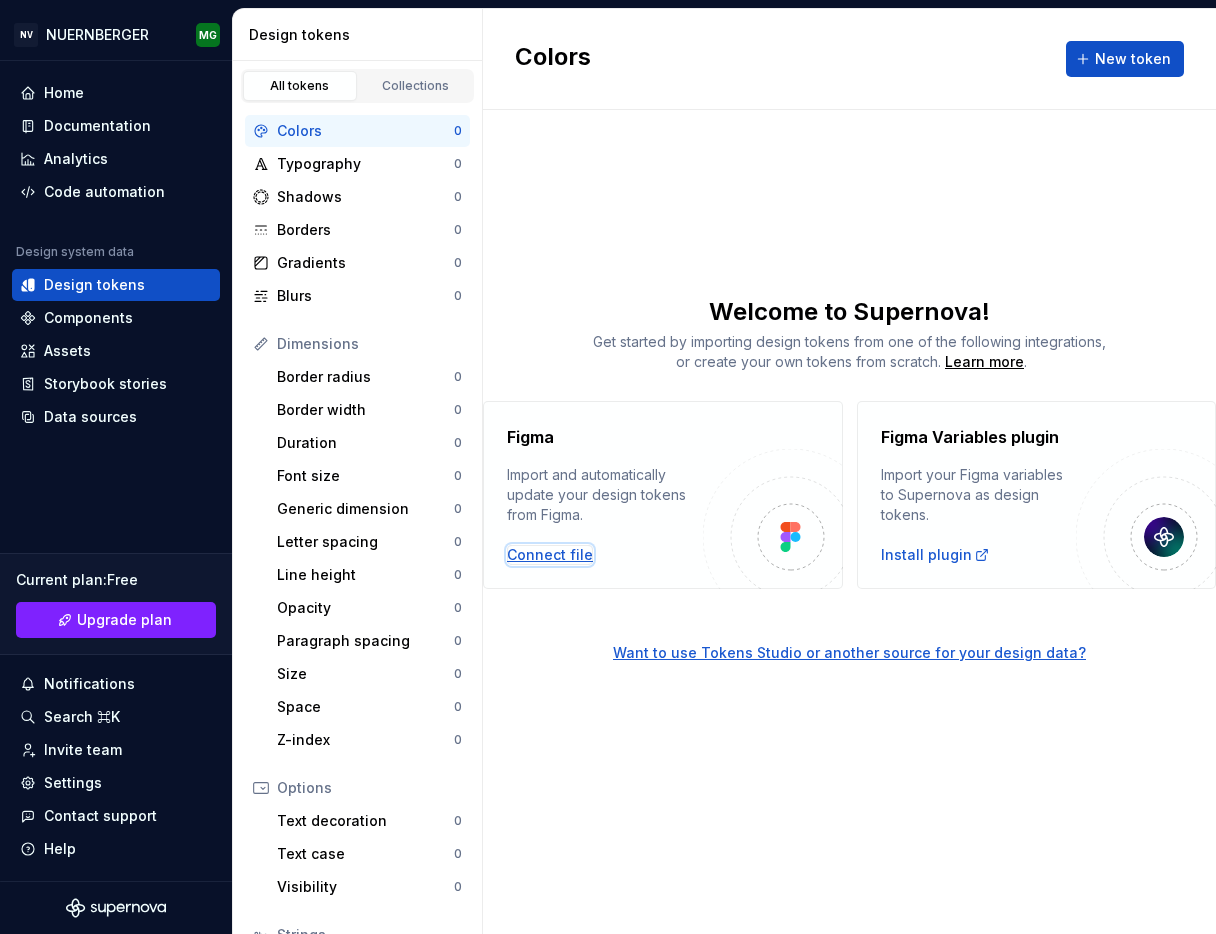 click on "Connect file" at bounding box center [550, 555] 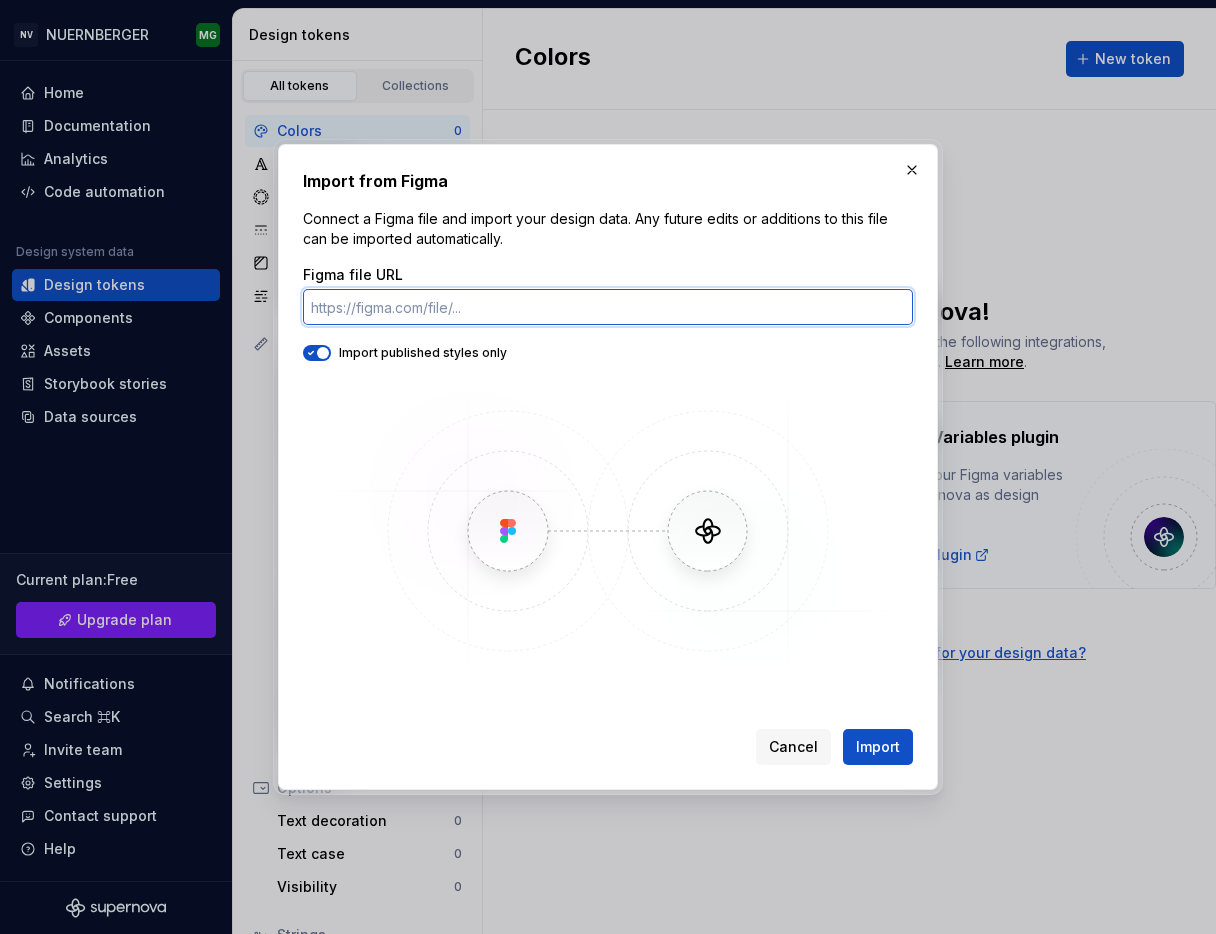 paste on "https://www.figma.com/design/rHsz9101hUdFwHZKRuQRgp/Style-Library---Global?m=auto&node-id=0-1&t=93ZrhIE9VOtbdcbo-1" 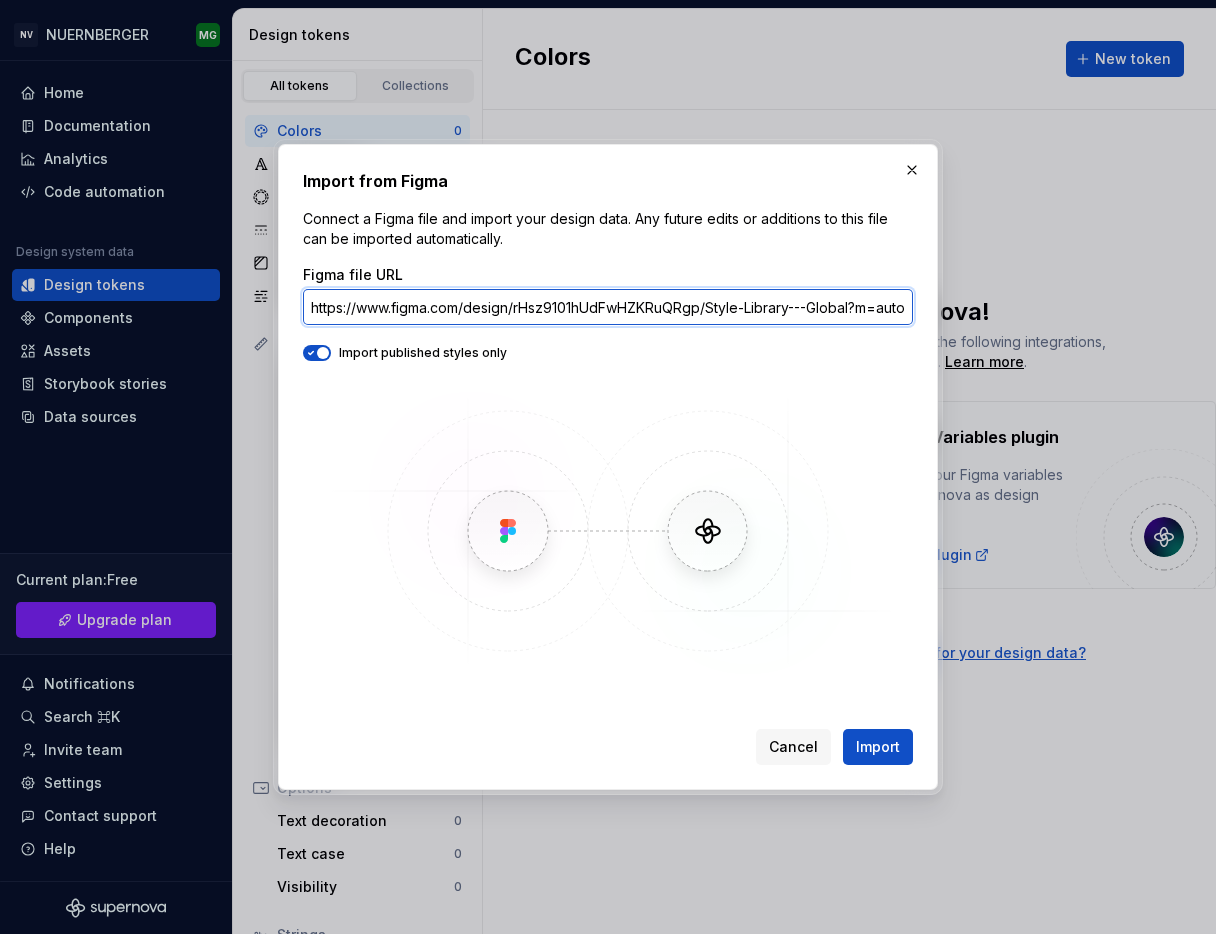 scroll, scrollTop: 0, scrollLeft: 267, axis: horizontal 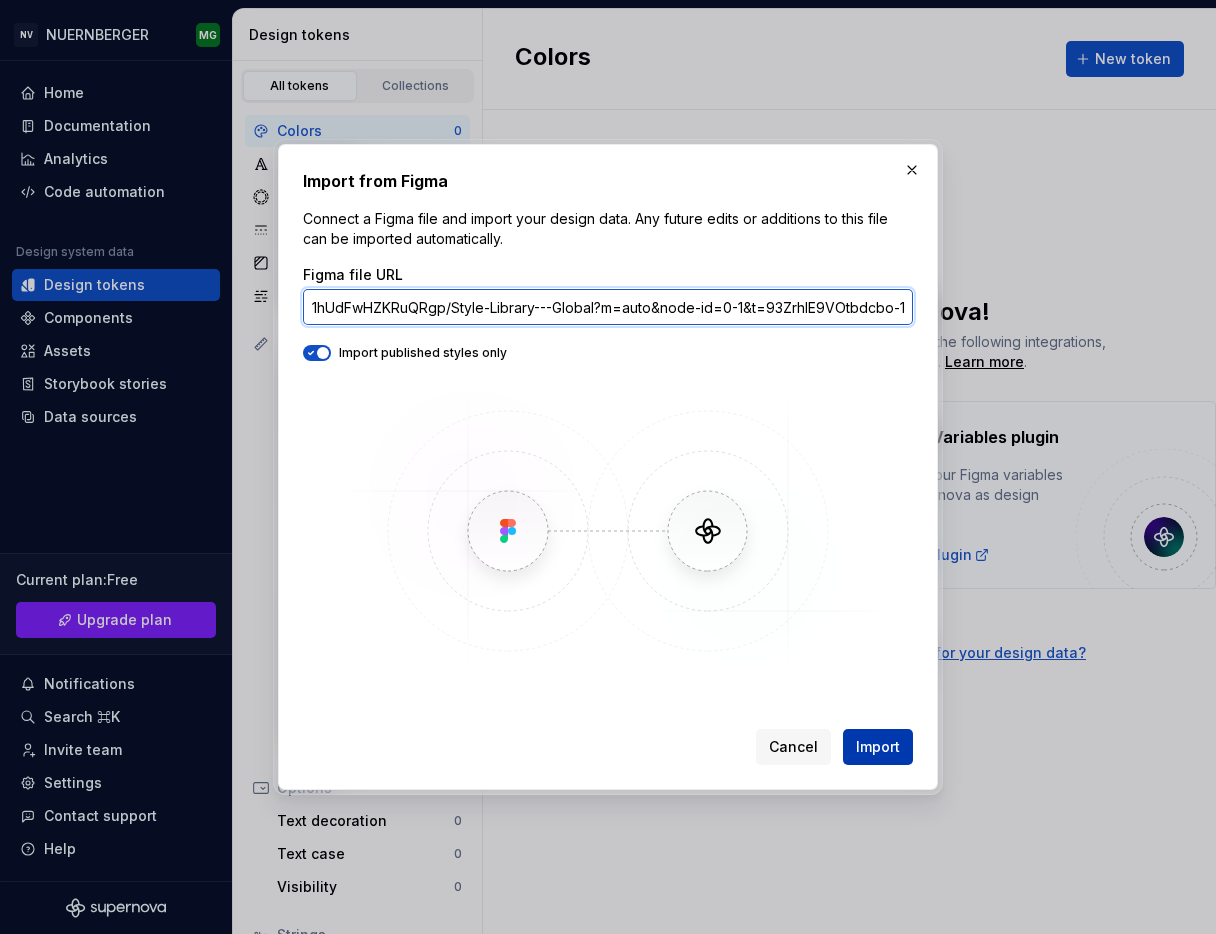 type on "https://www.figma.com/design/rHsz9101hUdFwHZKRuQRgp/Style-Library---Global?m=auto&node-id=0-1&t=93ZrhIE9VOtbdcbo-1" 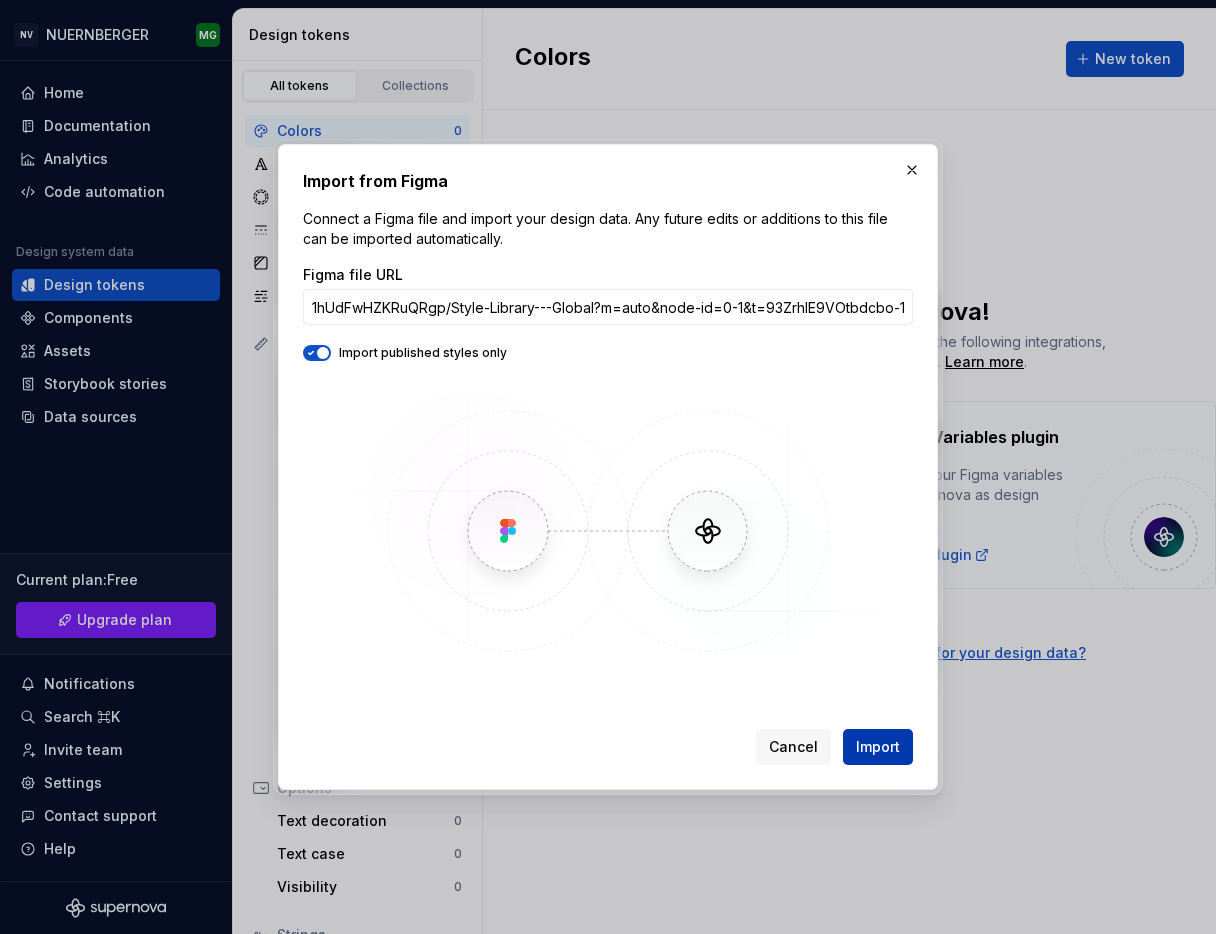 click on "Import" at bounding box center [878, 747] 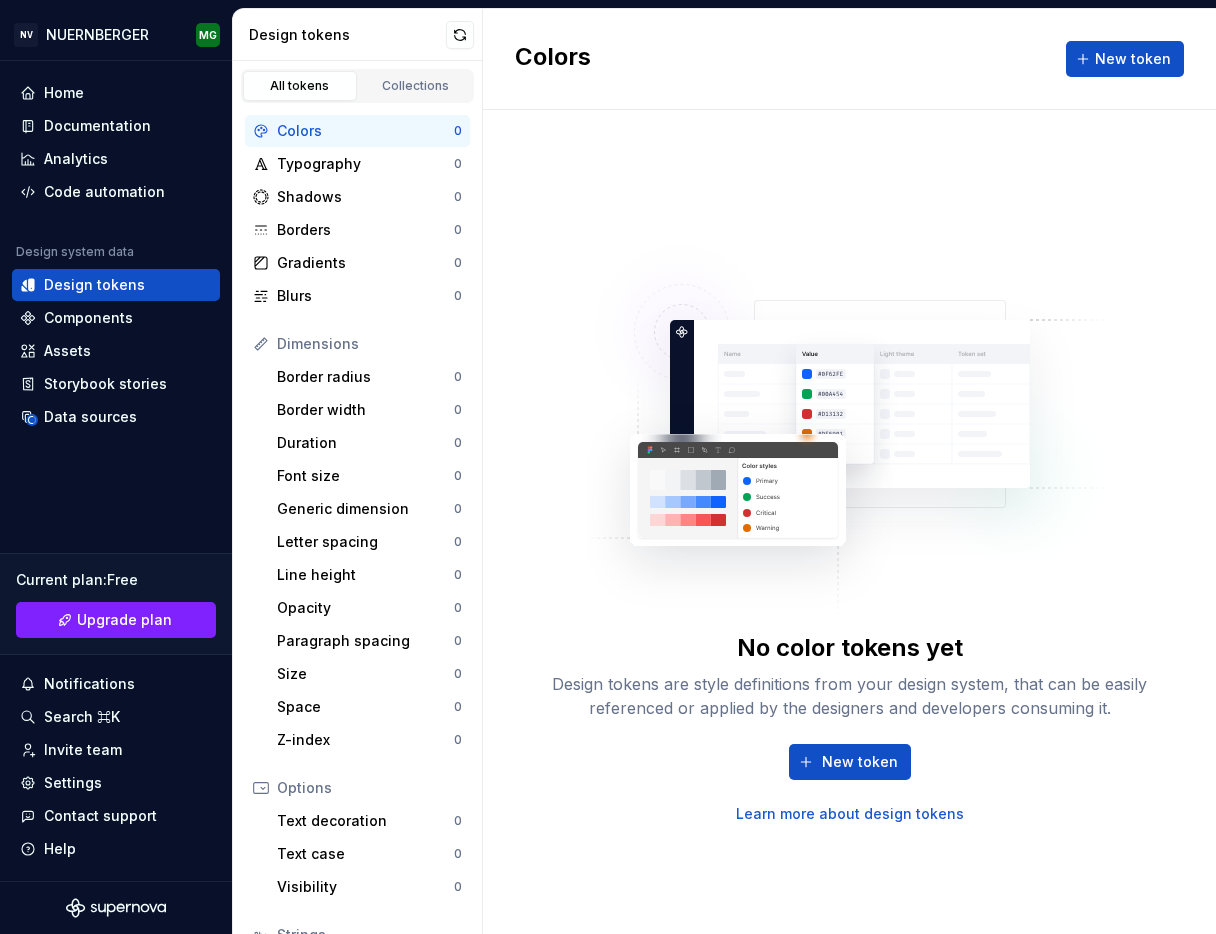scroll, scrollTop: 161, scrollLeft: 0, axis: vertical 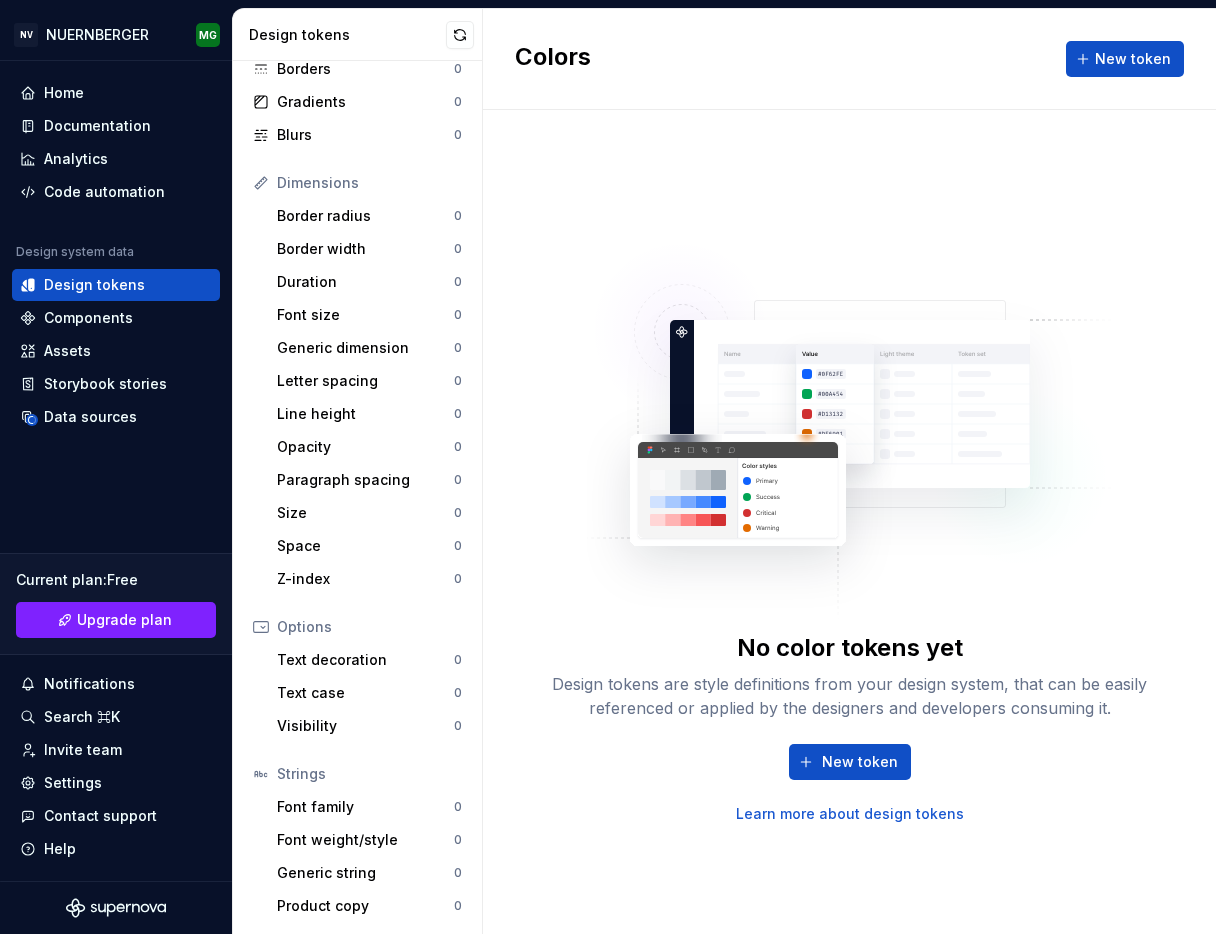 click on "No color tokens yet Design tokens are style definitions from your design system, that can be easily referenced or applied by the designers and developers consuming it. New token Learn more about design tokens" at bounding box center [849, 522] 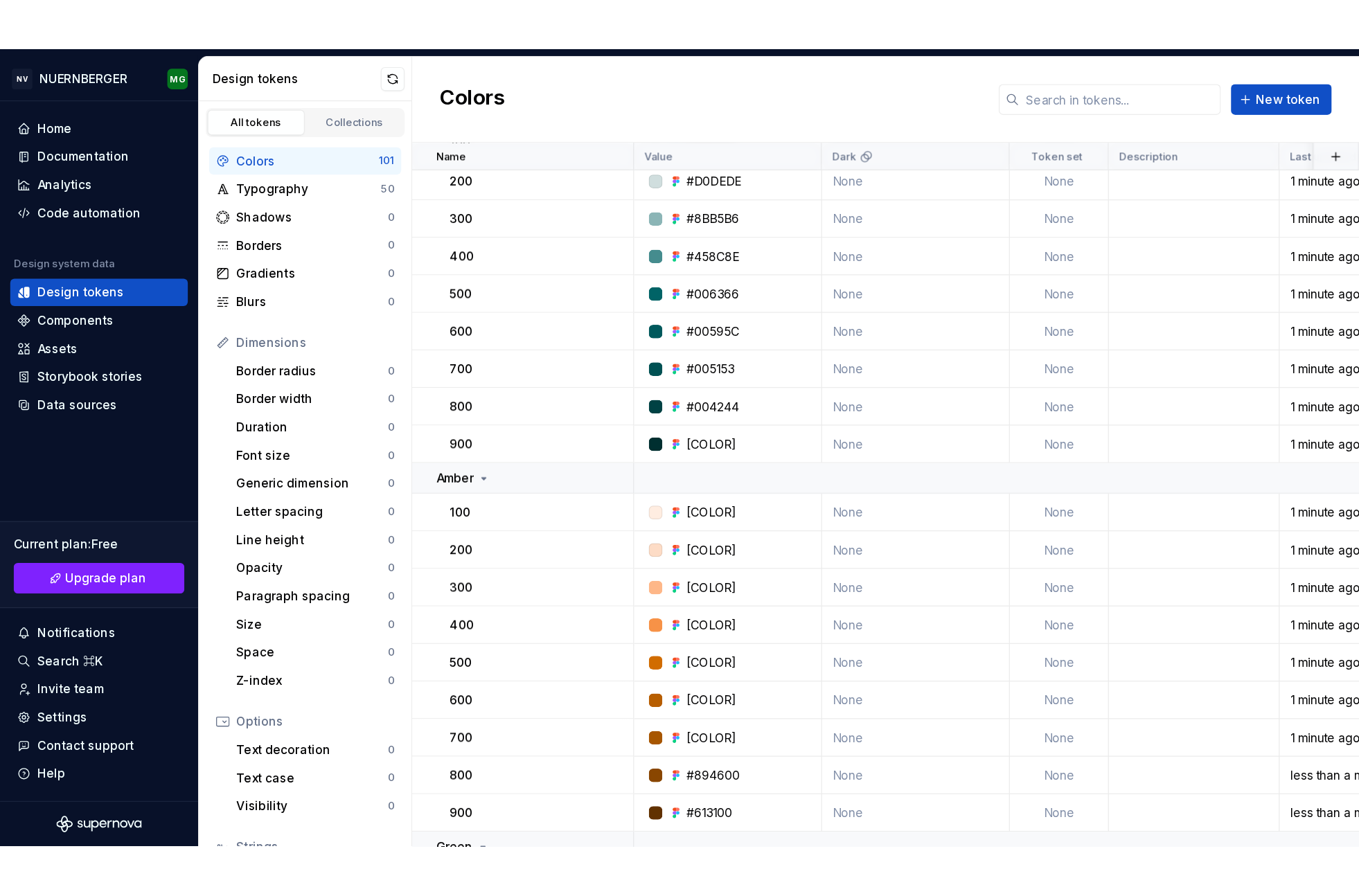 scroll, scrollTop: 0, scrollLeft: 0, axis: both 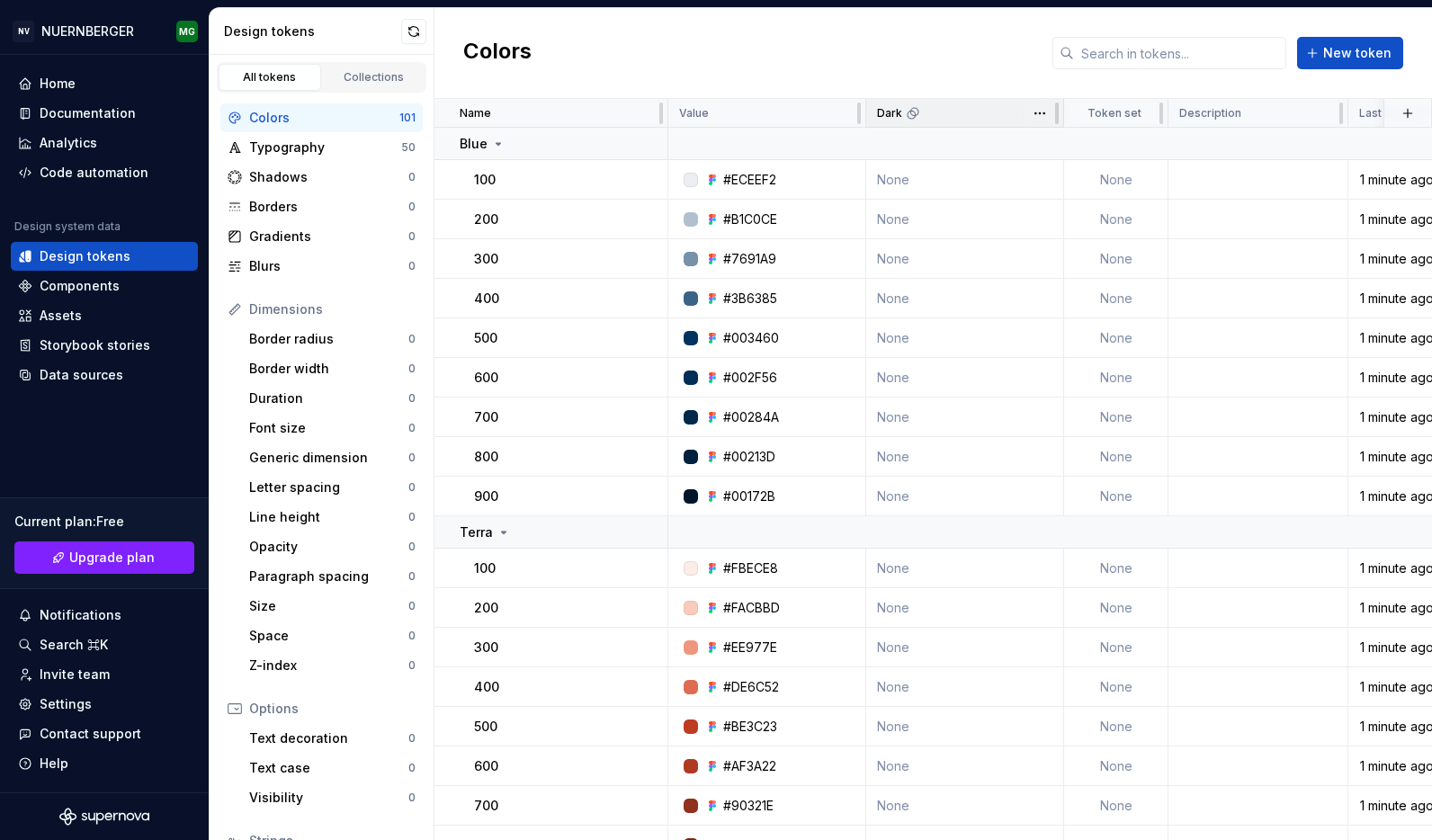 click on "Dark" at bounding box center [964, 113] 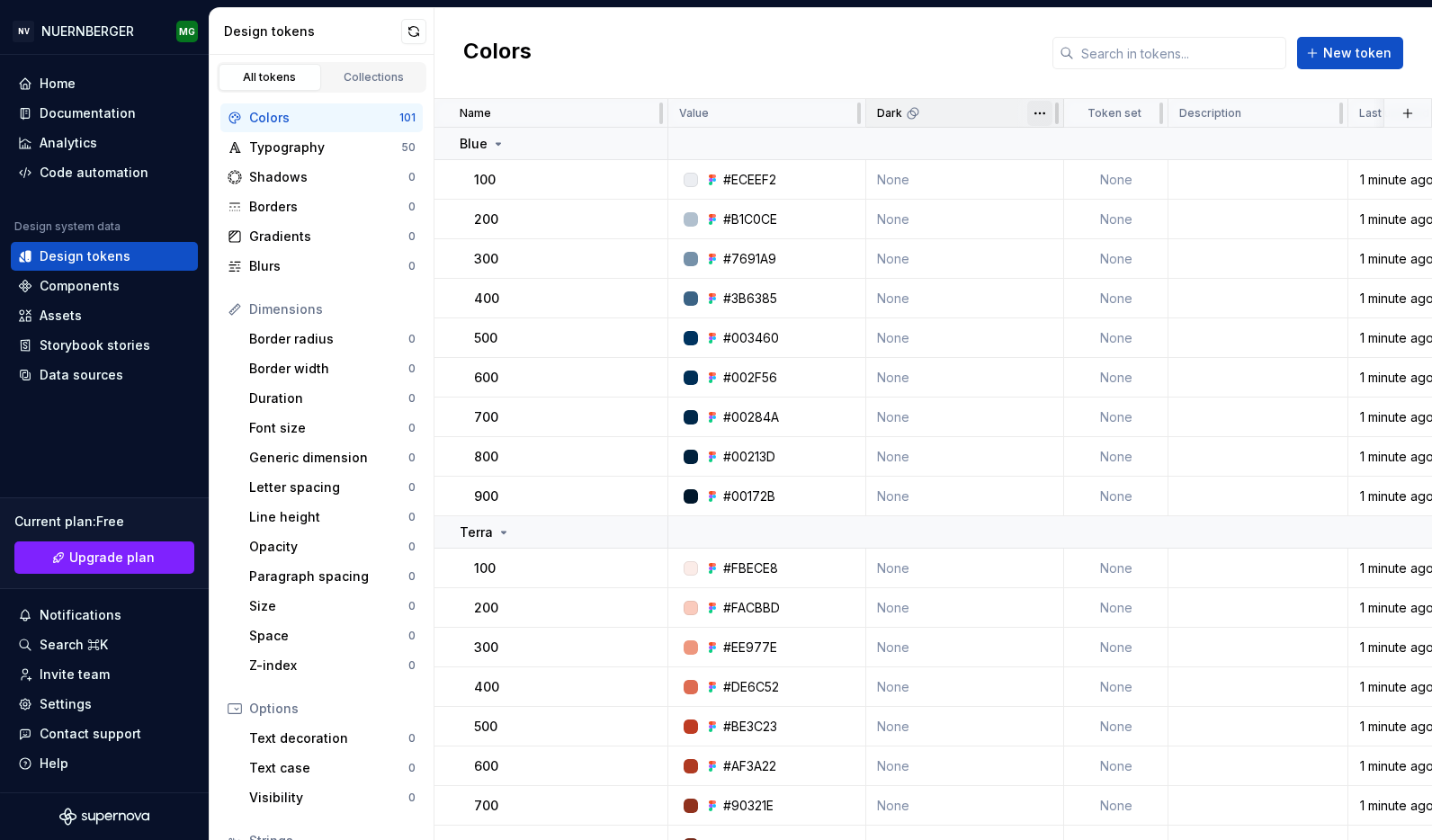 click on "NV Workspace NÜRNBERGER Versicherung Design tokens All tokens Collections Colors 101 Typography 50 Shadows 0 Borders 0 Gradients 0 Blurs 0 Dimensions Border radius 0 Border width 0 Duration 0 Font size 0 Generic dimension 0 Letter spacing 0 Line height 0 Opacity 0 Paragraph spacing 0 Size 0 Space 0 Z-index 0 Options Text decoration 0 Text case 0 Visibility 0 Strings Font family 0 Font weight/style 0 Generic string 0 Product copy 0 Colors New token Name Value Dark Token set Description Last updated Blue 100 #ECEEF2 None None 1 minute ago 200 #B1C0CE None None 1 minute ago 300 #7691A9 None None 1 minute ago 400 #3B6385 None None 1 minute ago 500 #003460 None None 1 minute ago 600 #002F56 None None 1 minute ago 700 #00284A None None 1 minute ago 800 #00213D None None 1 minute ago 900 #00172B None None 100" at bounding box center [716, 420] 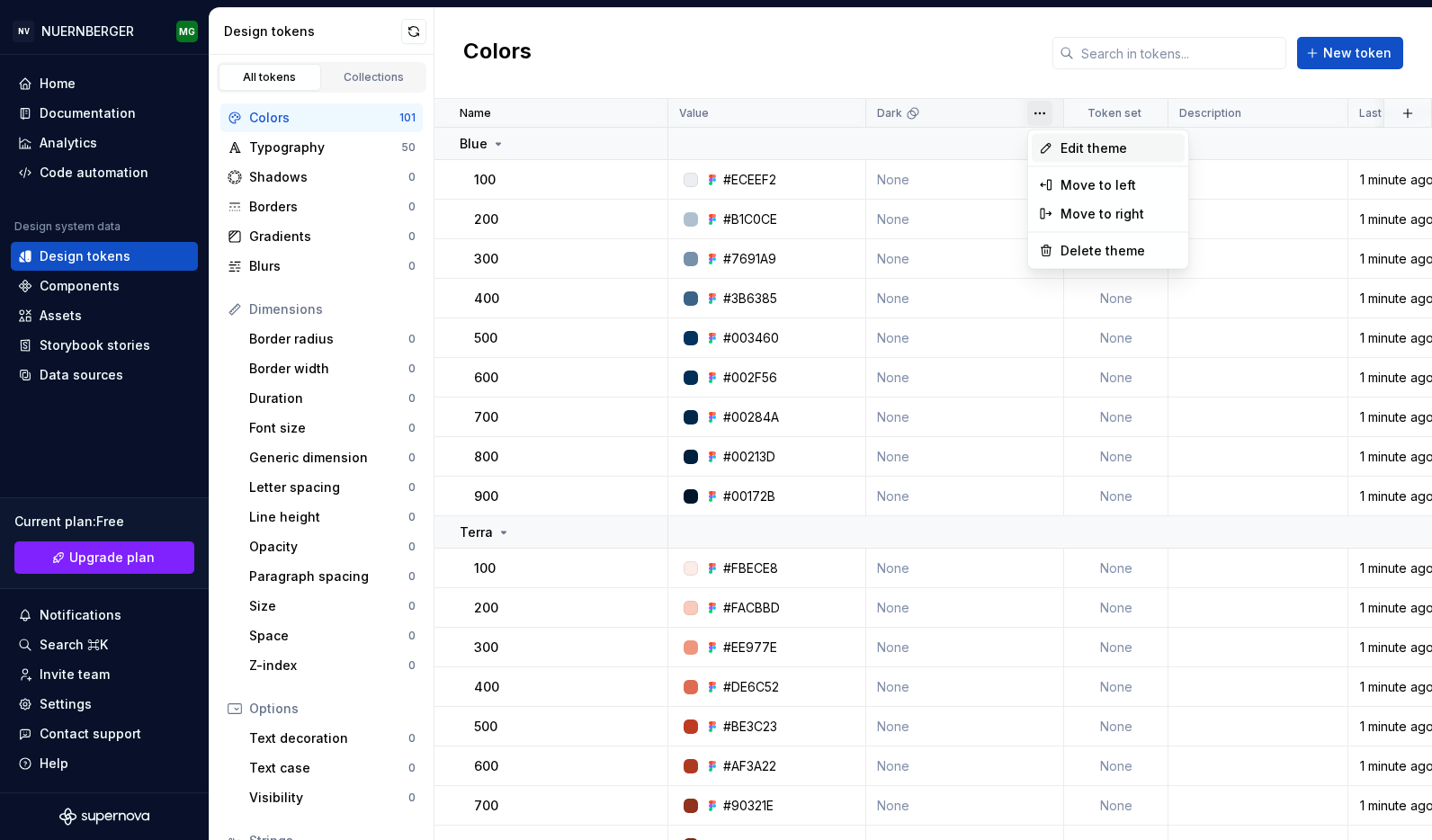 click on "Edit theme" at bounding box center (1119, 148) 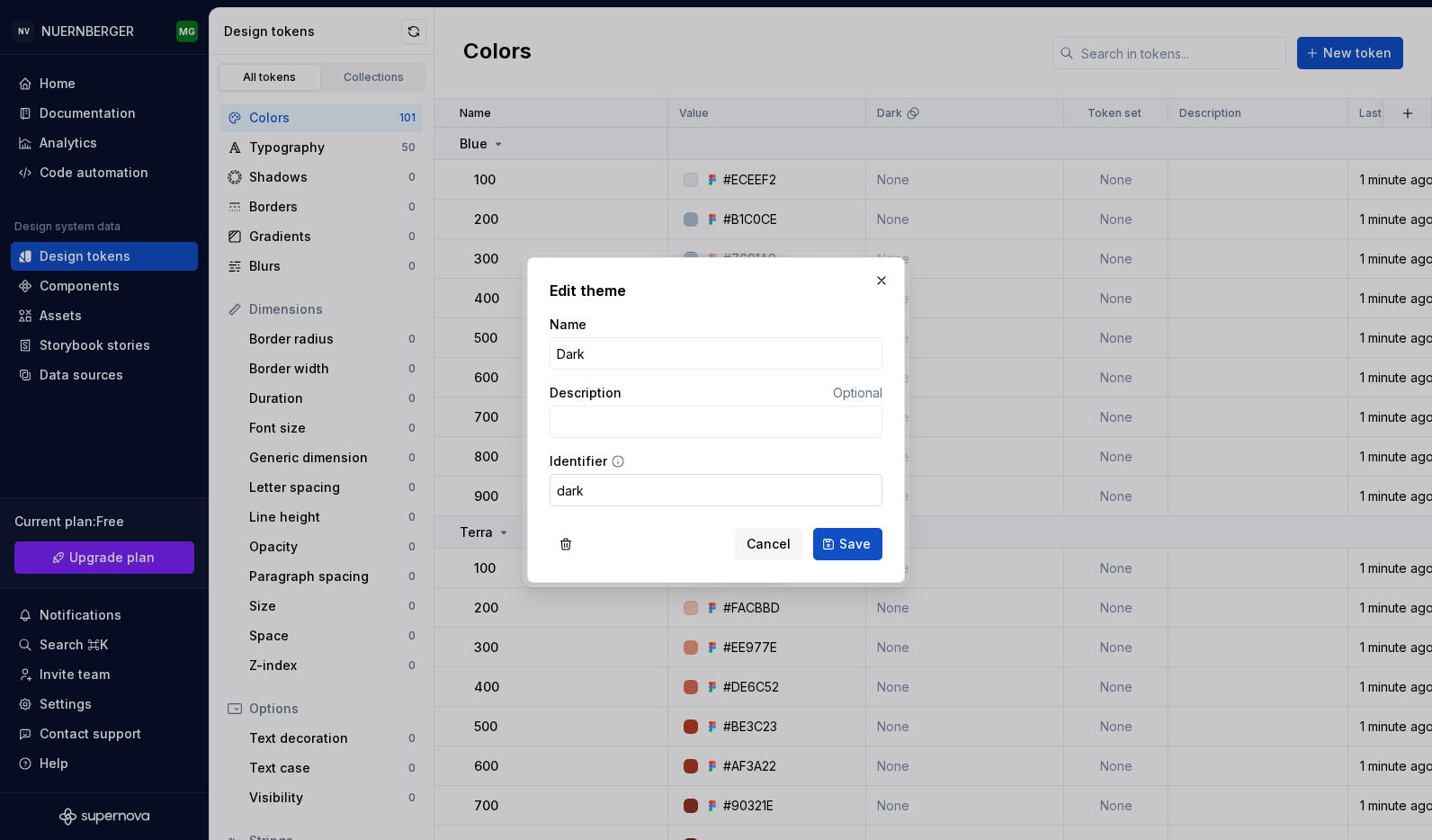 click on "dark" at bounding box center (716, 490) 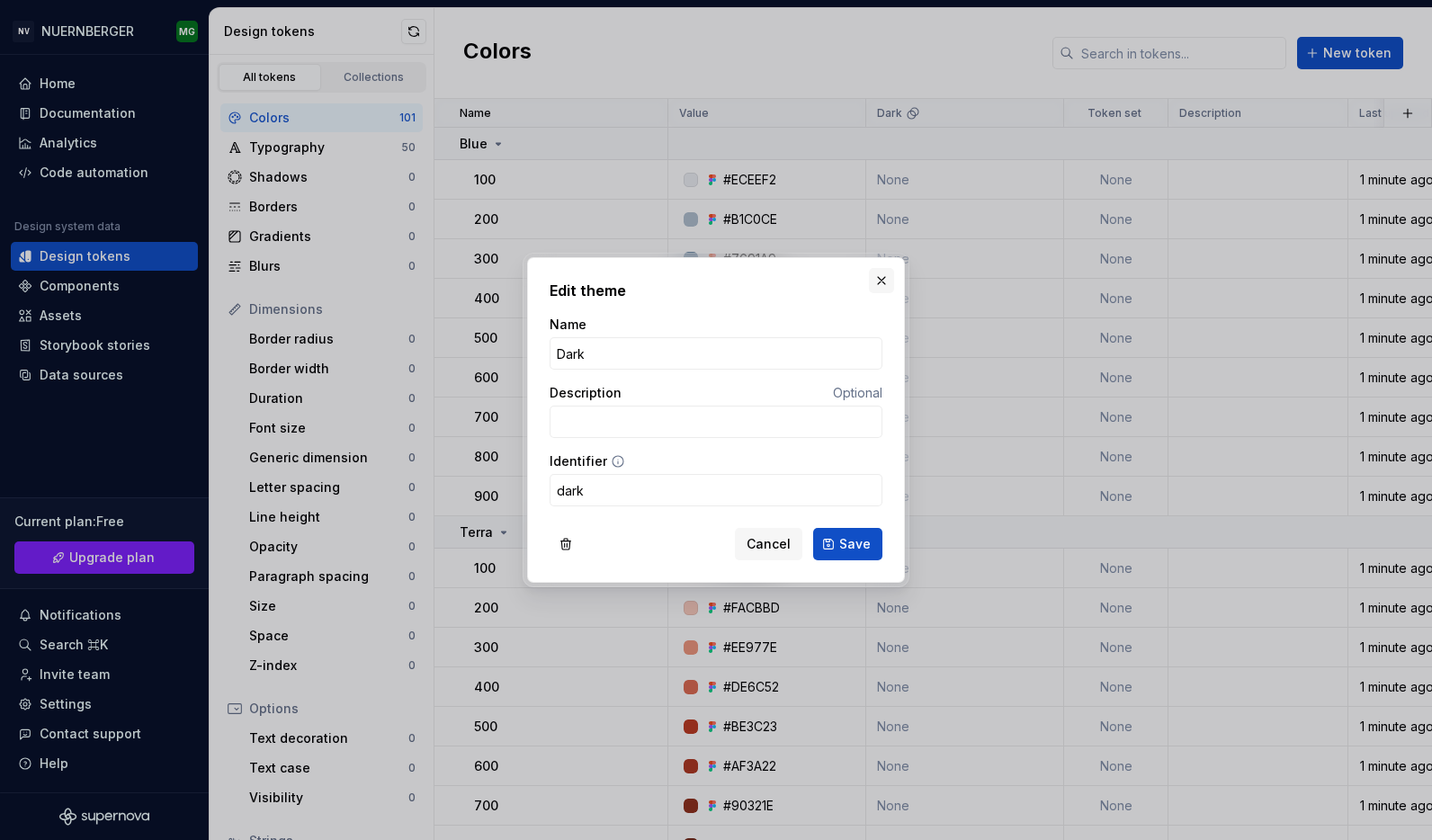 click at bounding box center [882, 281] 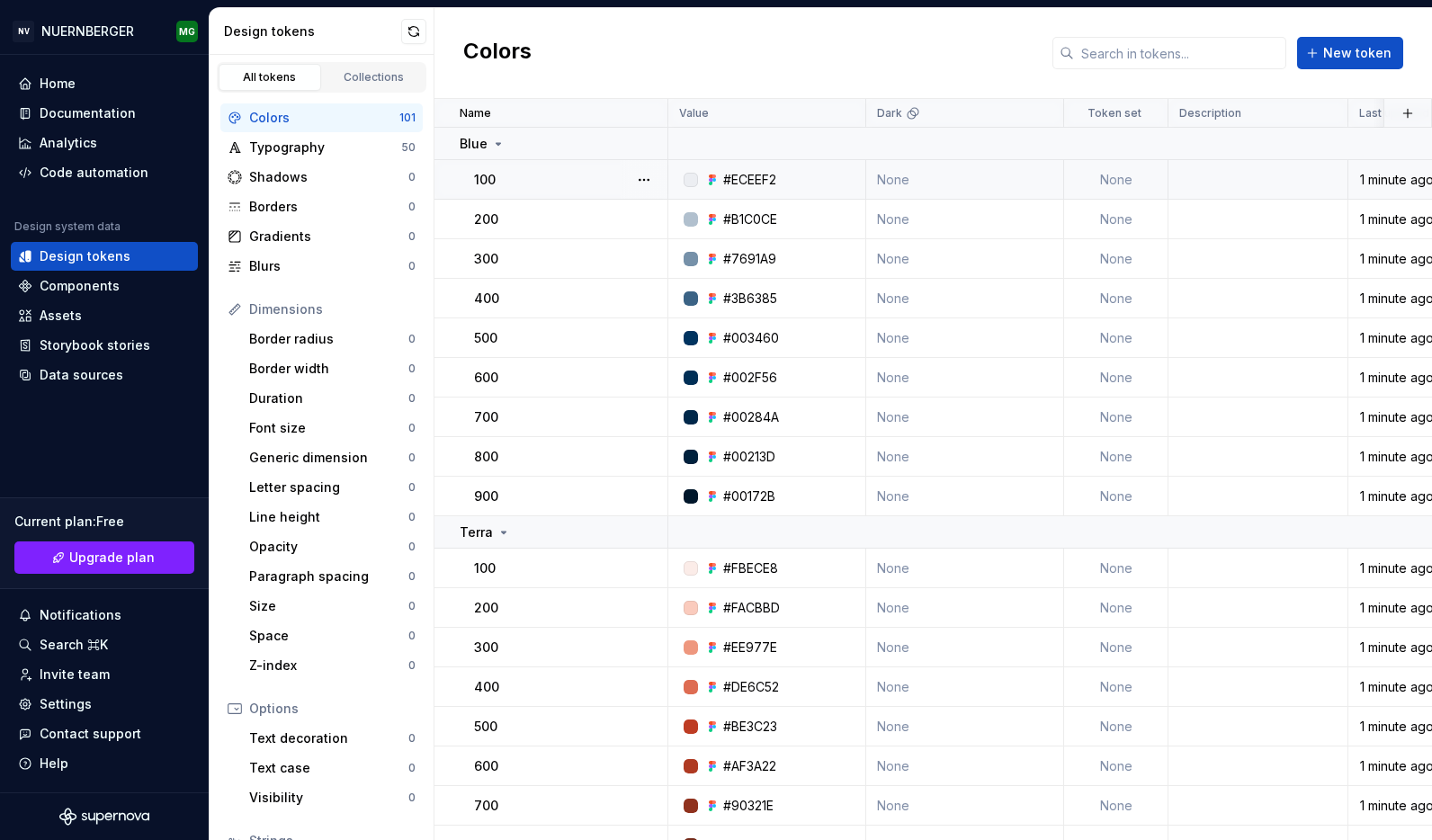 click on "None" at bounding box center (965, 180) 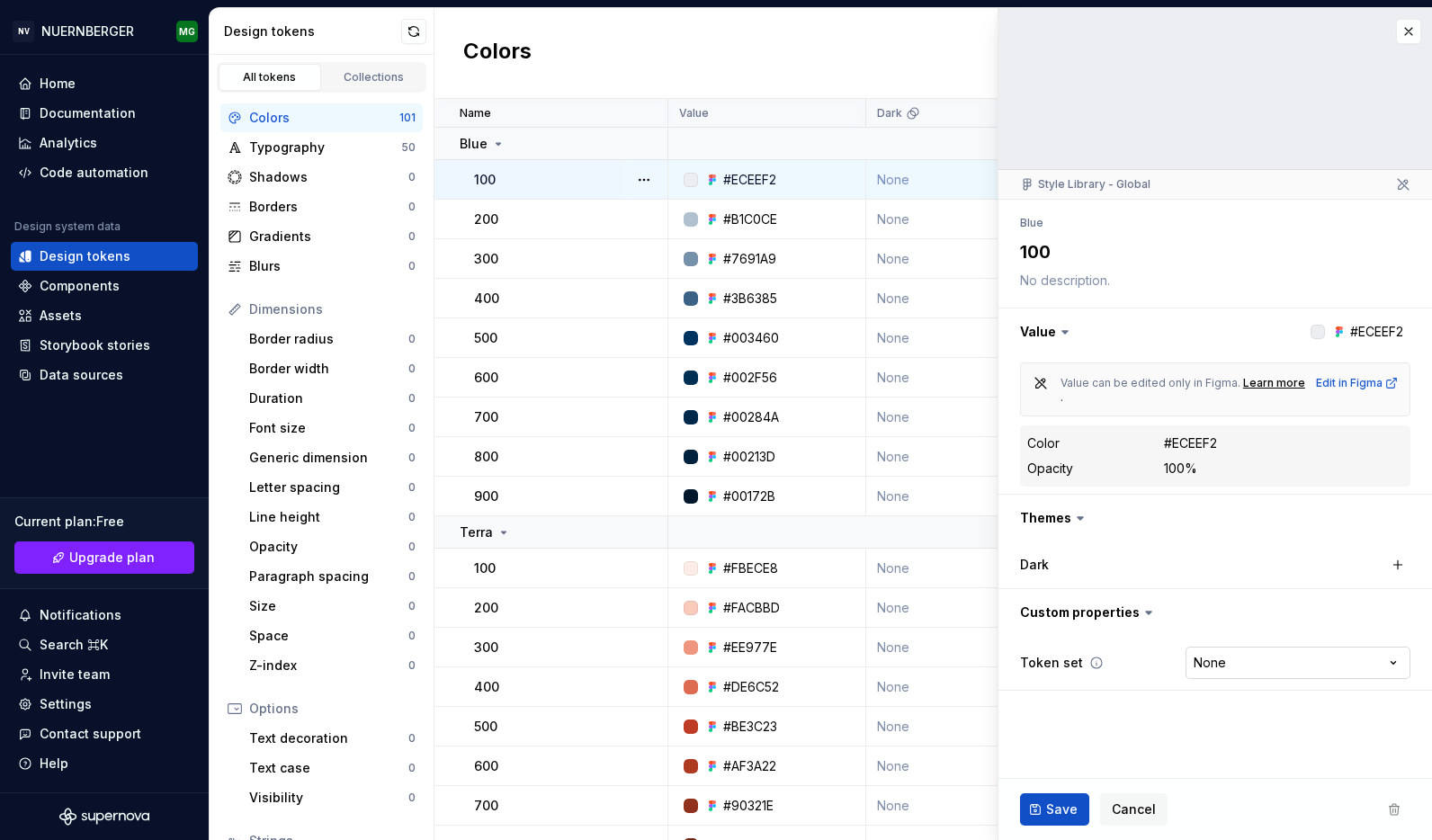 click on "NV Workspace NÜRNBERGER Versicherung Design tokens All tokens Collections Colors 101 Typography 50 Shadows 0 Borders 0 Gradients 0 Blurs 0 Dimensions Border radius 0 Border width 0 Duration 0 Font size 0 Generic dimension 0 Letter spacing 0 Line height 0 Opacity 0 Paragraph spacing 0 Size 0 Space 0 Z-index 0 Options Text decoration 0 Text case 0 Visibility 0 Strings Font family 0 Font weight/style 0 Generic string 0 Product copy 0 Colors New token Name Value Dark Token set Description Last updated Blue 100 #ECEEF2 None None 1 minute ago 200 #B1C0CE None None 1 minute ago 300 #7691A9 None None 1 minute ago 400 #3B6385 None None 1 minute ago 500 #003460 None None 1 minute ago 600 #002F56 None None 1 minute ago 700 #00284A None None 1 minute ago 800 #00213D None None 1 minute ago 900 #00172B None None 100" at bounding box center (716, 420) 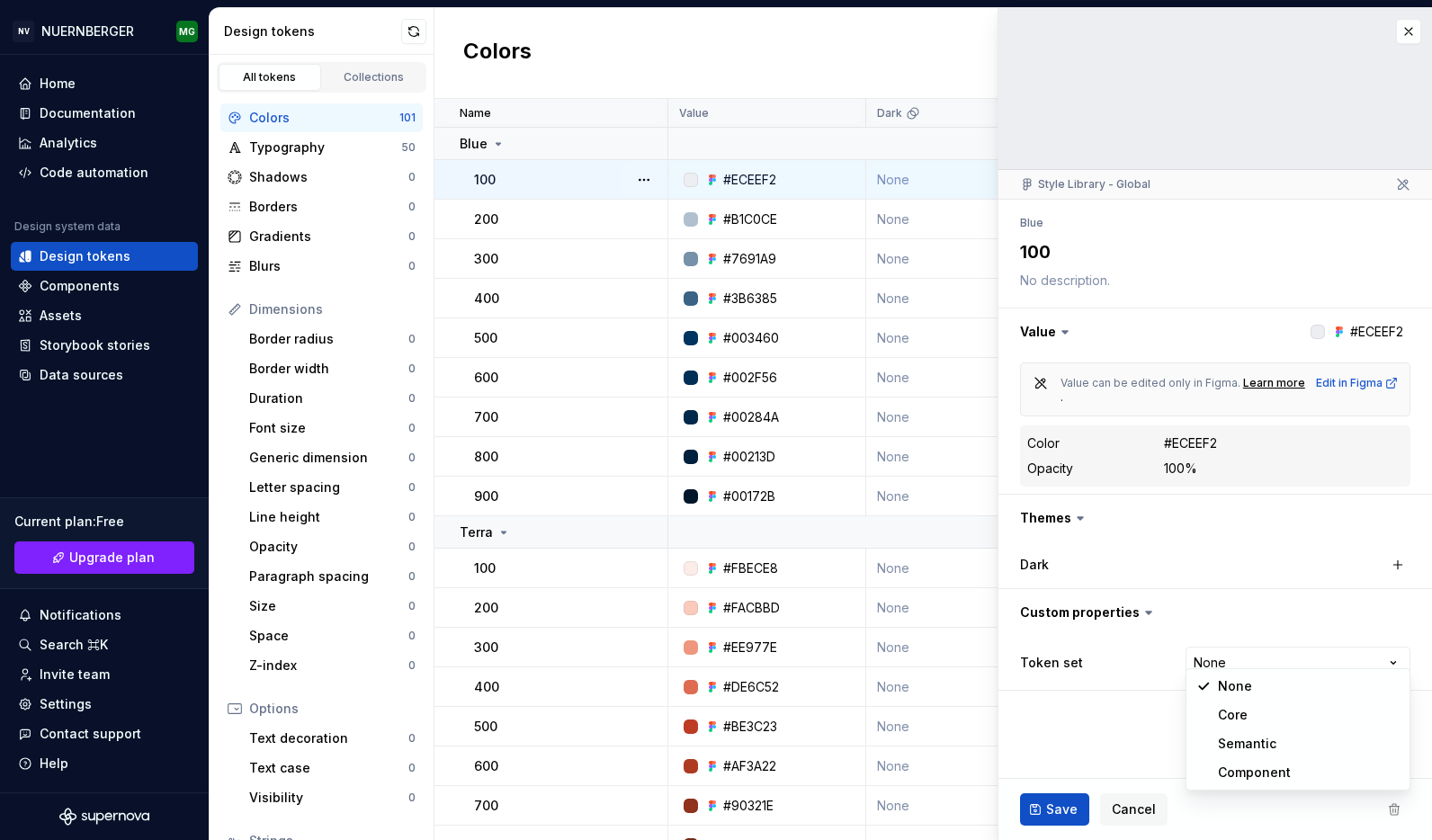 click on "NV Workspace NÜRNBERGER Versicherung Design tokens All tokens Collections Colors 101 Typography 50 Shadows 0 Borders 0 Gradients 0 Blurs 0 Dimensions Border radius 0 Border width 0 Duration 0 Font size 0 Generic dimension 0 Letter spacing 0 Line height 0 Opacity 0 Paragraph spacing 0 Size 0 Space 0 Z-index 0 Options Text decoration 0 Text case 0 Visibility 0 Strings Font family 0 Font weight/style 0 Generic string 0 Product copy 0 Colors New token Name Value Dark Token set Description Last updated Blue 100 #ECEEF2 None None 1 minute ago 200 #B1C0CE None None 1 minute ago 300 #7691A9 None None 1 minute ago 400 #3B6385 None None 1 minute ago 500 #003460 None None 1 minute ago 600 #002F56 None None 1 minute ago 700 #00284A None None 1 minute ago 800 #00213D None None 1 minute ago 900 #00172B None None 100" at bounding box center (716, 420) 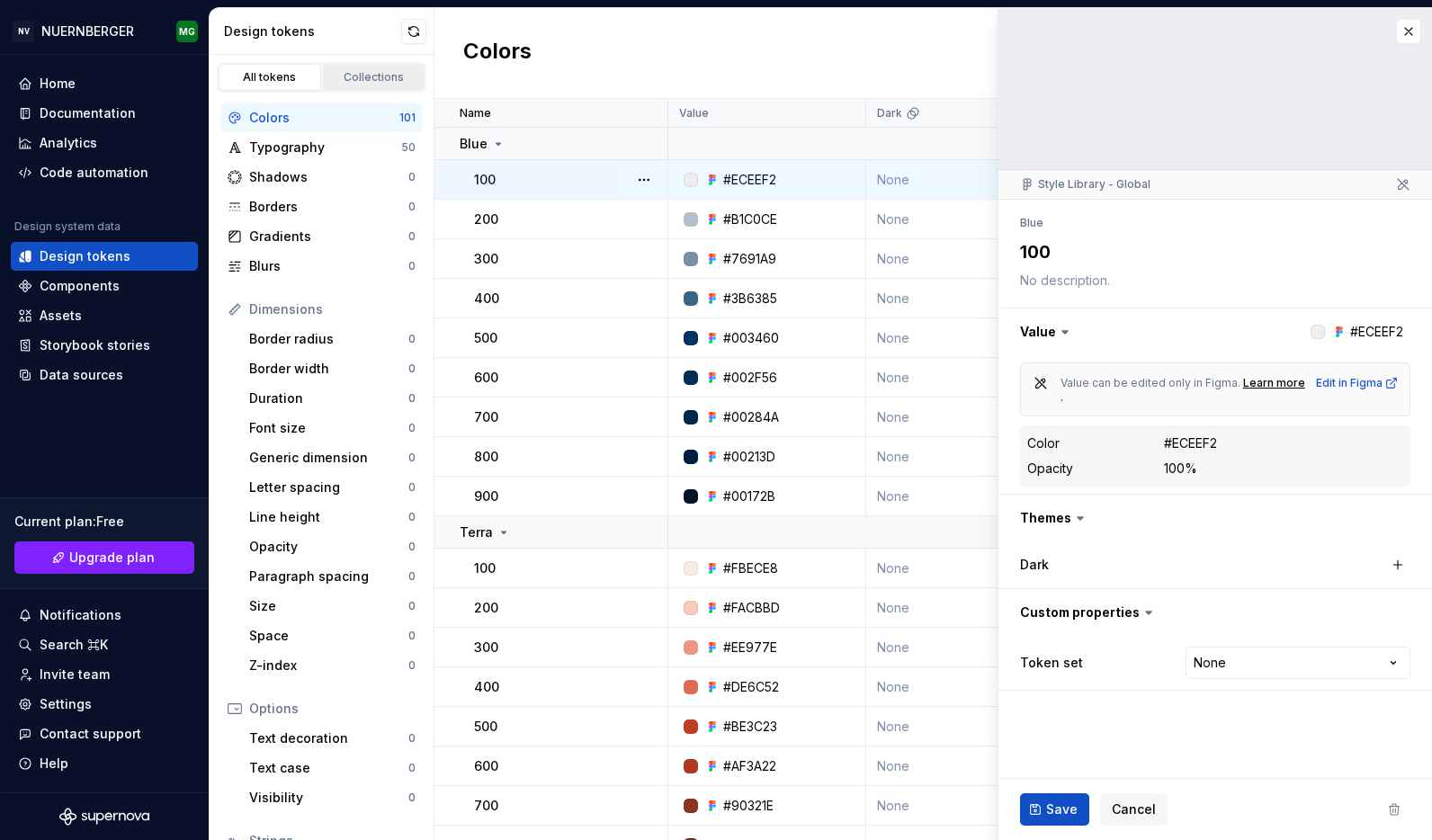 click on "Collections" at bounding box center [374, 77] 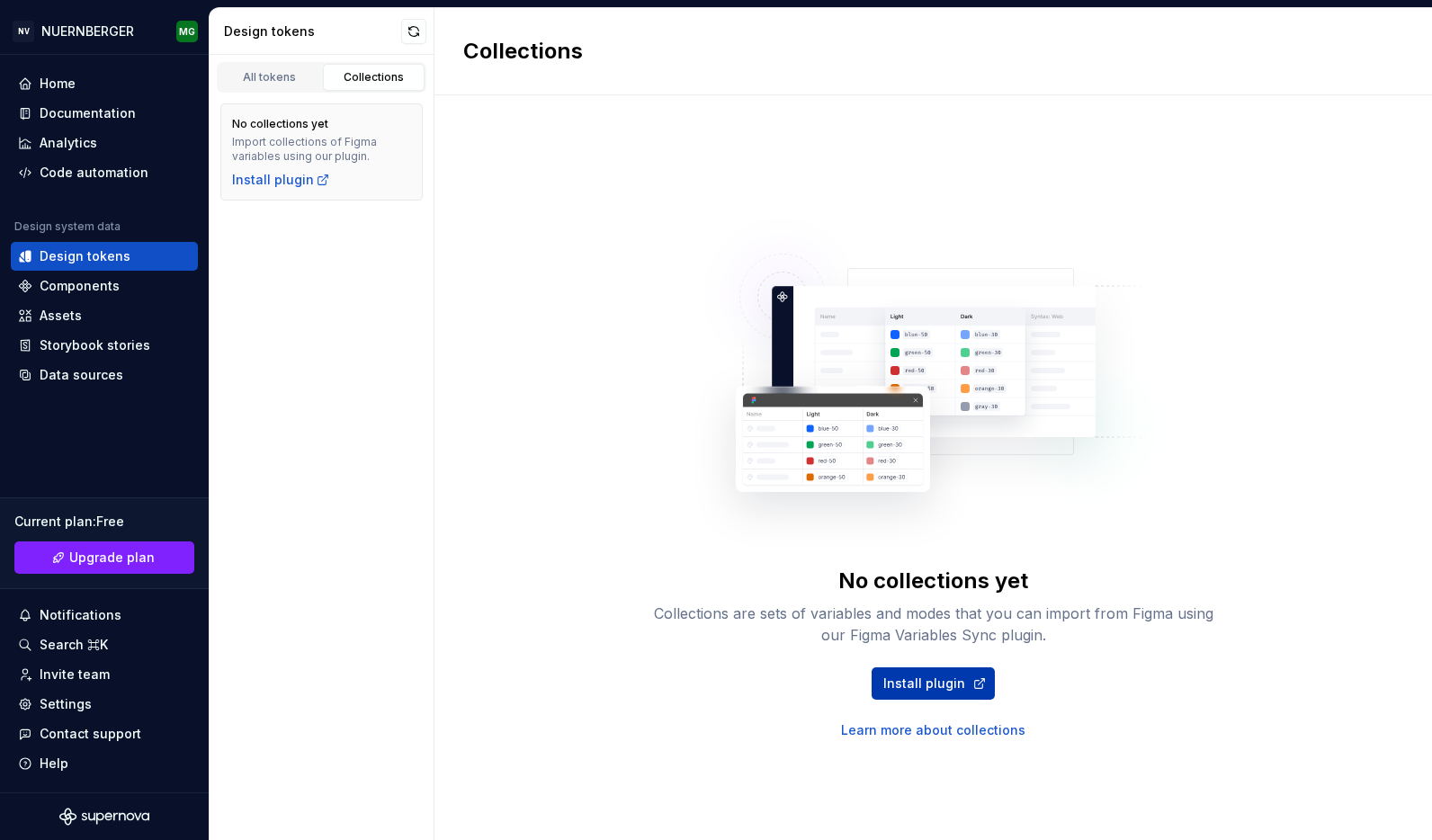 click on "Install plugin" at bounding box center (924, 684) 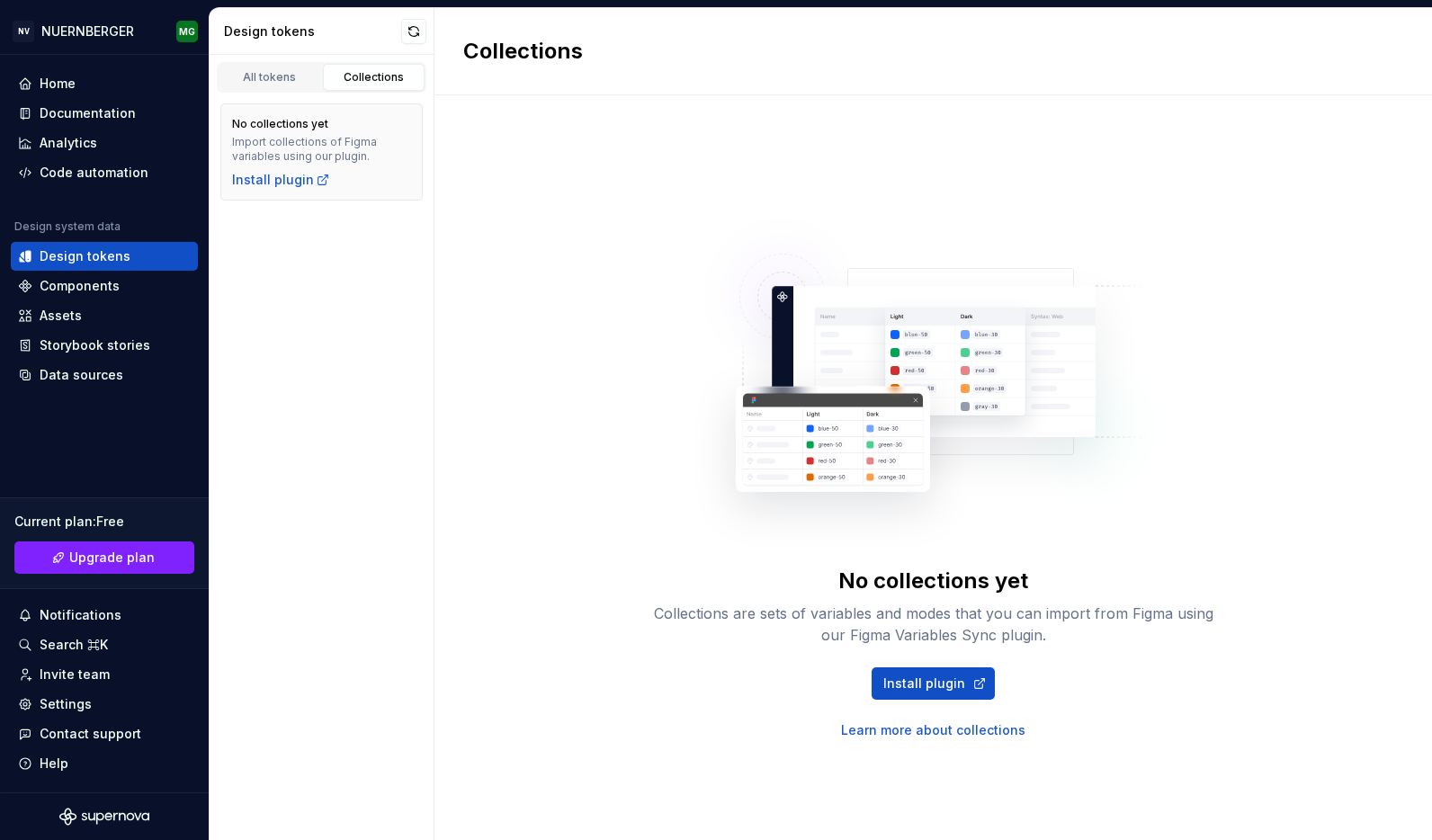 drag, startPoint x: 610, startPoint y: 392, endPoint x: 432, endPoint y: 231, distance: 240.0104 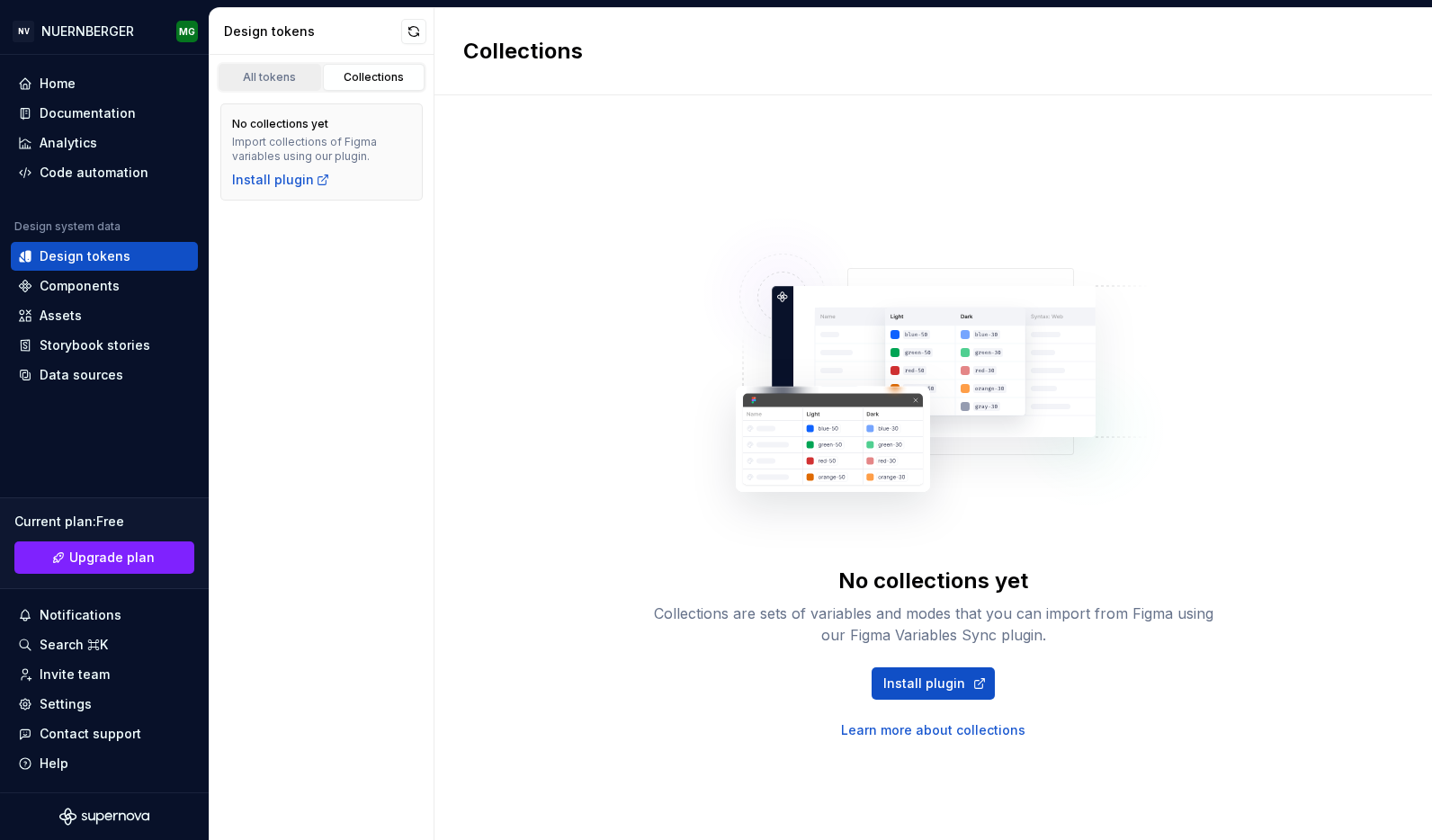 click on "All tokens" at bounding box center (270, 77) 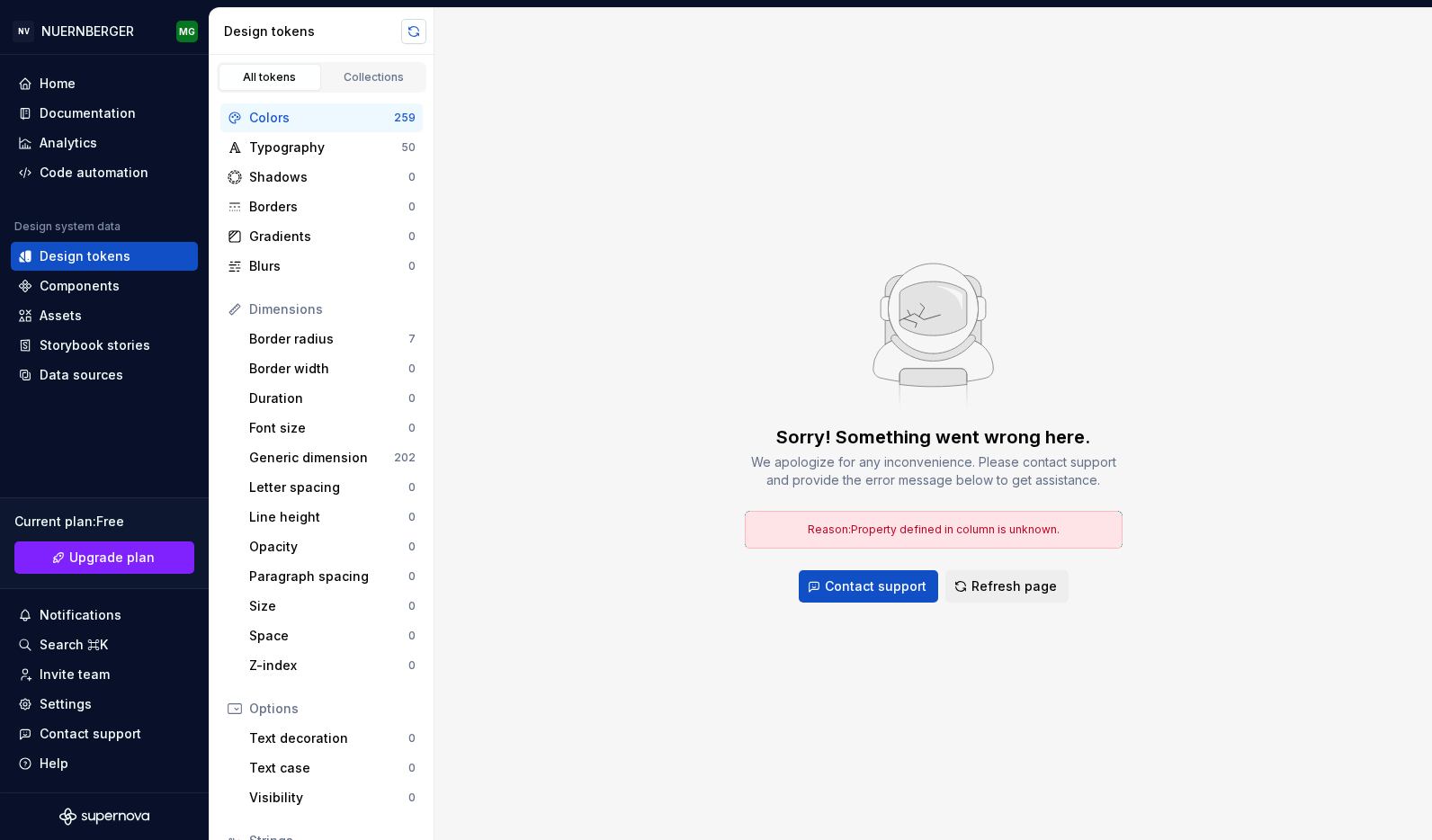 click at bounding box center [414, 31] 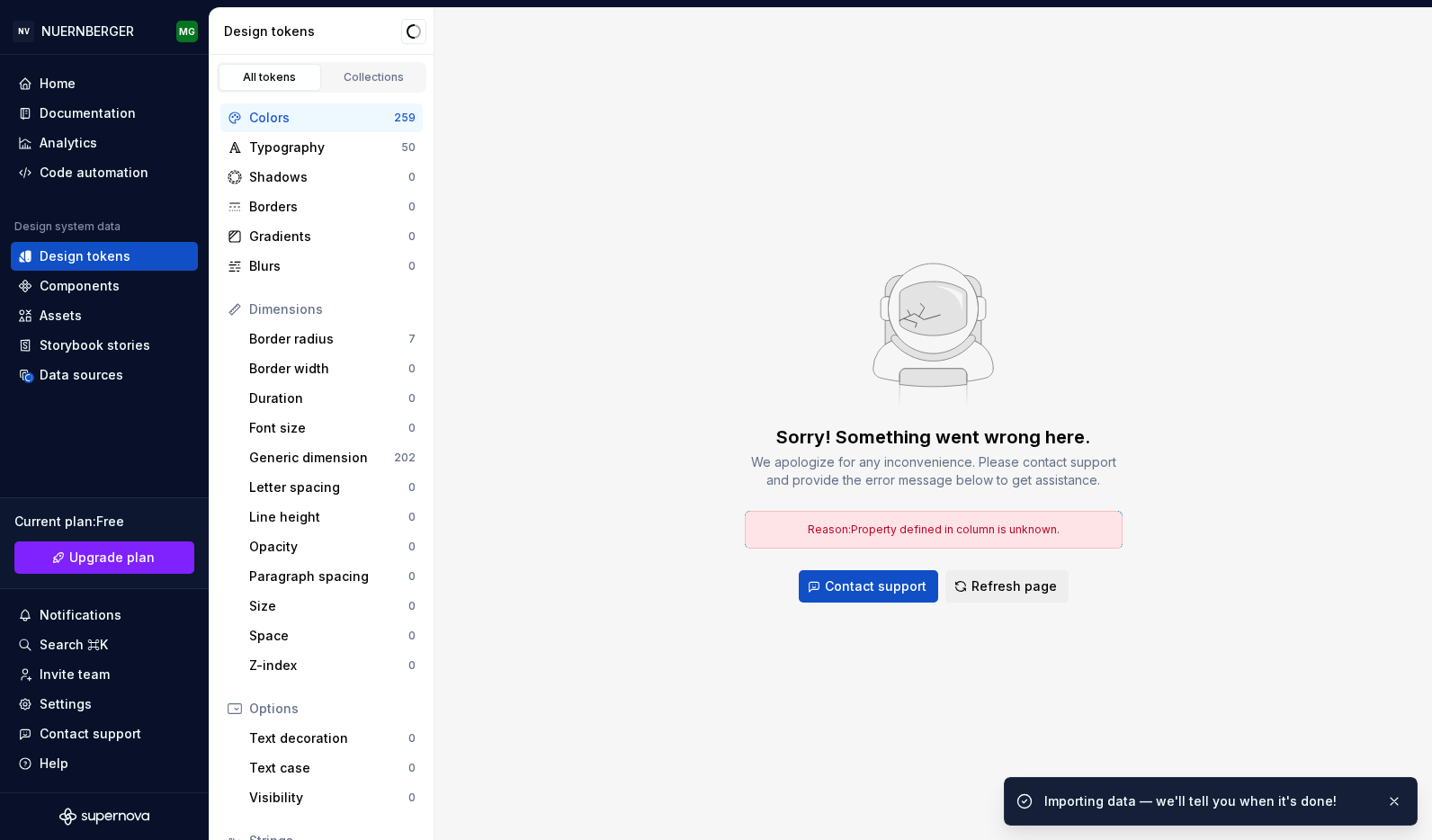 click on "Sorry! Something went wrong here. We apologize for any inconvenience. Please contact support and provide the error message below to get assistance. Reason:  Property defined in column is unknown. Contact support Refresh page" at bounding box center (933, 424) 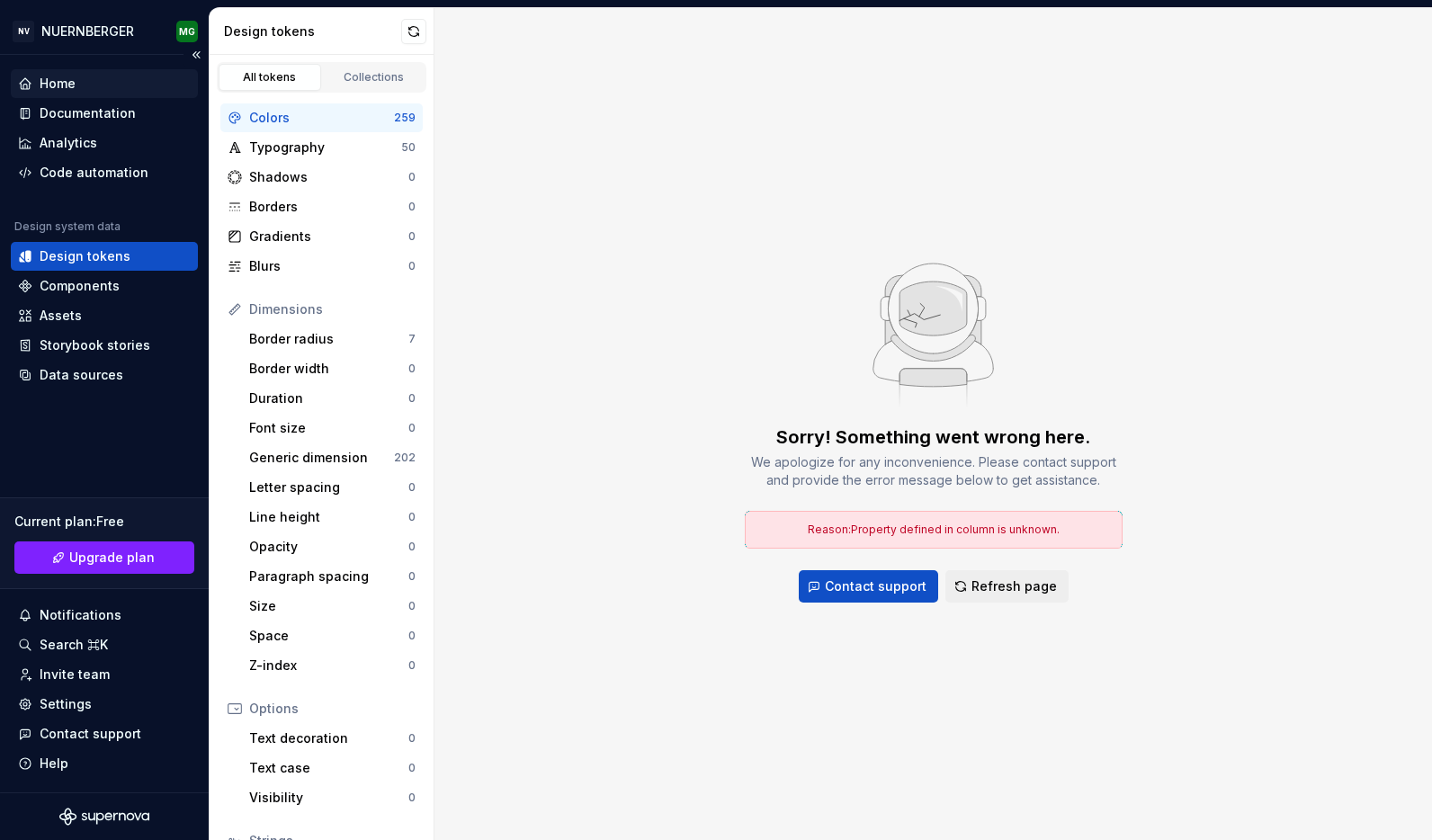 click on "Home" at bounding box center (104, 84) 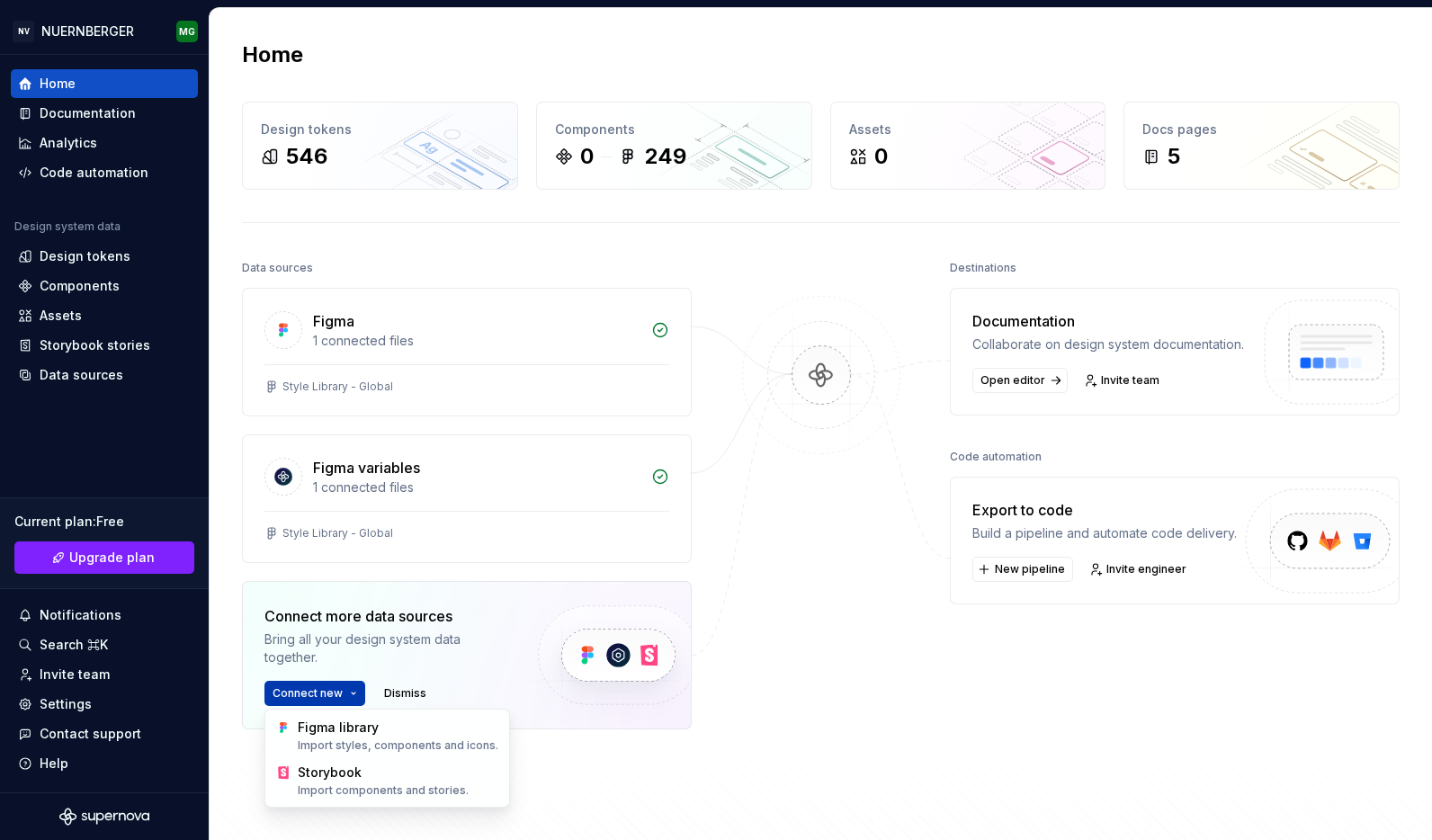 click on "NV Workspace NÜRNBERGER Versicherung Home Design tokens 546 Components 0 249 Assets 0 Docs pages 5 Data sources Figma 1 connected files Style Library - Global Figma variables 1 connected files Style Library - Global Connect more data sources Bring all your design system data together. Connect new Dismiss Destinations Documentation Collaborate on design system documentation. Open editor Invite team Code automation Export to code Build a pipeline and automate code delivery. New pipeline Invite engineer Product documentation Learn how to build, manage and maintain design systems in smarter ways. Developer documentation Start delivering your design choices to your codebases right away. Join our Slack community Connect and learn with other design system practitioners.   * Figma library Storybook" at bounding box center [716, 420] 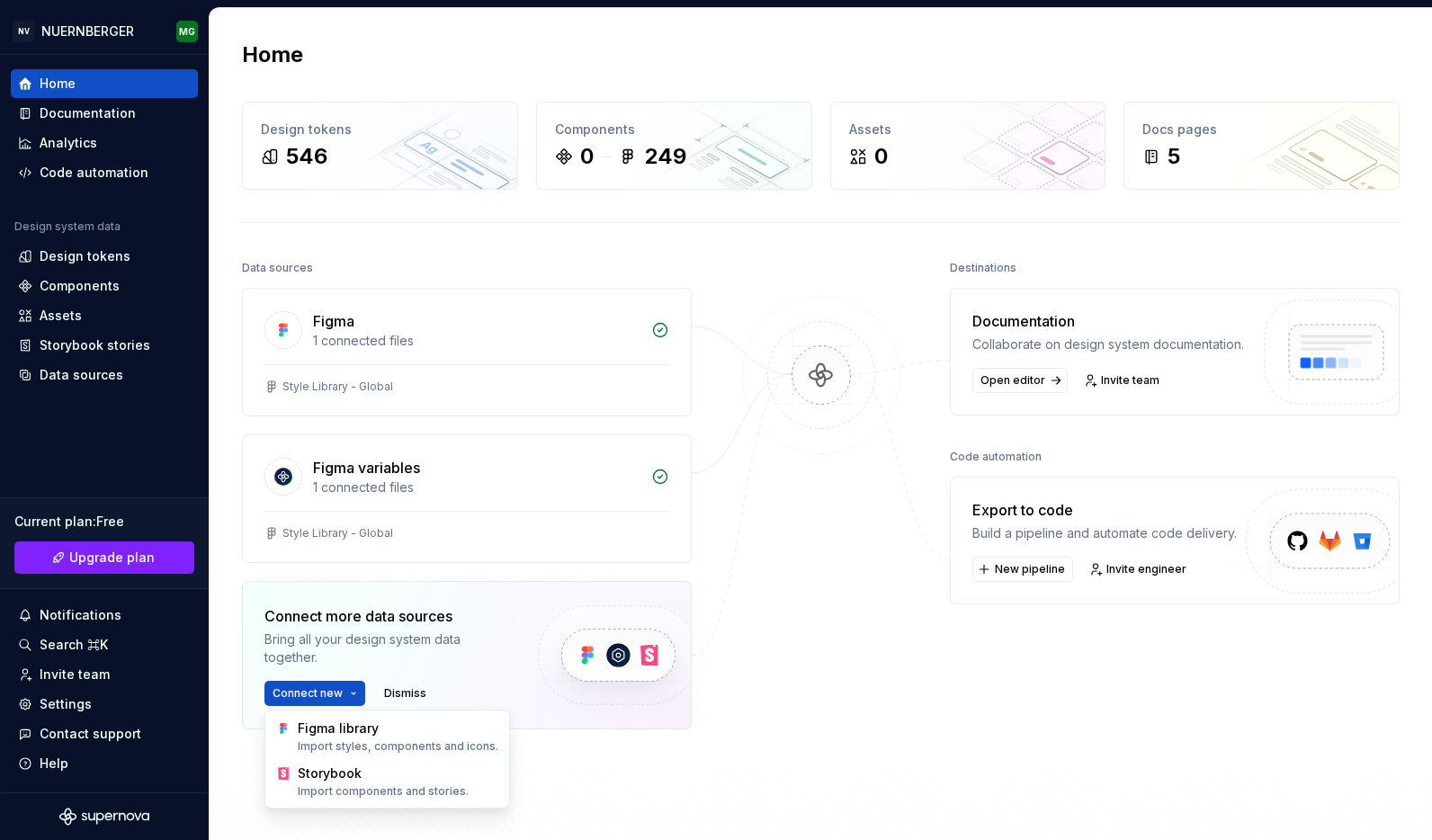 click on "NV Workspace NÜRNBERGER Versicherung Home Design tokens 546 Components 0 249 Assets 0 Docs pages 5 Data sources Figma 1 connected files Style Library - Global Figma variables 1 connected files Style Library - Global Connect more data sources Bring all your design system data together. Connect new Dismiss Destinations Documentation Collaborate on design system documentation. Open editor Invite team Code automation Export to code Build a pipeline and automate code delivery. New pipeline Invite engineer Product documentation Learn how to build, manage and maintain design systems in smarter ways. Developer documentation Start delivering your design choices to your codebases right away. Join our Slack community Connect and learn with other design system practitioners.   * Figma library Storybook" at bounding box center [716, 420] 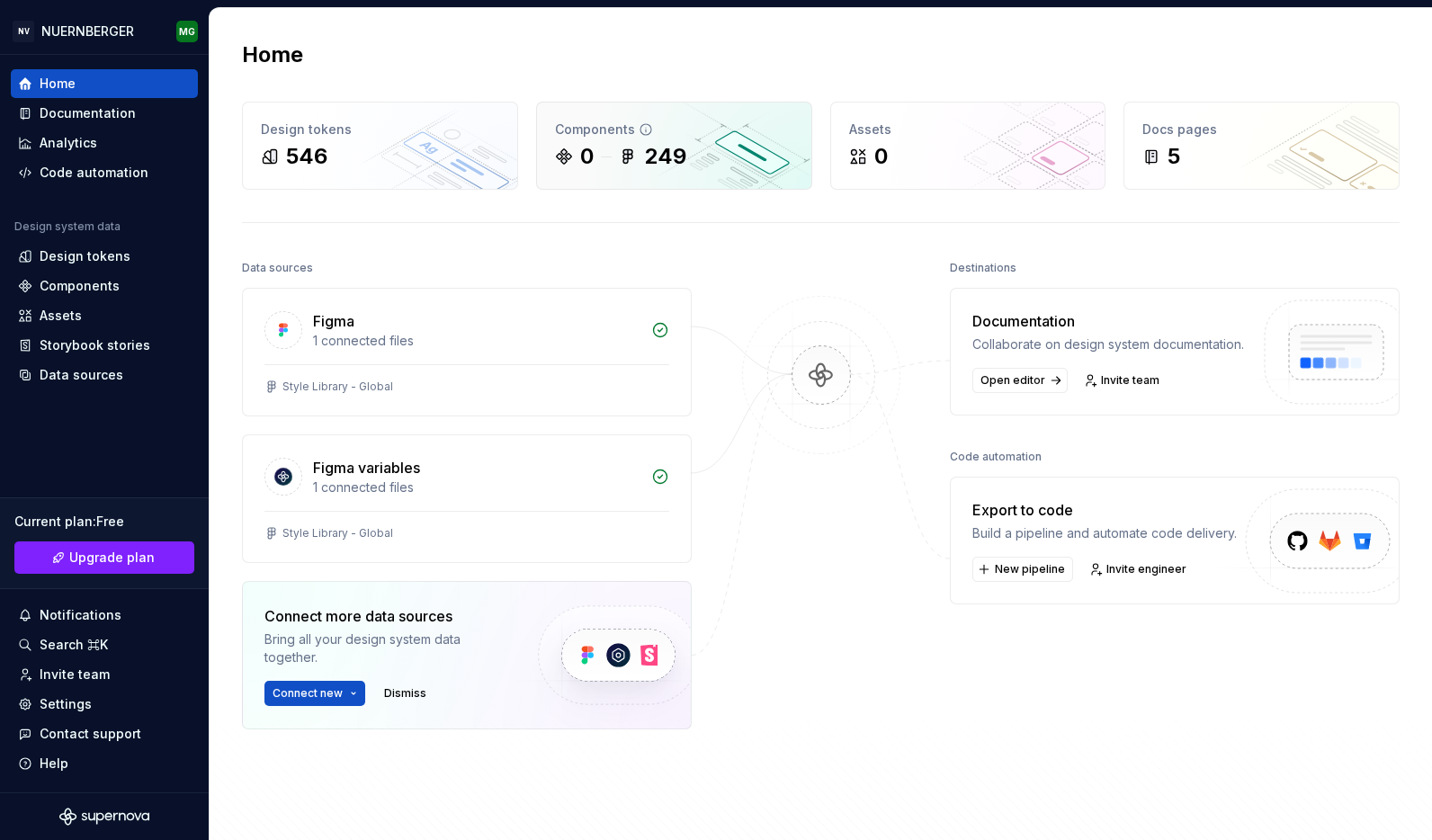 click on "0 249" at bounding box center (674, 156) 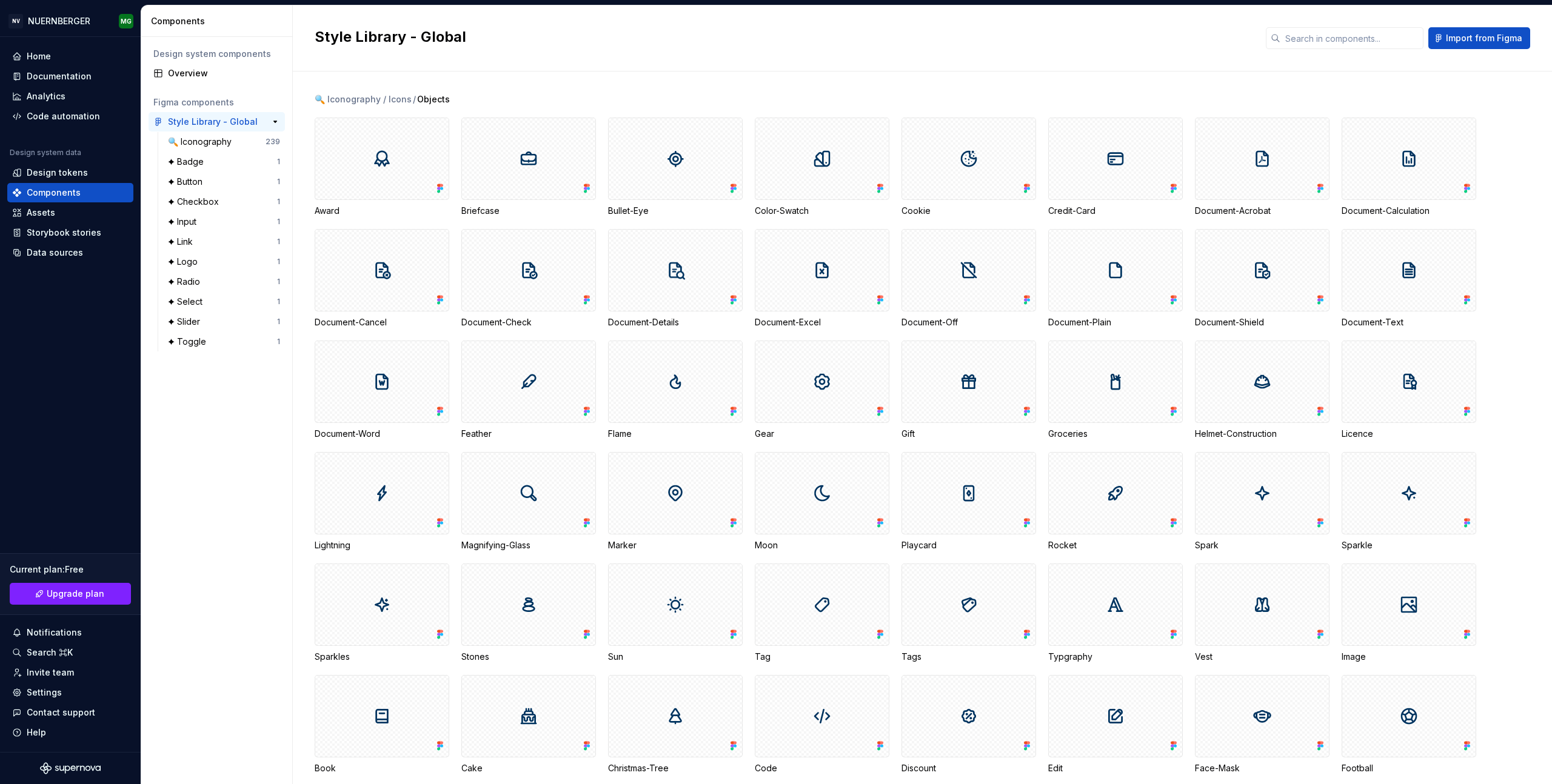 click on "Style Library - Global" at bounding box center [213, 122] 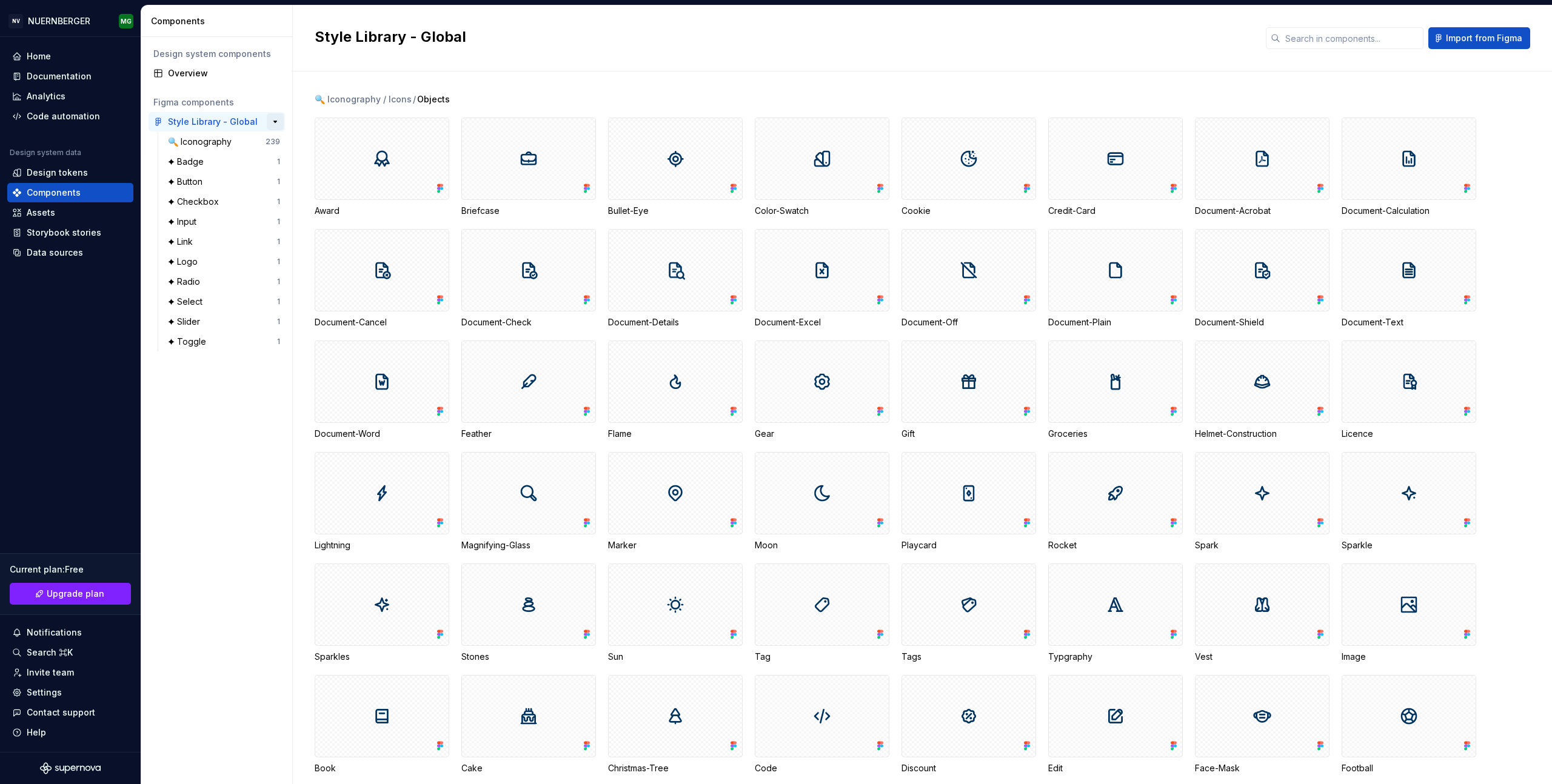 click at bounding box center [275, 122] 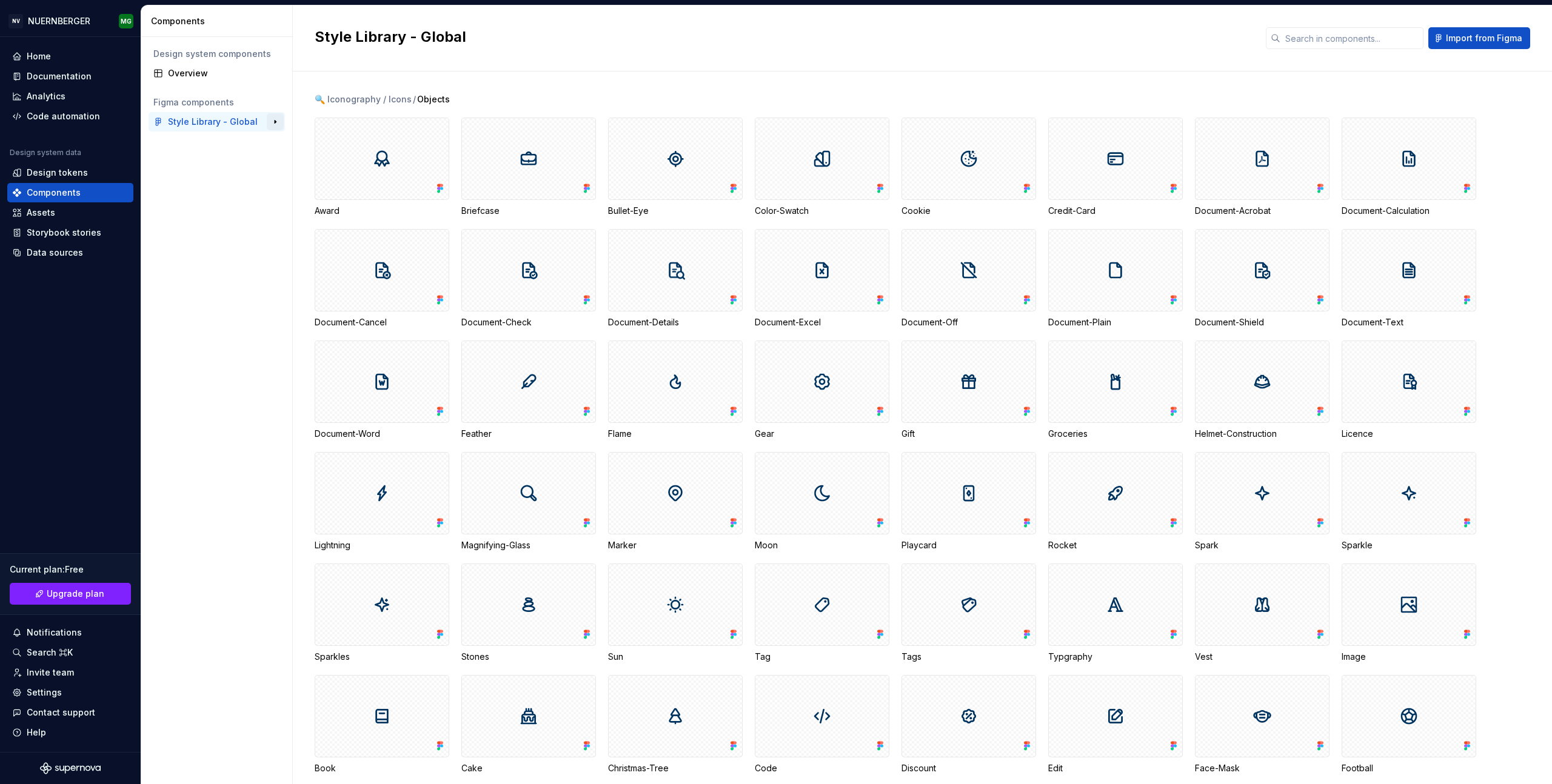 click at bounding box center [275, 122] 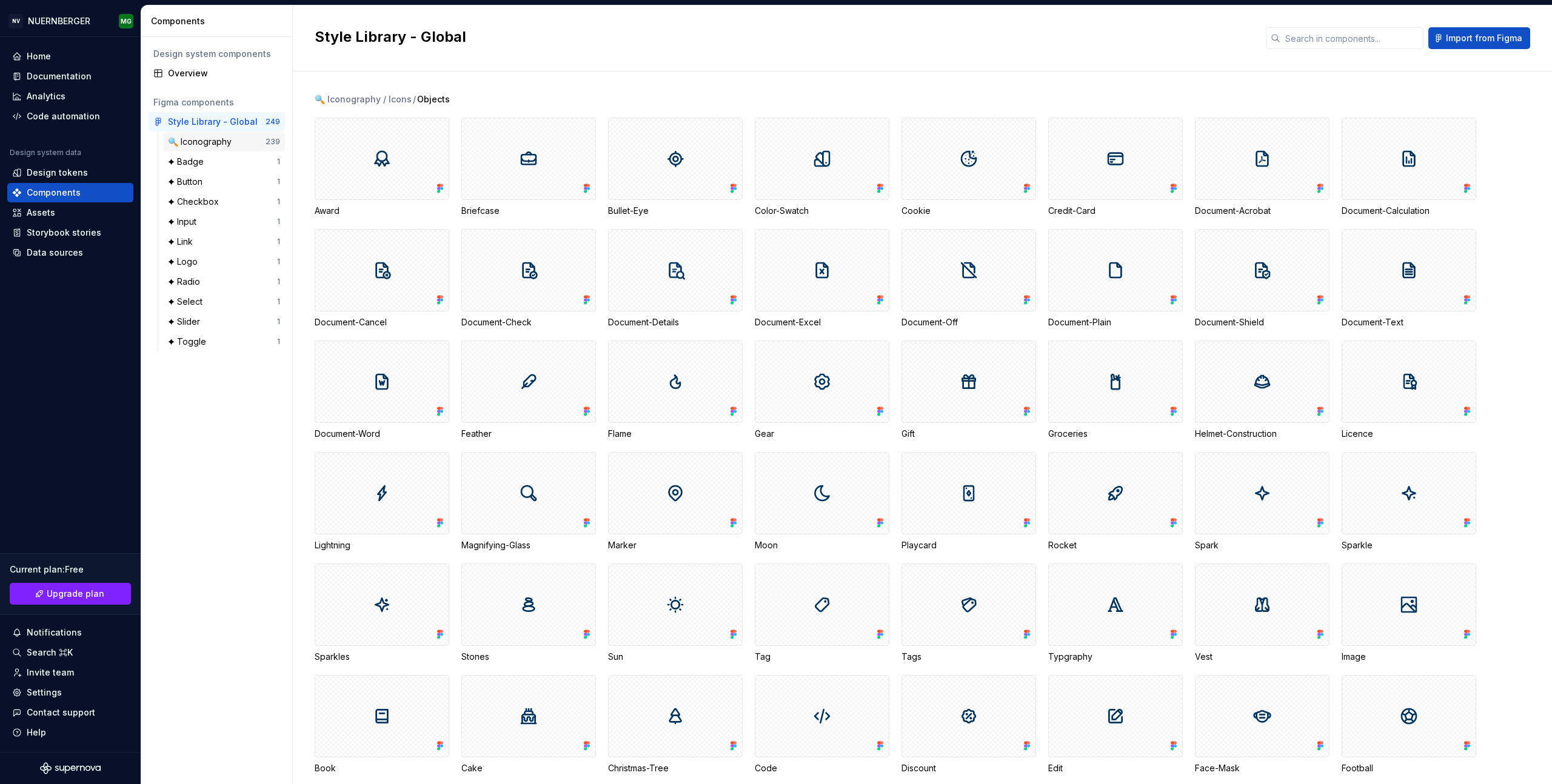 click on "🔍 Iconography" at bounding box center (202, 142) 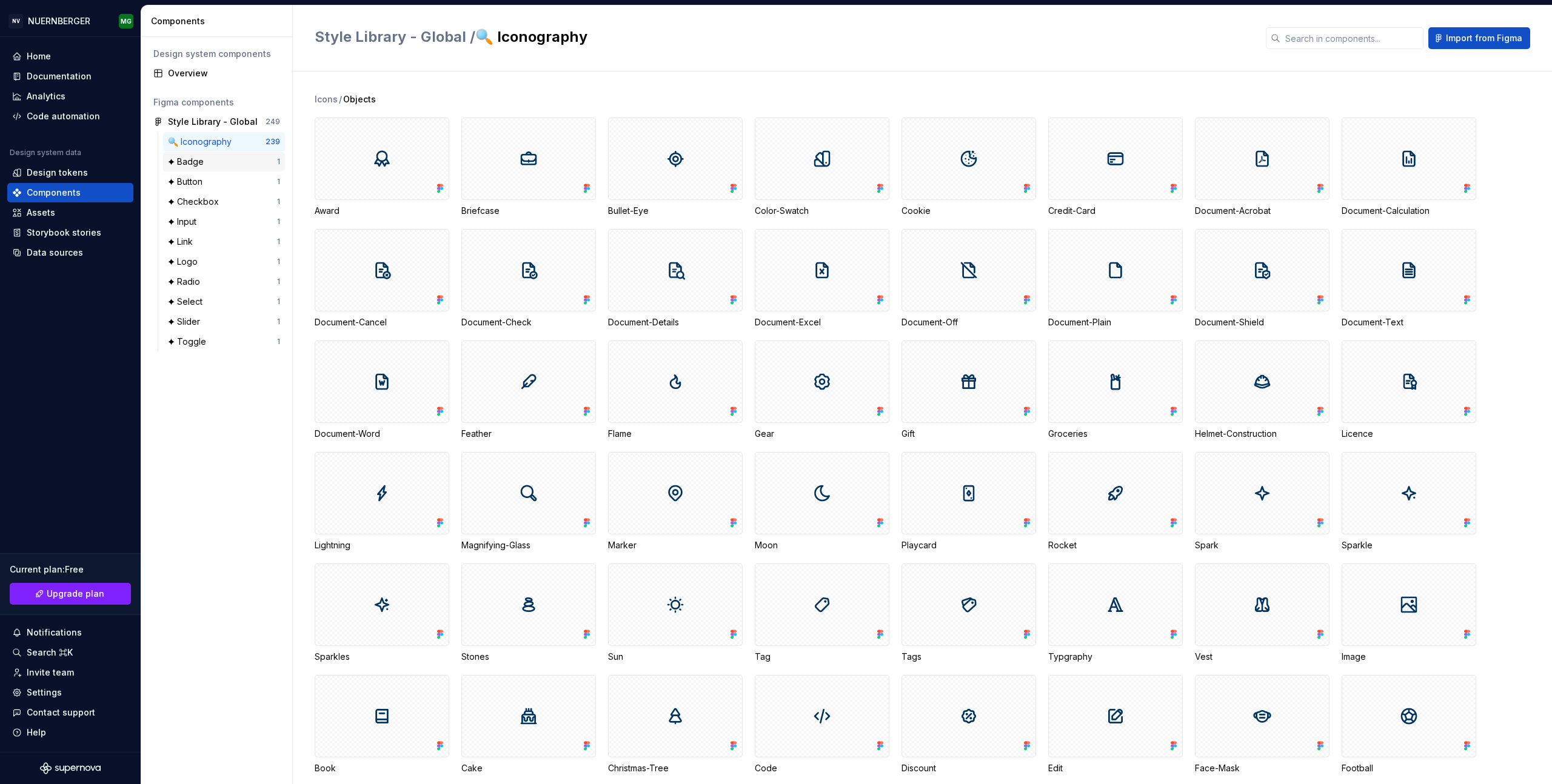 click on "✦ Badge" at bounding box center [222, 162] 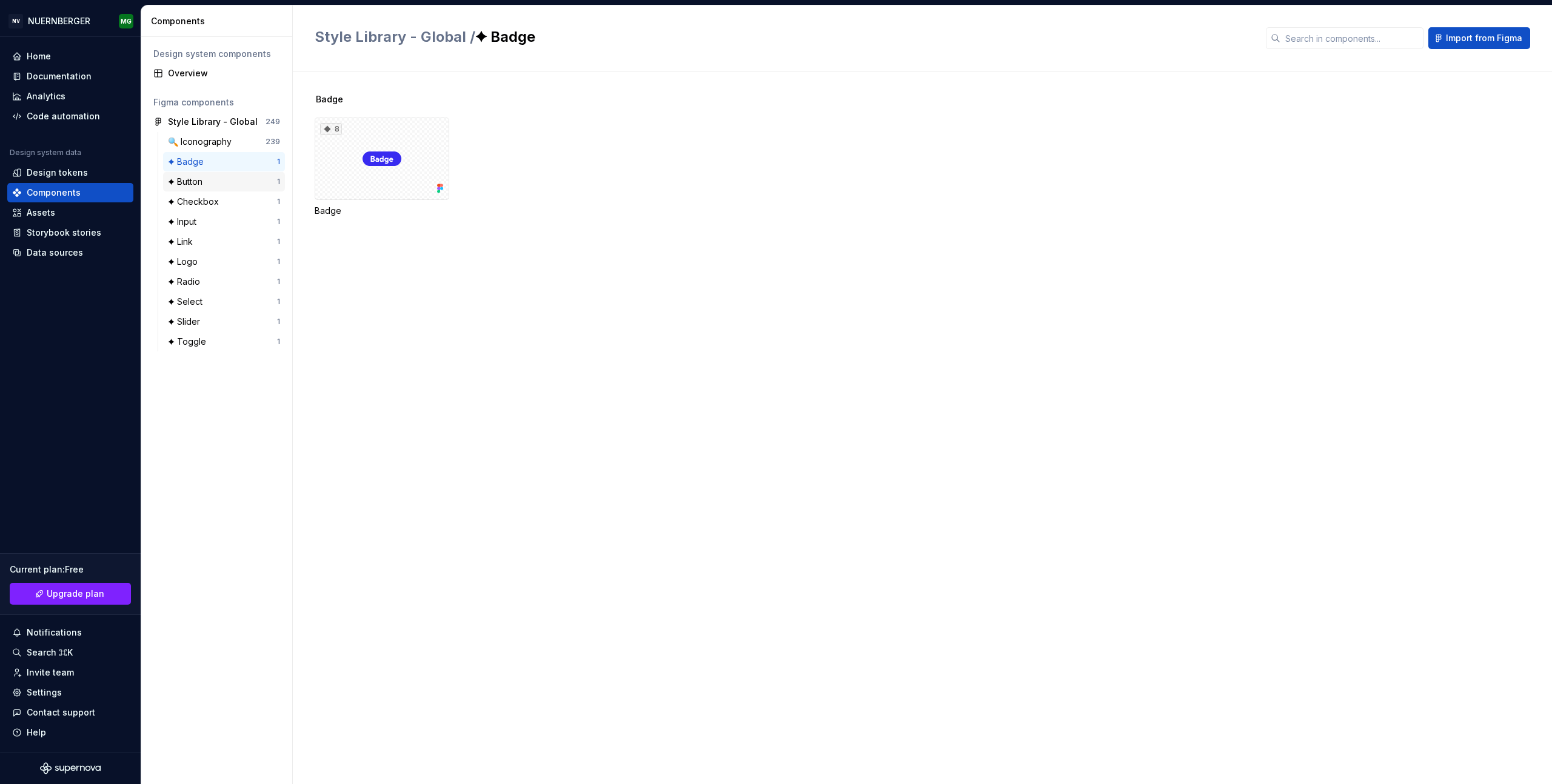 click on "✦ Button" at bounding box center (222, 182) 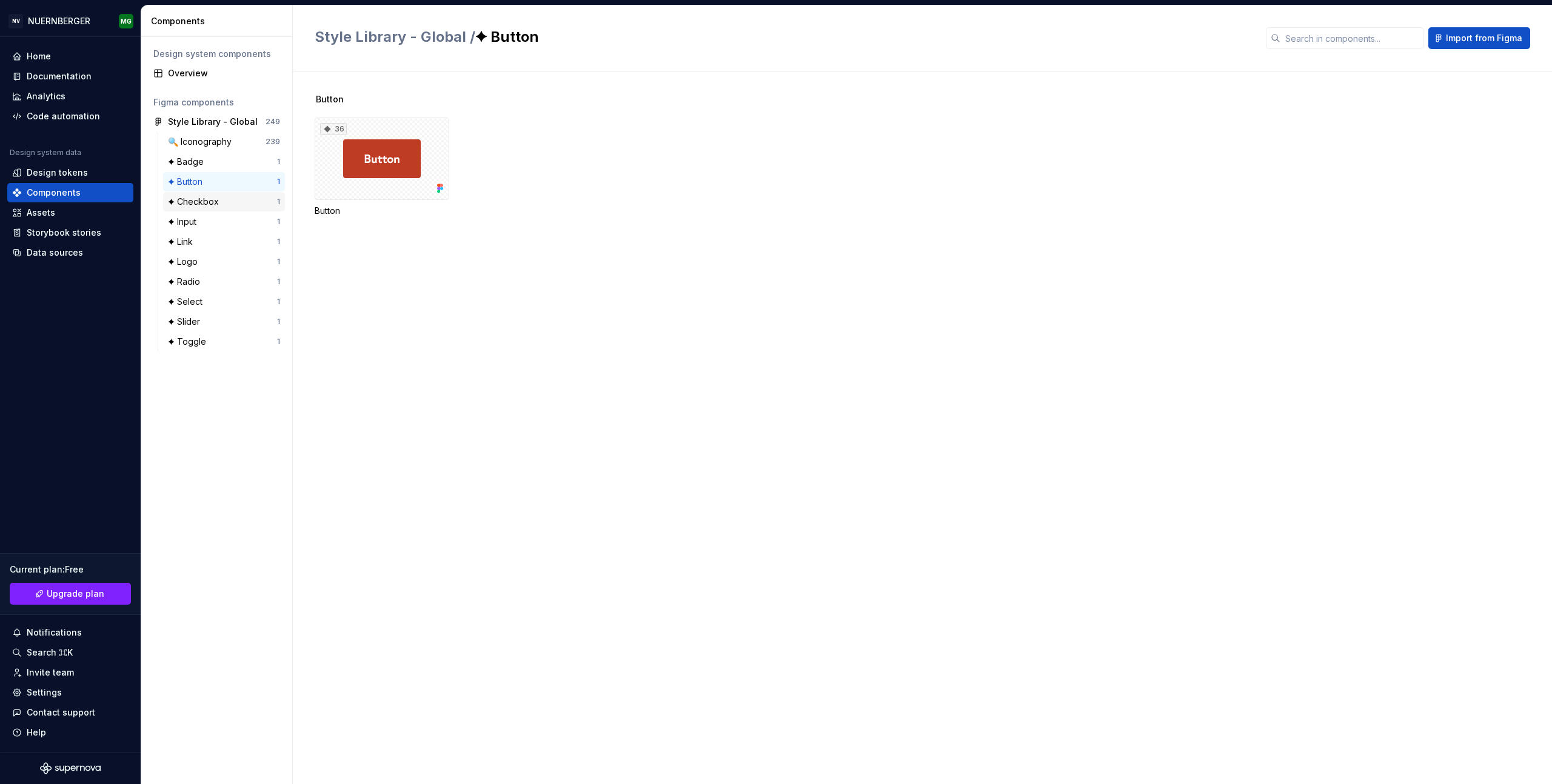 click on "✦ Checkbox" at bounding box center (196, 202) 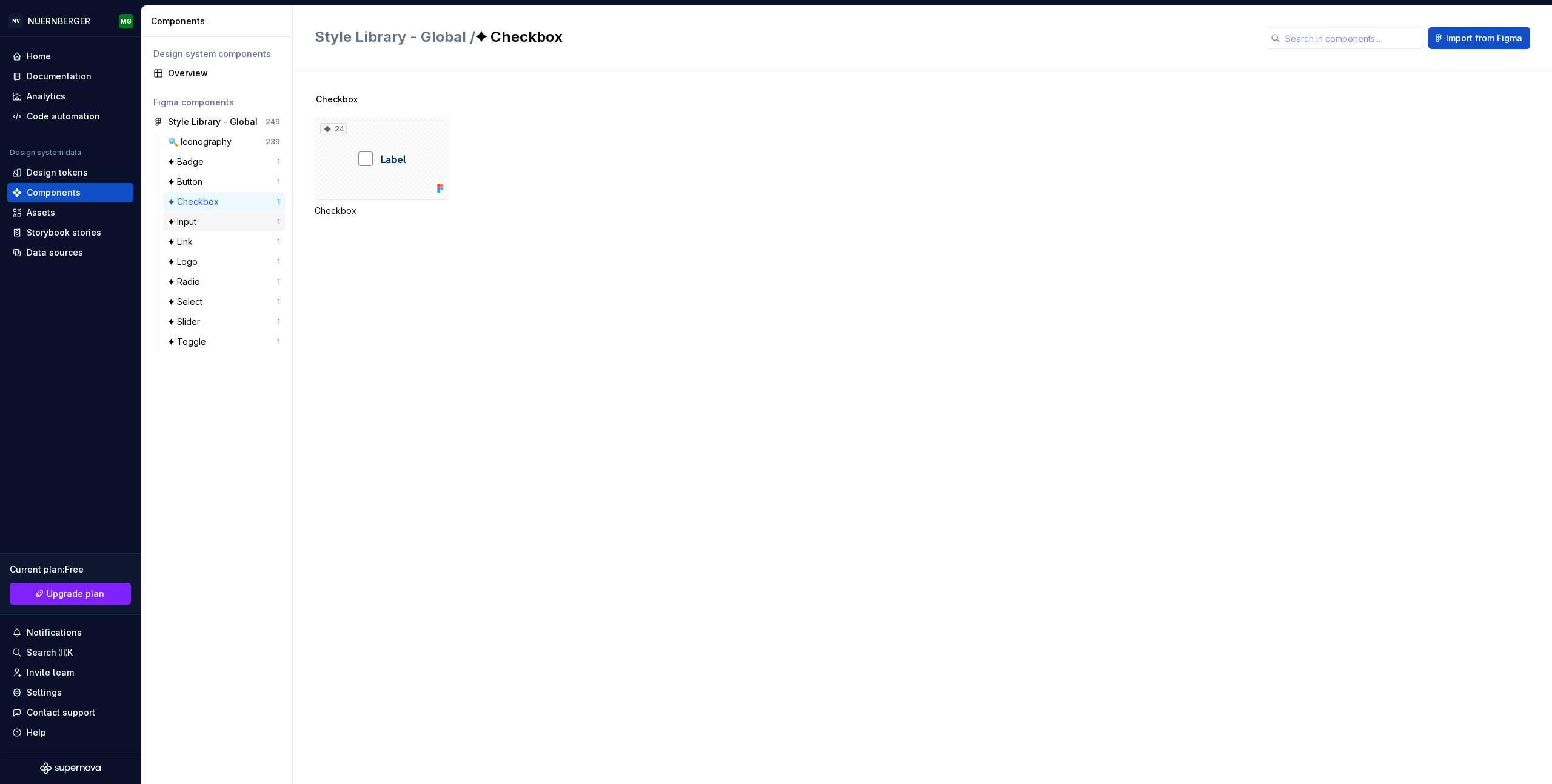 click on "✦ Input" at bounding box center (184, 222) 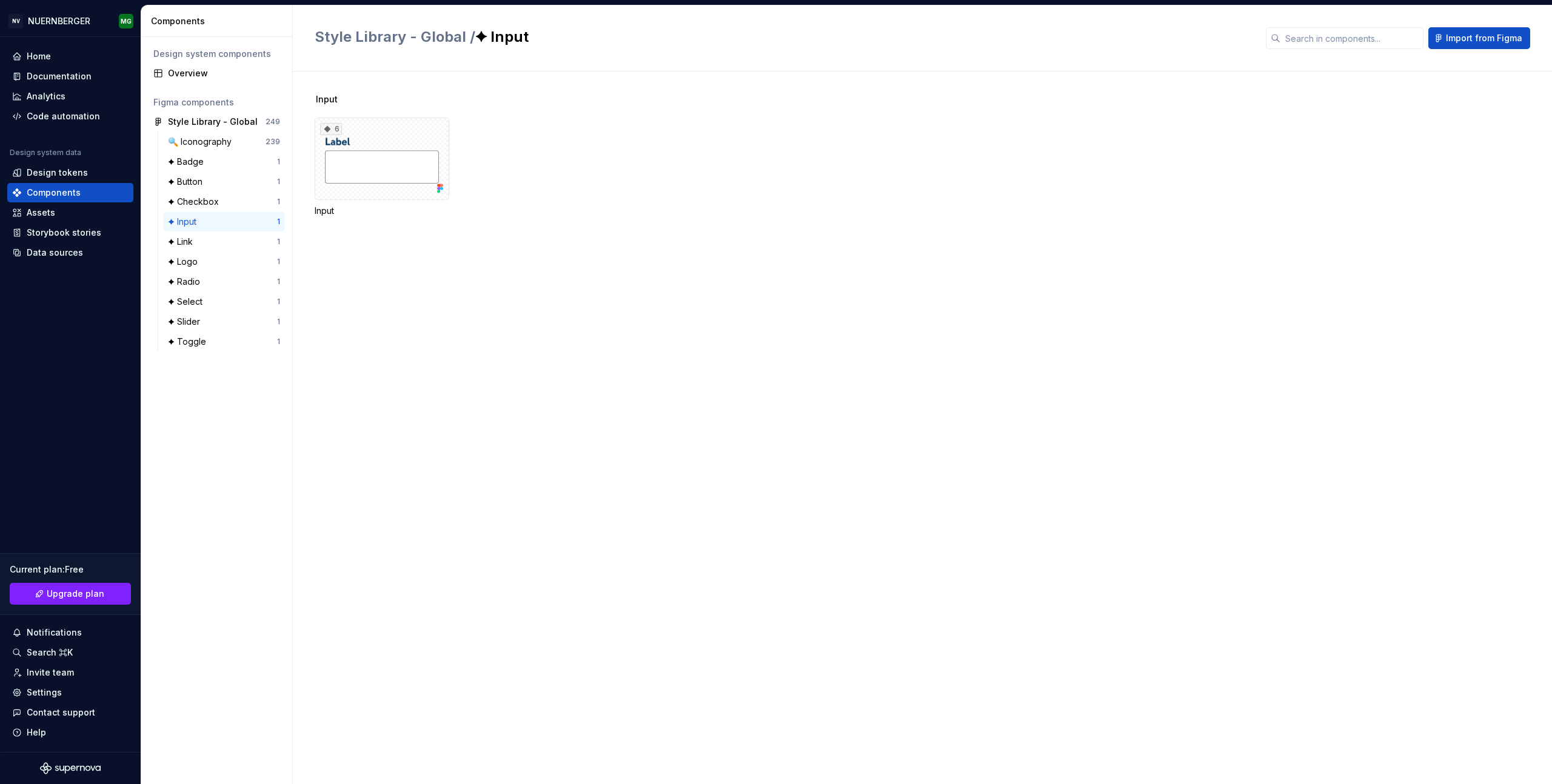 click on "Input 6 Input" at bounding box center [933, 428] 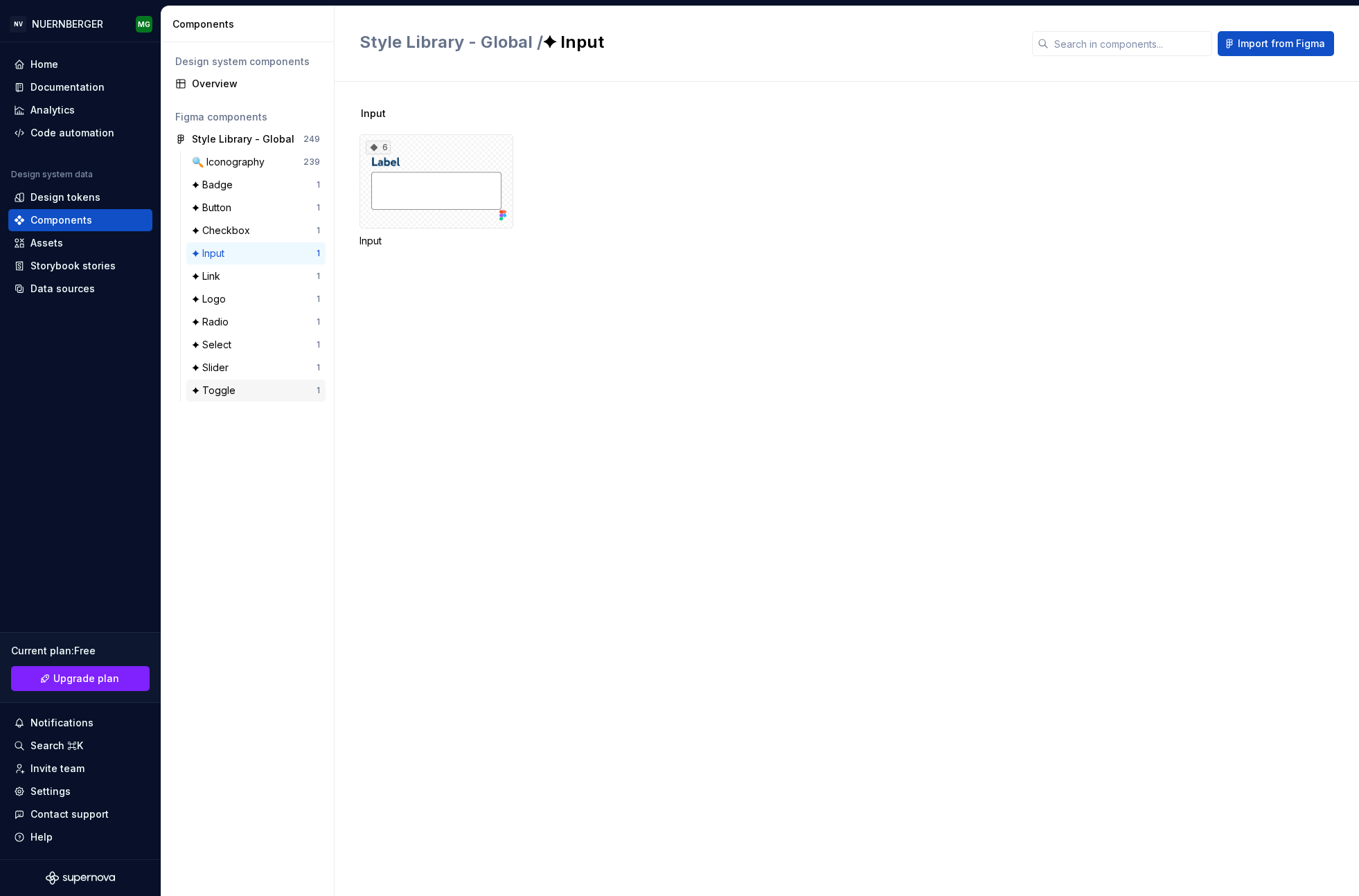 click on "✦ Toggle" at bounding box center [216, 391] 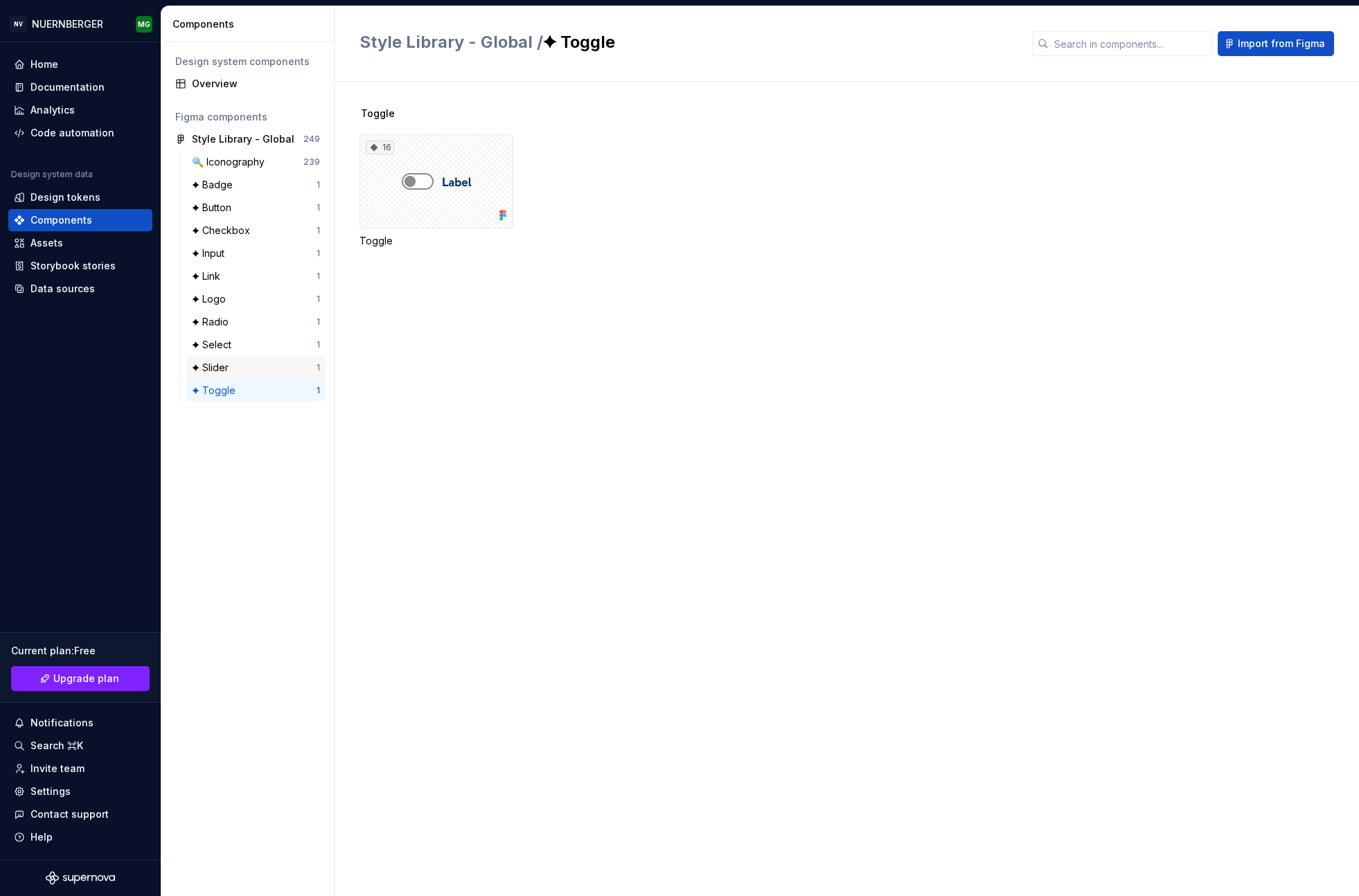 click on "✦ Slider" at bounding box center (254, 368) 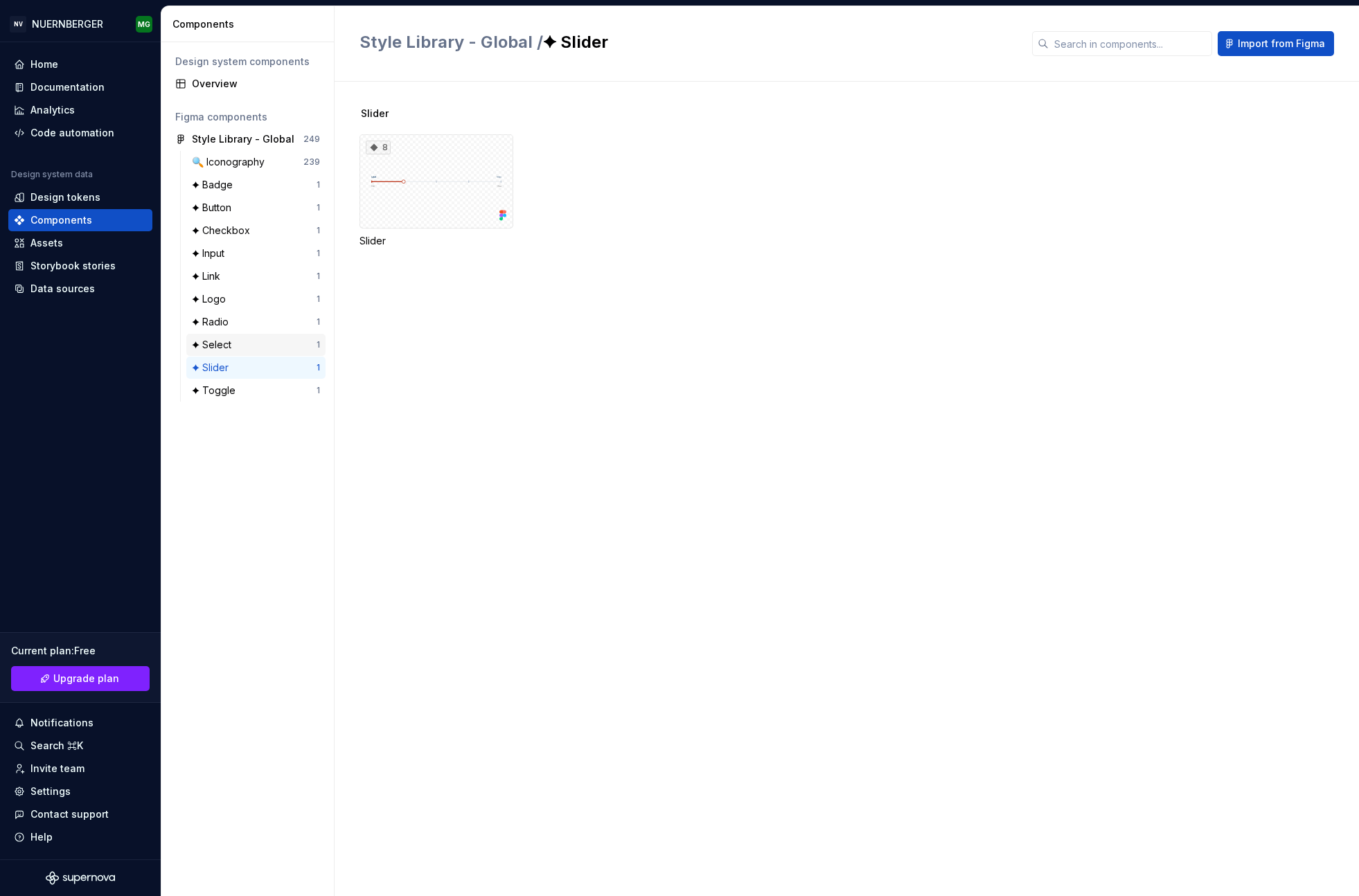 click on "✦ Select 1" at bounding box center (256, 345) 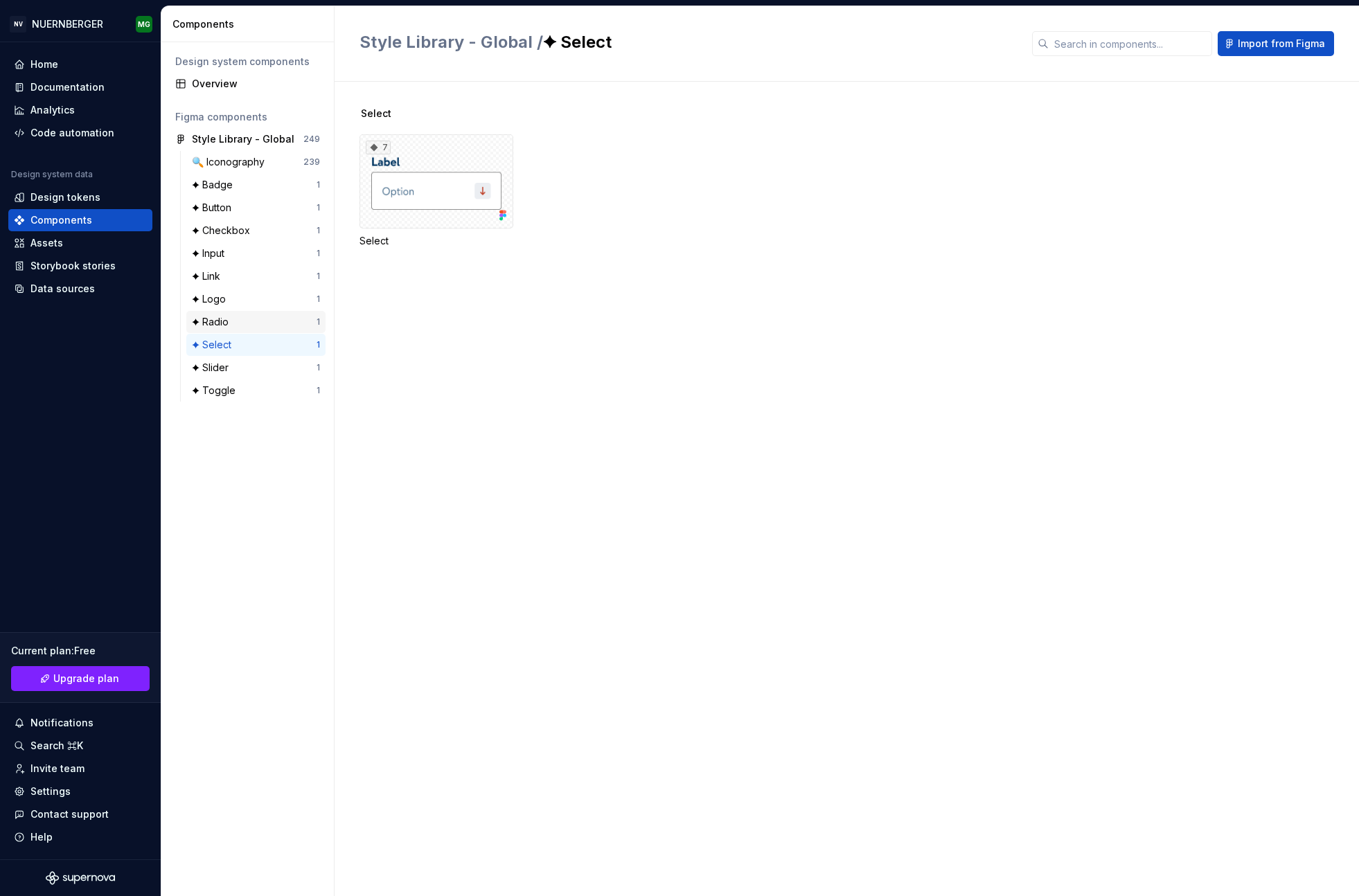 click on "✦ Radio" at bounding box center [254, 322] 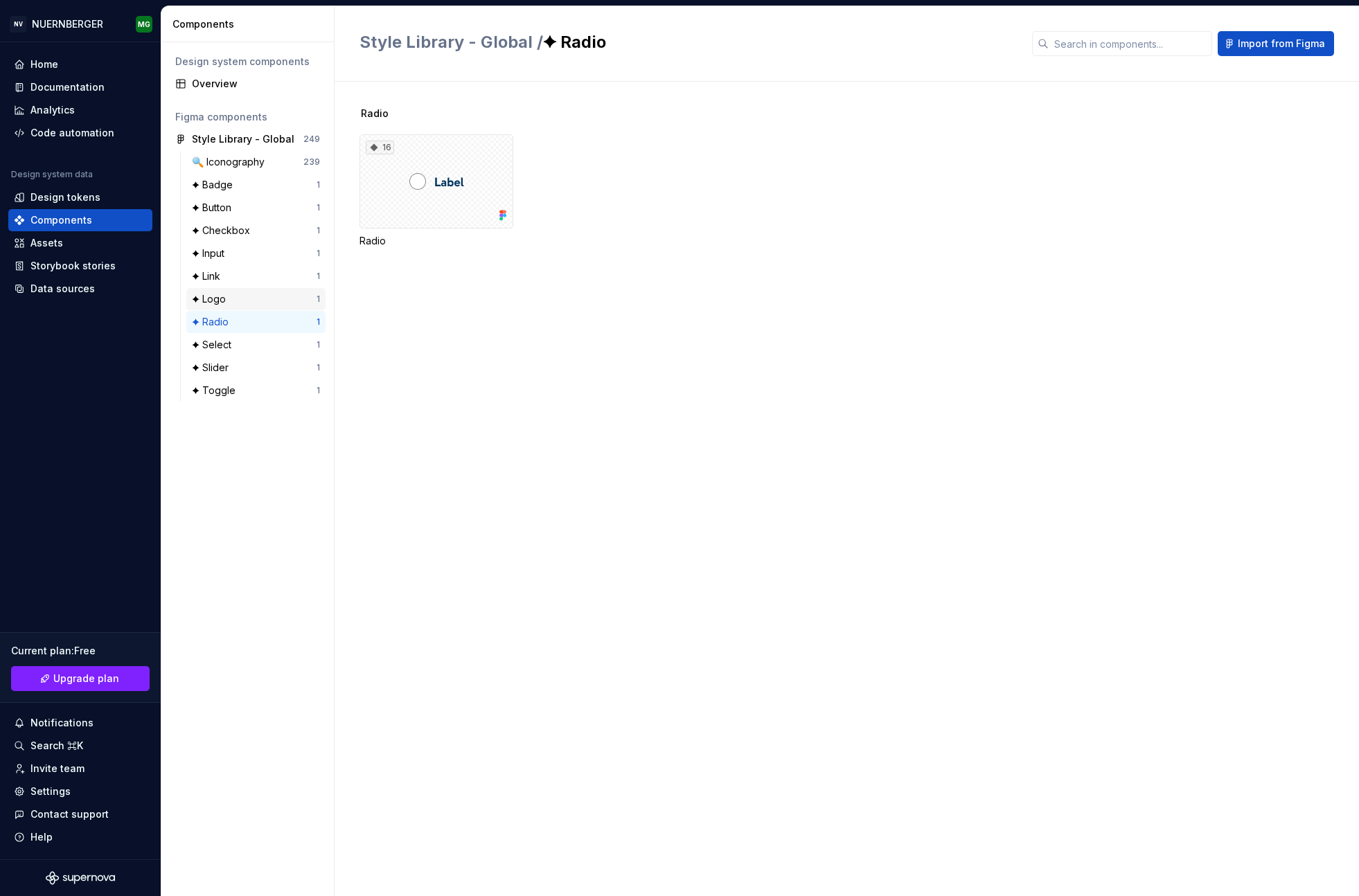 click on "✦ Logo" at bounding box center [254, 299] 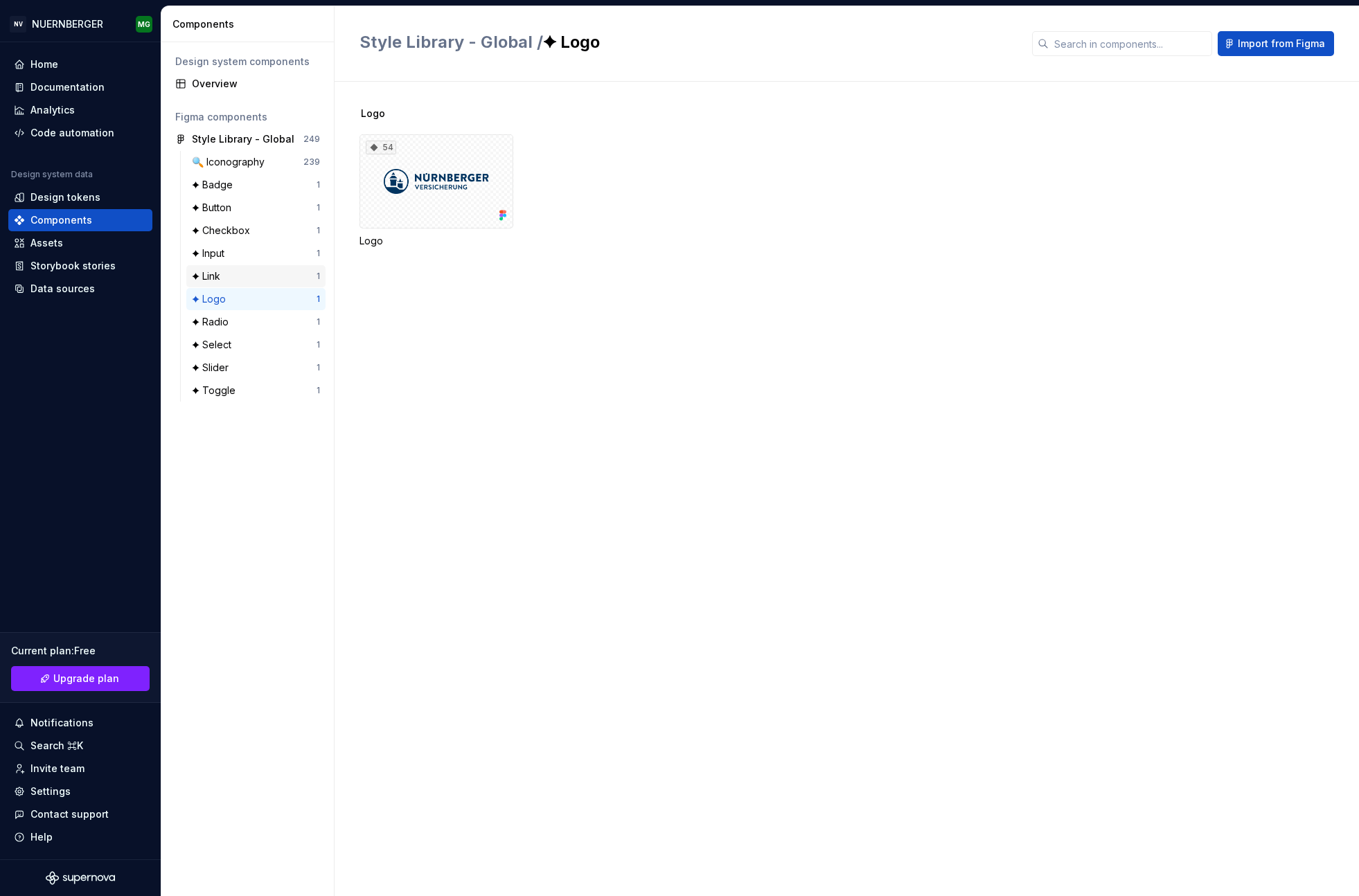 click on "✦ Link" at bounding box center [254, 276] 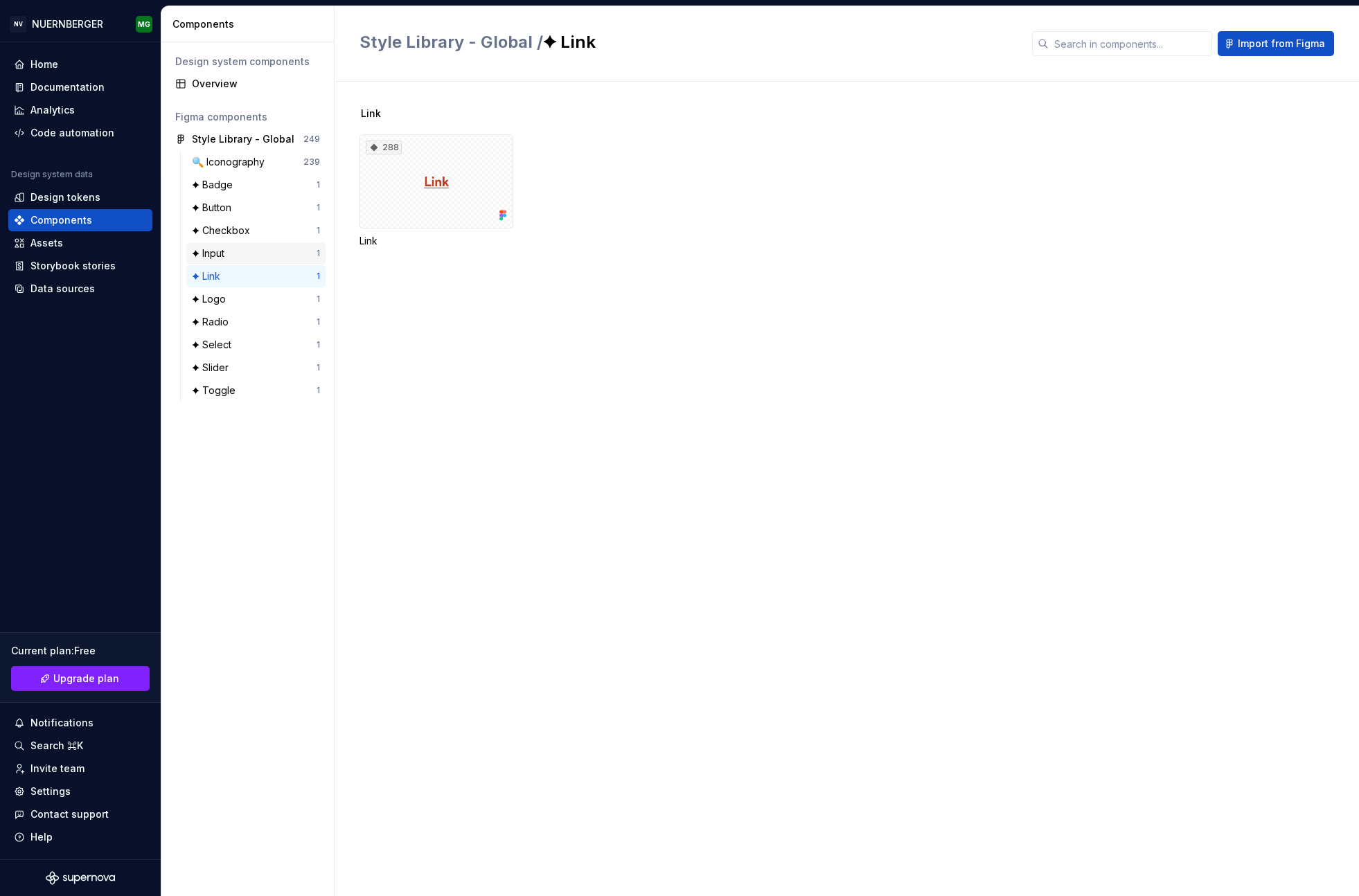 click on "✦ Input" at bounding box center [254, 253] 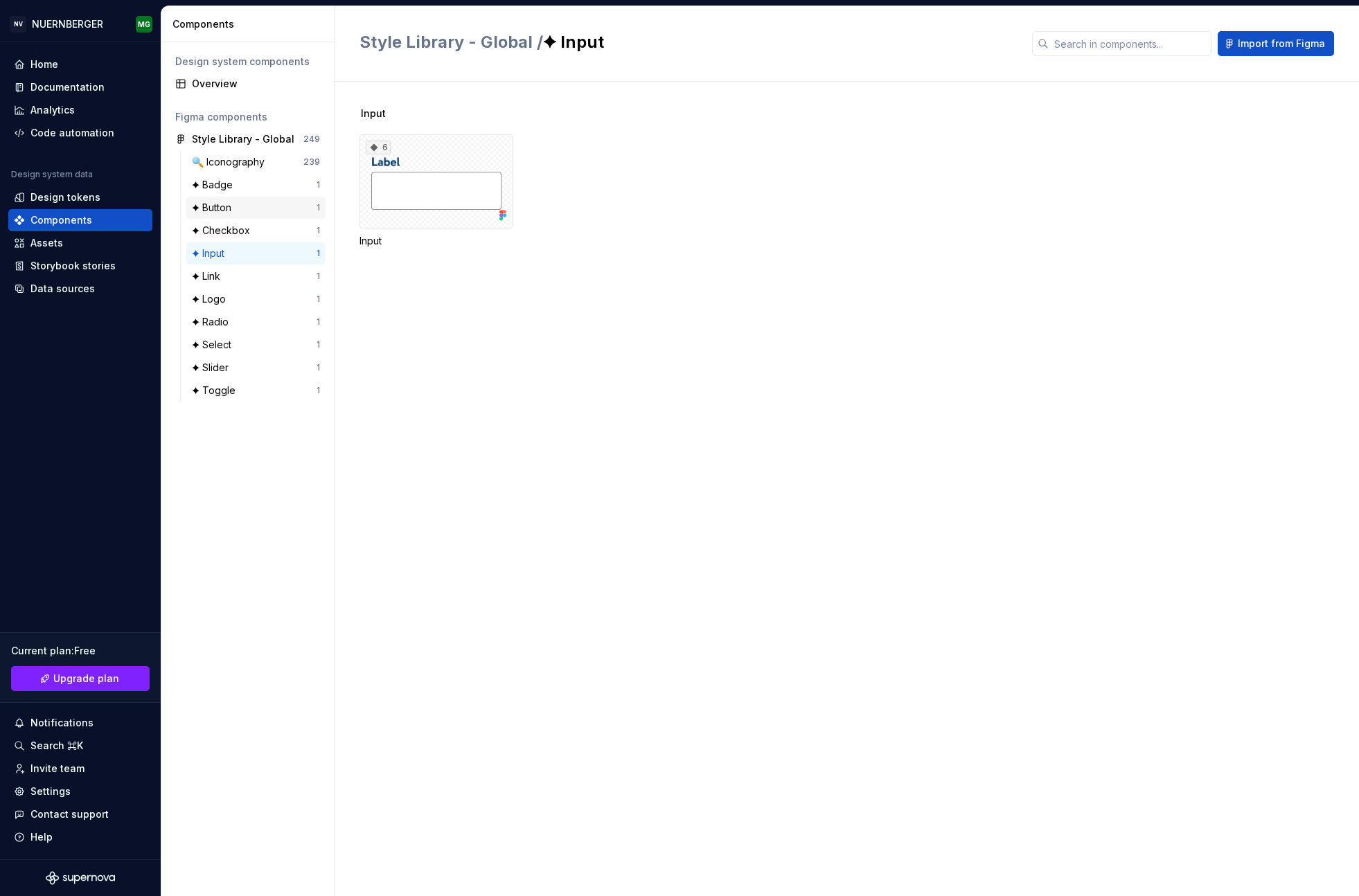 click on "✦ Button" at bounding box center [254, 208] 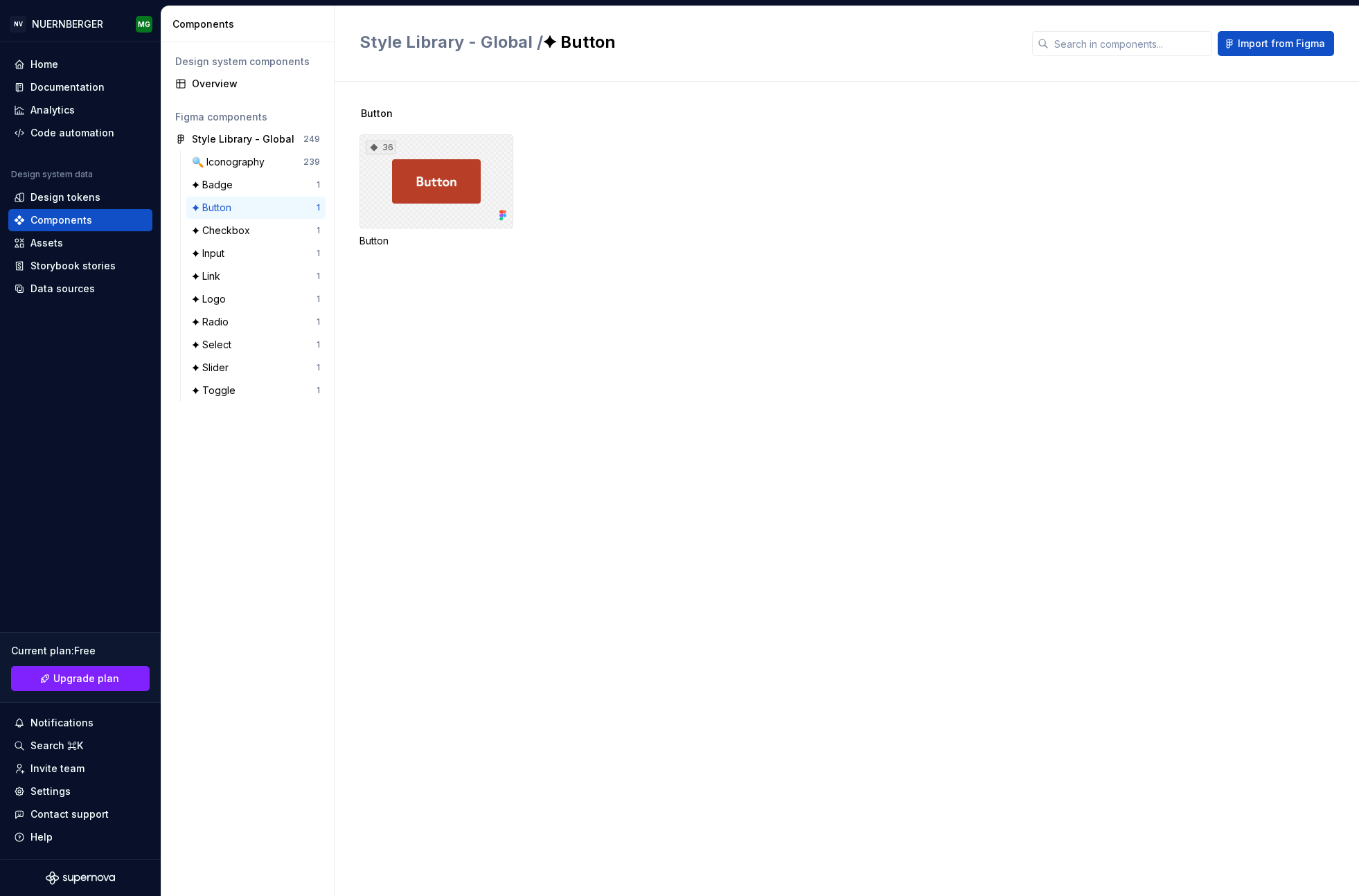click on "36" at bounding box center (436, 181) 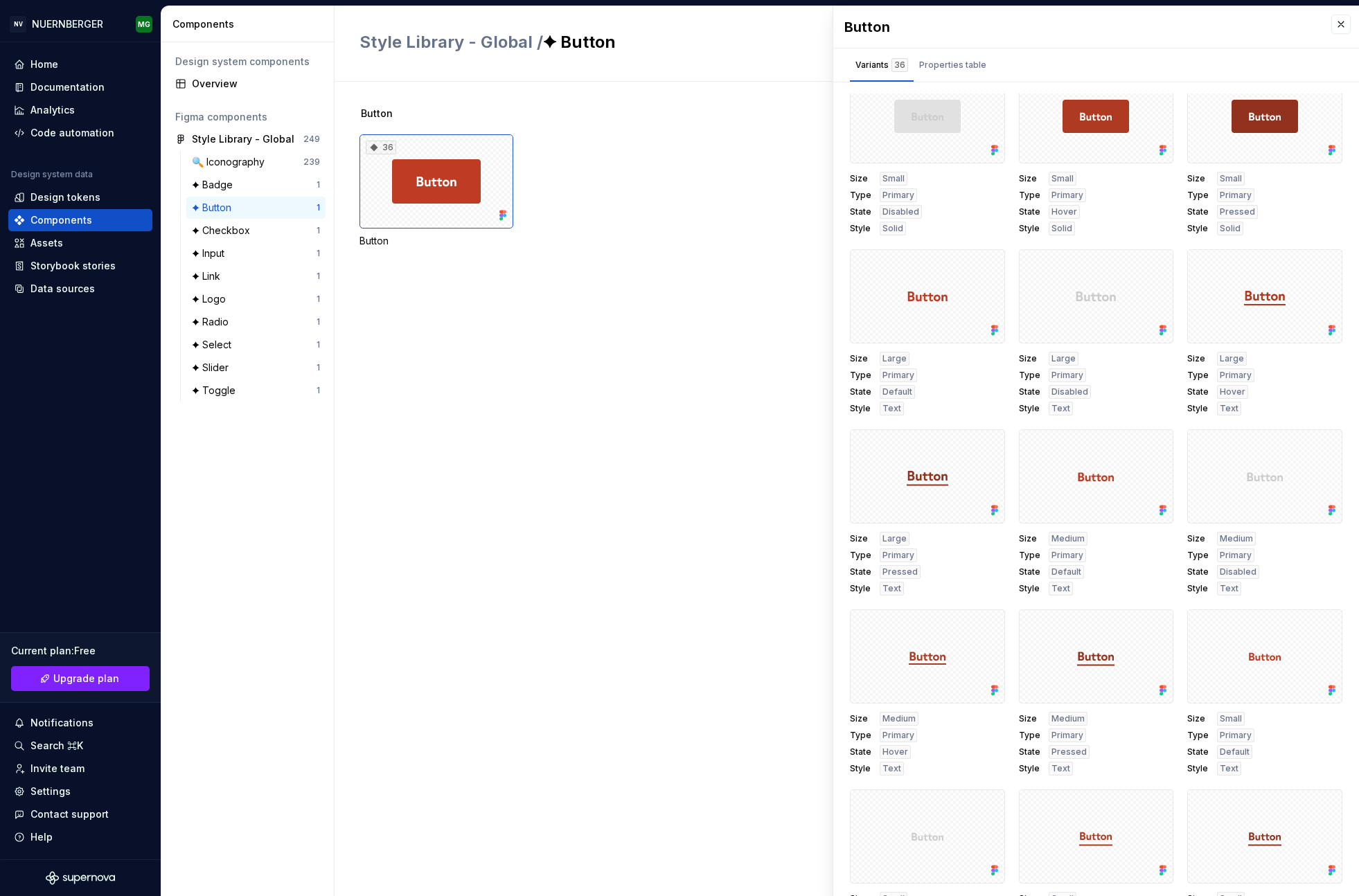 scroll, scrollTop: 1349, scrollLeft: 0, axis: vertical 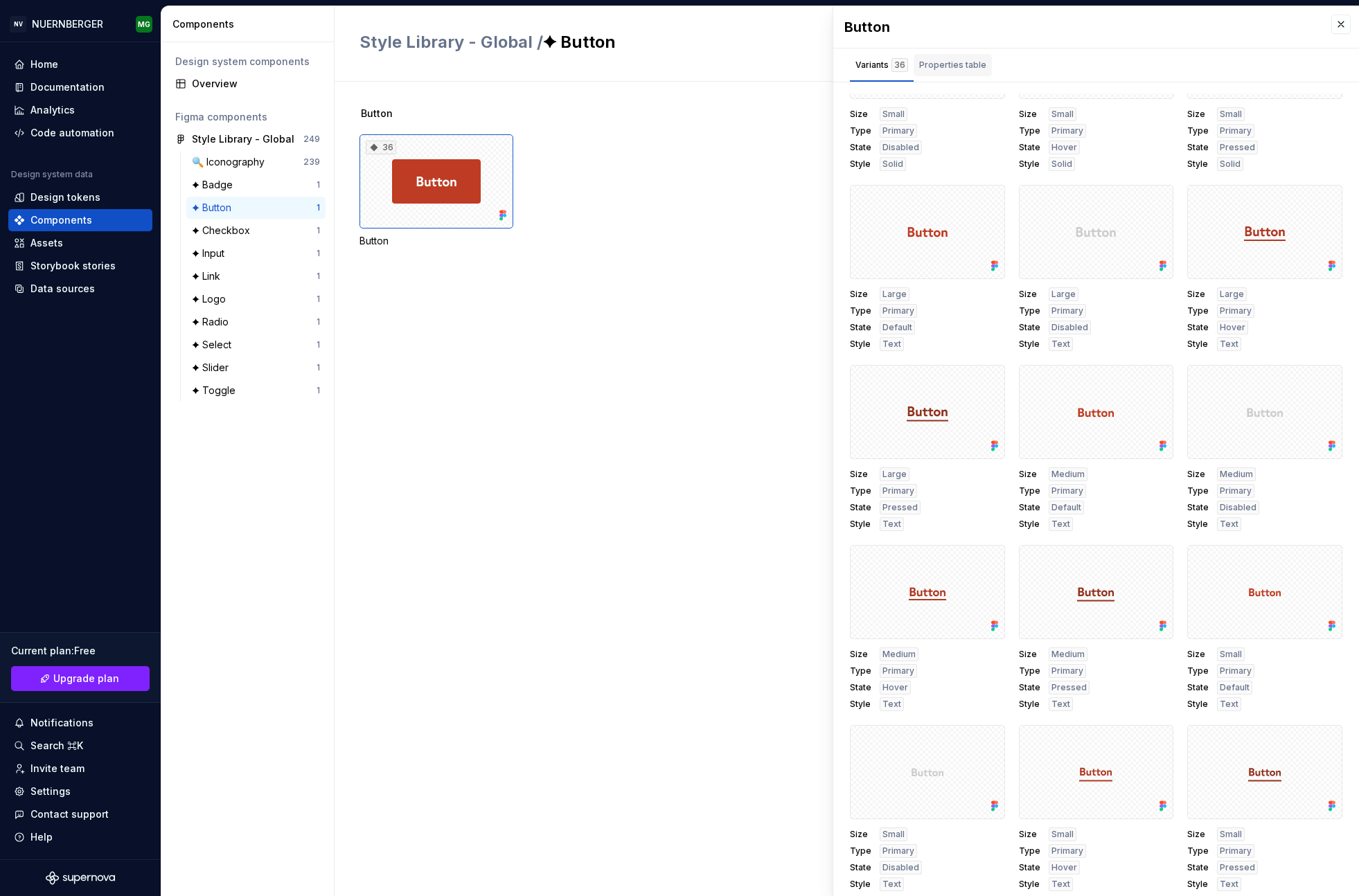 click on "Properties table" at bounding box center [952, 65] 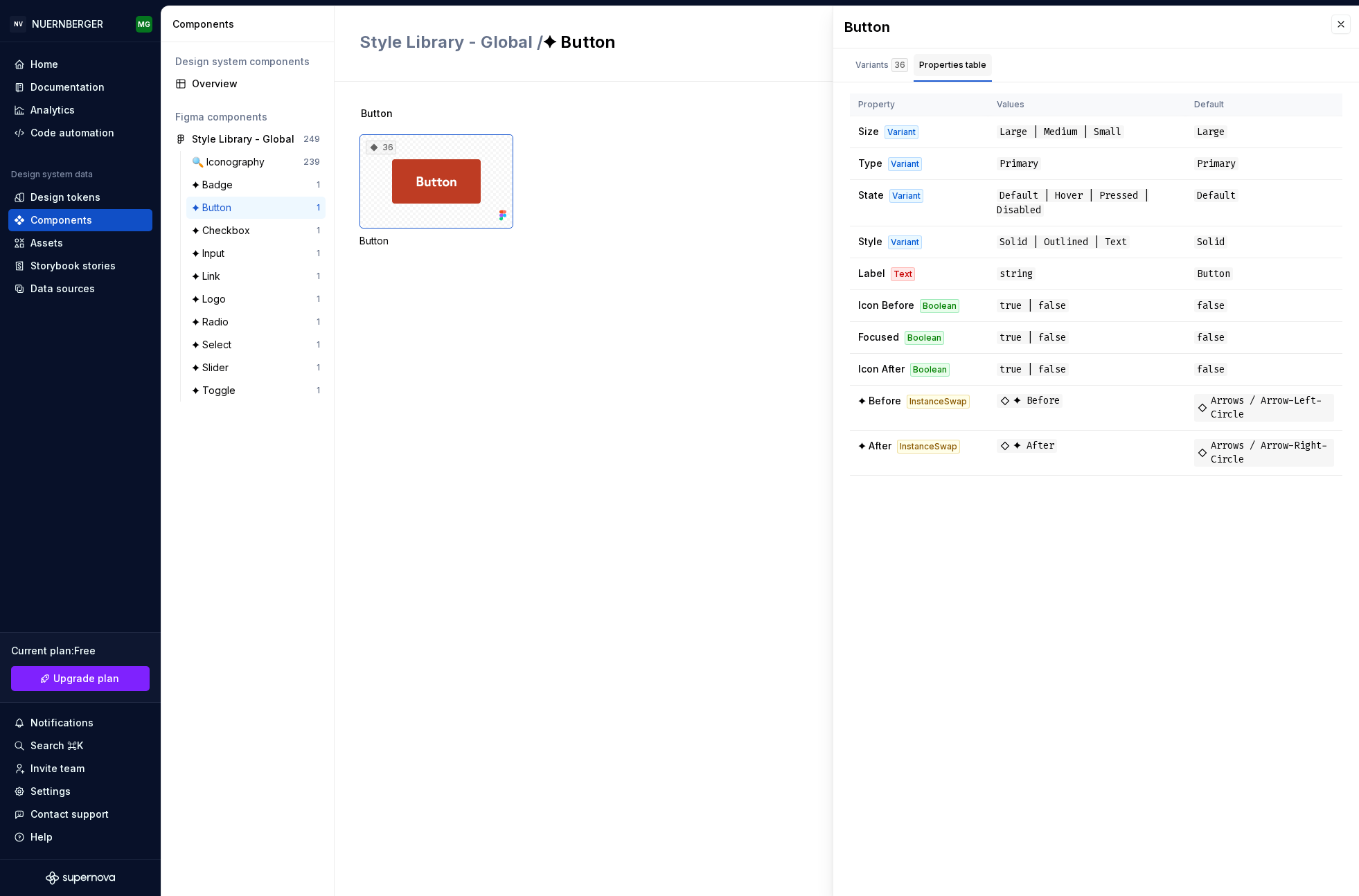 scroll, scrollTop: 0, scrollLeft: 0, axis: both 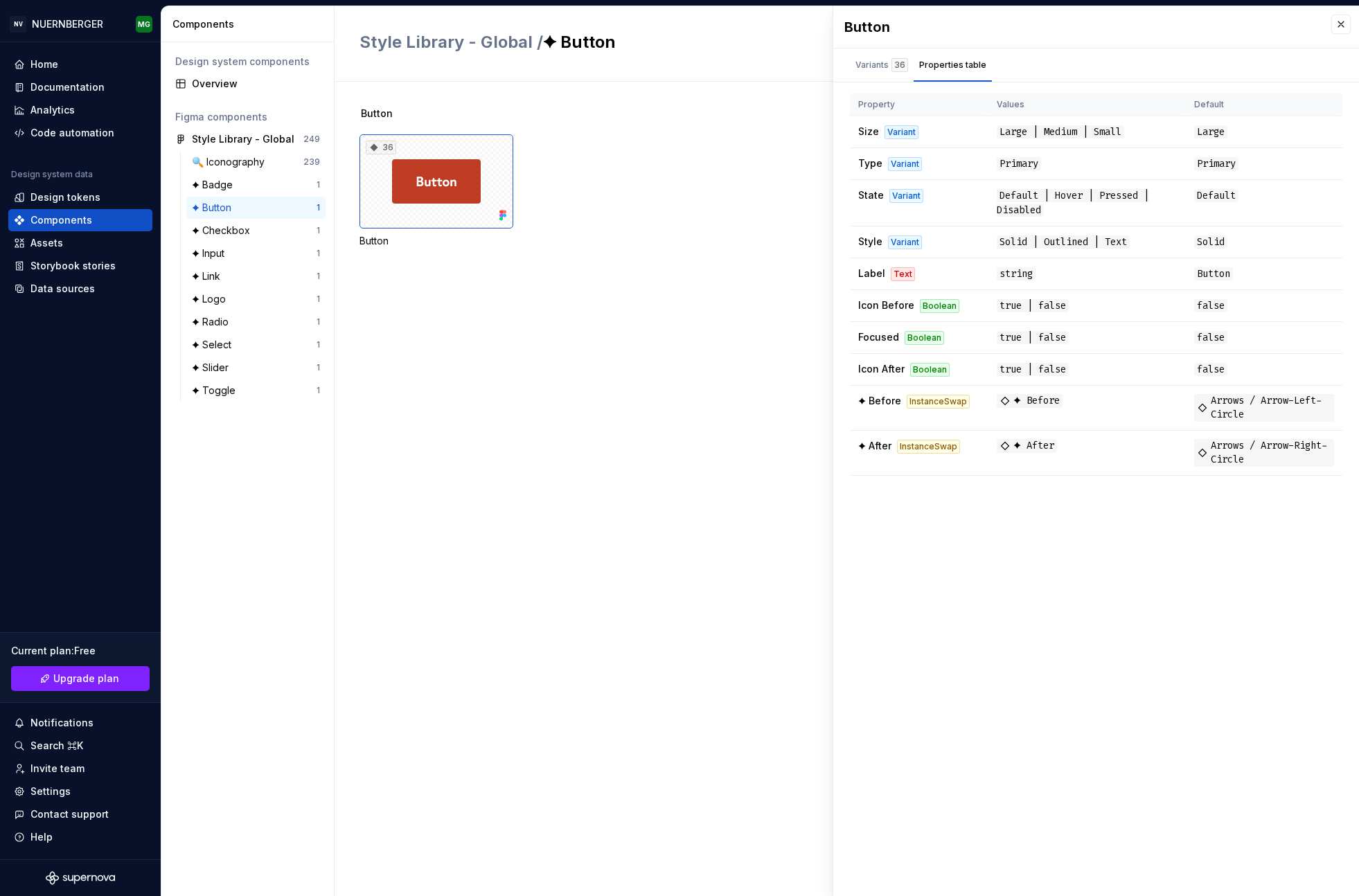 drag, startPoint x: 732, startPoint y: 151, endPoint x: 503, endPoint y: 245, distance: 247.54192 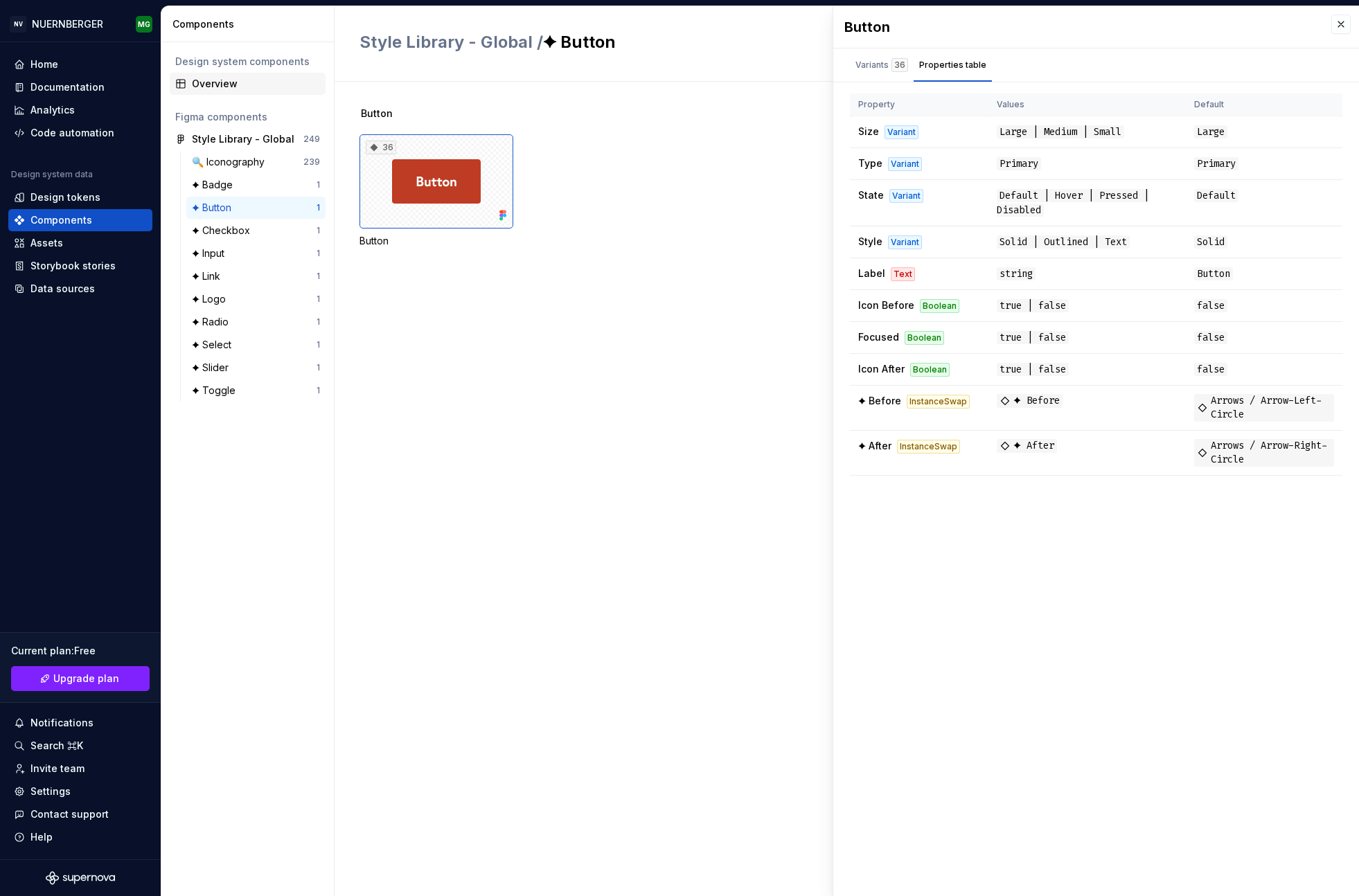 click on "Overview" at bounding box center [256, 84] 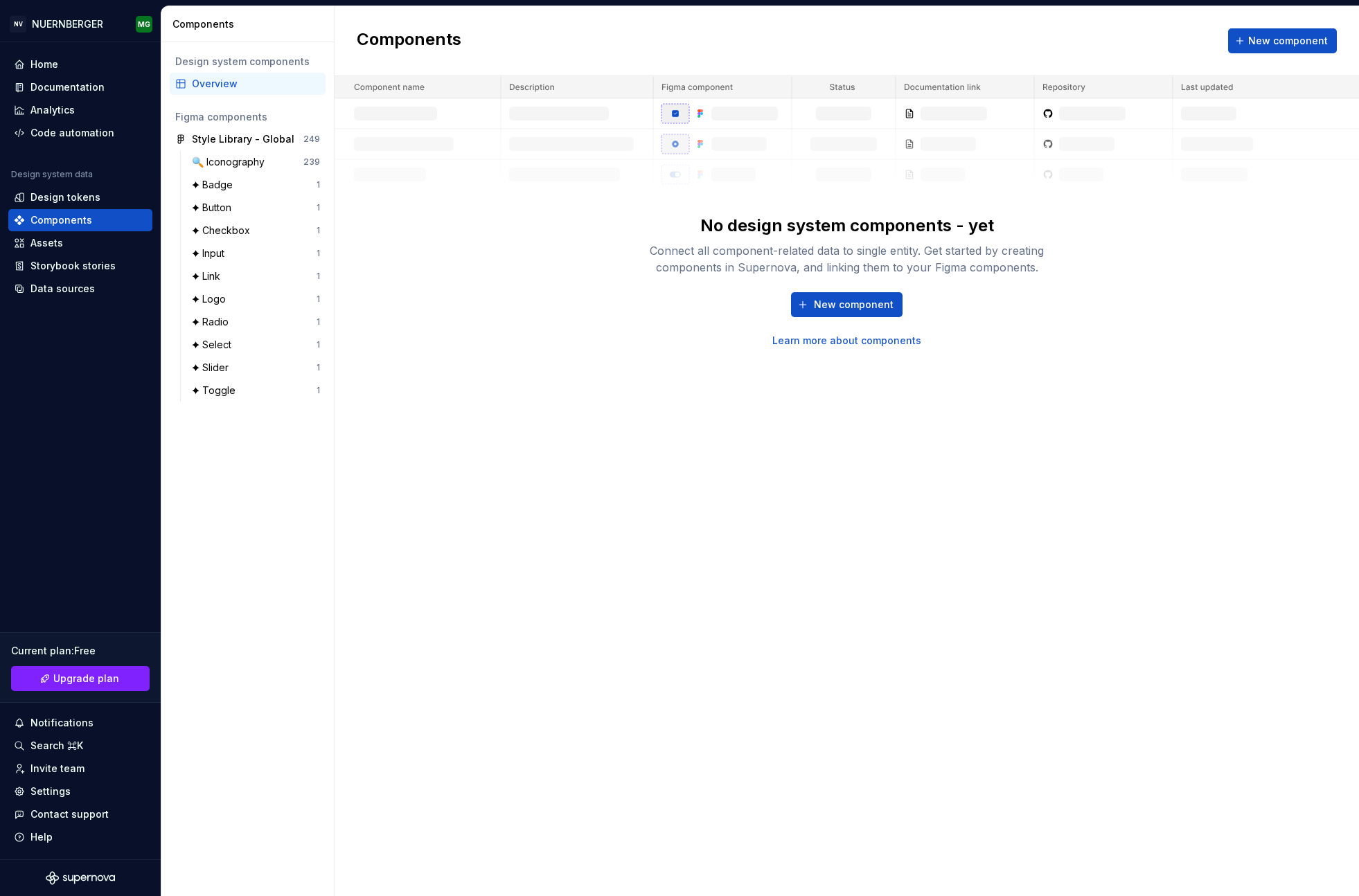 click on "No design system components - yet Connect all component-related data to single entity. Get started by creating components in Supernova, and linking them to your Figma components. New component Learn more about components" at bounding box center (846, 212) 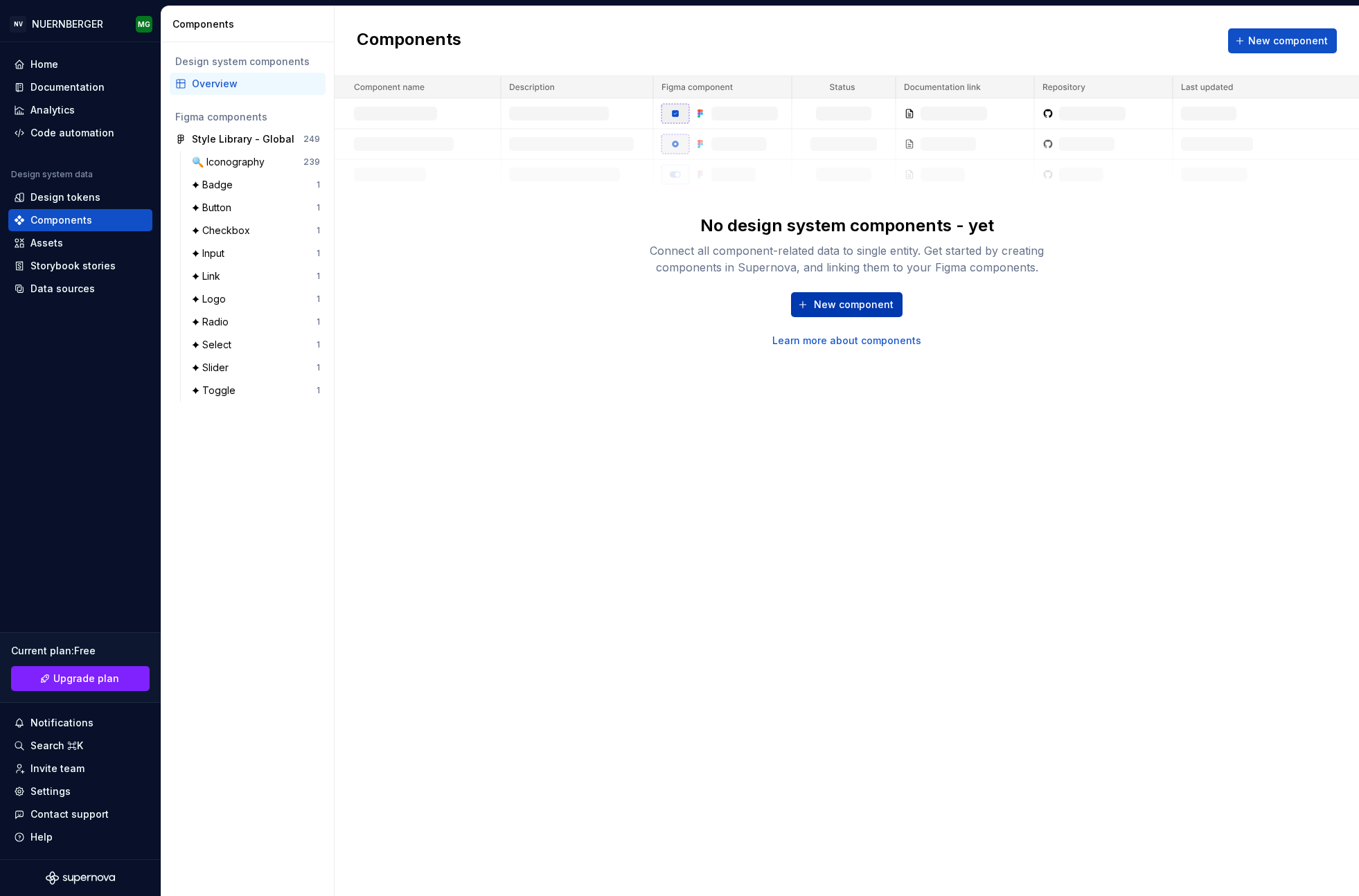 click on "New component" at bounding box center [853, 305] 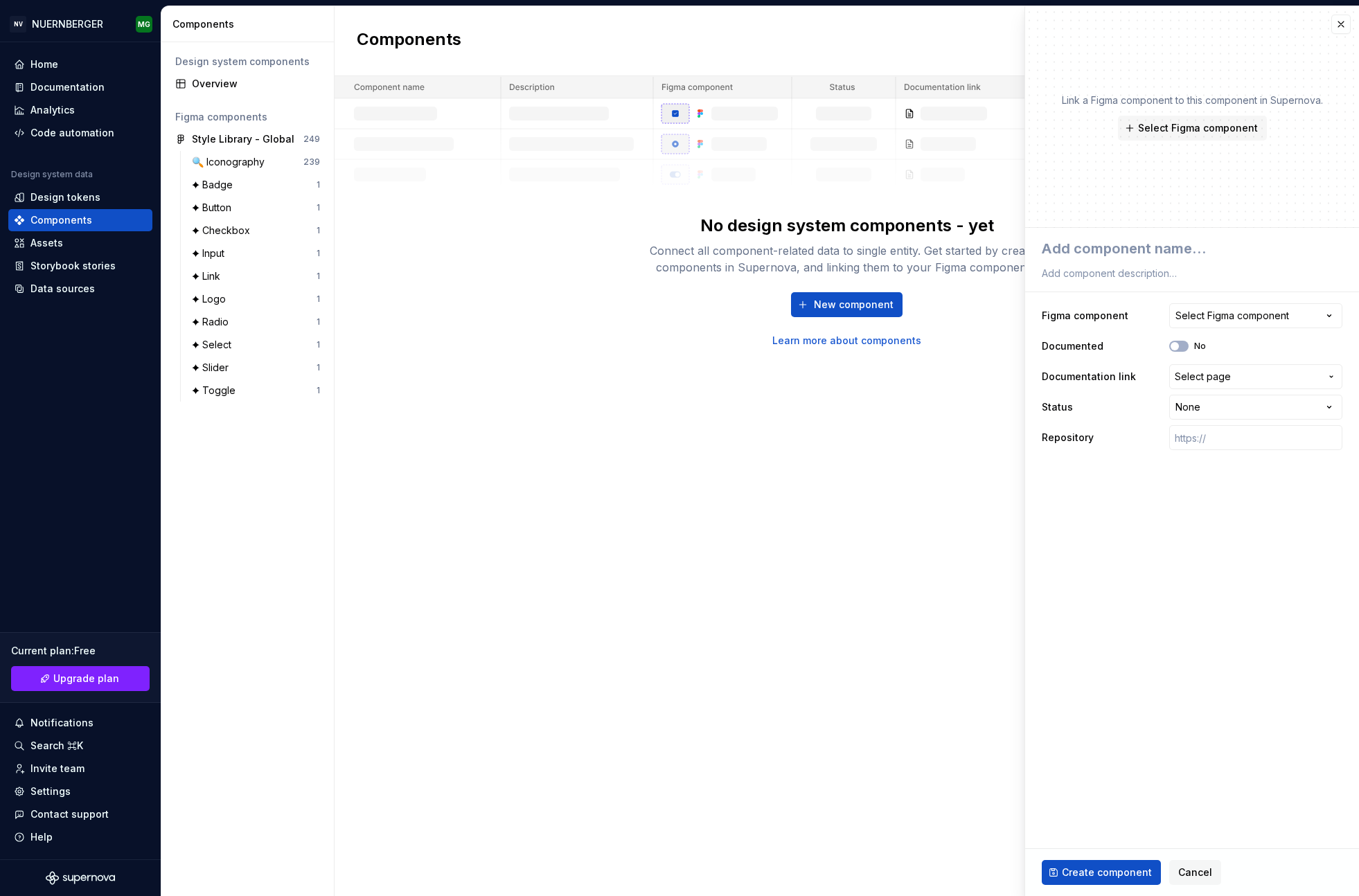 drag, startPoint x: 950, startPoint y: 320, endPoint x: 1014, endPoint y: 308, distance: 65.11528 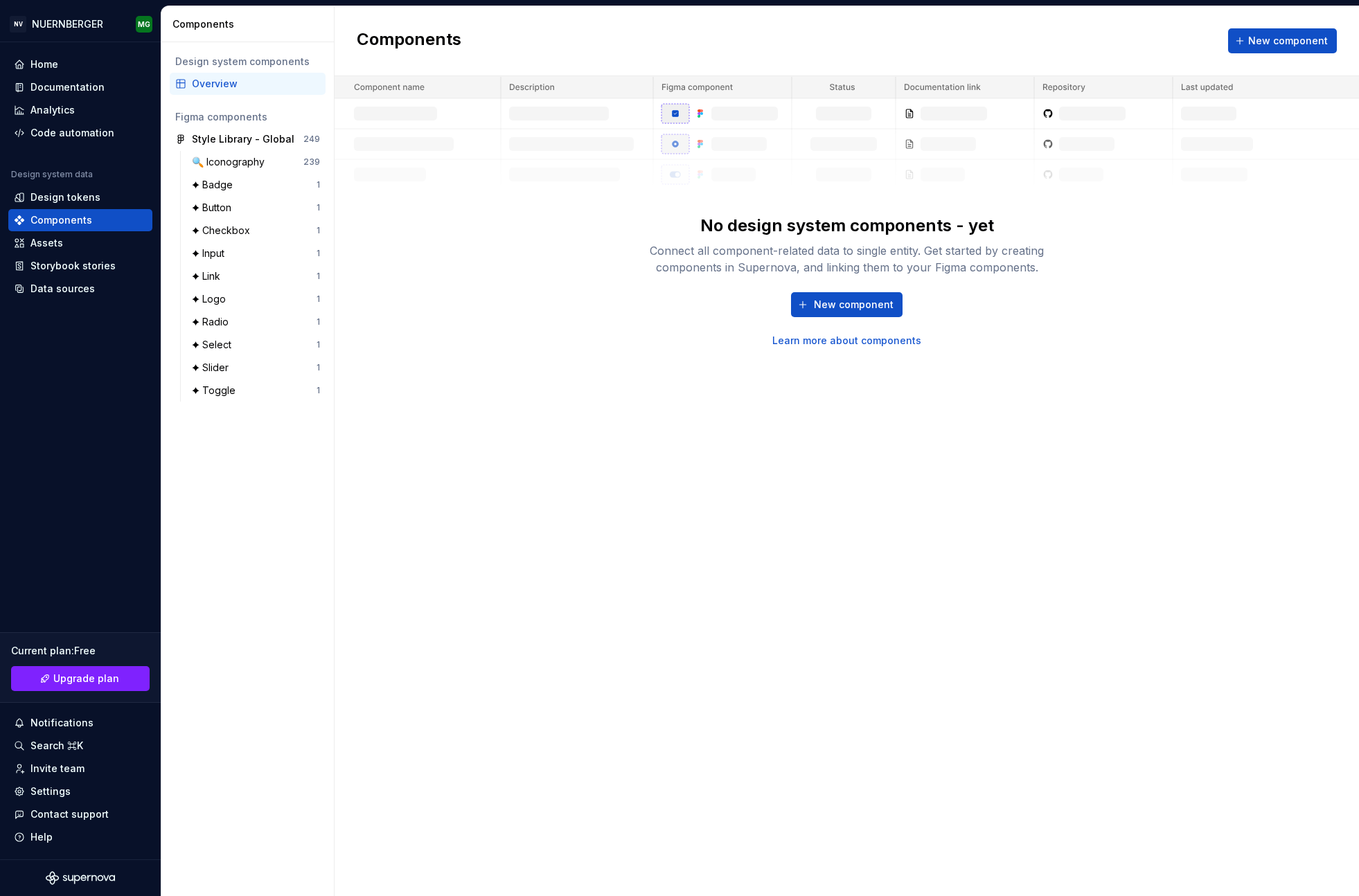 click on "Components New component No design system components - yet Connect all component-related data to single entity. Get started by creating components in Supernova, and linking them to your Figma components. New component Learn more about components" at bounding box center [846, 451] 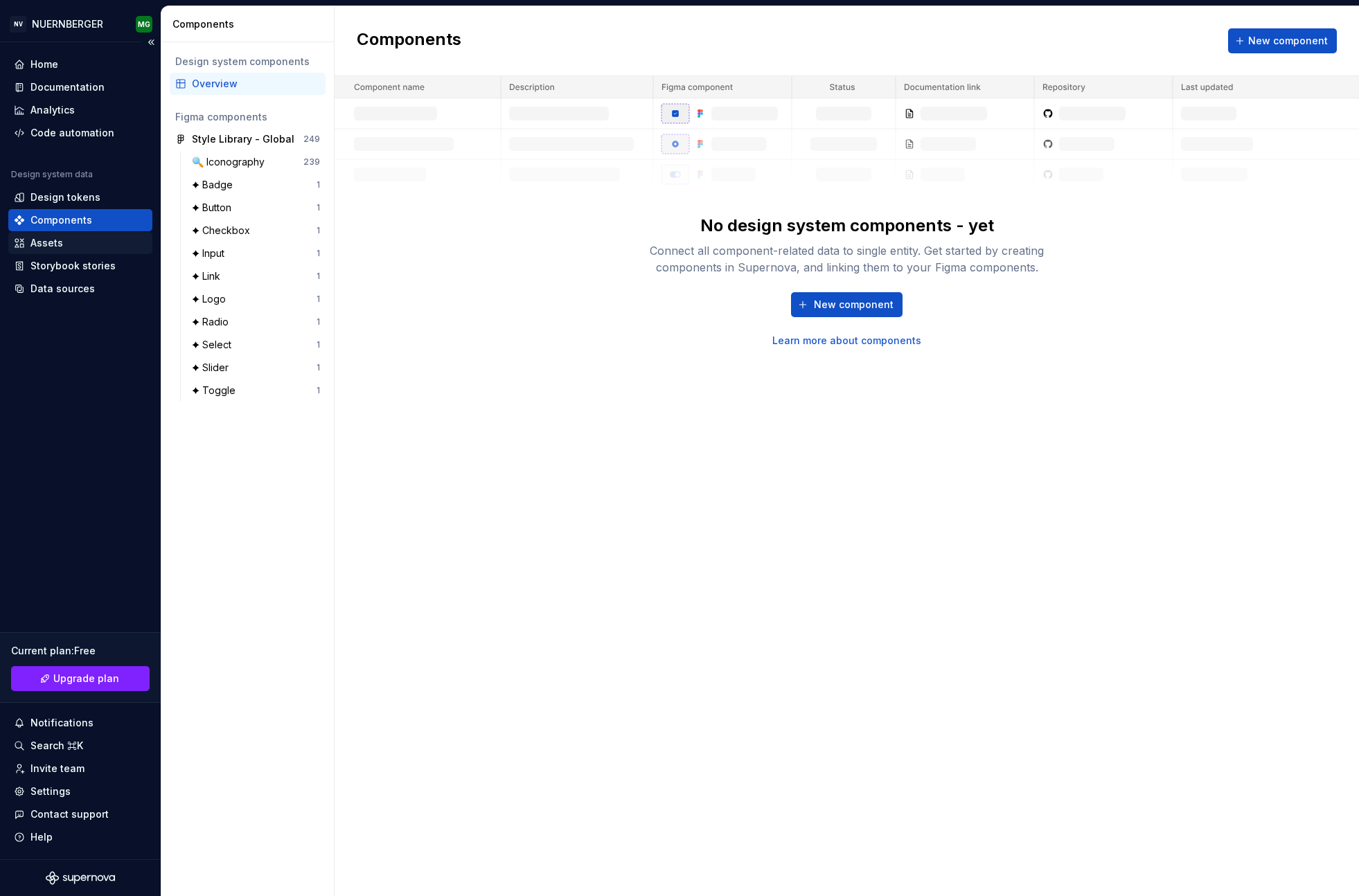 click on "Assets" at bounding box center [80, 243] 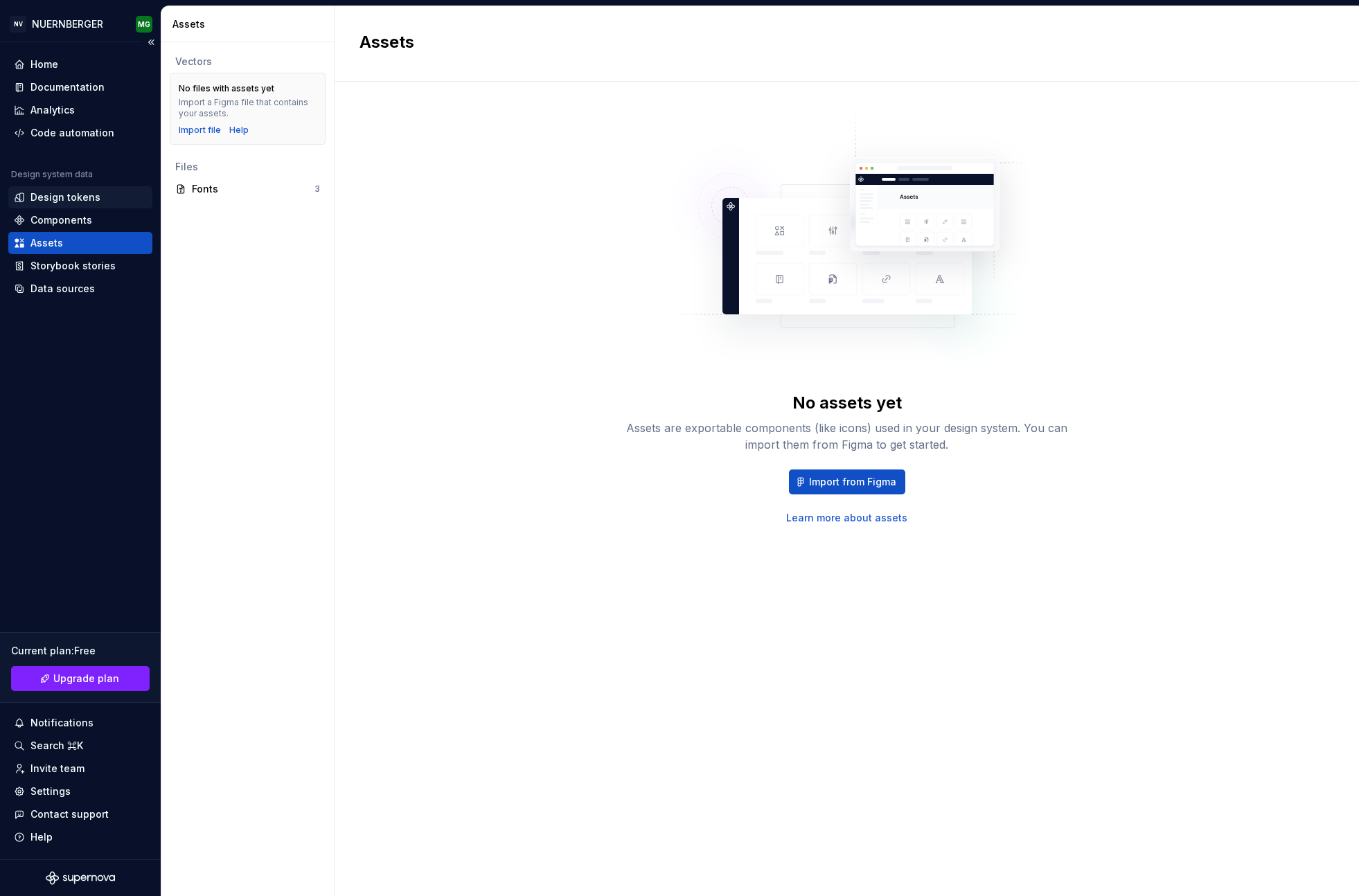 click on "Design tokens" at bounding box center (65, 197) 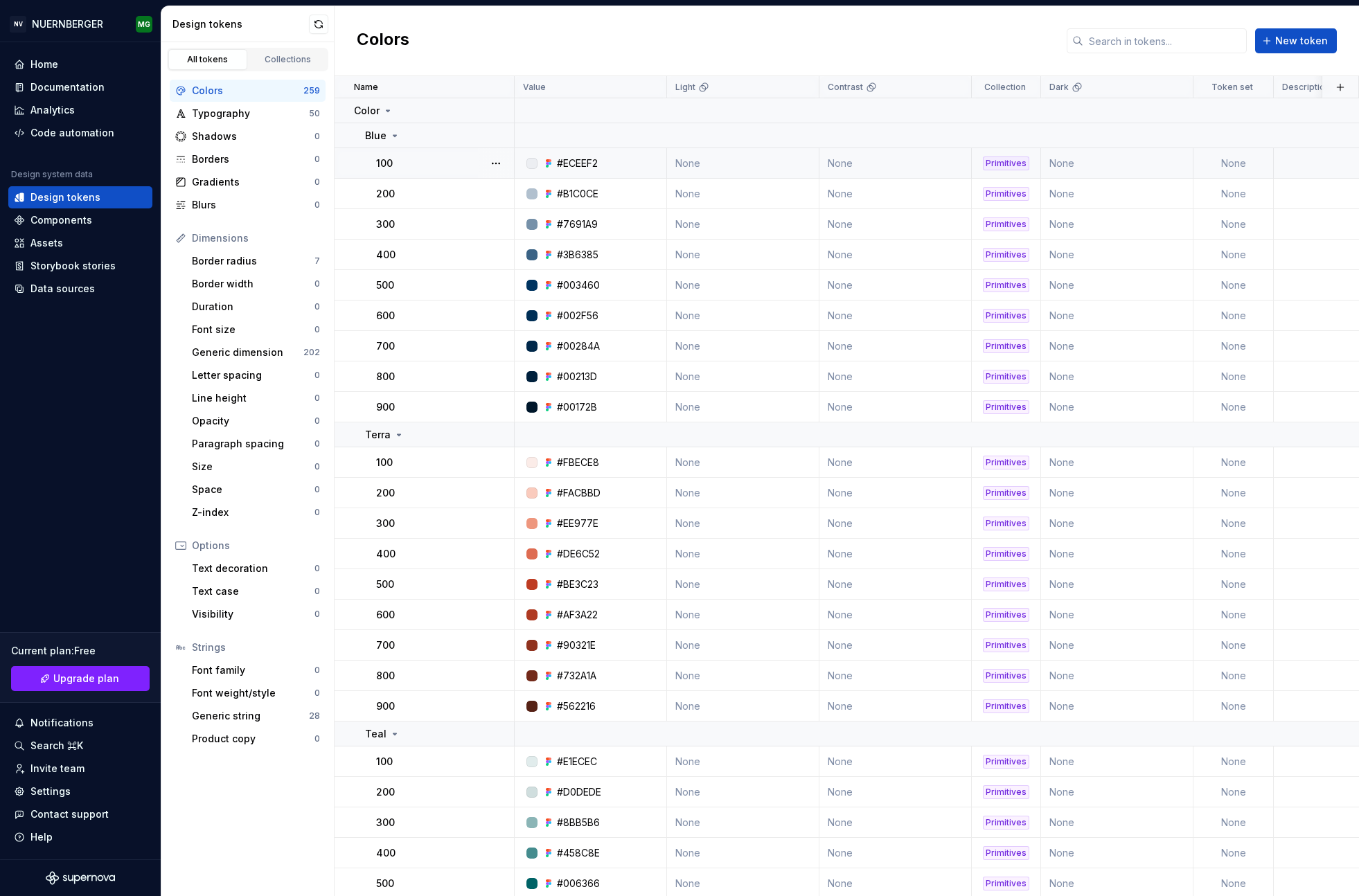 click on "None" at bounding box center [743, 163] 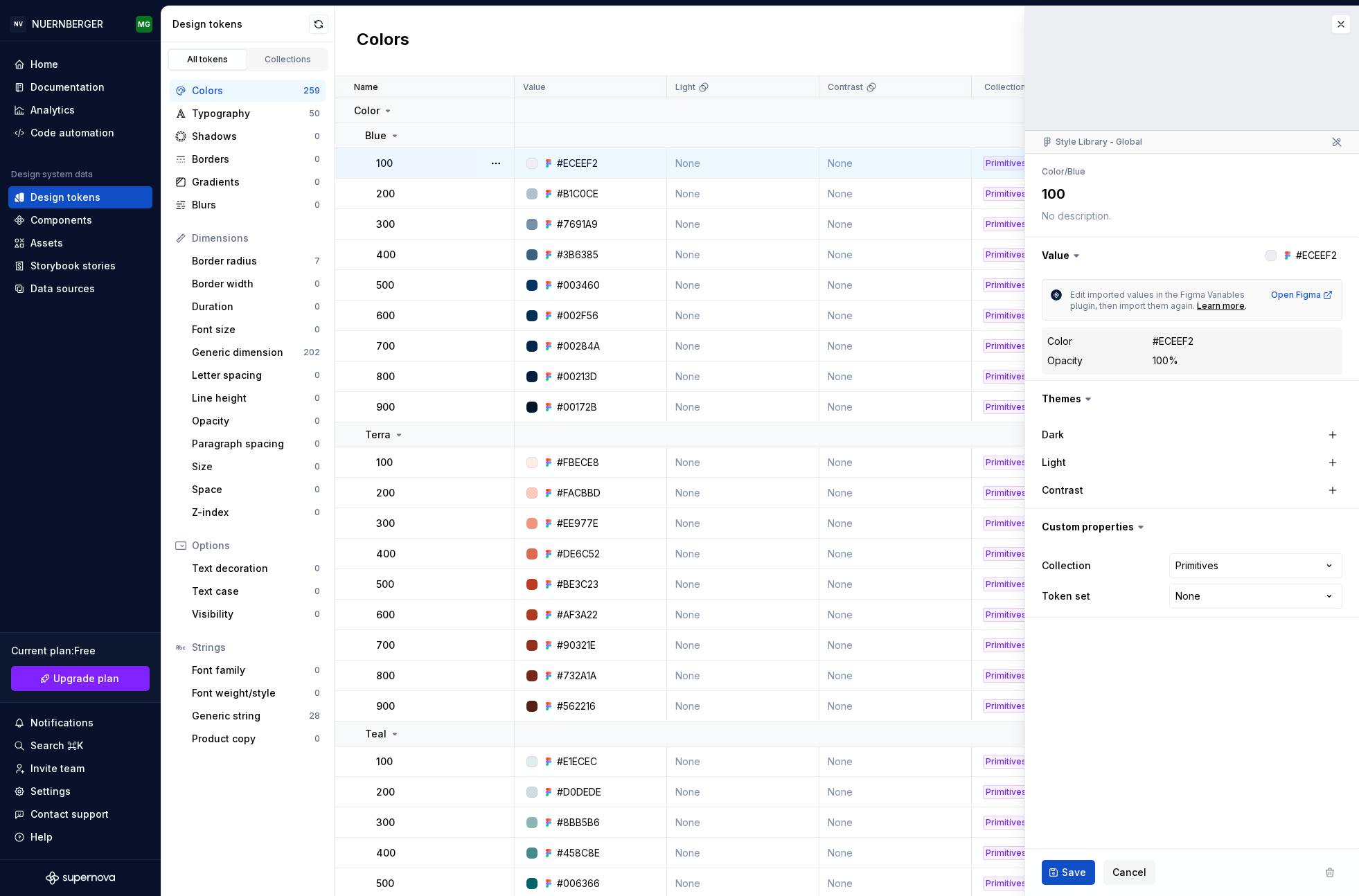 type on "*" 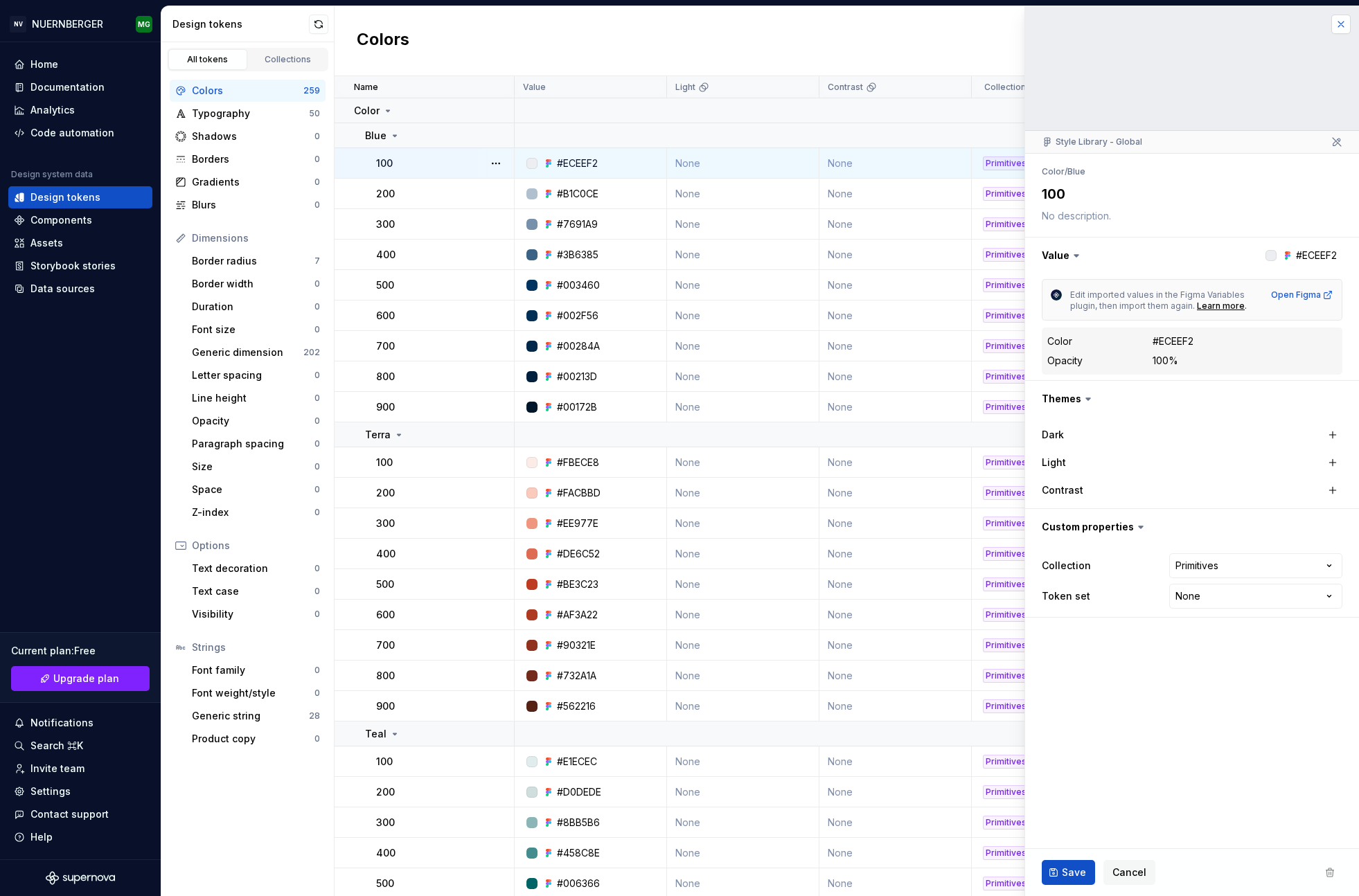 click at bounding box center [1341, 24] 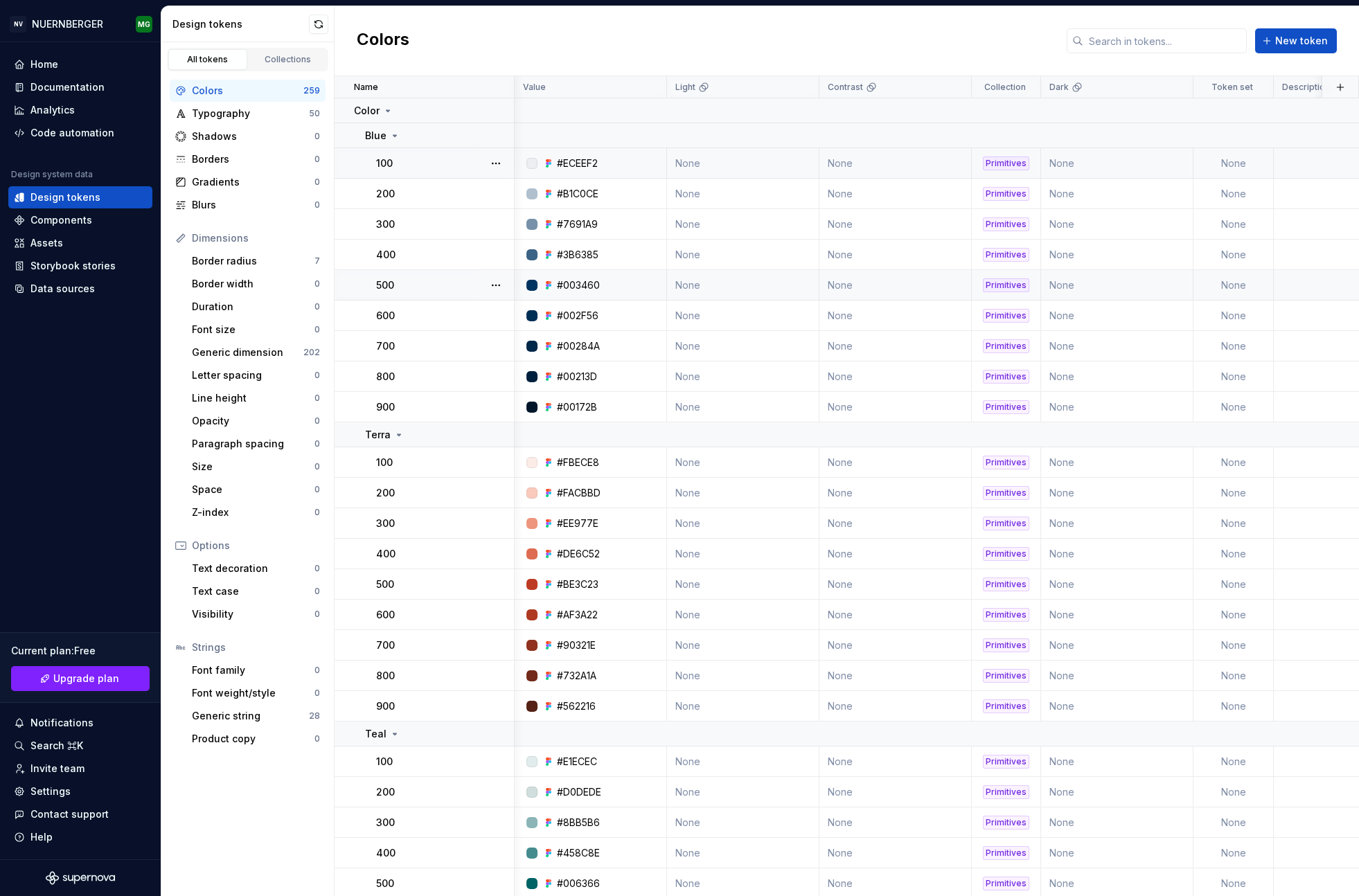 scroll, scrollTop: 0, scrollLeft: 1, axis: horizontal 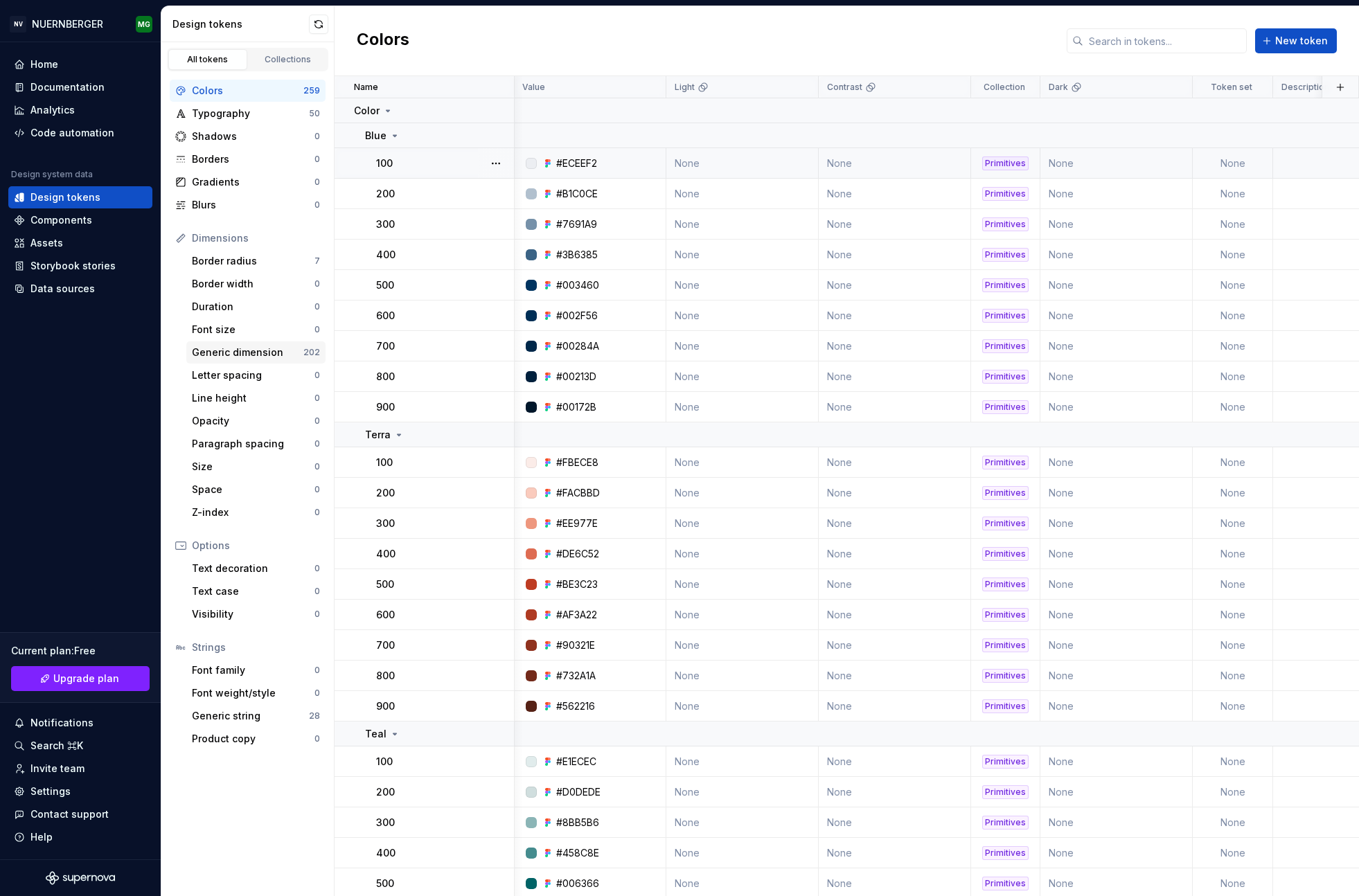 click on "Generic dimension" at bounding box center [247, 352] 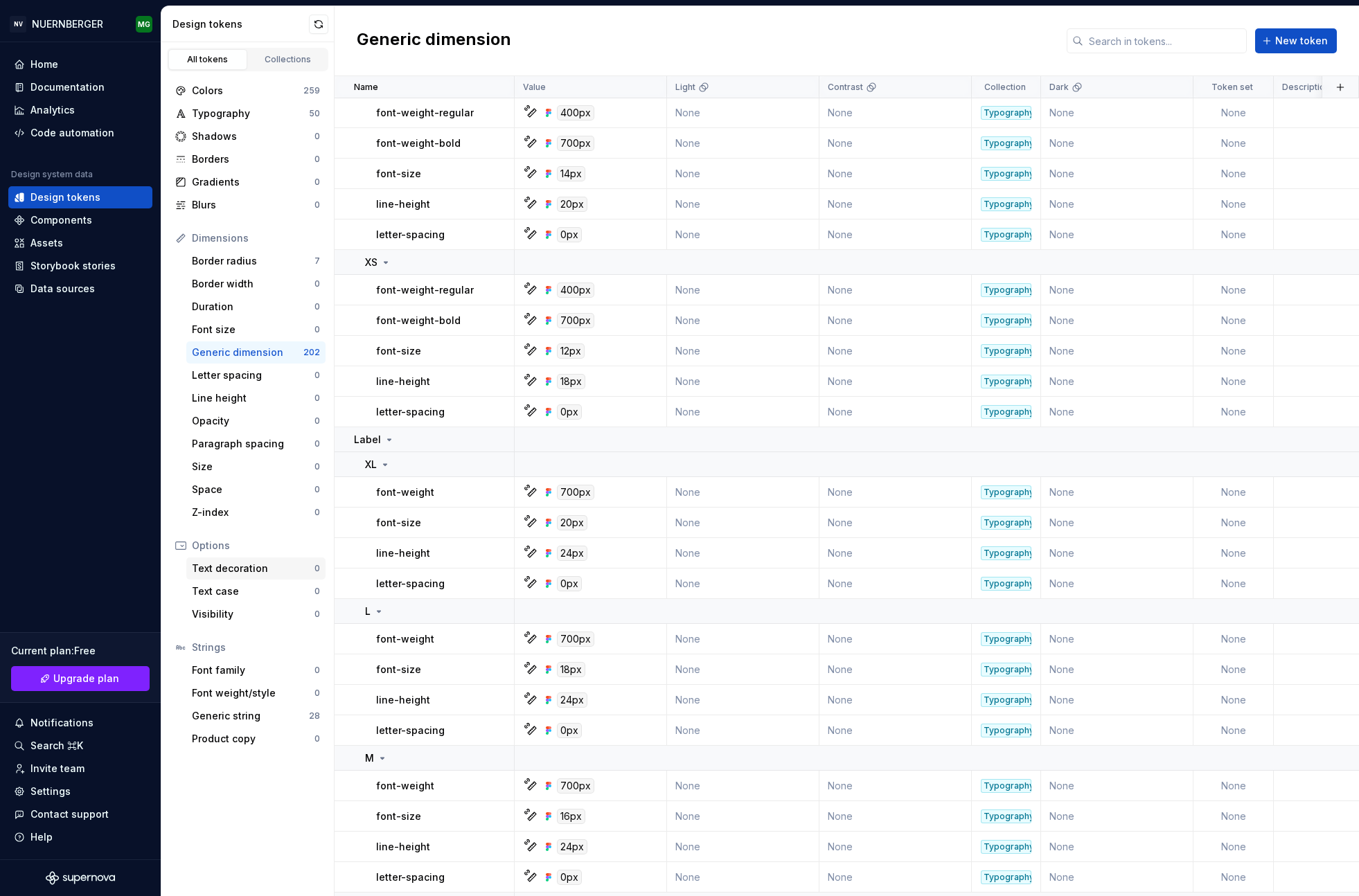 scroll, scrollTop: 4120, scrollLeft: 0, axis: vertical 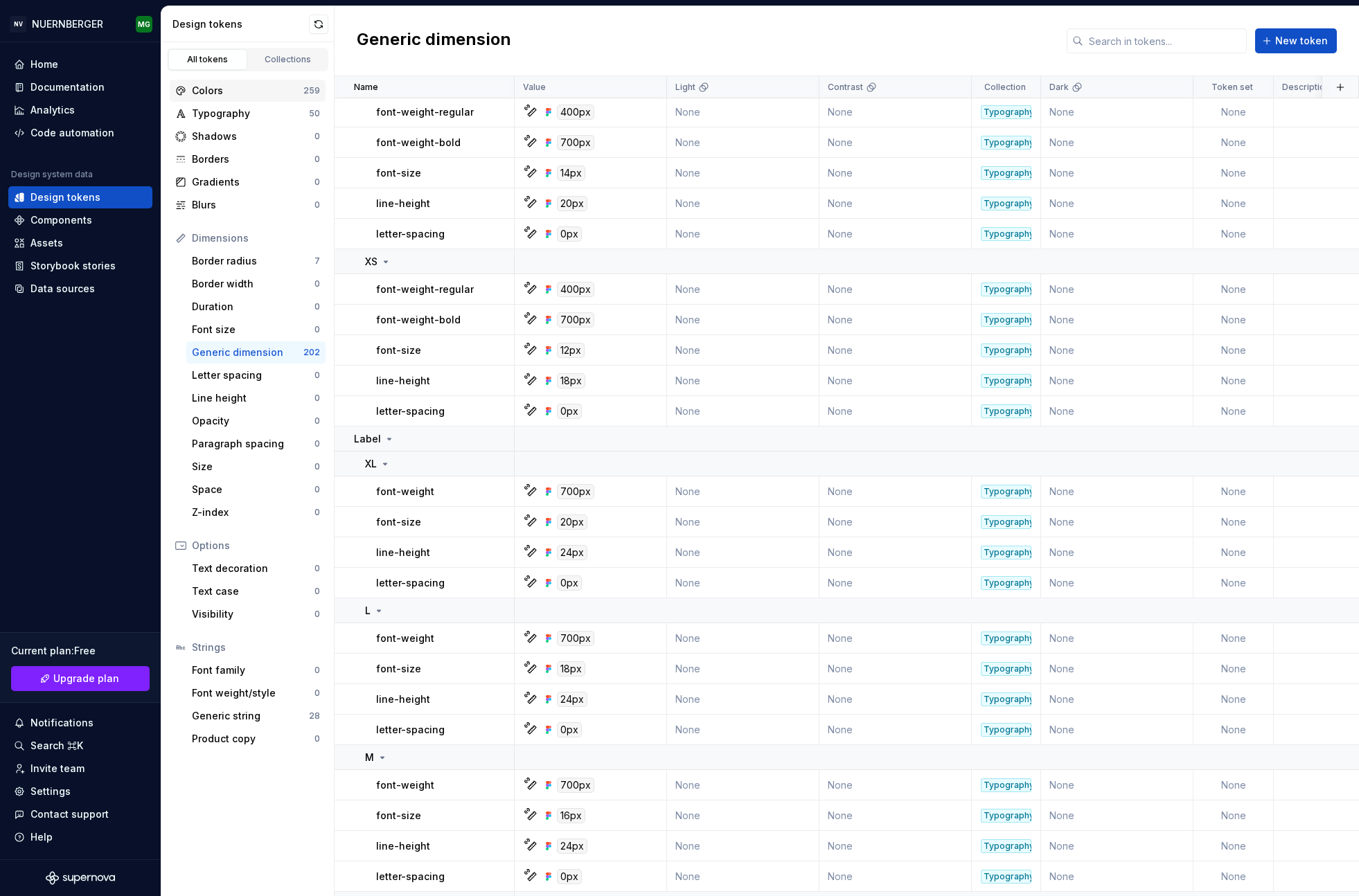 click on "Colors" at bounding box center (247, 91) 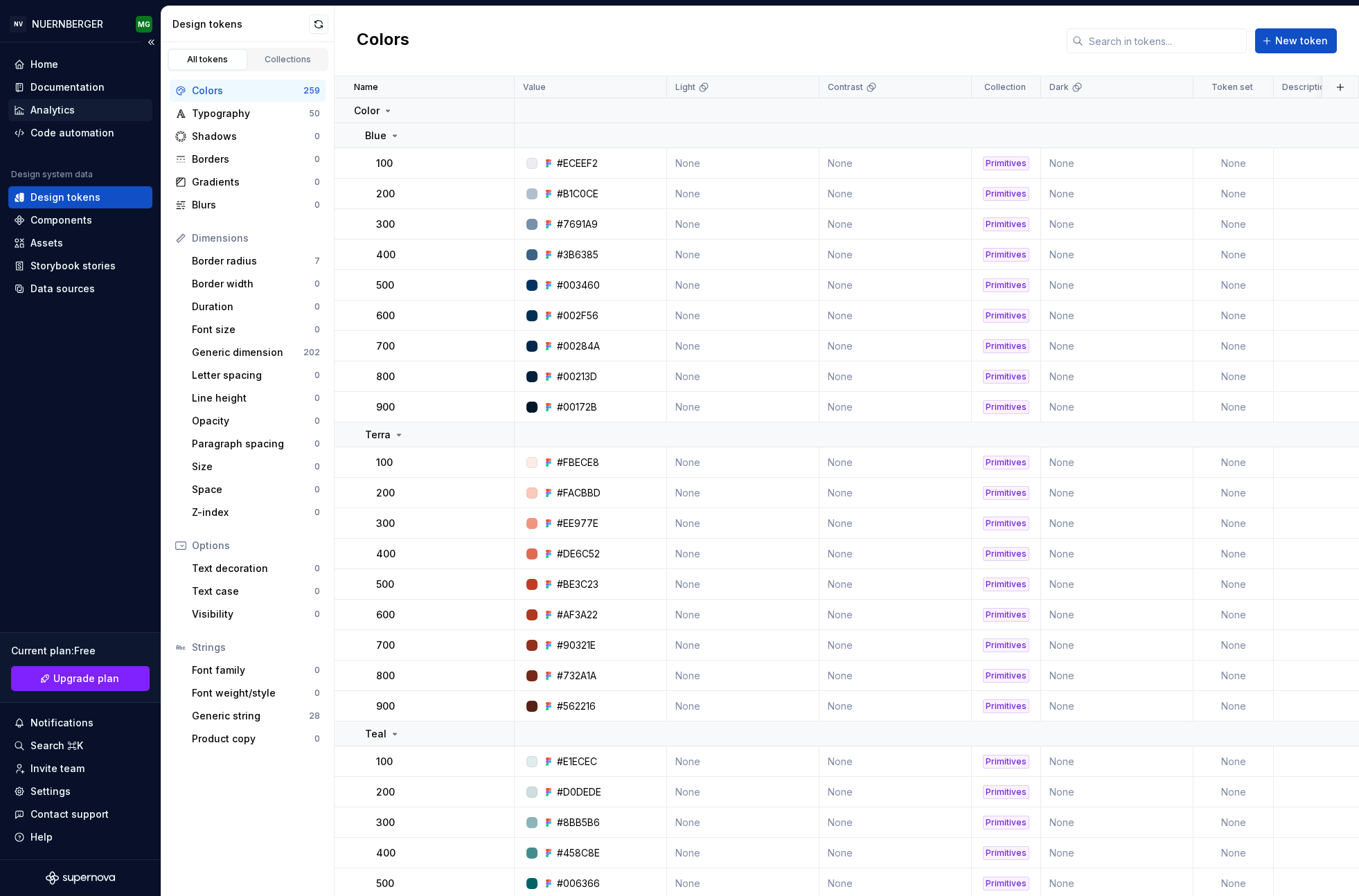 click on "Analytics" at bounding box center [53, 110] 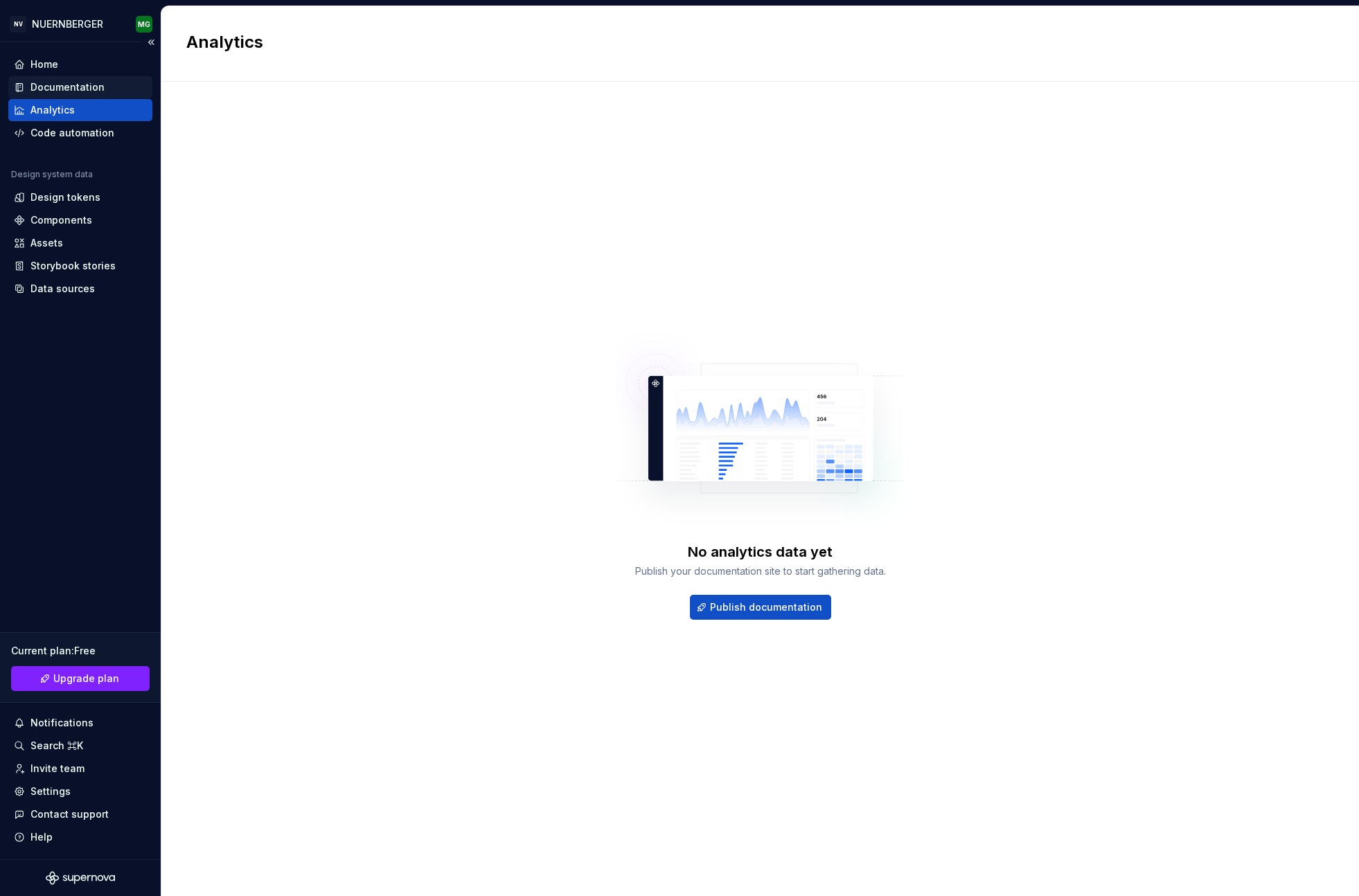 click on "Documentation" at bounding box center [67, 87] 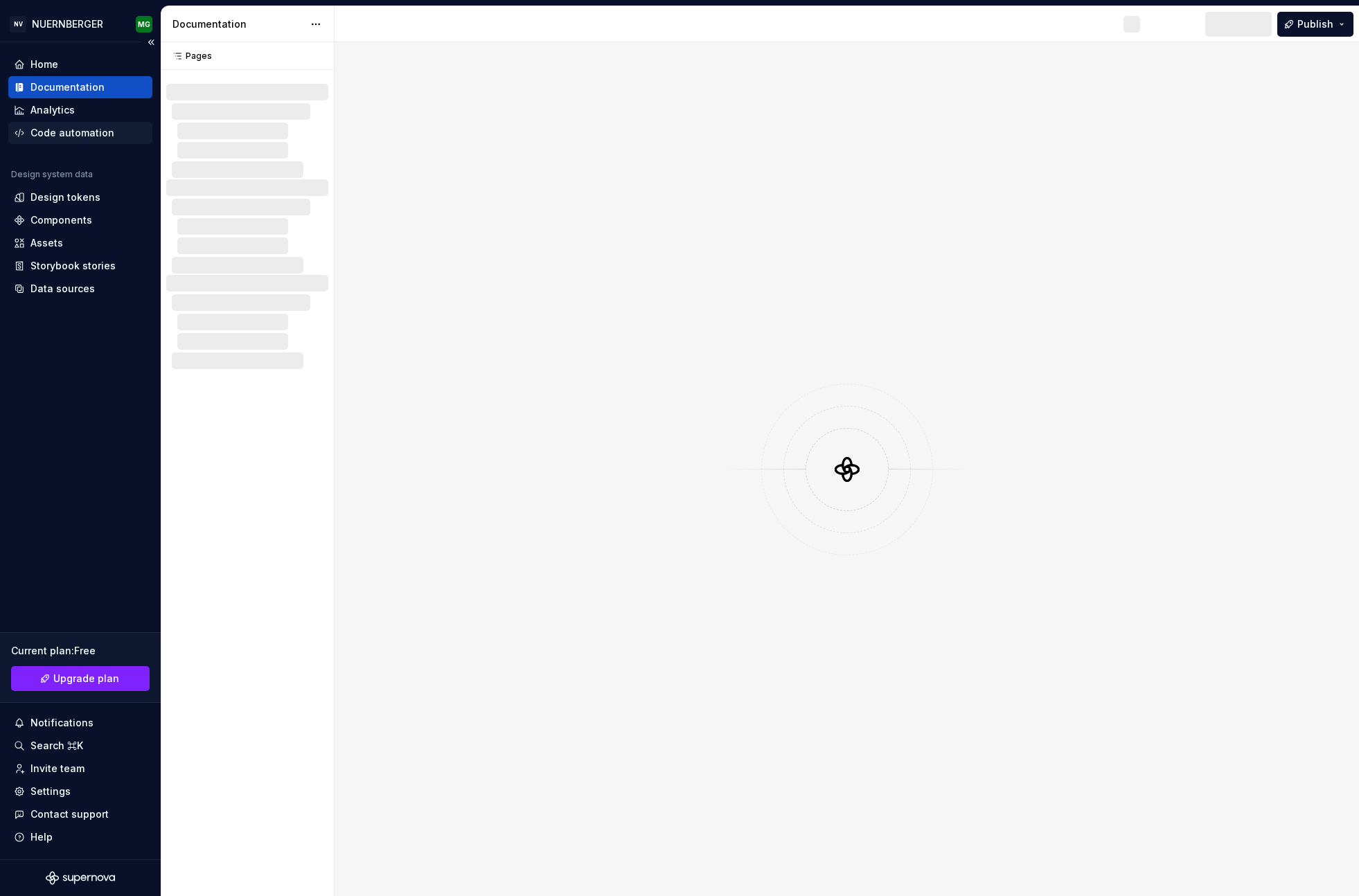 click on "Code automation" at bounding box center (72, 133) 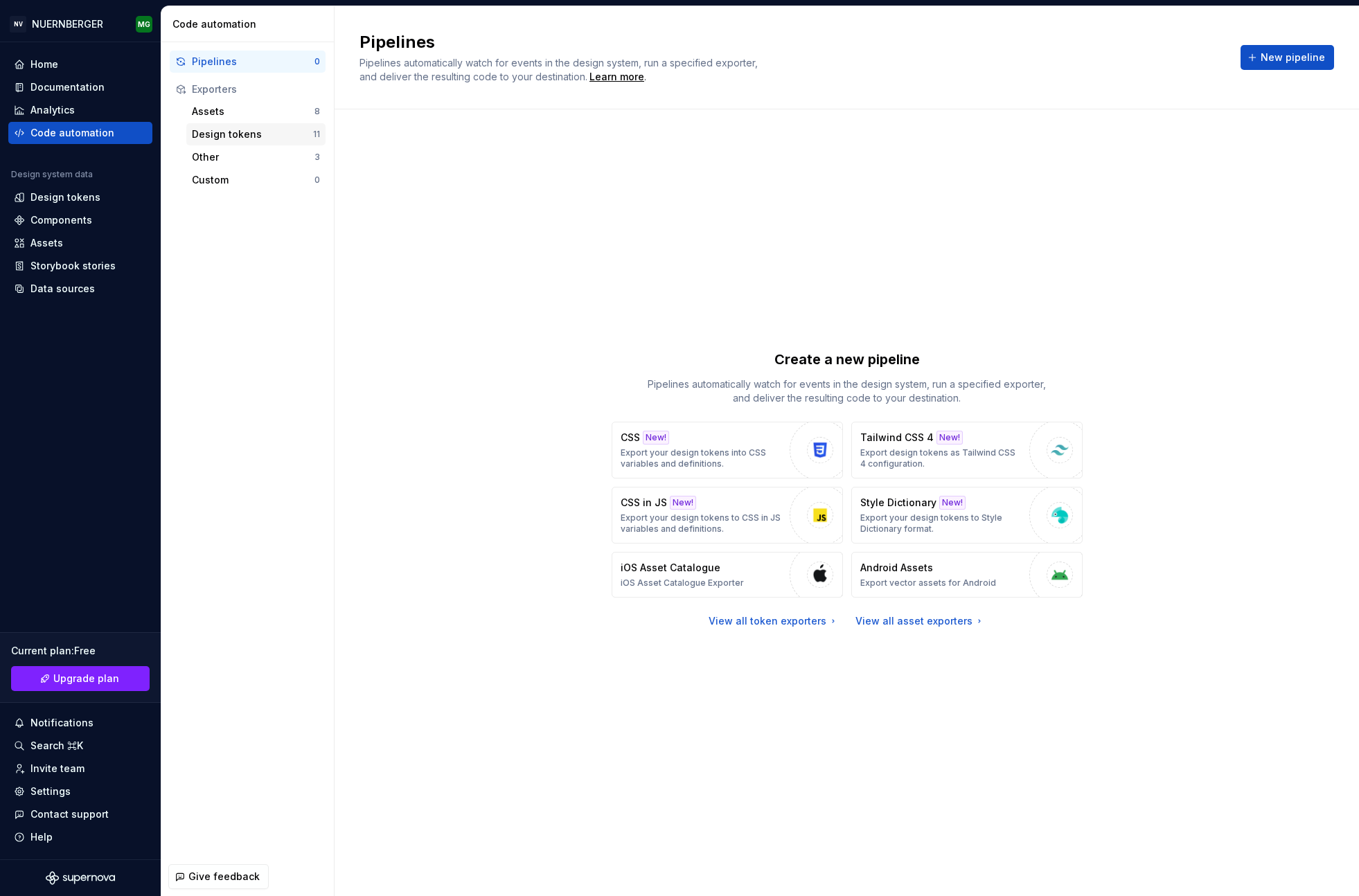 click on "Design tokens" at bounding box center (252, 134) 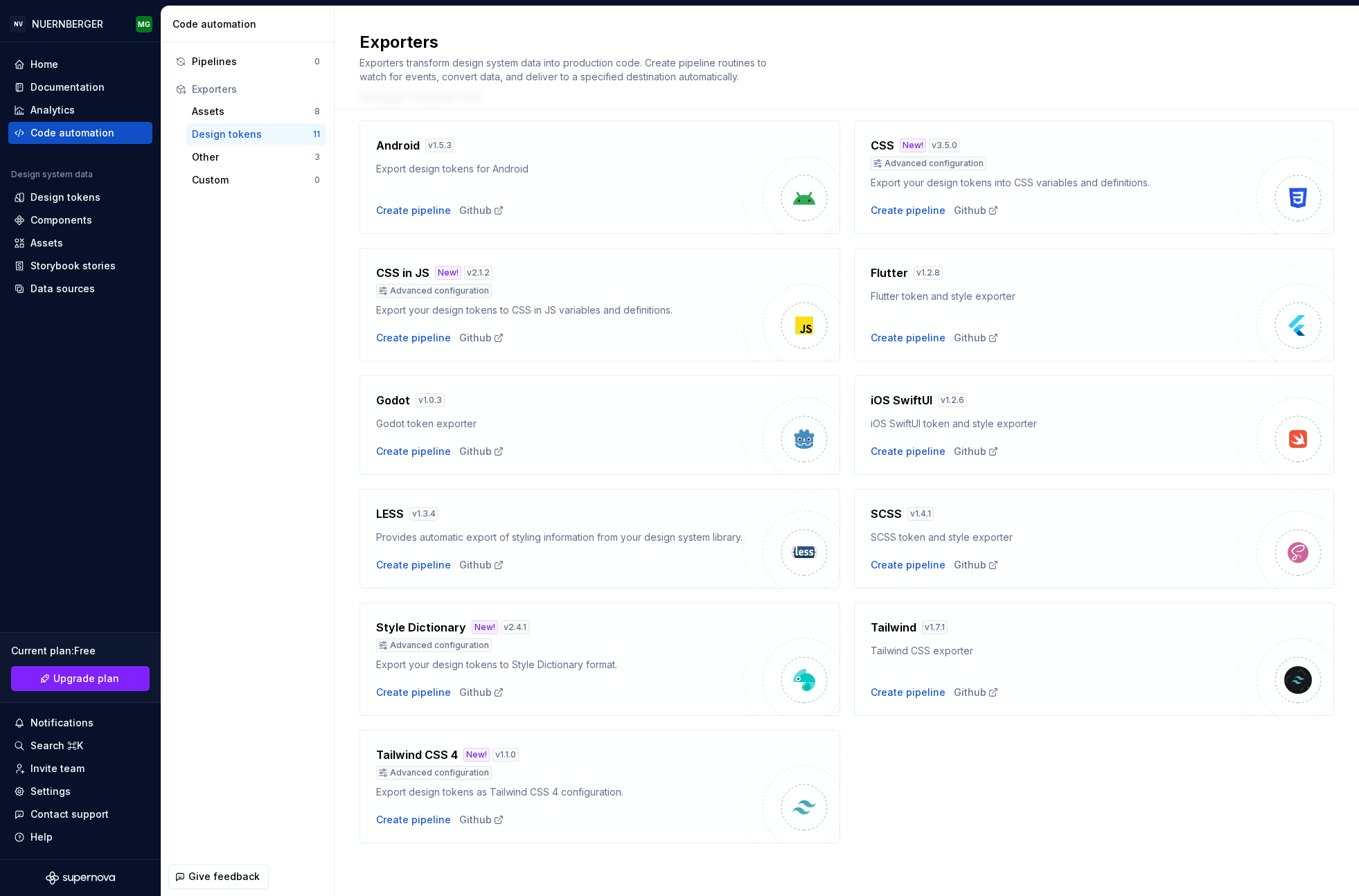 scroll, scrollTop: 0, scrollLeft: 0, axis: both 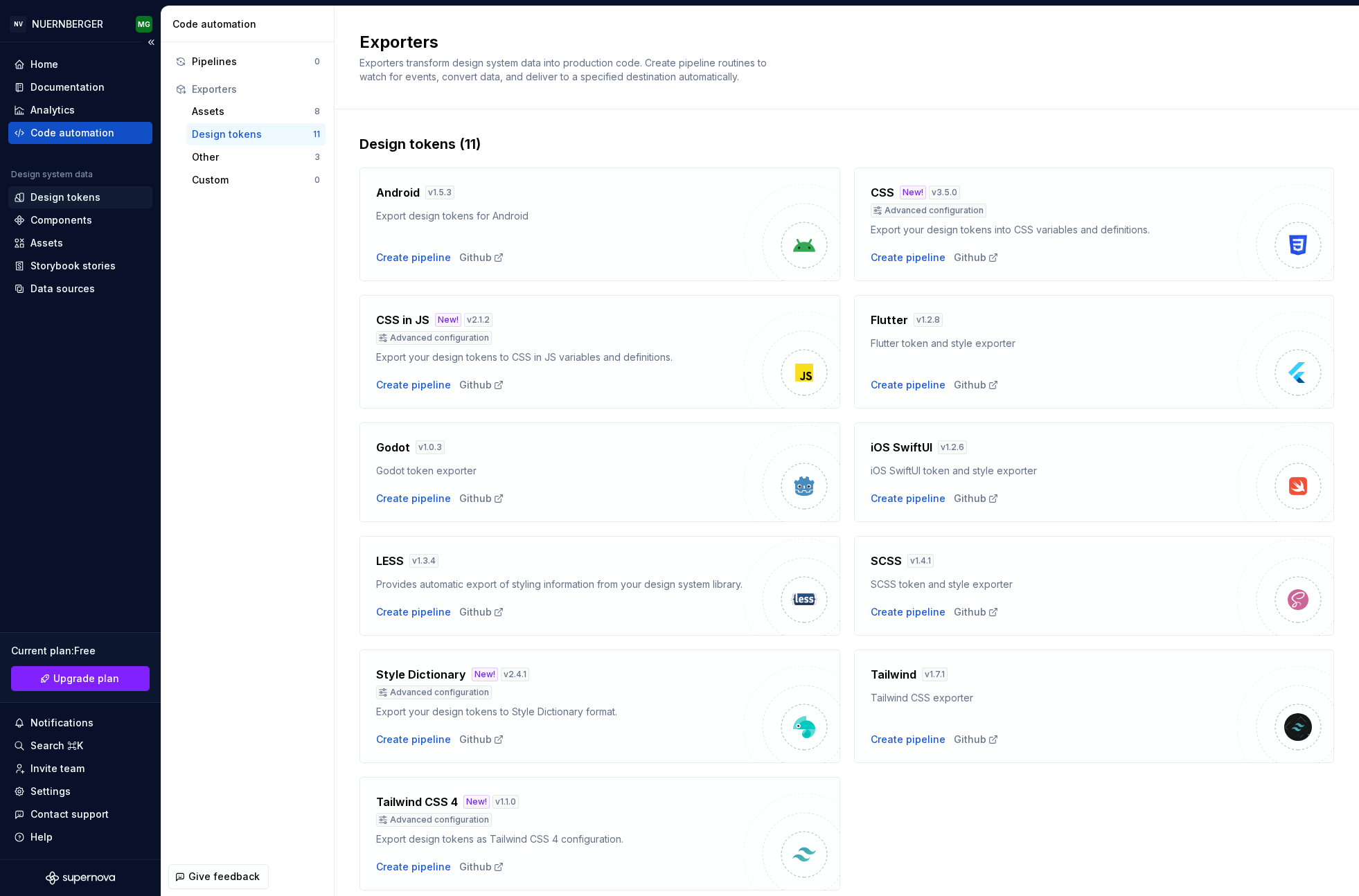 click on "Design tokens" at bounding box center [65, 197] 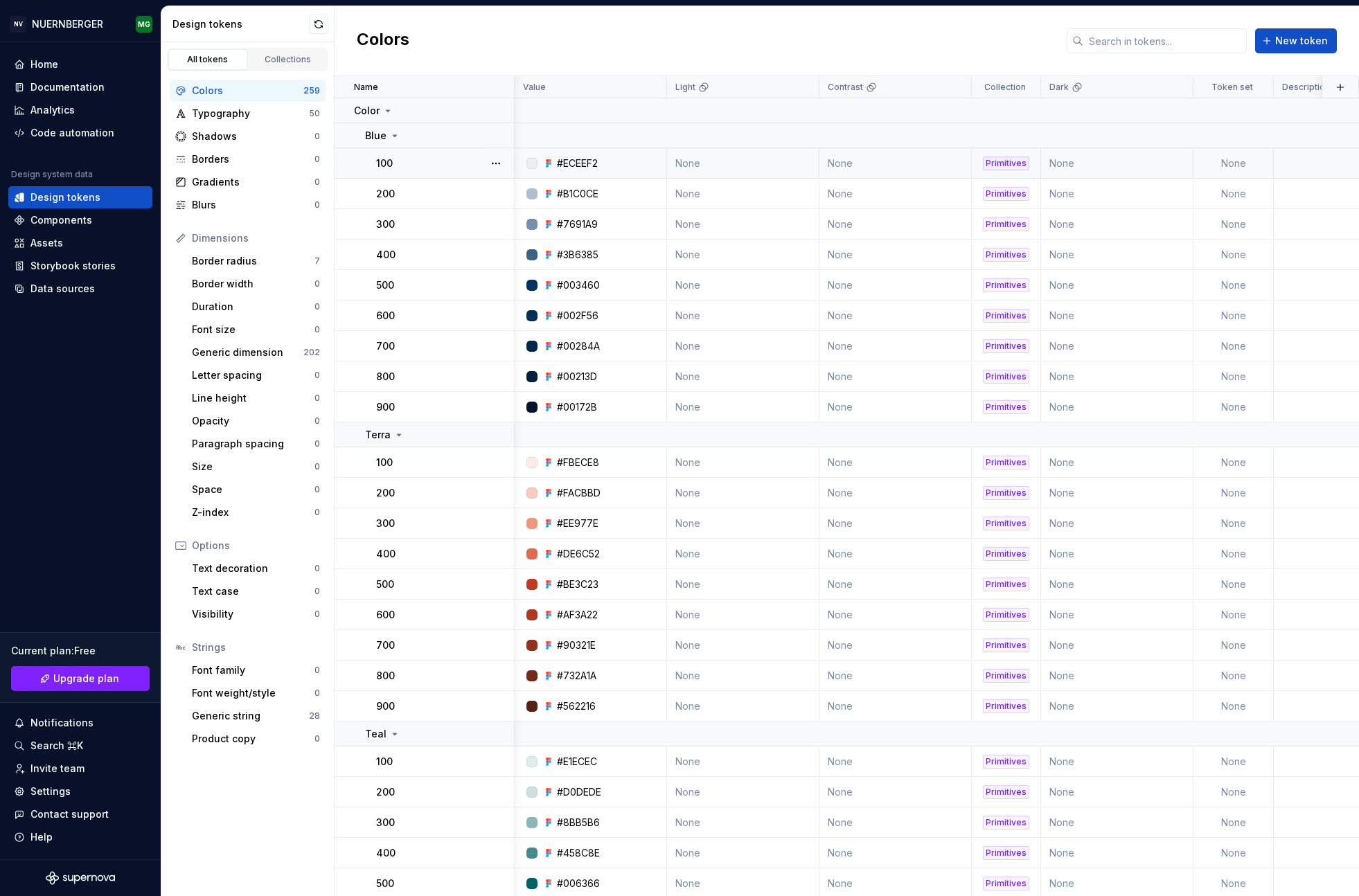 scroll, scrollTop: 0, scrollLeft: 1, axis: horizontal 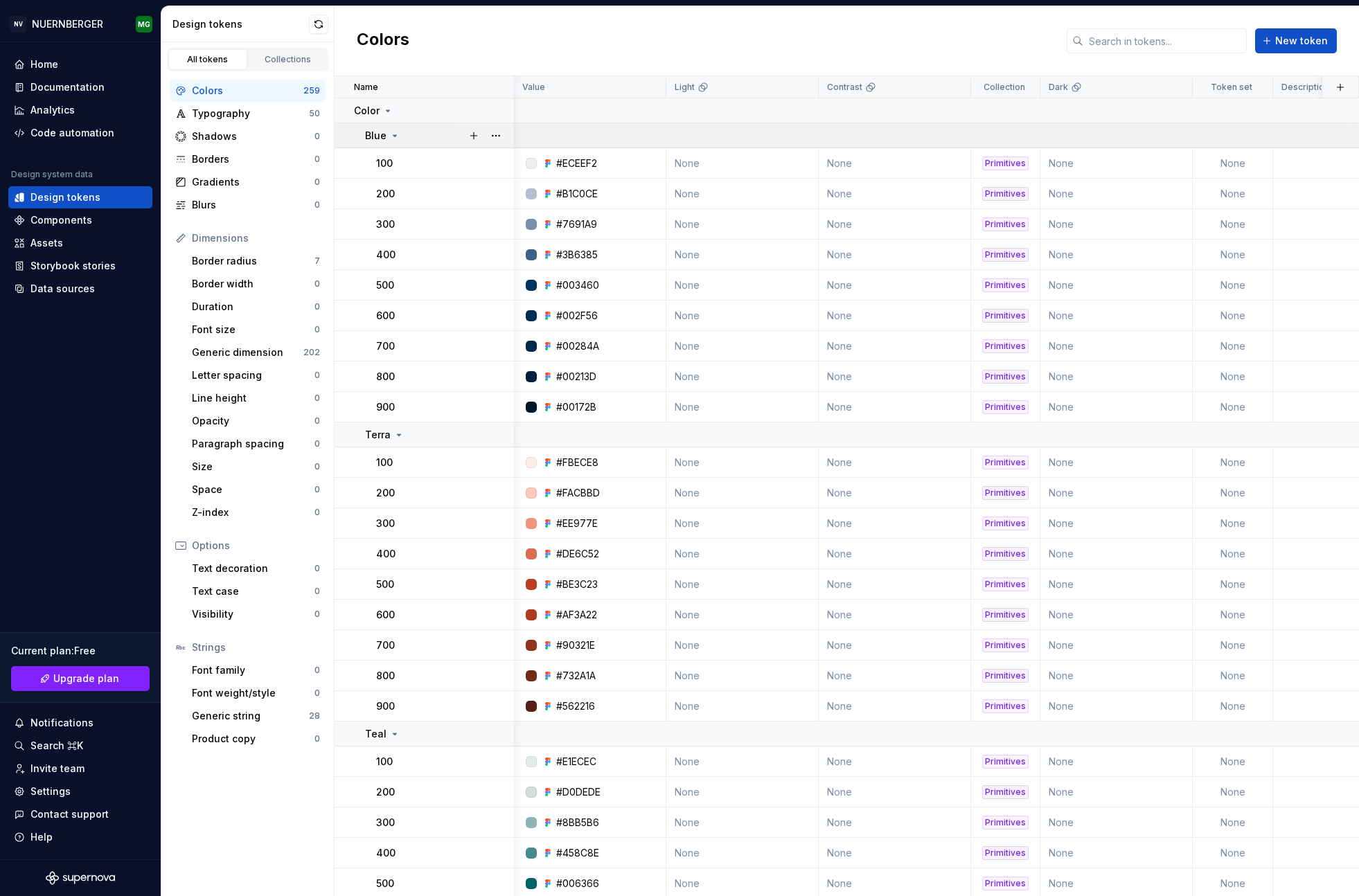 click 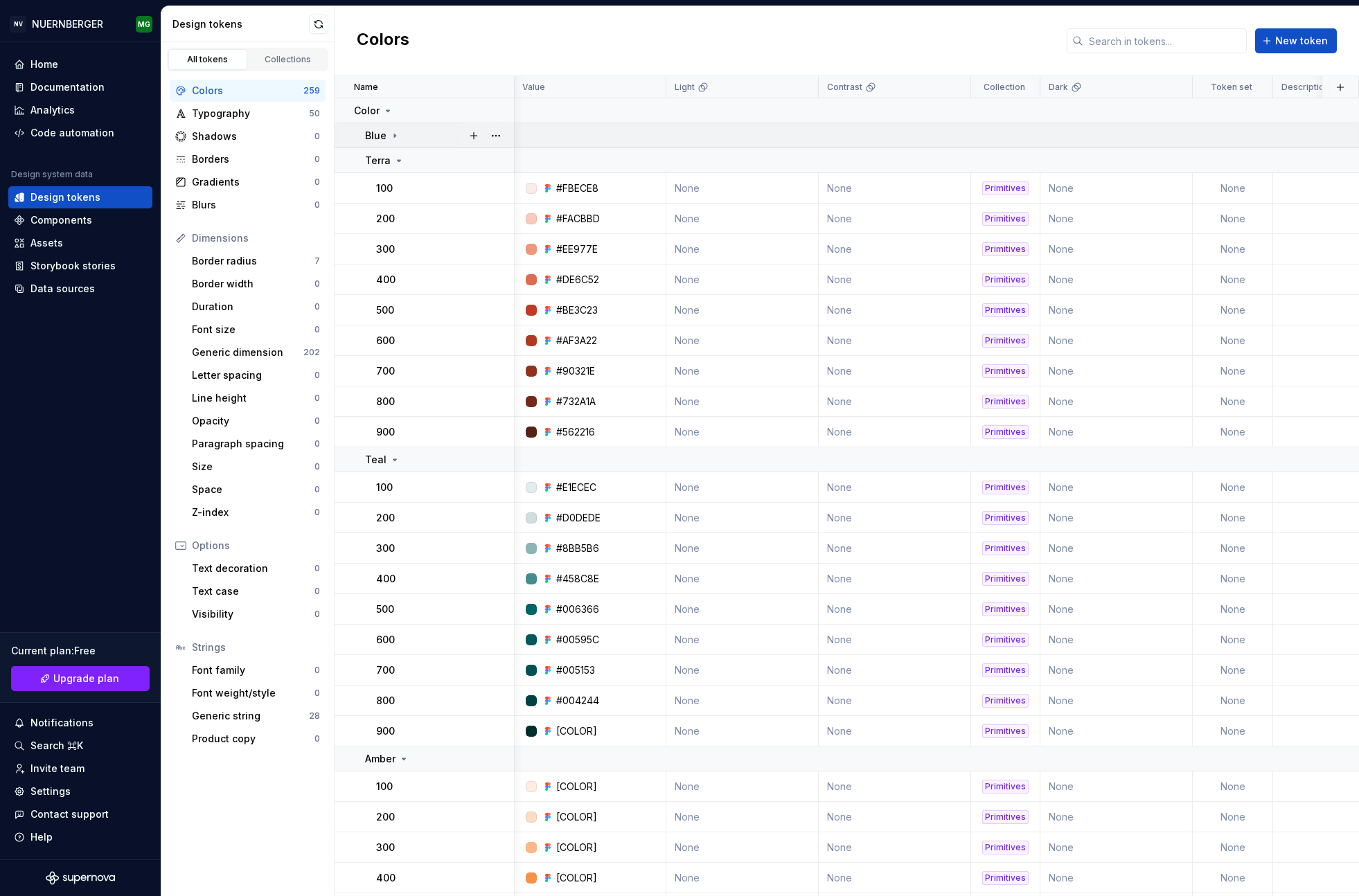 drag, startPoint x: 394, startPoint y: 136, endPoint x: 402, endPoint y: 142, distance: 10 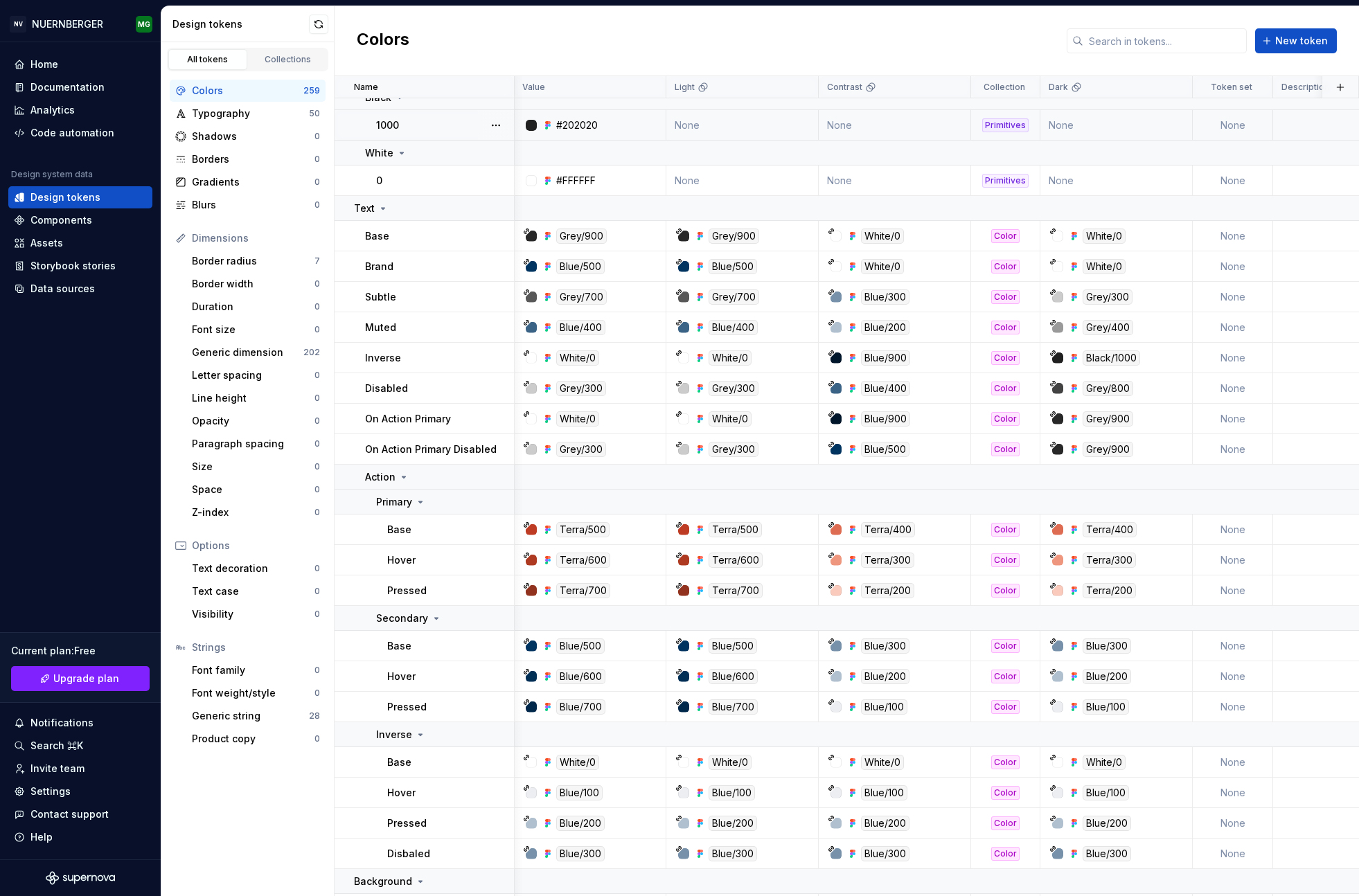 scroll, scrollTop: 3328, scrollLeft: 0, axis: vertical 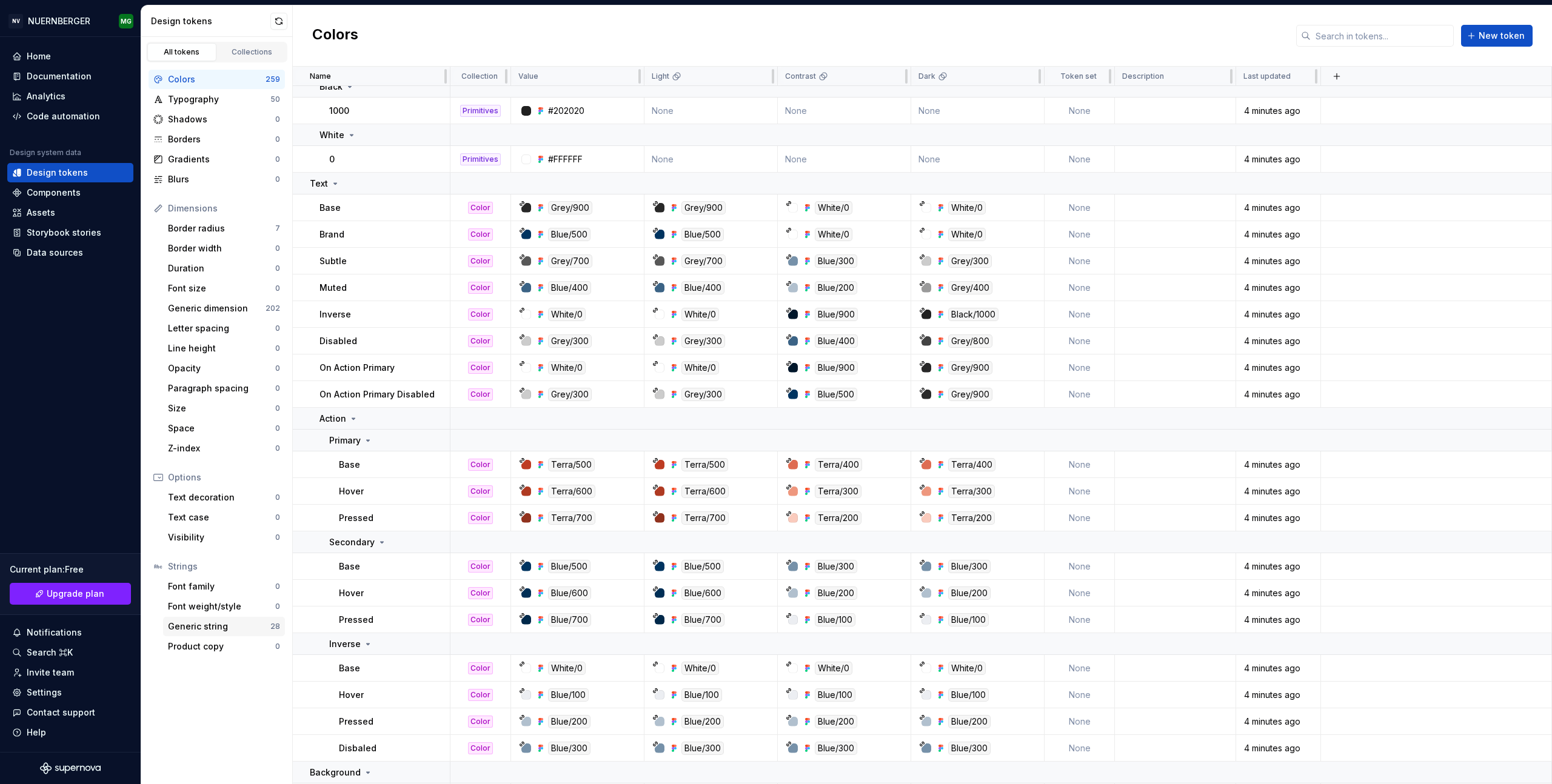 click on "Generic string" at bounding box center (219, 626) 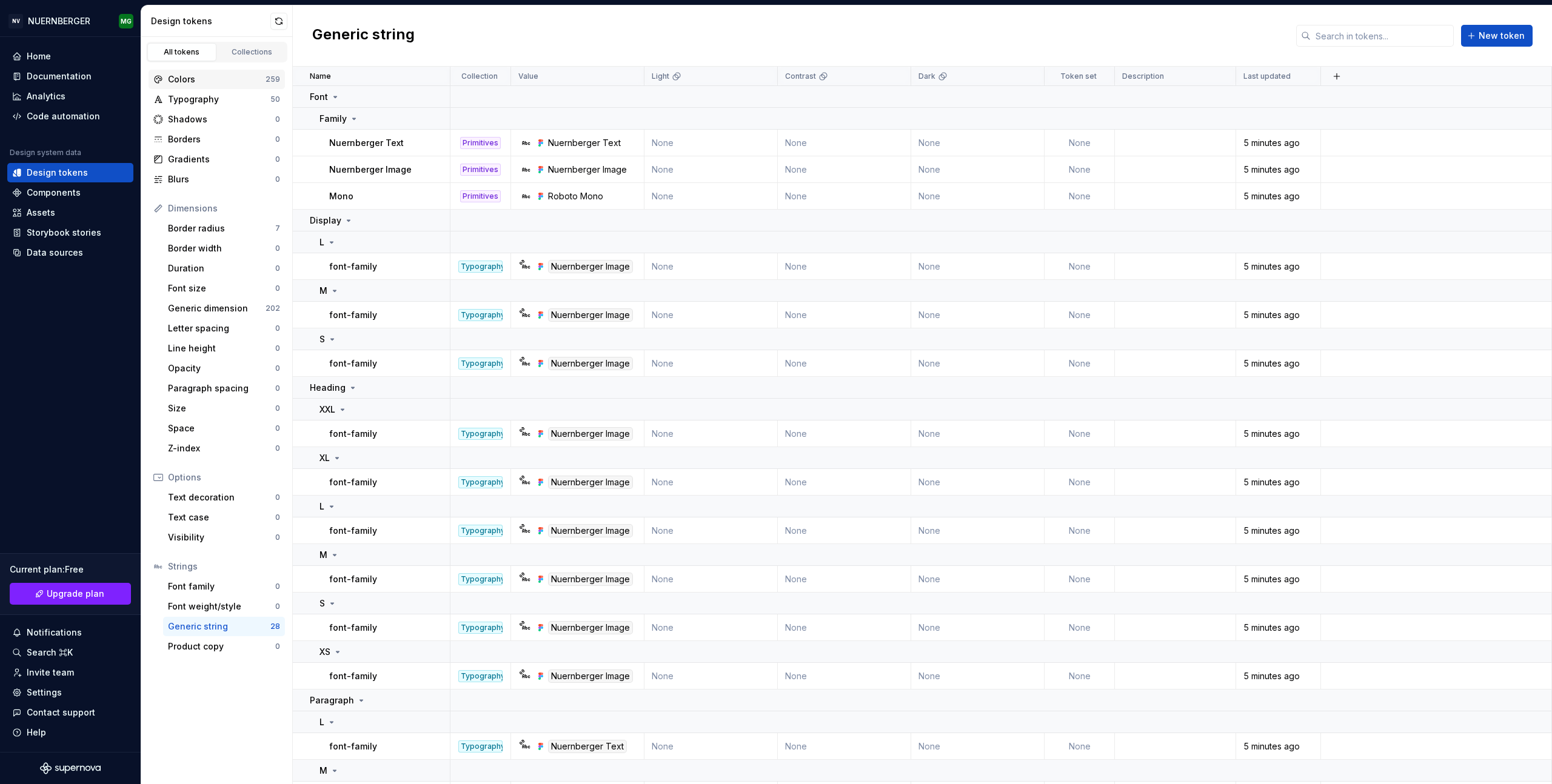 click on "Colors" at bounding box center (216, 79) 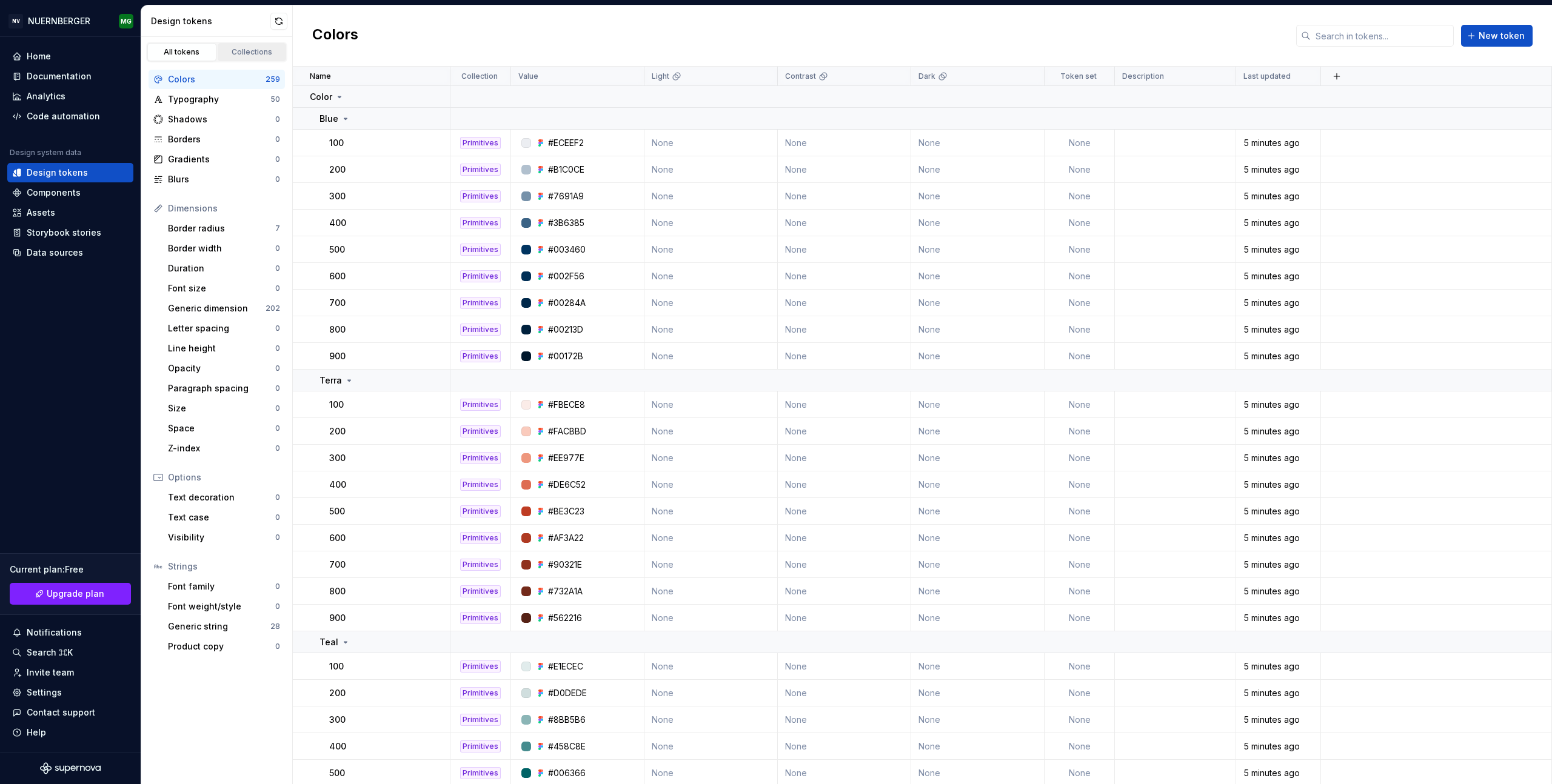 click on "Collections" at bounding box center [252, 52] 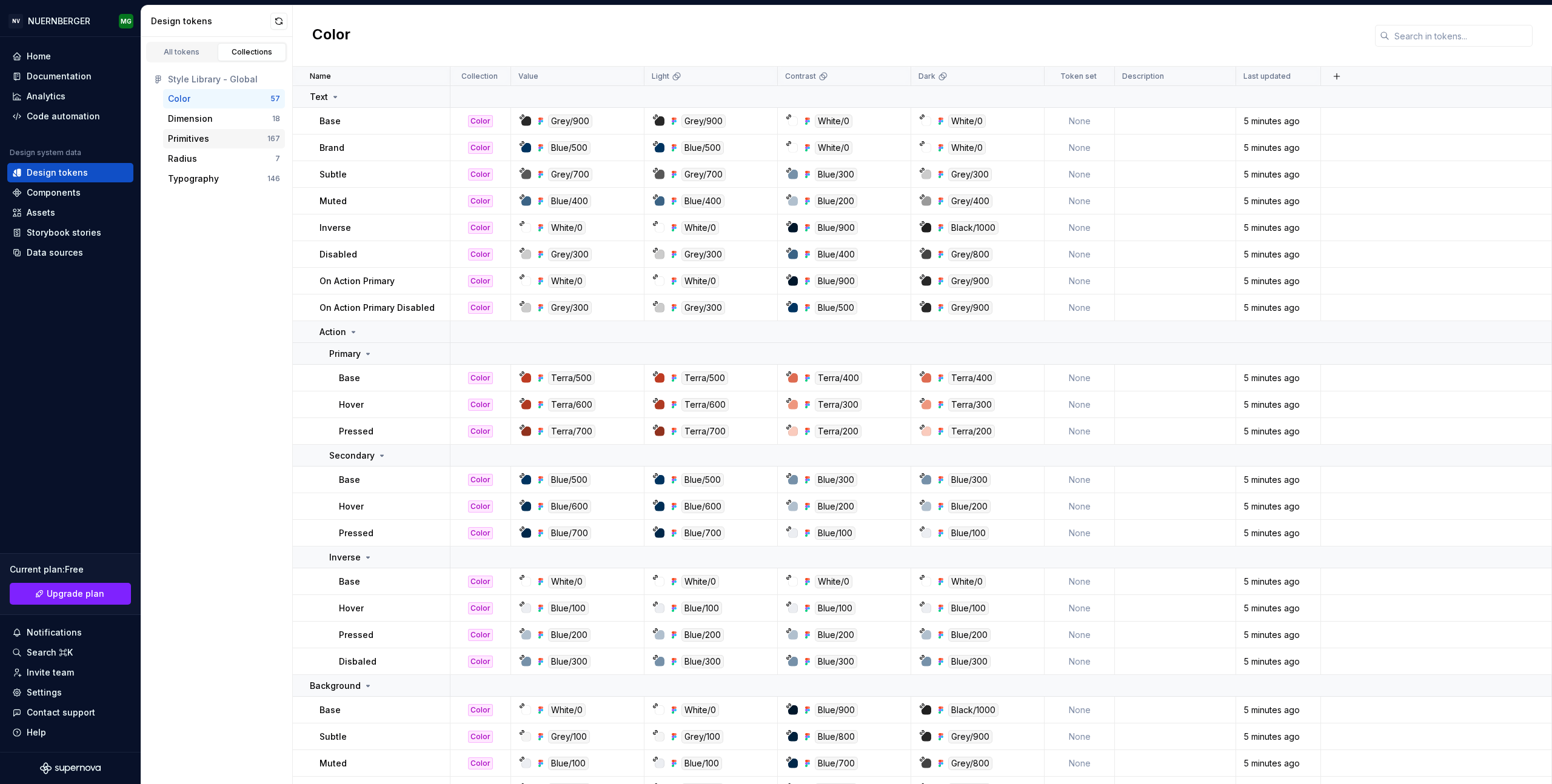 click on "Primitives" at bounding box center (218, 139) 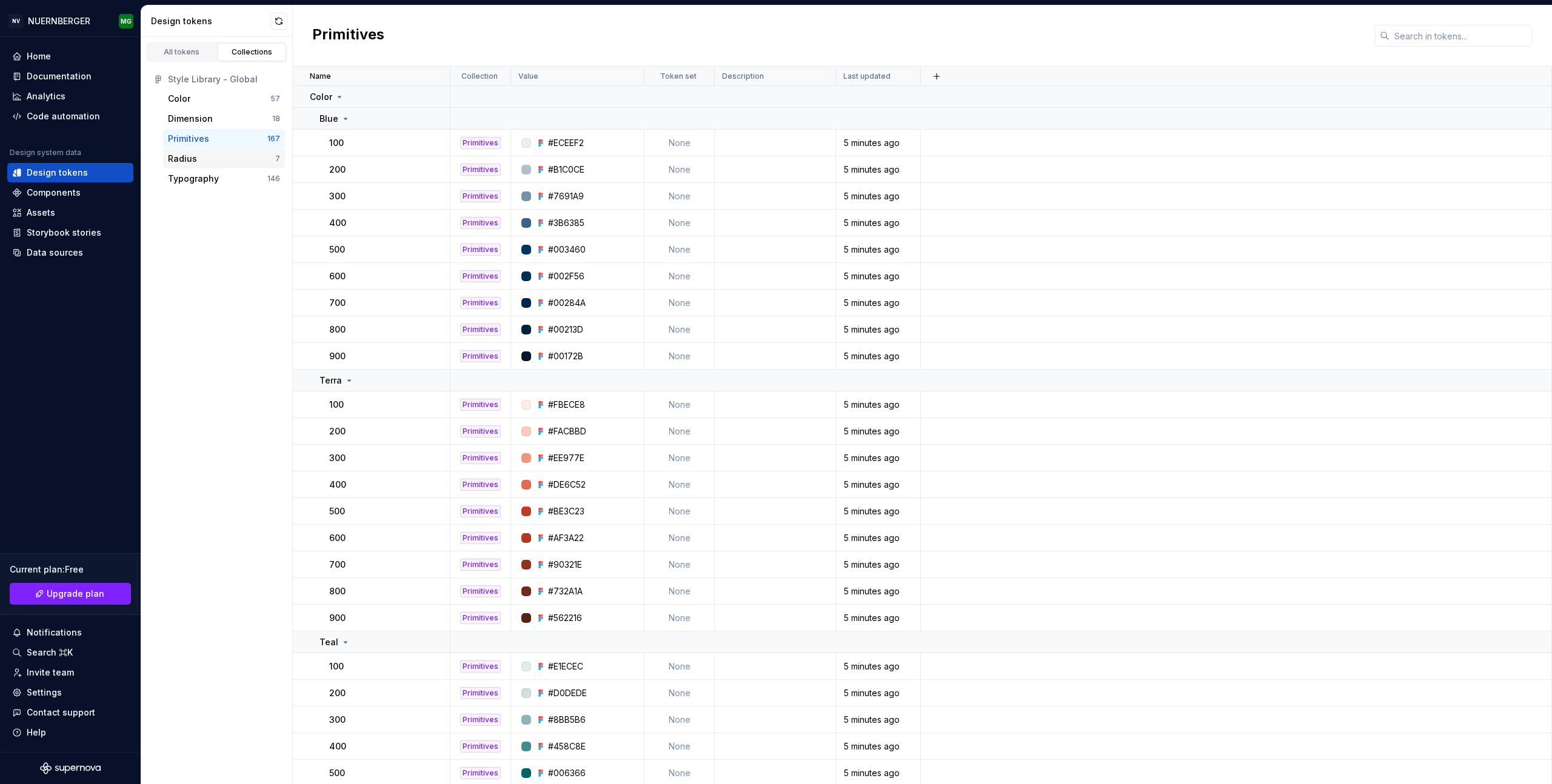 click on "Radius" at bounding box center (221, 159) 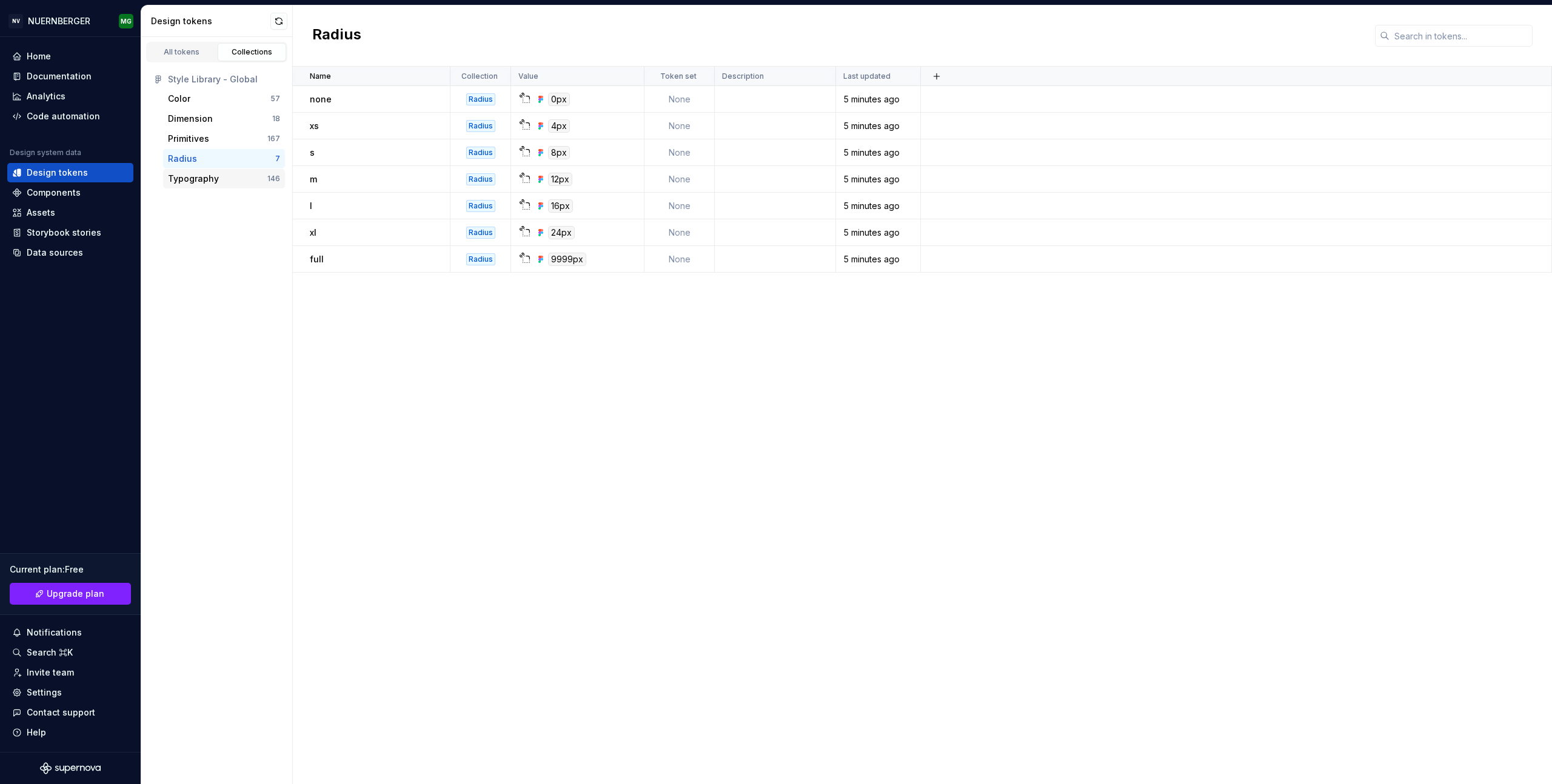 click on "Typography" at bounding box center [193, 179] 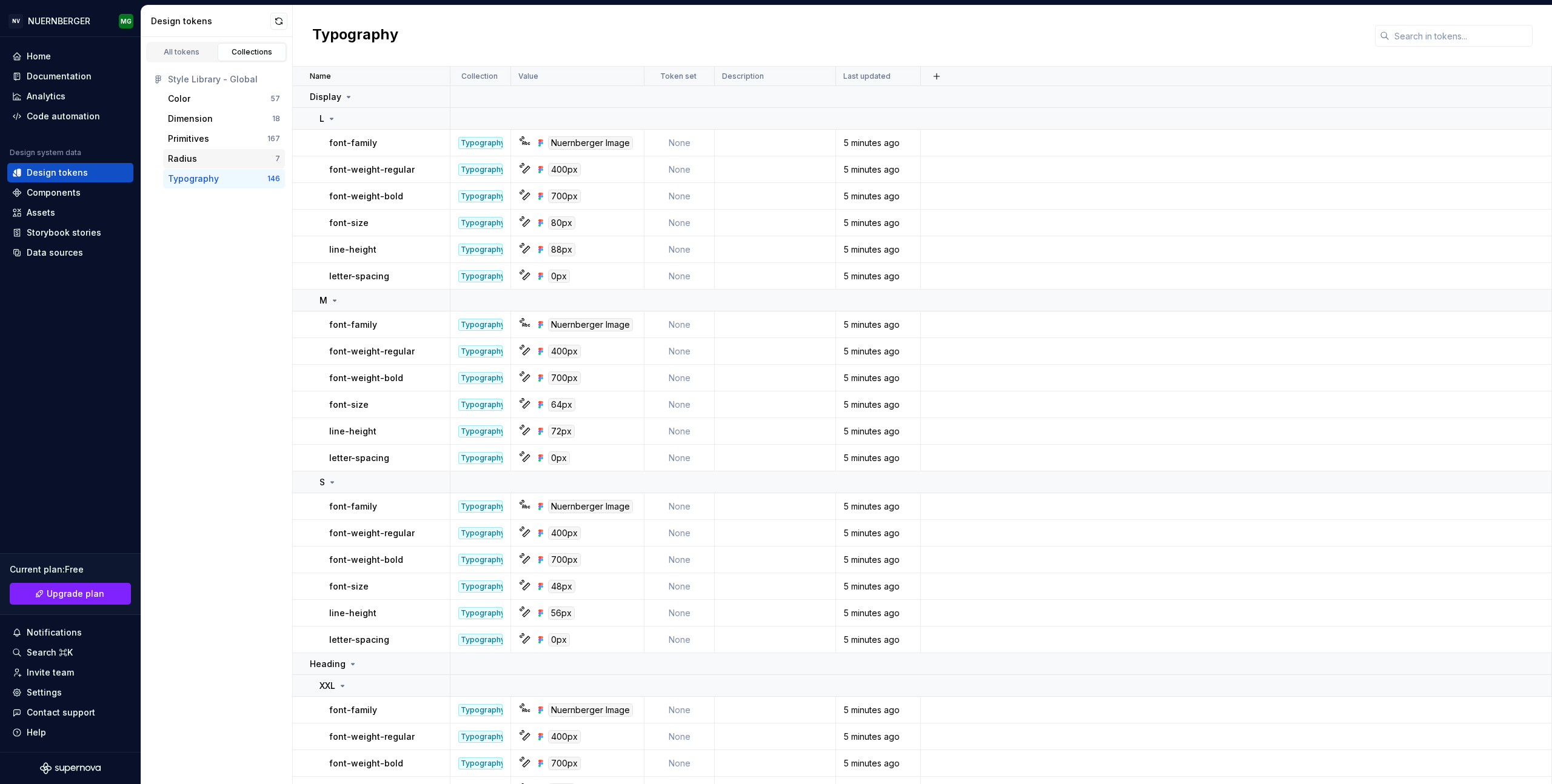 click on "Radius 7" at bounding box center (224, 159) 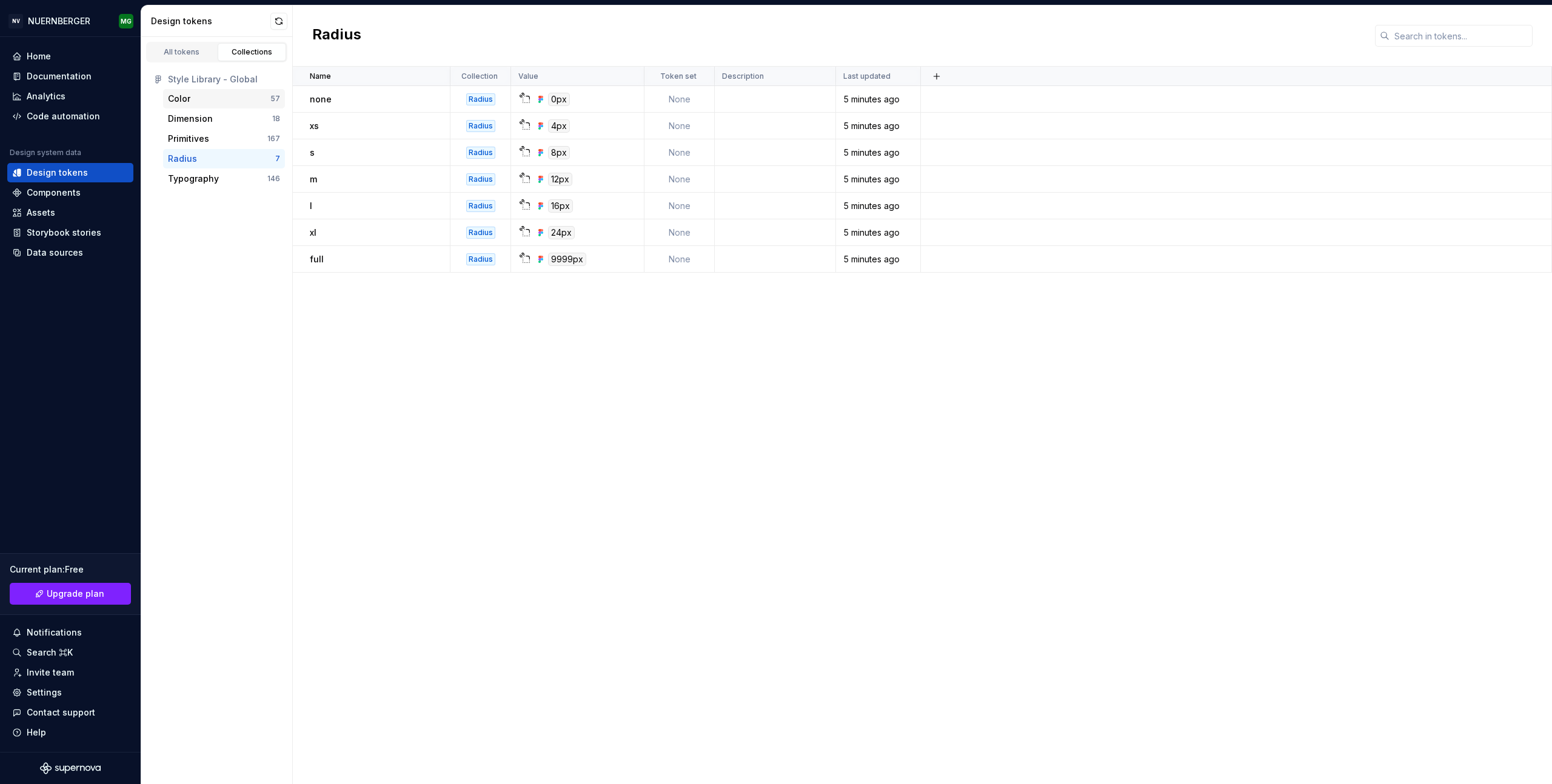 click on "Color" at bounding box center (219, 99) 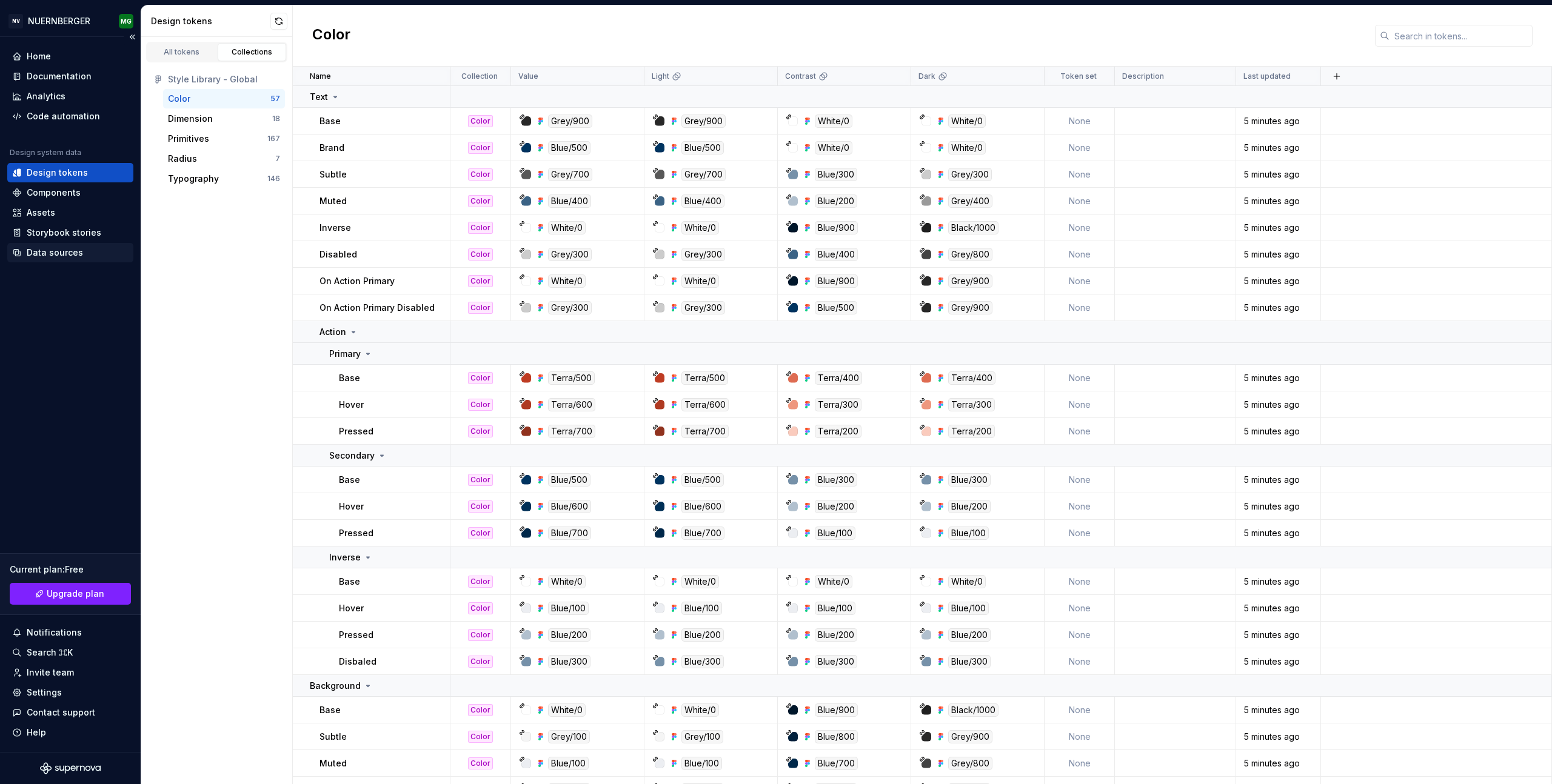 click on "Data sources" at bounding box center [70, 253] 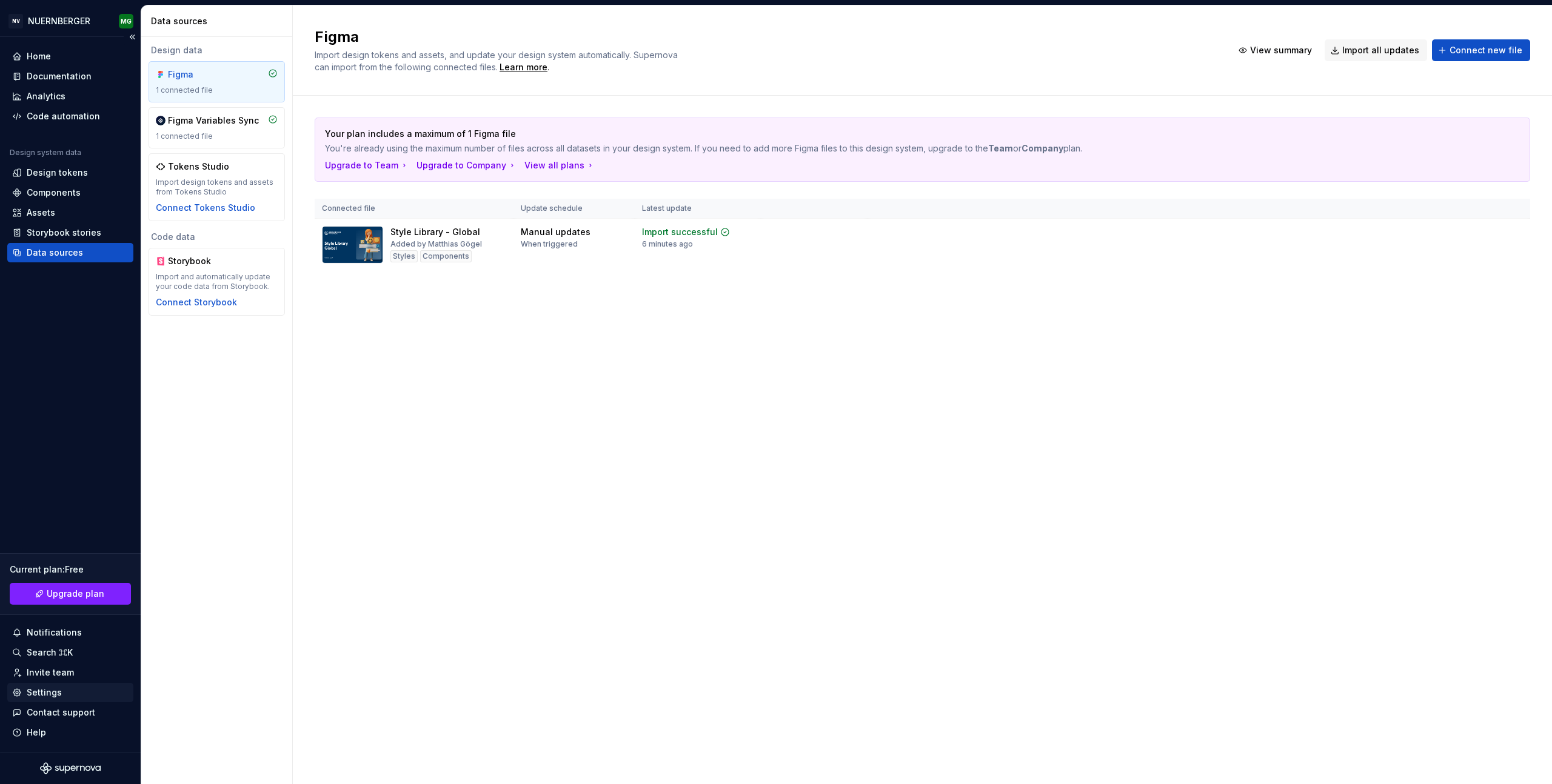click on "Settings" at bounding box center [44, 693] 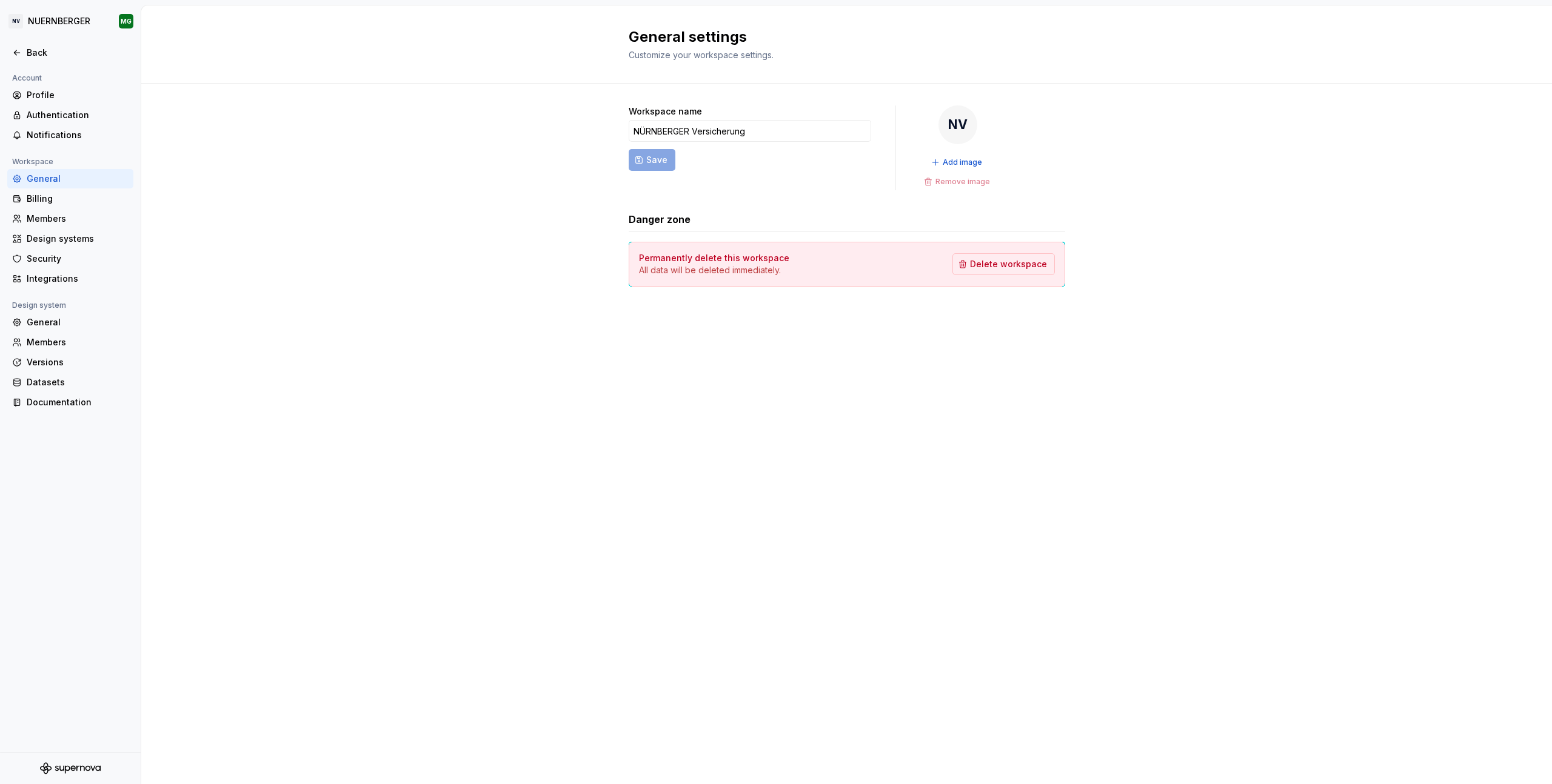 click on "General settings Customize your workspace settings. Workspace name NÜRNBERGER Versicherung Save NV Add image Remove image Danger zone Permanently delete this workspace All data will be deleted immediately. Delete workspace" at bounding box center [846, 394] 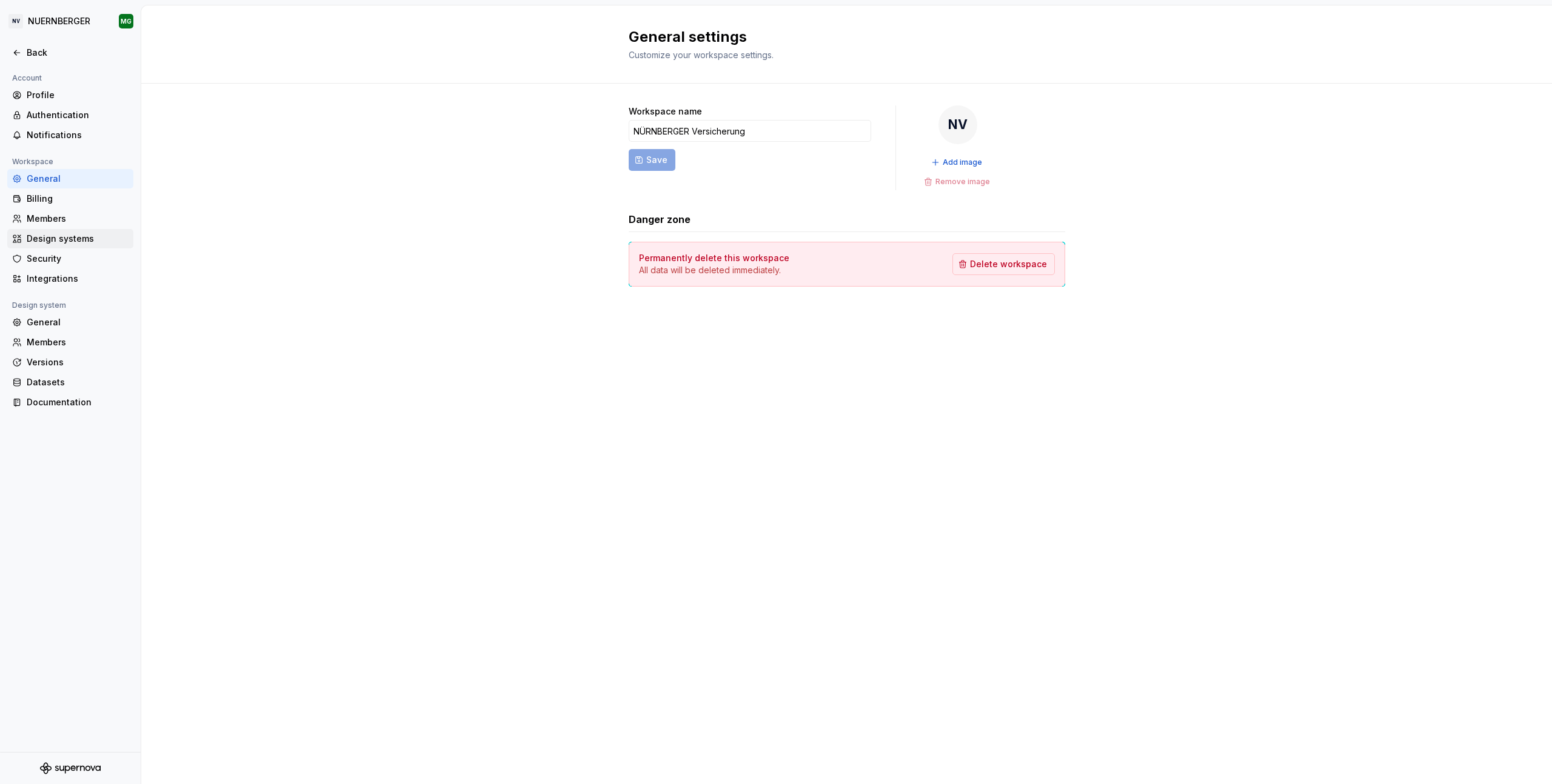 click on "Design systems" at bounding box center [78, 239] 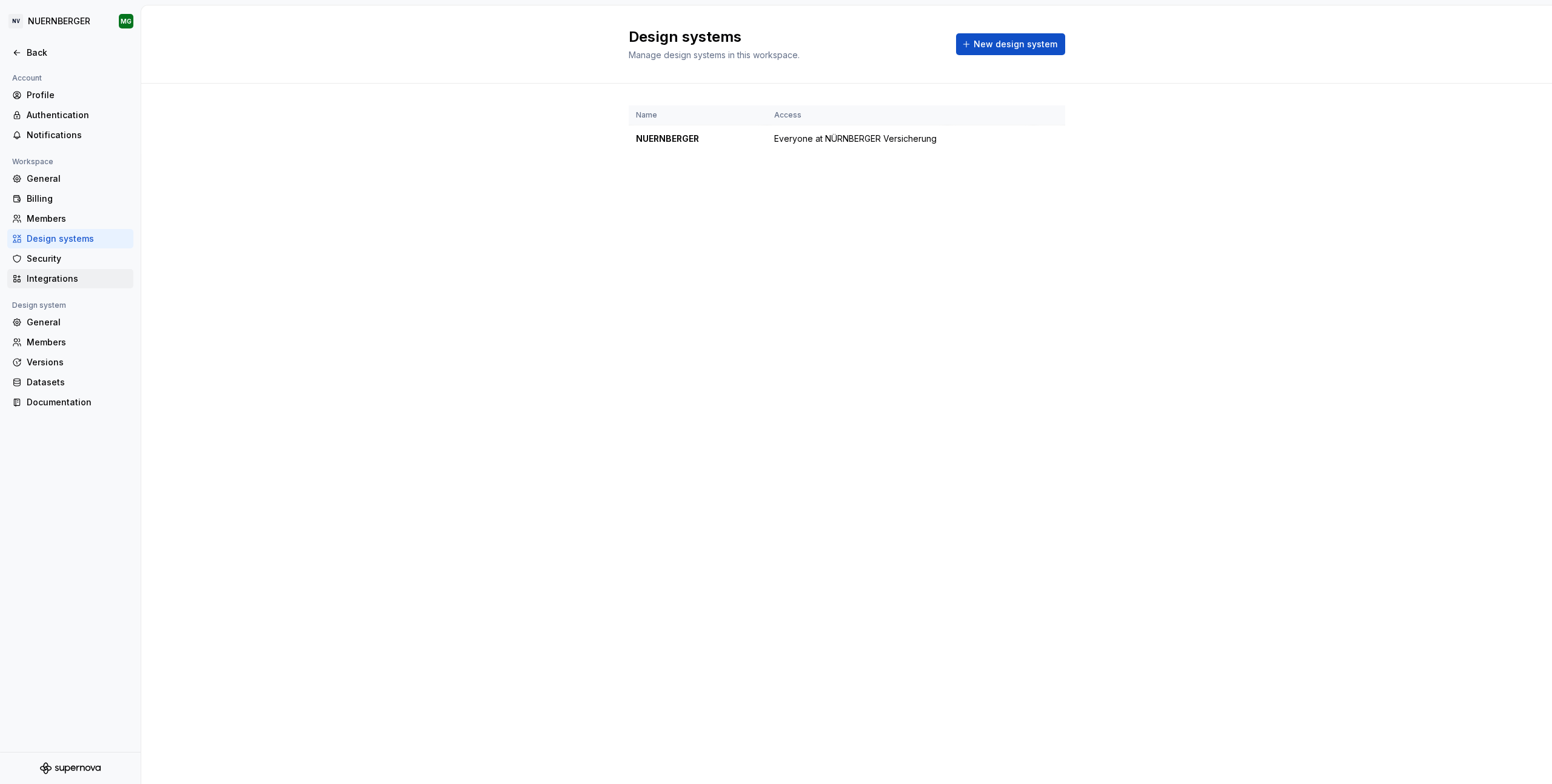 click on "Integrations" at bounding box center (78, 279) 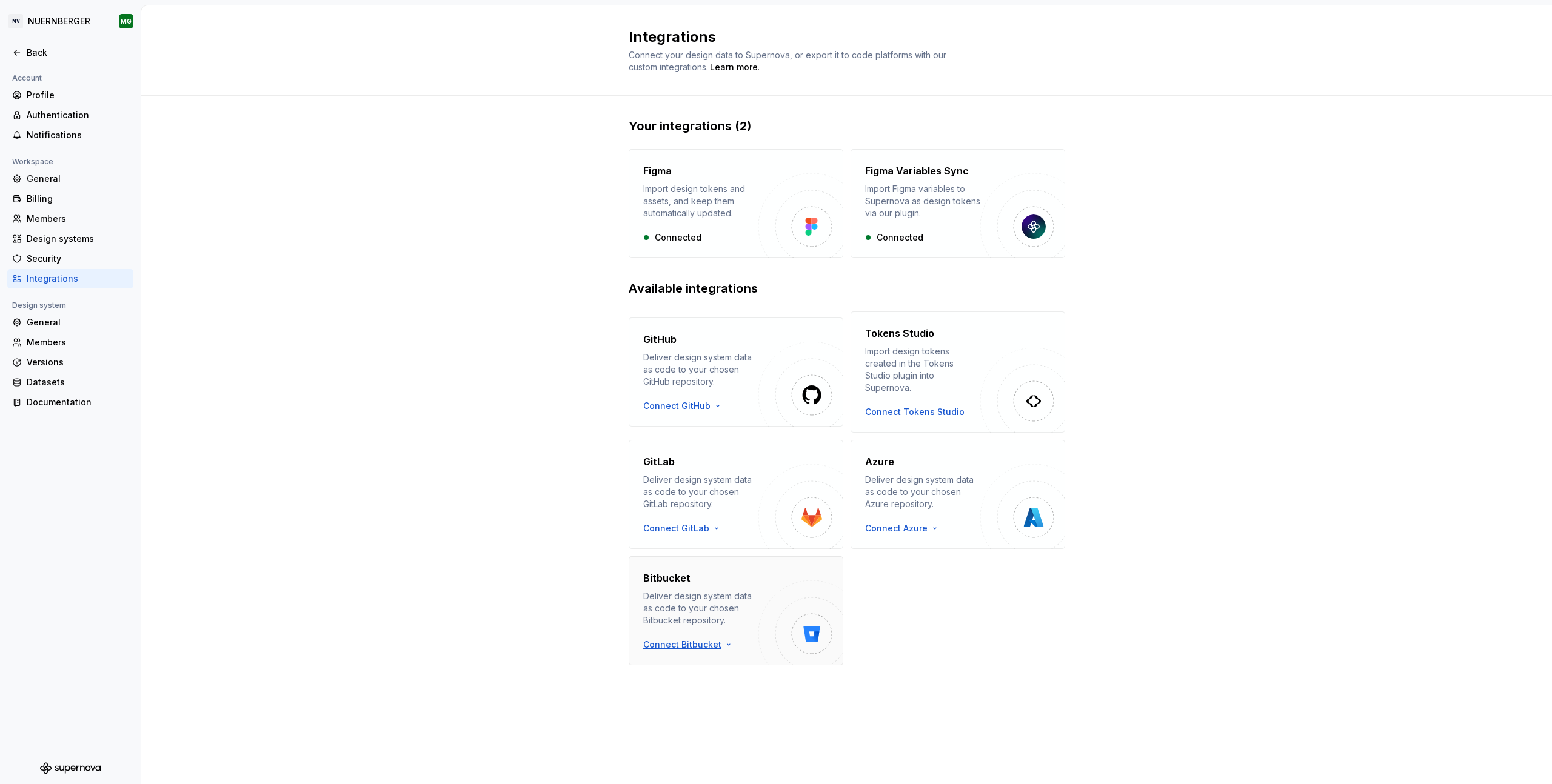 click on "NV Workspace NÜRNBERGER Versicherung Back Account Profile Authentication Notifications Workspace General Billing Members Design systems Security Integrations Design system General Members Versions Datasets Documentation Integrations Connect your design data to Supernova, or export it to code platforms with our
custom integrations.   Learn more . Your integrations (2) Figma Import design tokens and assets, and keep them automatically updated. Connected Figma Variables Sync Import Figma variables to Supernova as design tokens via our plugin. Connected Available integrations GitHub Deliver design system data as code to your chosen GitHub repository. Connect GitHub Tokens Studio Import design tokens created in the Tokens Studio plugin into Supernova. Connect Tokens Studio GitLab Deliver design system data as code to your chosen GitLab repository. Connect GitLab Azure Deliver design system data as code to your chosen Azure repository. Connect Azure Bitbucket Deliver design system data as code to your chosen Bitbucket repository." at bounding box center [776, 392] 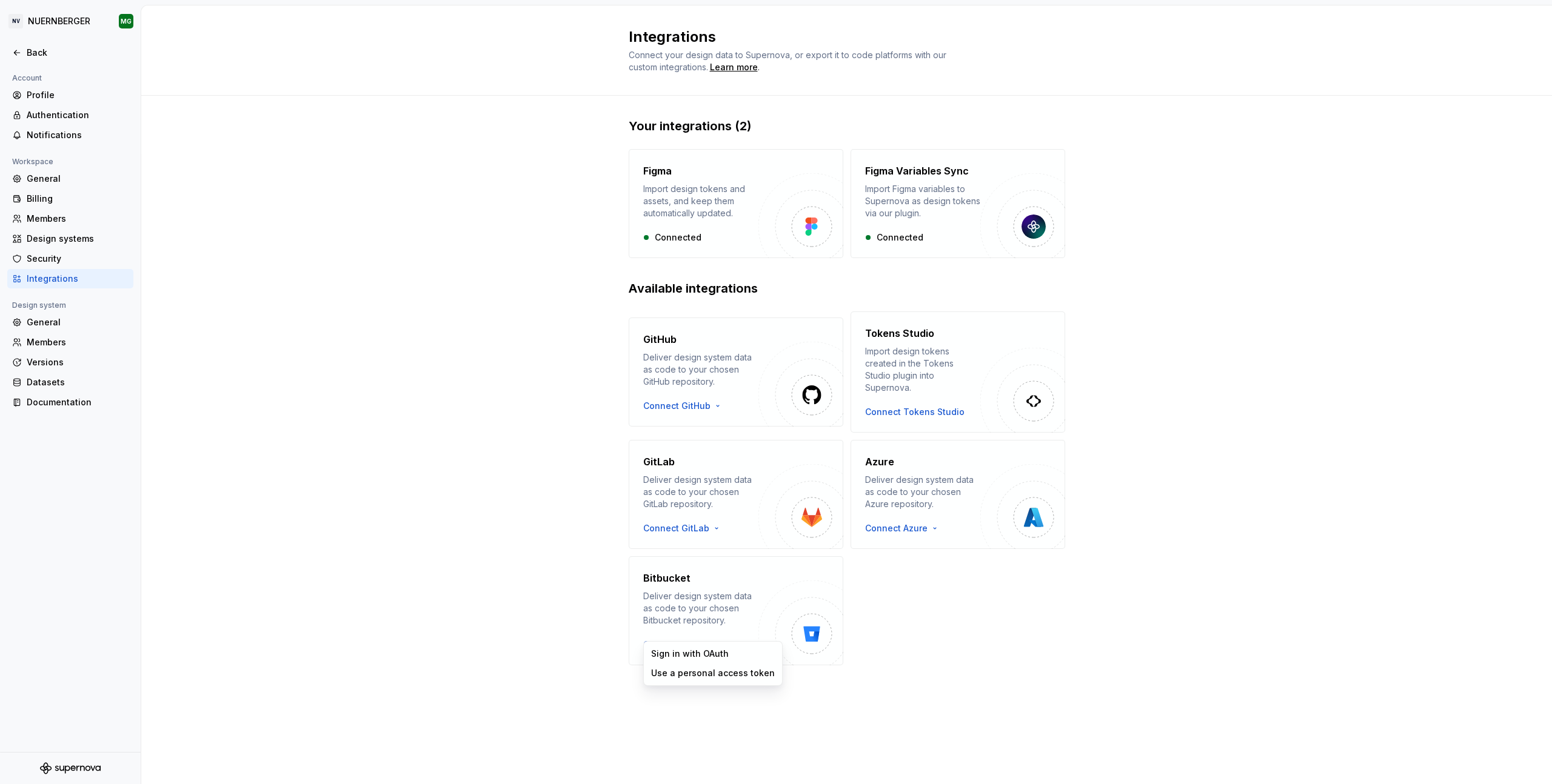 click on "NV Workspace NÜRNBERGER Versicherung Back Account Profile Authentication Notifications Workspace General Billing Members Design systems Security Integrations Design system General Members Versions Datasets Documentation Integrations Connect your design data to Supernova, or export it to code platforms with our
custom integrations.   Learn more . Your integrations (2) Figma Import design tokens and assets, and keep them automatically updated. Connected Figma Variables Sync Import Figma variables to Supernova as design tokens via our plugin. Connected Available integrations GitHub Deliver design system data as code to your chosen GitHub repository. Connect GitHub Tokens Studio Import design tokens created in the Tokens Studio plugin into Supernova. Connect Tokens Studio GitLab Deliver design system data as code to your chosen GitLab repository. Connect GitLab Azure Deliver design system data as code to your chosen Azure repository. Connect Azure Bitbucket Deliver design system data as code to your chosen Bitbucket repository." at bounding box center (776, 392) 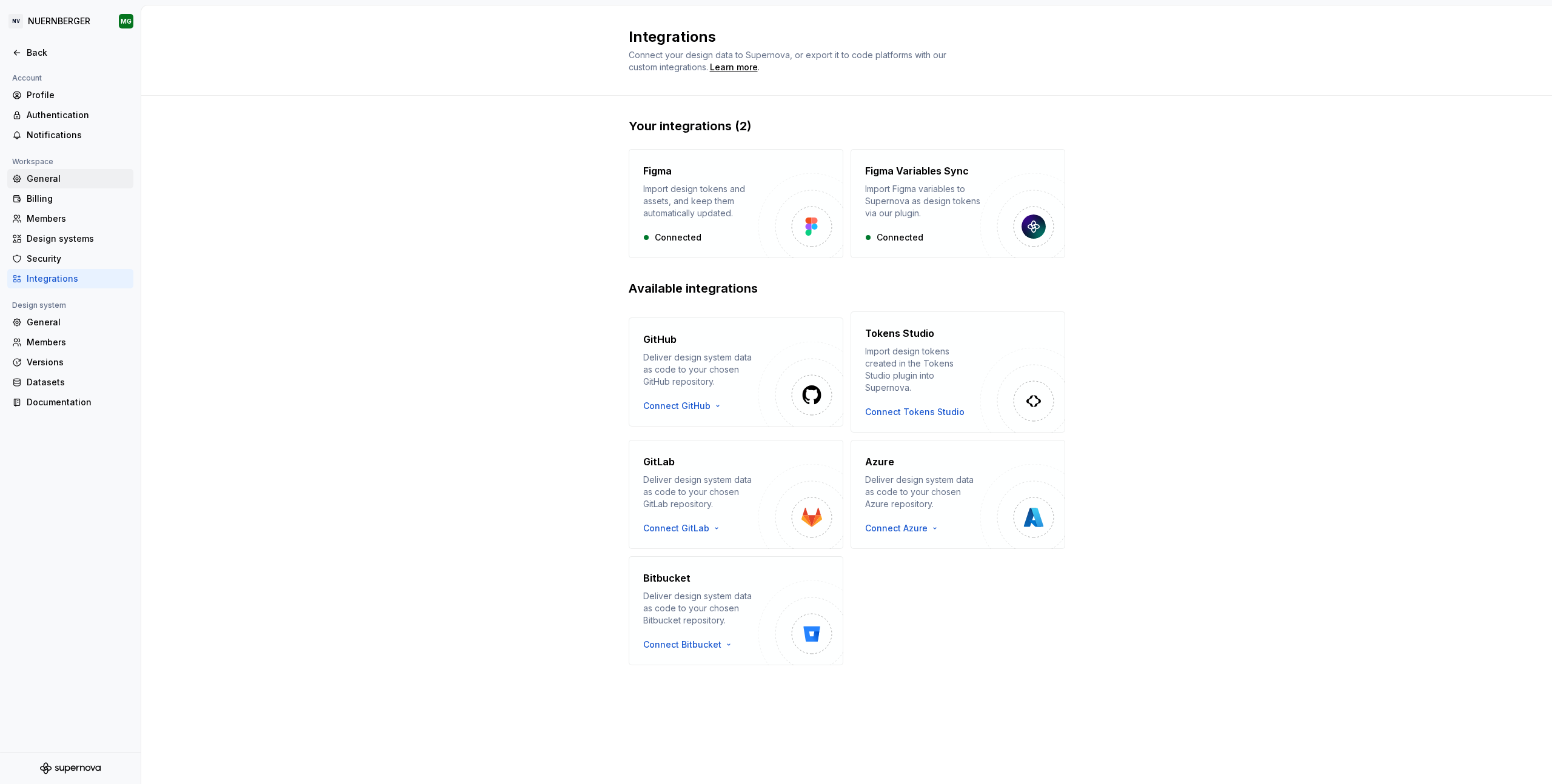 click on "General" at bounding box center [78, 179] 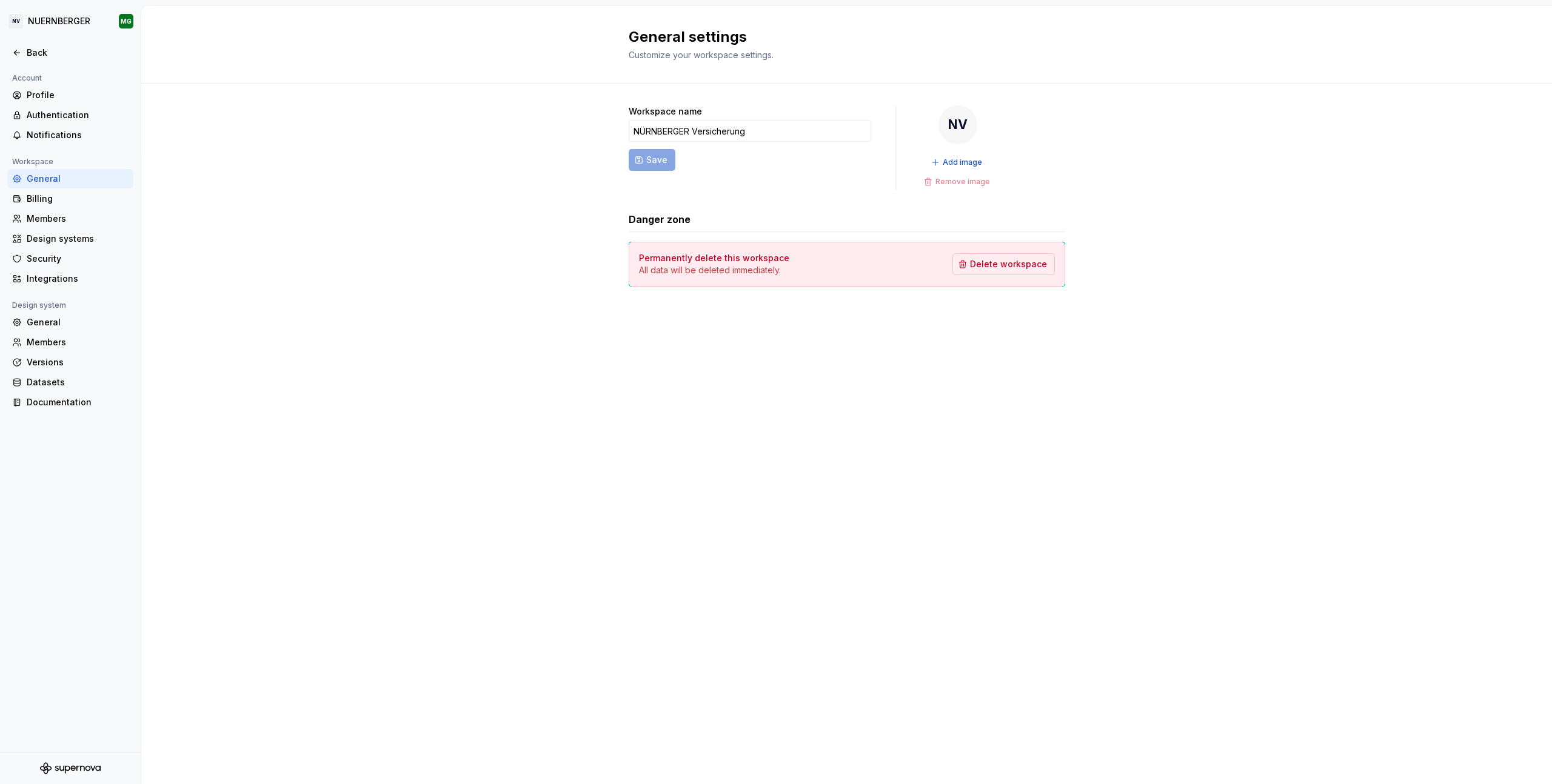 click on "Workspace name NÜRNBERGER Versicherung Save NV Add image Remove image Danger zone Permanently delete this workspace All data will be deleted immediately. Delete workspace" at bounding box center [846, 208] 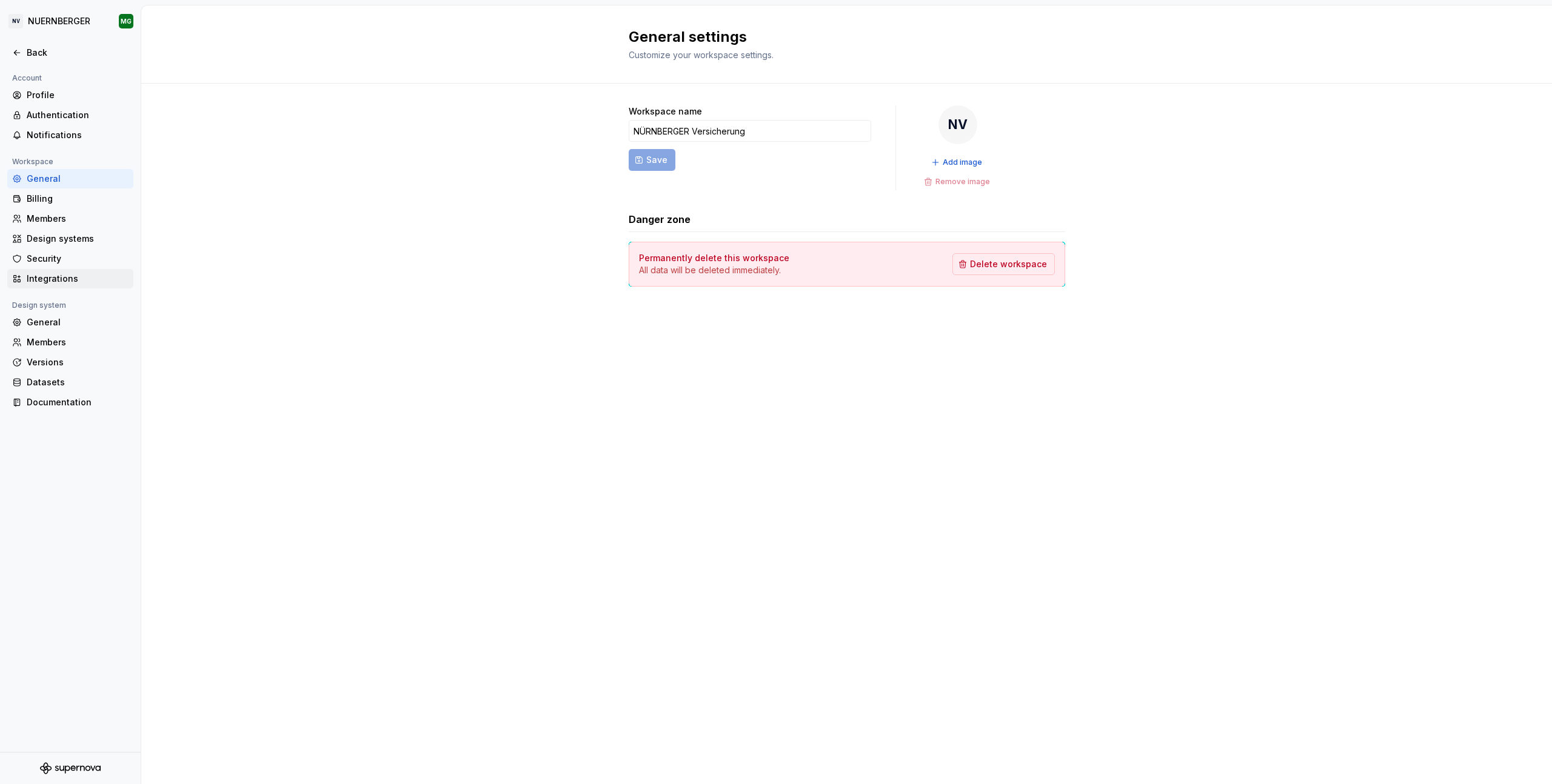 click on "Integrations" at bounding box center (78, 279) 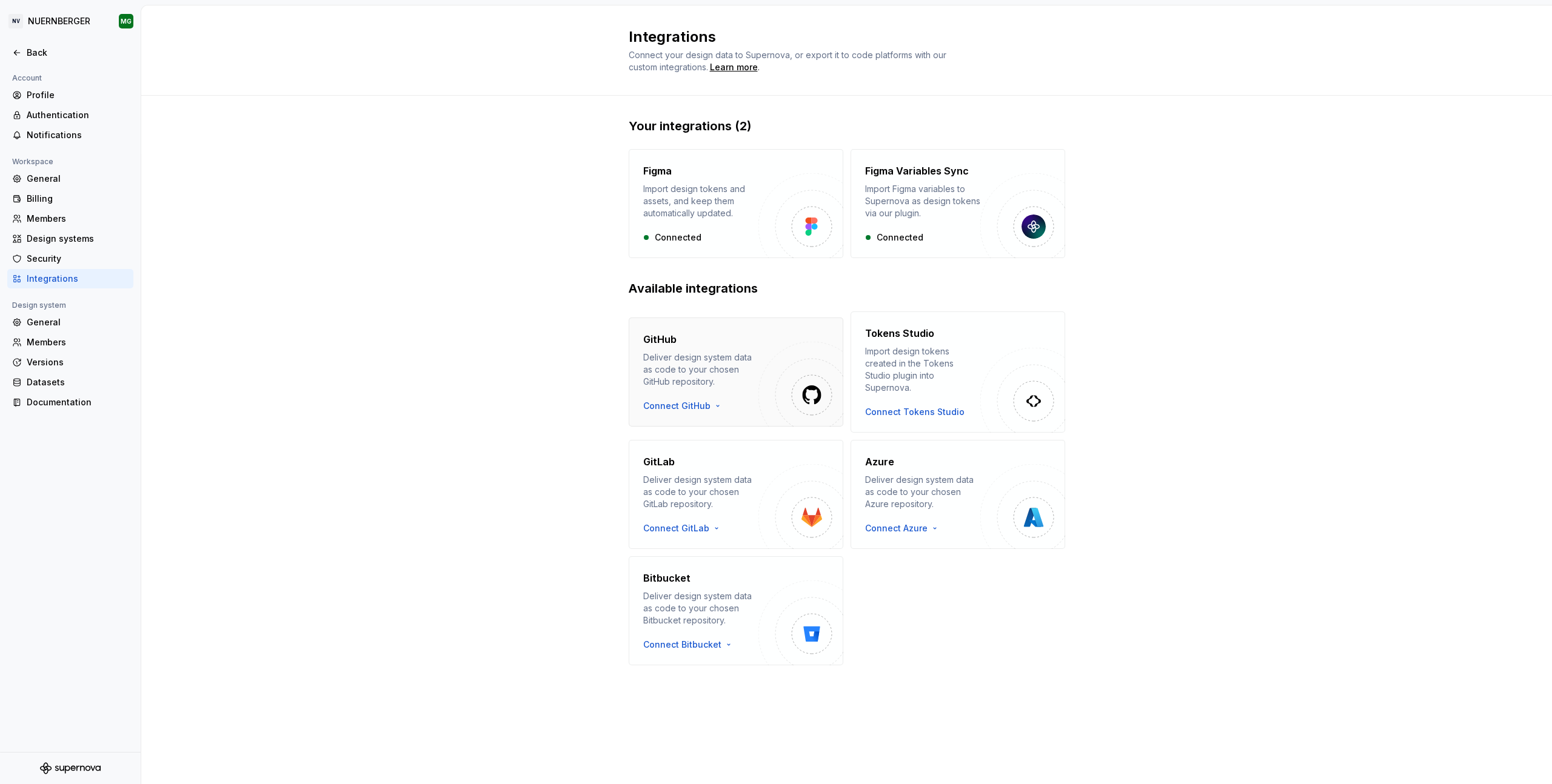 drag, startPoint x: 521, startPoint y: 285, endPoint x: 709, endPoint y: 380, distance: 210.6395 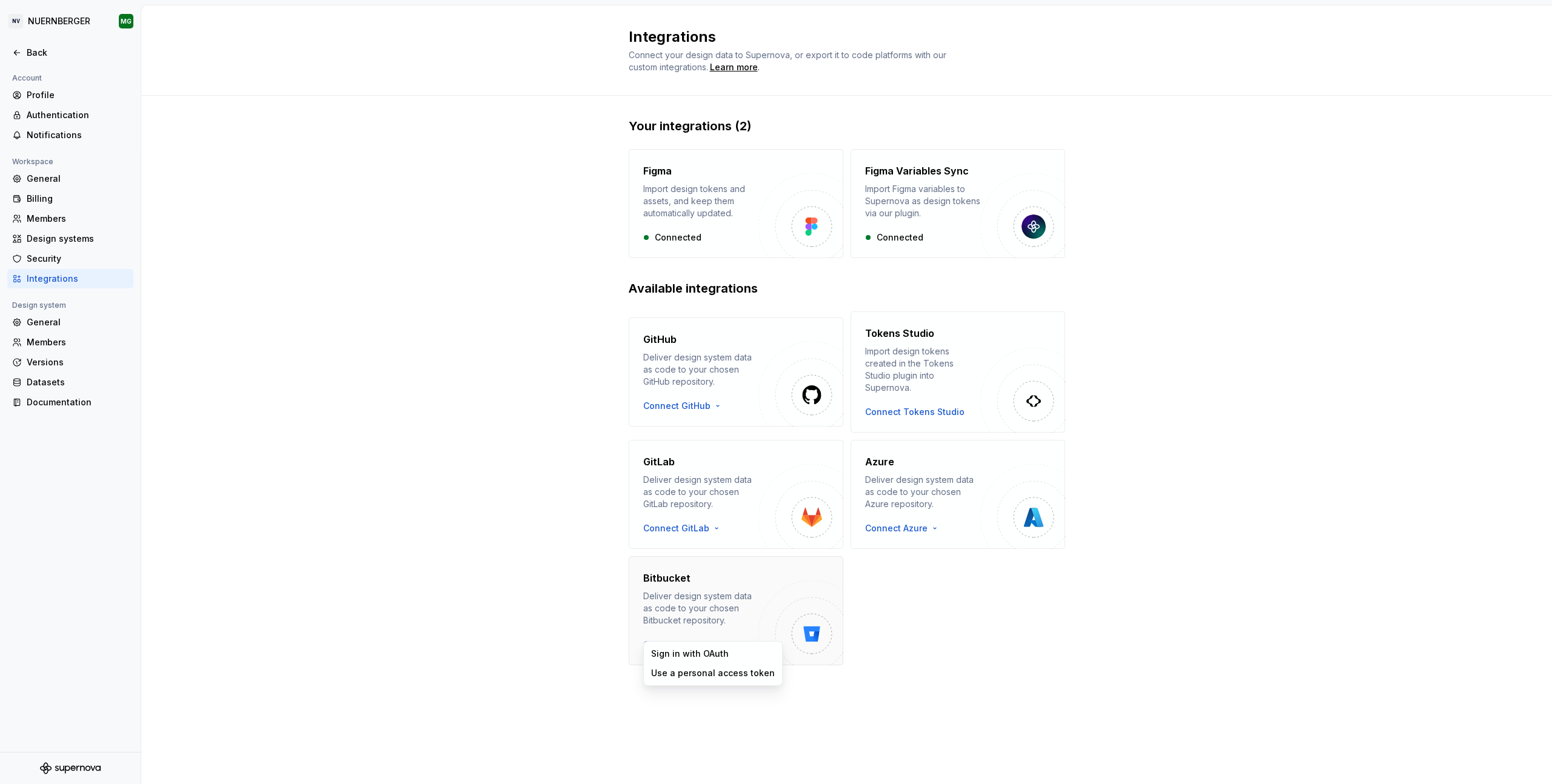 click on "NV Workspace NÜRNBERGER Versicherung Back Account Profile Authentication Notifications Workspace General Billing Members Design systems Security Integrations Design system General Members Versions Datasets Documentation Integrations Connect your design data to Supernova, or export it to code platforms with our
custom integrations.   Learn more . Your integrations (2) Figma Import design tokens and assets, and keep them automatically updated. Connected Figma Variables Sync Import Figma variables to Supernova as design tokens via our plugin. Connected Available integrations GitHub Deliver design system data as code to your chosen GitHub repository. Connect GitHub Tokens Studio Import design tokens created in the Tokens Studio plugin into Supernova. Connect Tokens Studio GitLab Deliver design system data as code to your chosen GitLab repository. Connect GitLab Azure Deliver design system data as code to your chosen Azure repository. Connect Azure Bitbucket Deliver design system data as code to your chosen Bitbucket repository." at bounding box center [776, 392] 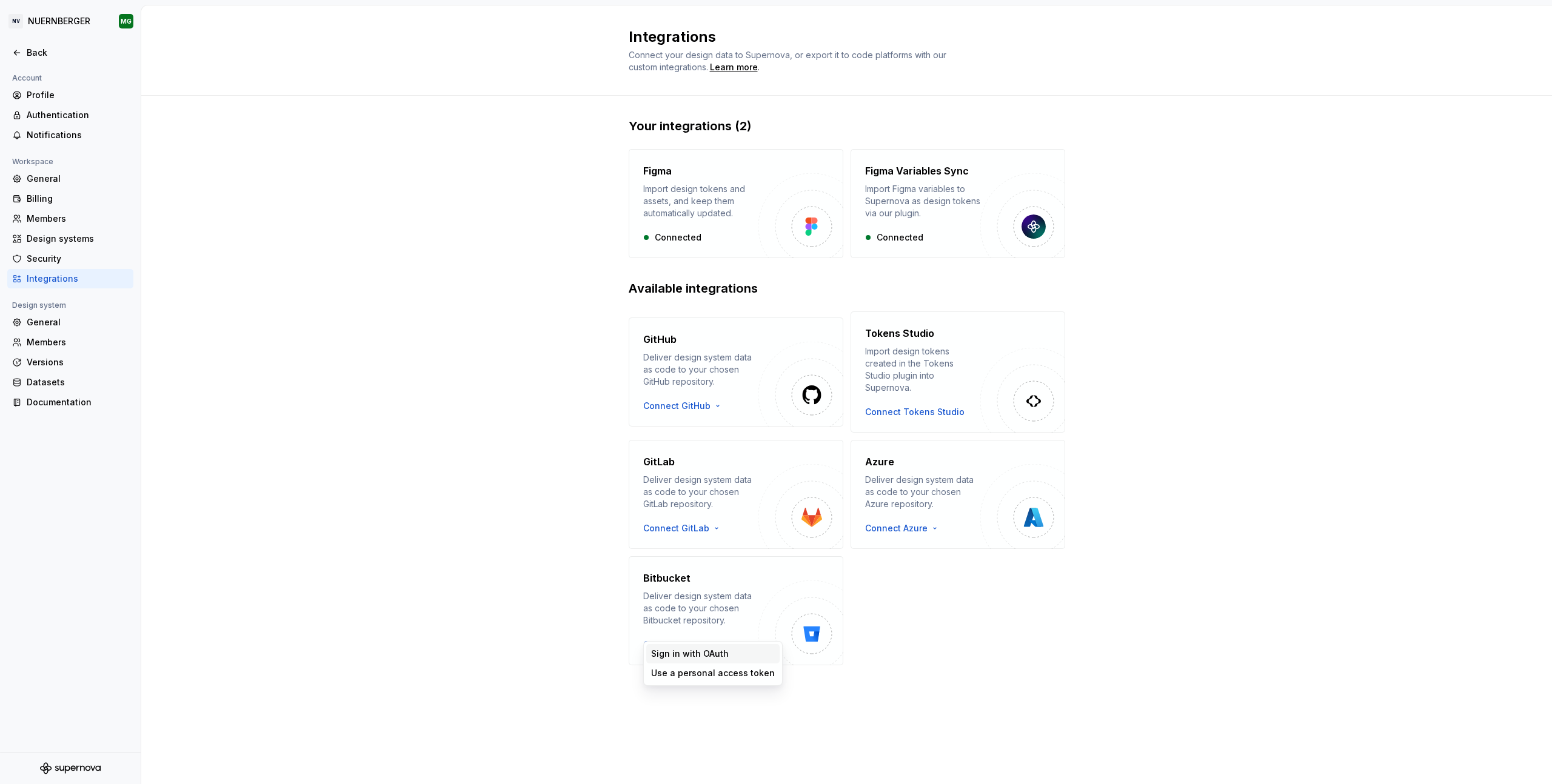 click on "Sign in with OAuth" at bounding box center [713, 654] 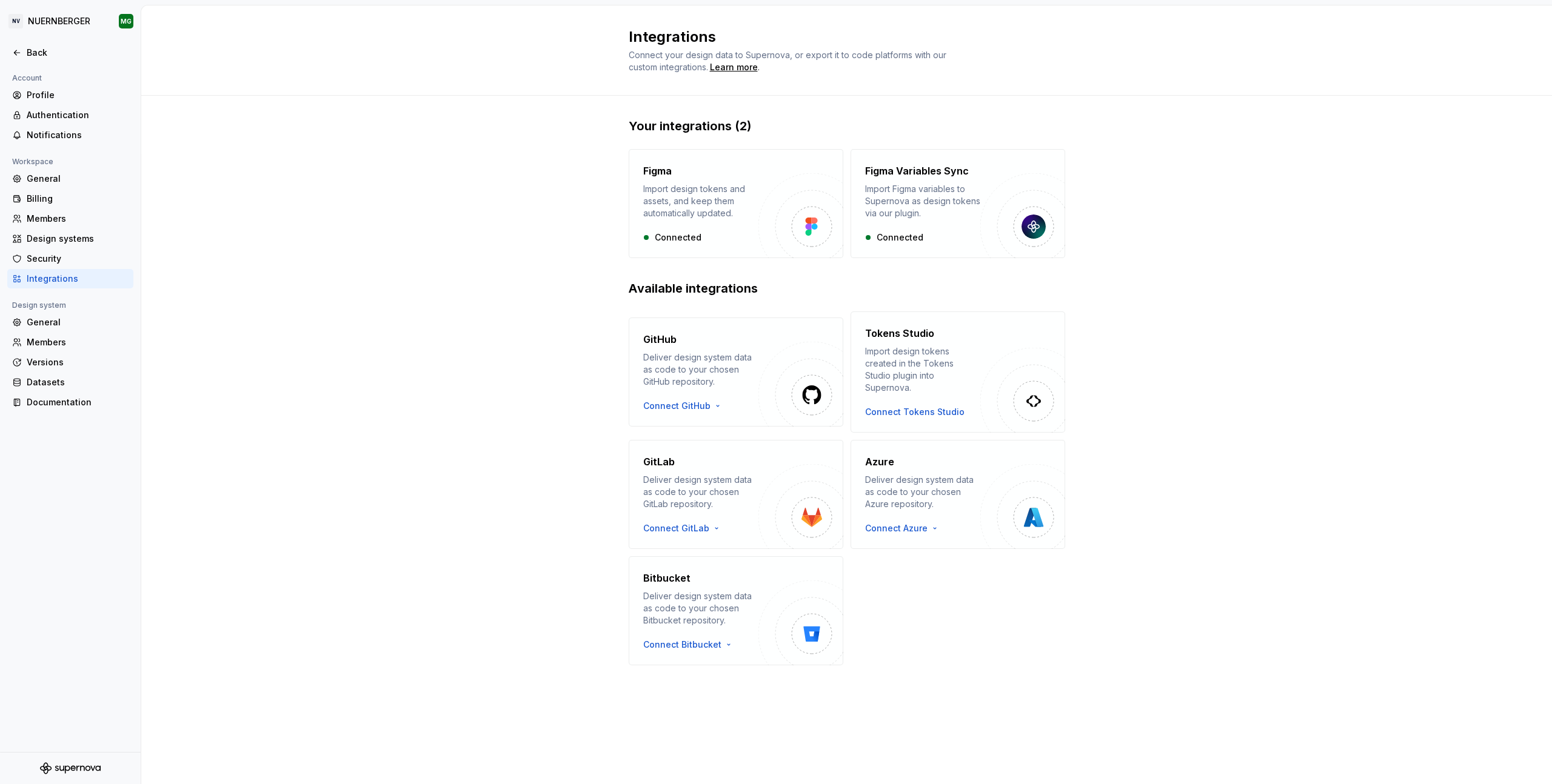 click on "Your integrations (2) Figma Import design tokens and assets, and keep them automatically updated. Connected Figma Variables Sync Import Figma variables to Supernova as design tokens via our plugin. Connected Available integrations GitHub Deliver design system data as code to your chosen GitHub repository. Connect GitHub Tokens Studio Import design tokens created in the Tokens Studio plugin into Supernova. Connect Tokens Studio GitLab Deliver design system data as code to your chosen GitLab repository. Connect GitLab Azure Deliver design system data as code to your chosen Azure repository. Connect Azure Bitbucket Deliver design system data as code to your chosen Bitbucket repository. Connect Bitbucket" at bounding box center [846, 404] 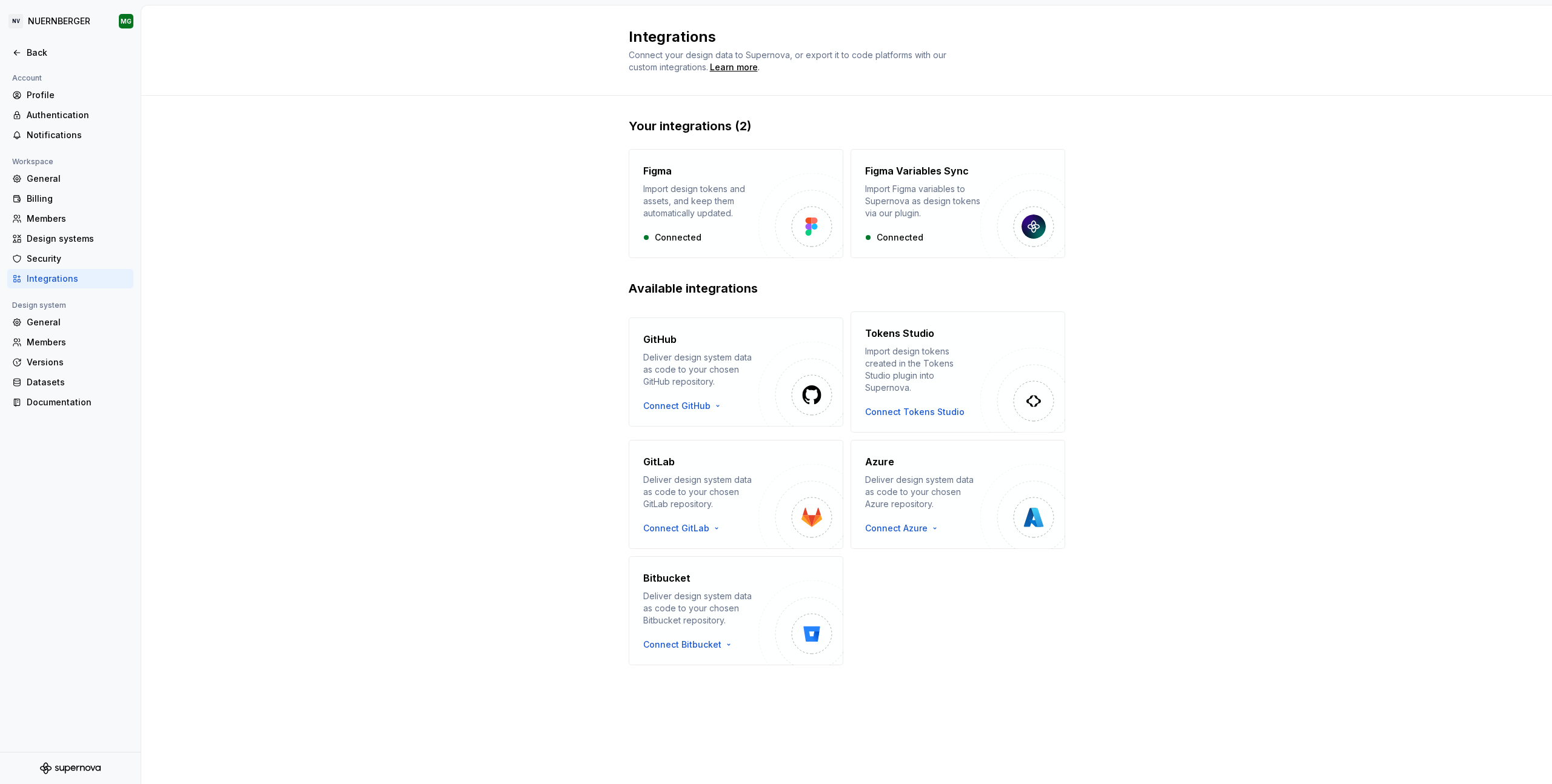 click on "NV Workspace NÜRNBERGER Versicherung Back Account Profile Authentication Notifications Workspace General Billing Members Design systems Security Integrations Design system General Members Versions Datasets Documentation Integrations Connect your design data to Supernova, or export it to code platforms with our
custom integrations.   Learn more . Your integrations (2) Figma Import design tokens and assets, and keep them automatically updated. Connected Figma Variables Sync Import Figma variables to Supernova as design tokens via our plugin. Connected Available integrations GitHub Deliver design system data as code to your chosen GitHub repository. Connect GitHub Tokens Studio Import design tokens created in the Tokens Studio plugin into Supernova. Connect Tokens Studio GitLab Deliver design system data as code to your chosen GitLab repository. Connect GitLab Azure Deliver design system data as code to your chosen Azure repository. Connect Azure Bitbucket Deliver design system data as code to your chosen Bitbucket repository." at bounding box center [776, 392] 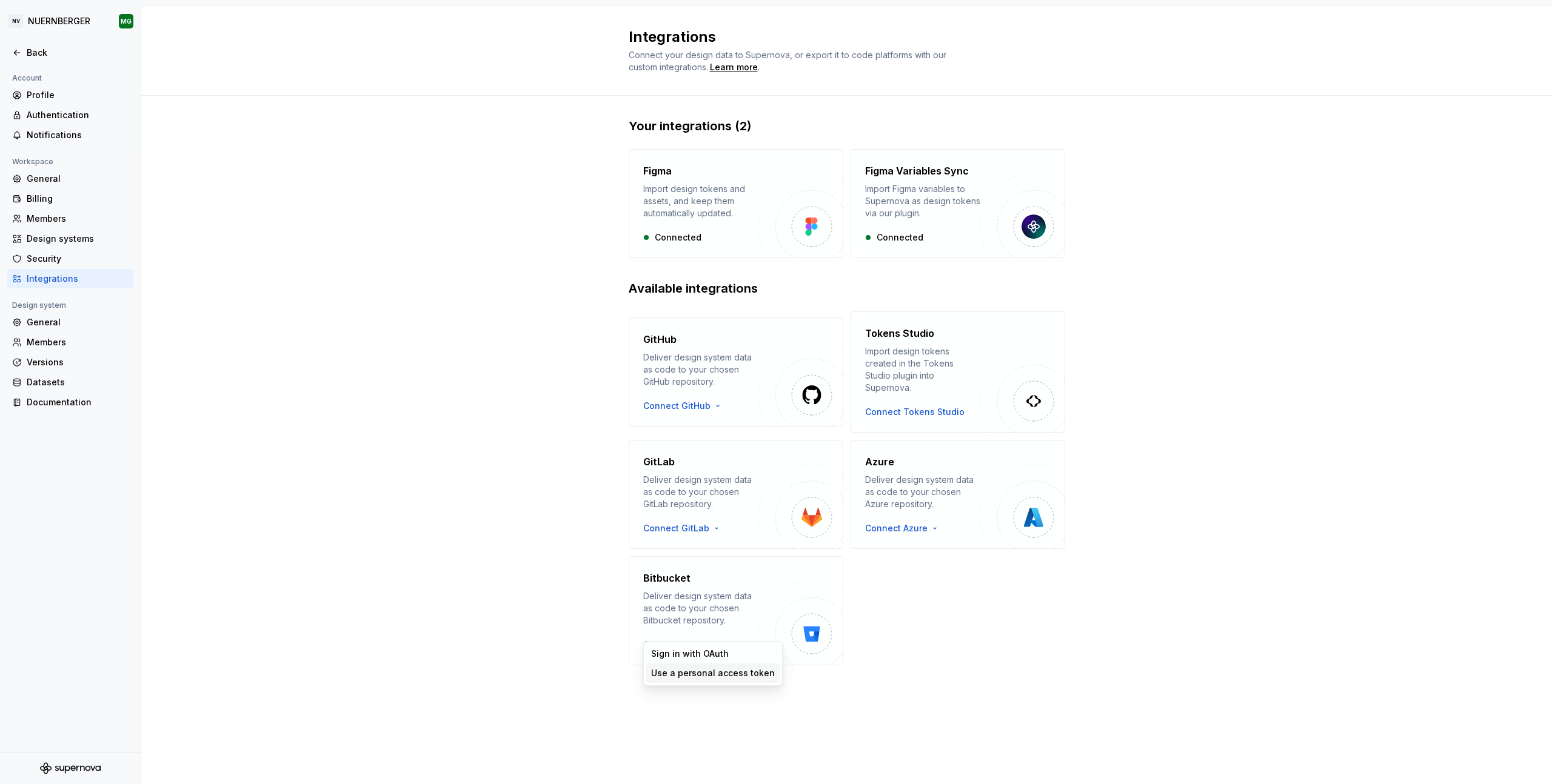 click on "Use a personal access token" at bounding box center [713, 673] 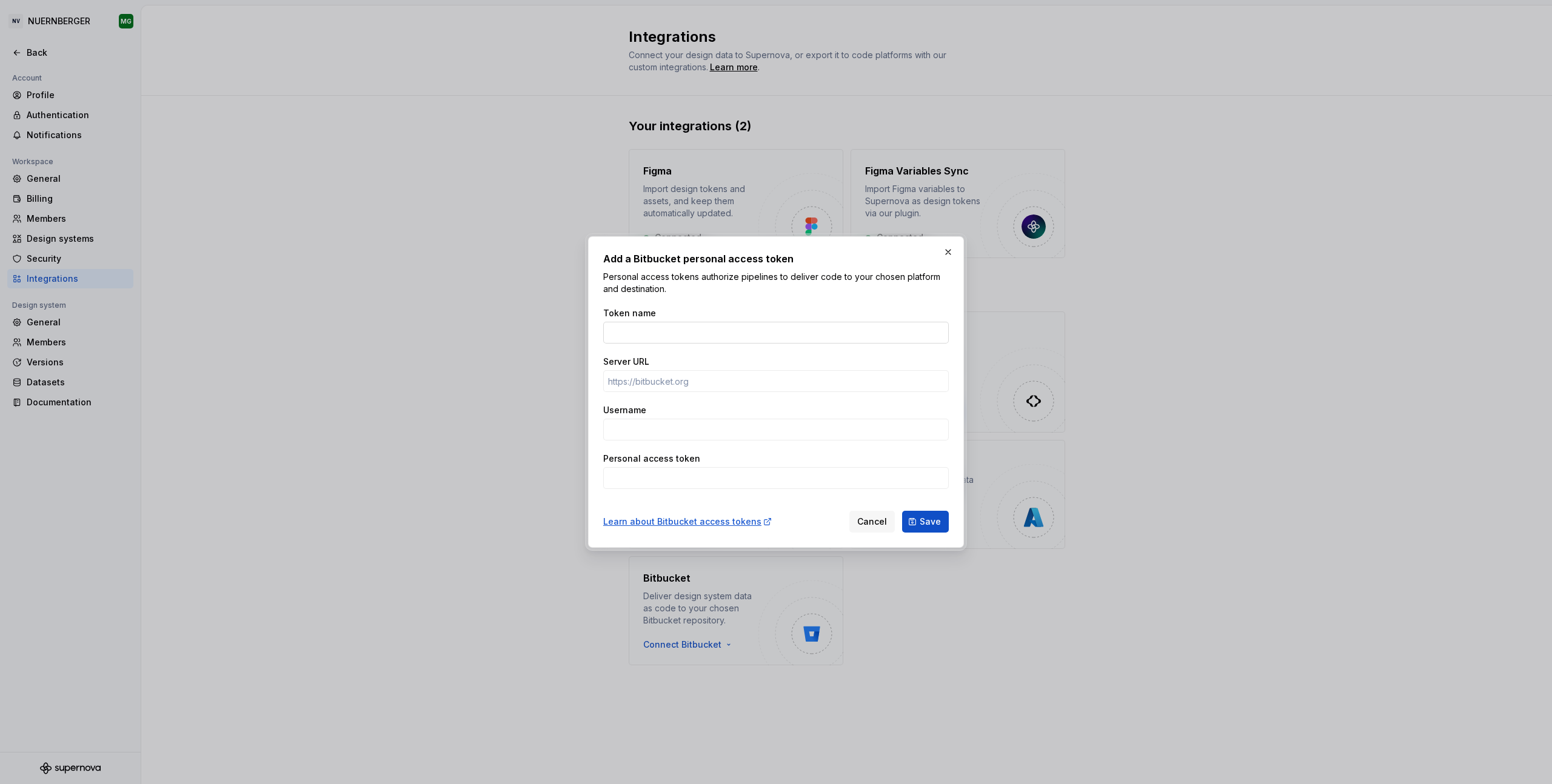 click on "Token name" at bounding box center (776, 333) 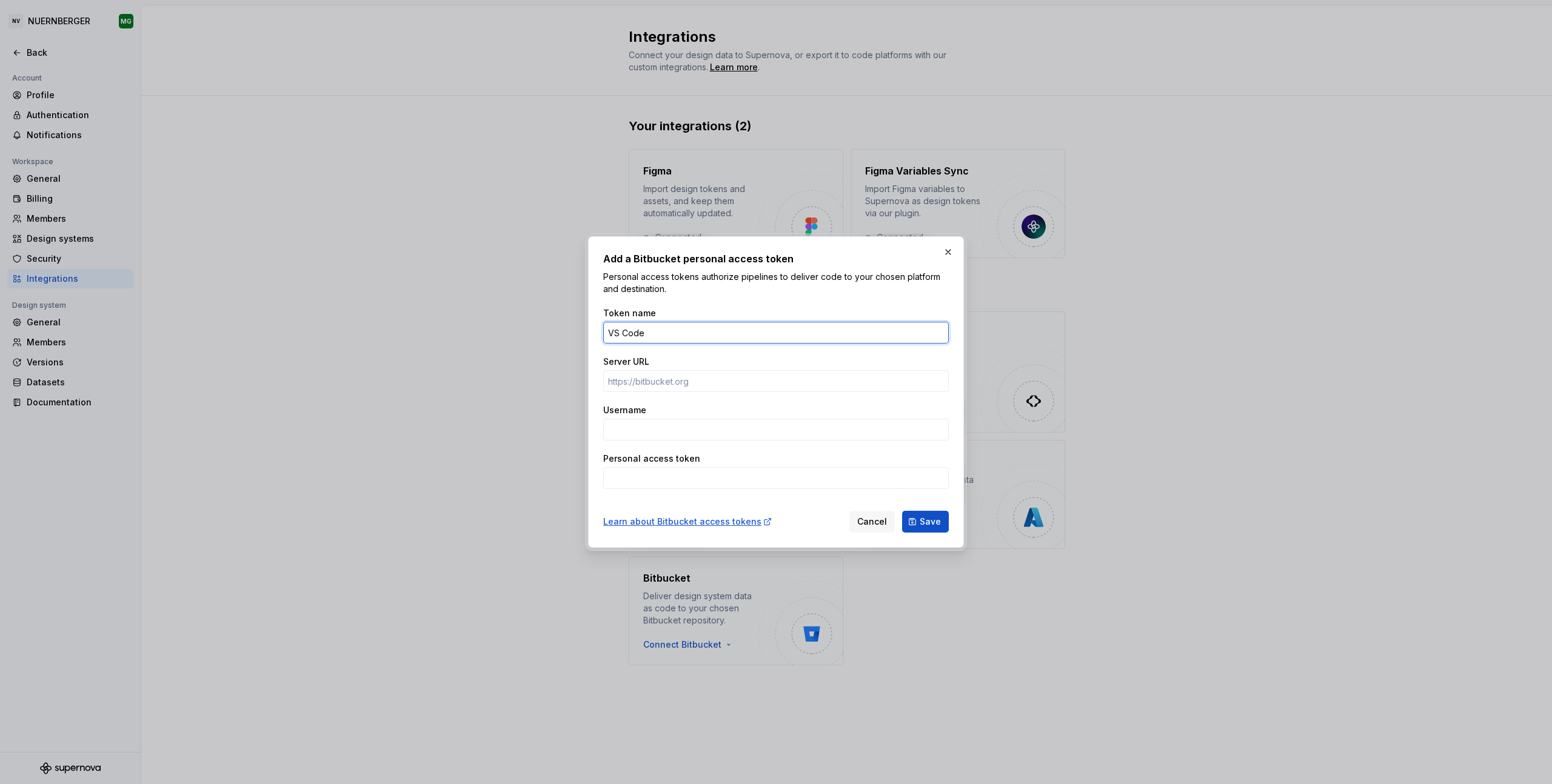 type on "VS Code" 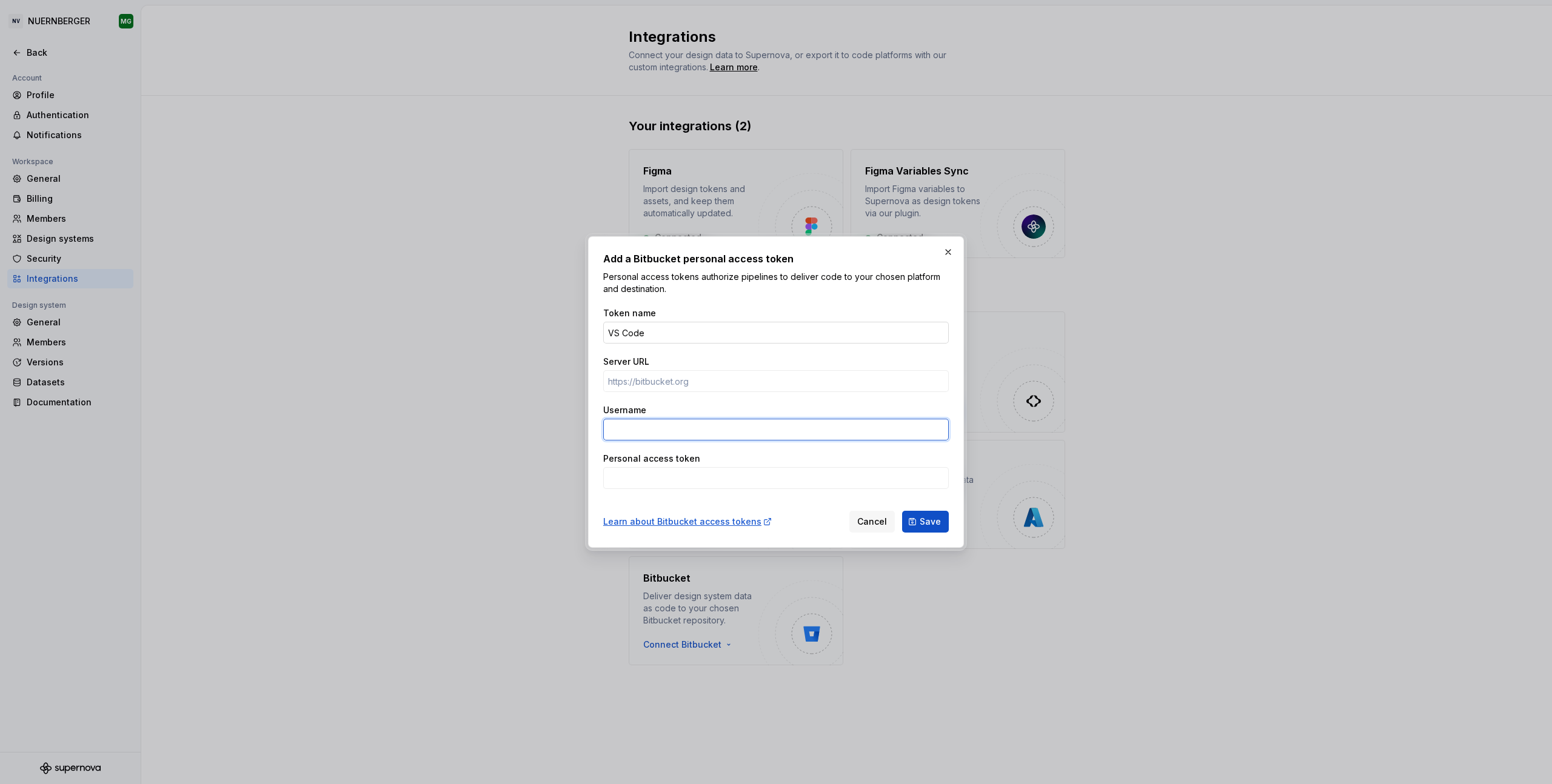 paste on "[TOKEN]" 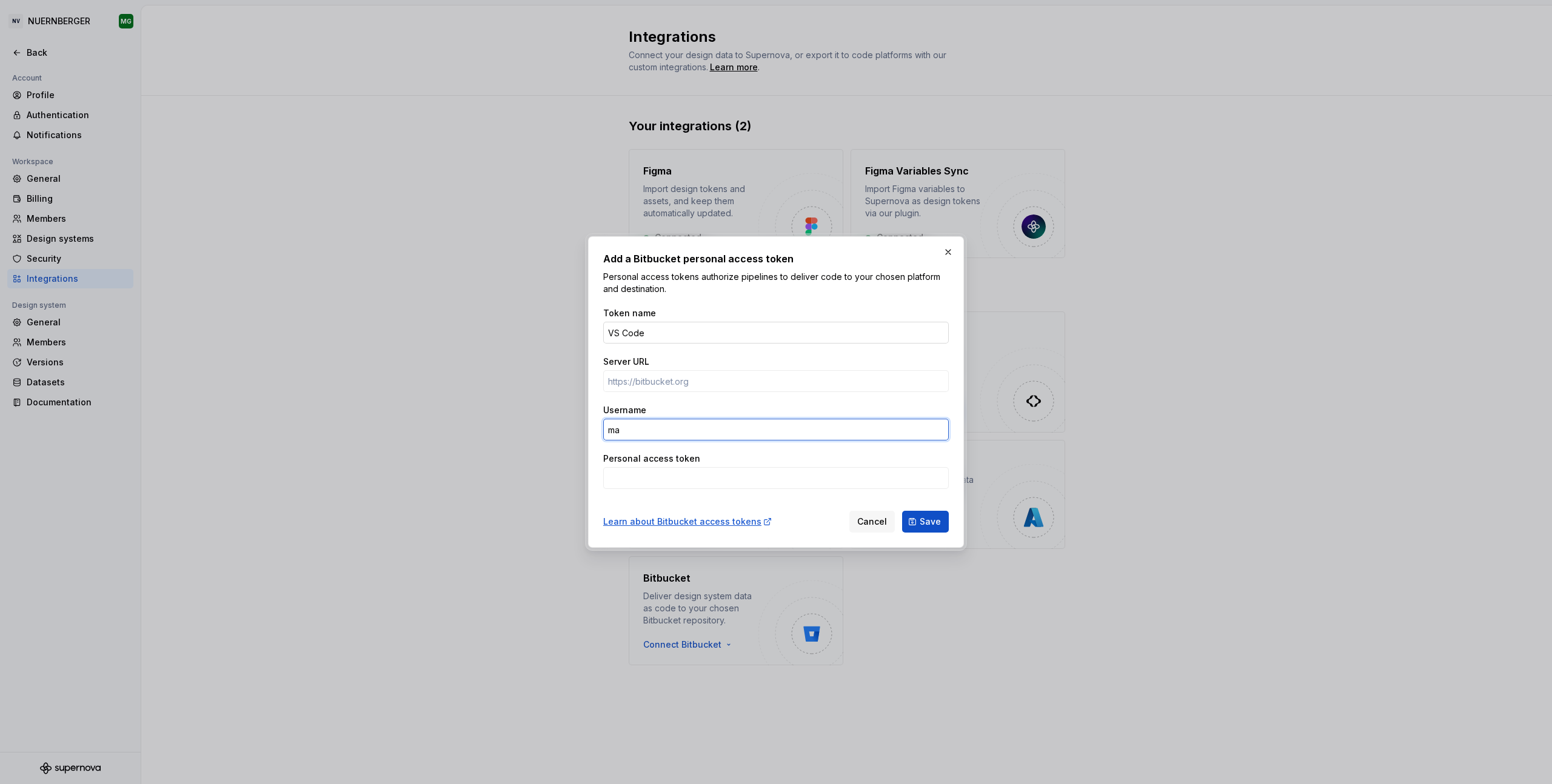 type on "m" 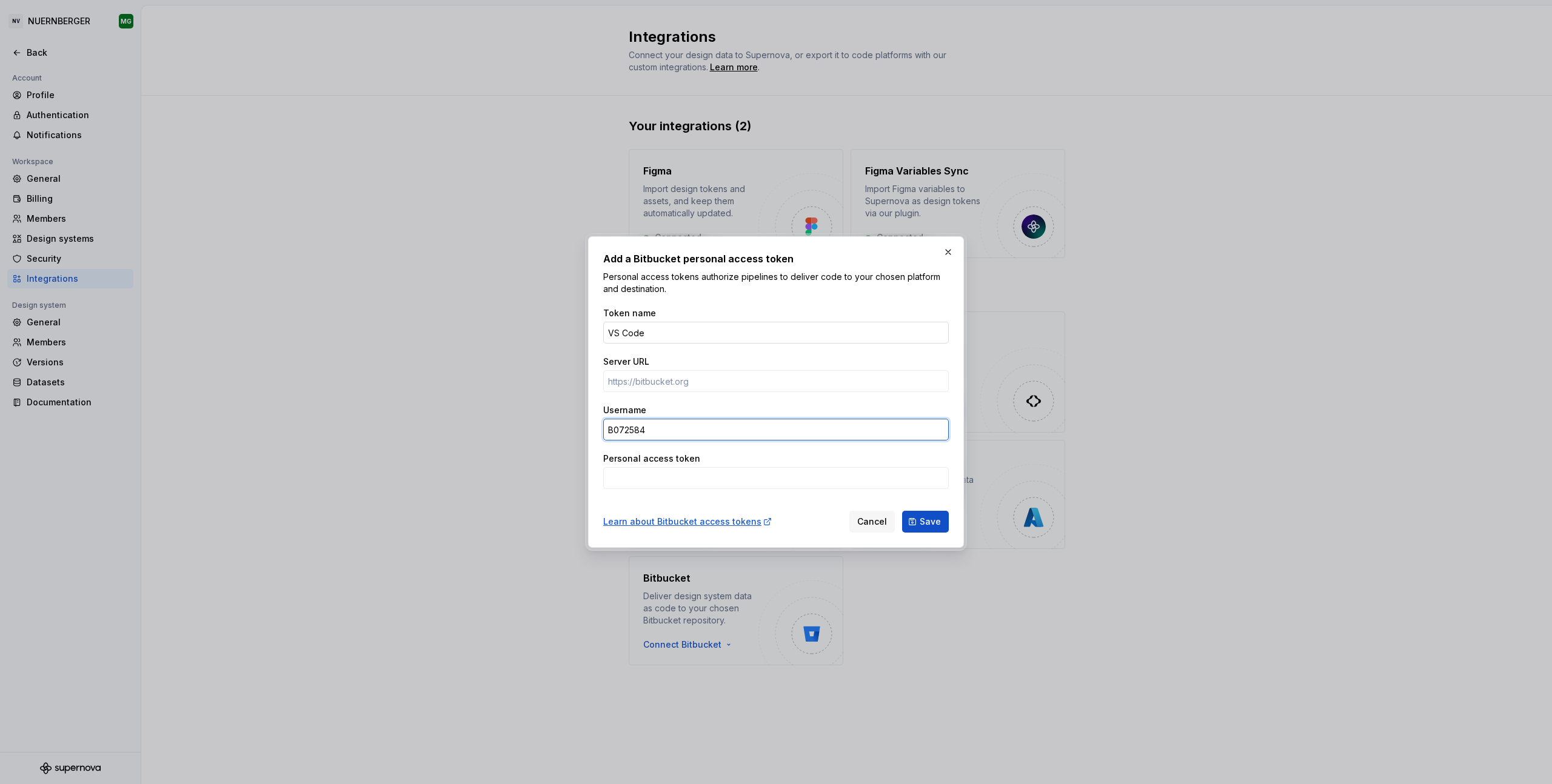 type on "B072584" 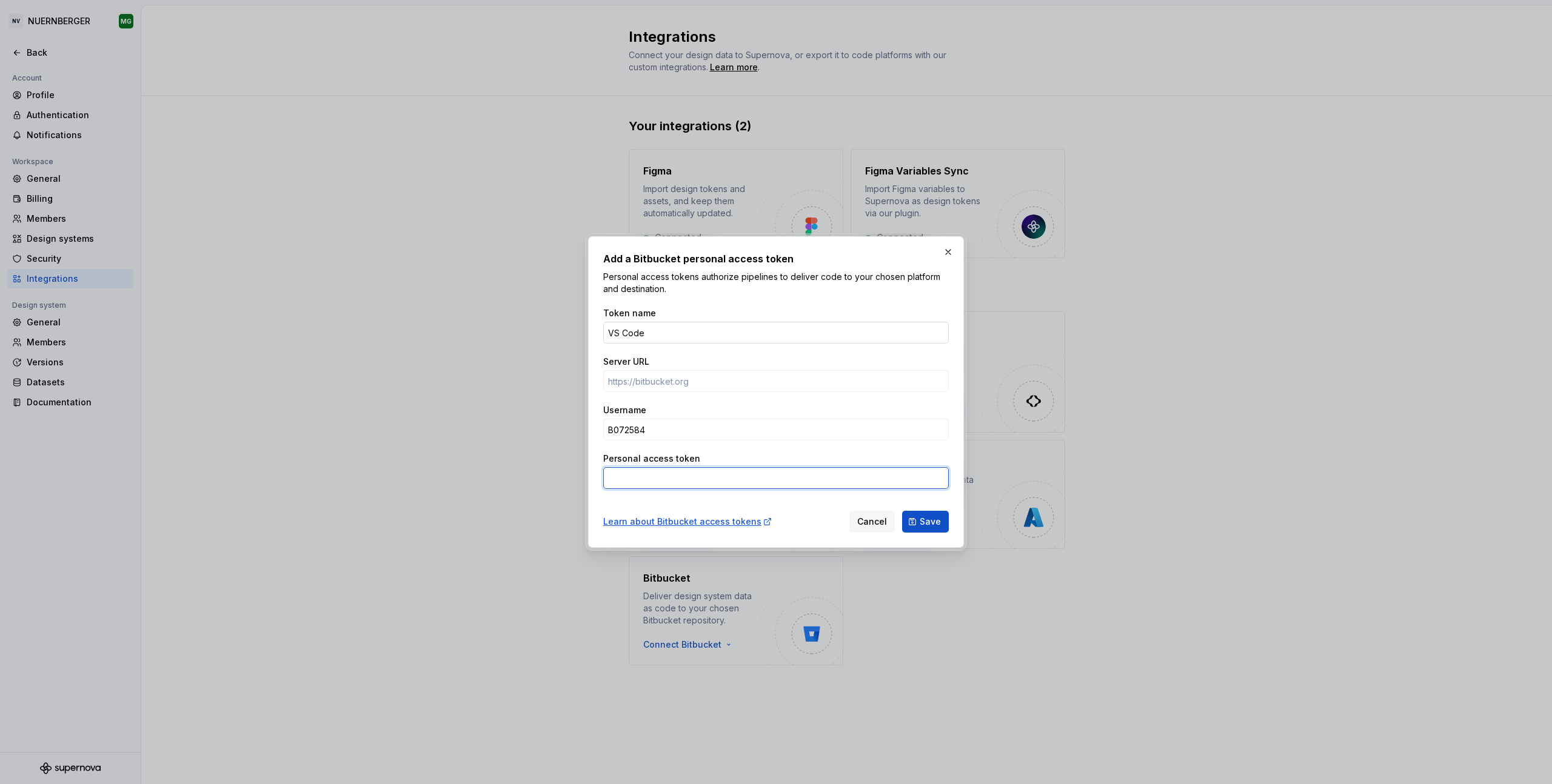 paste on "[TOKEN]" 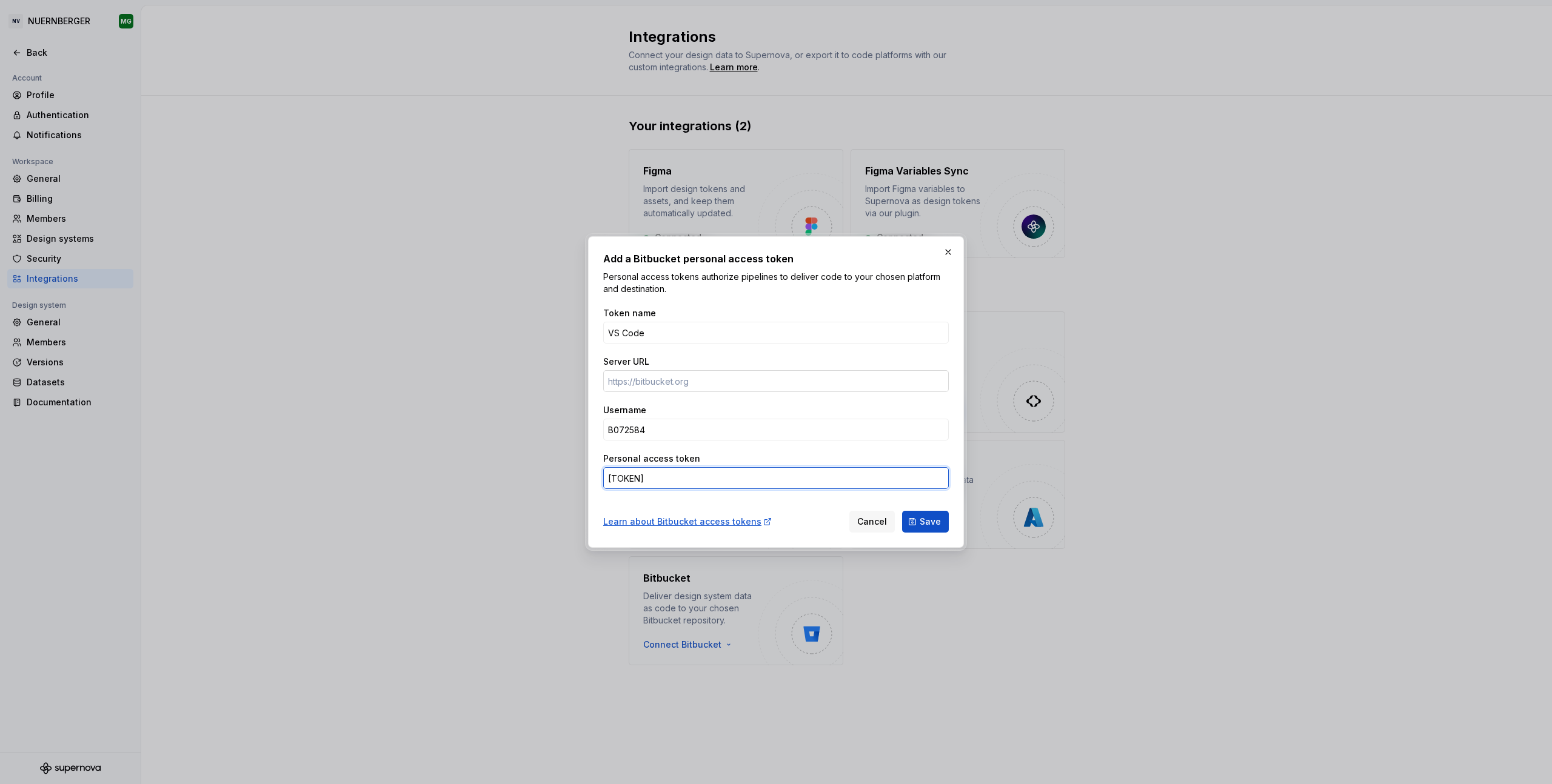 type on "[TOKEN]" 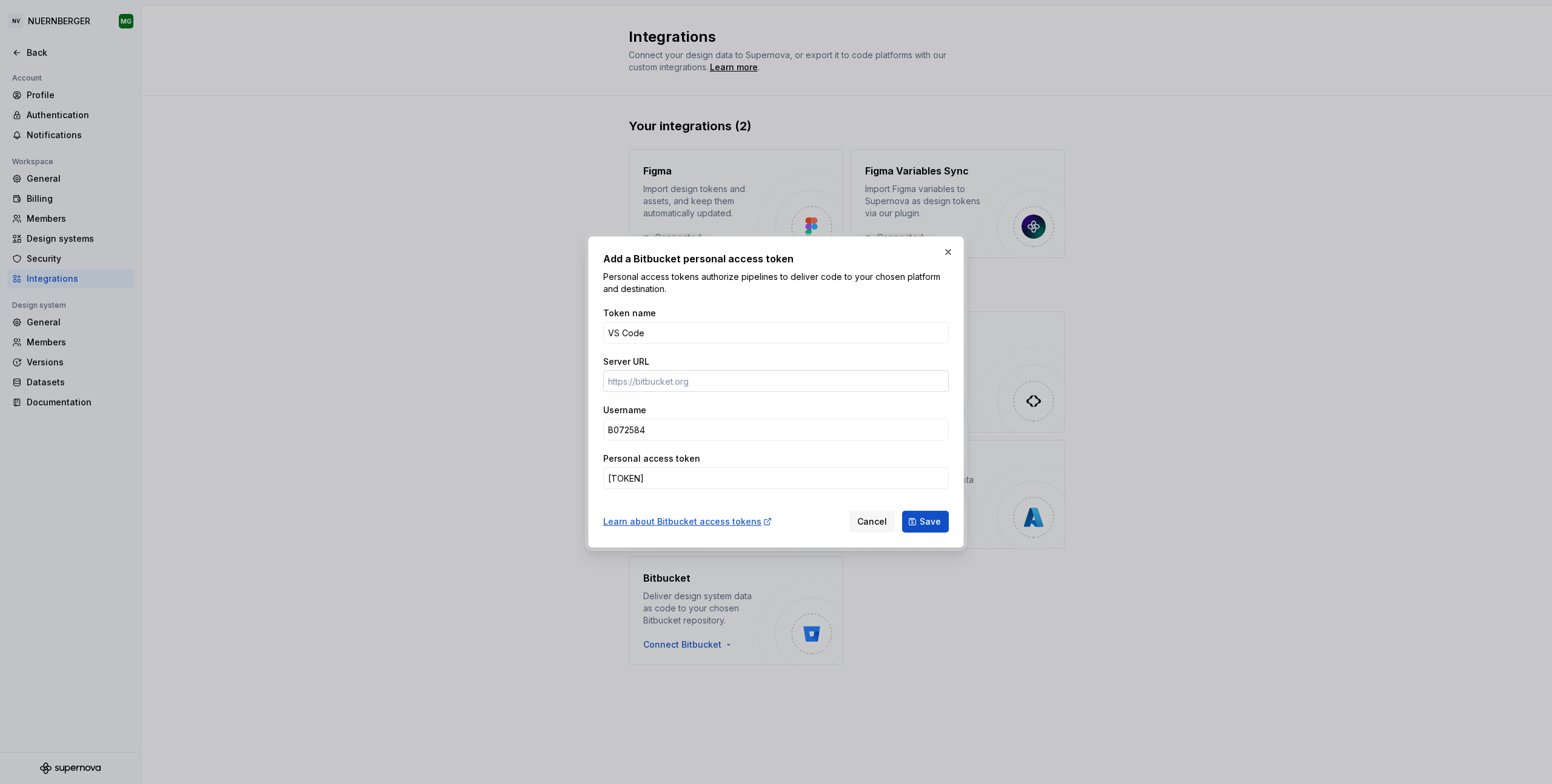 click on "Server URL" at bounding box center [776, 381] 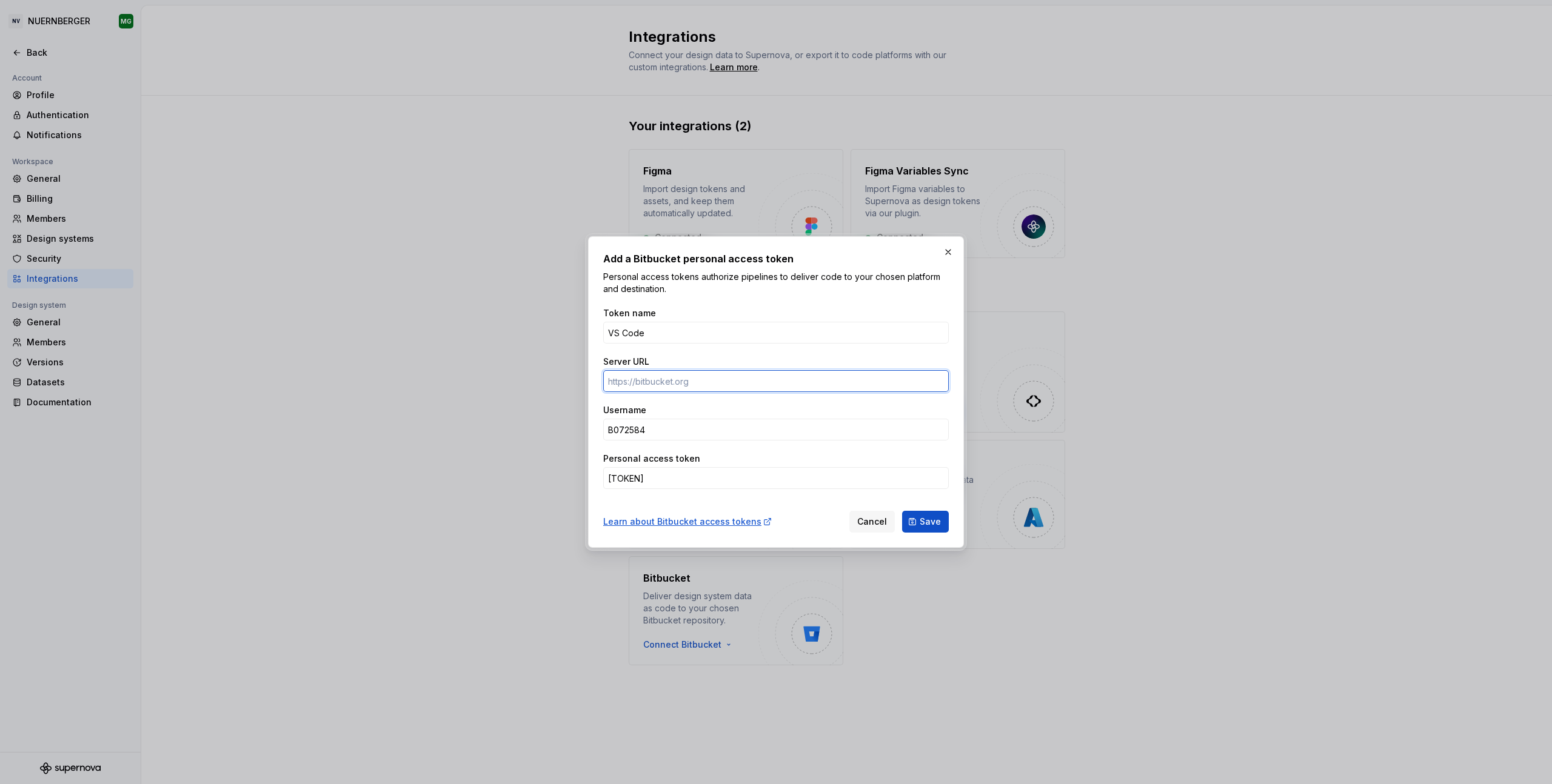click on "Server URL" at bounding box center [776, 381] 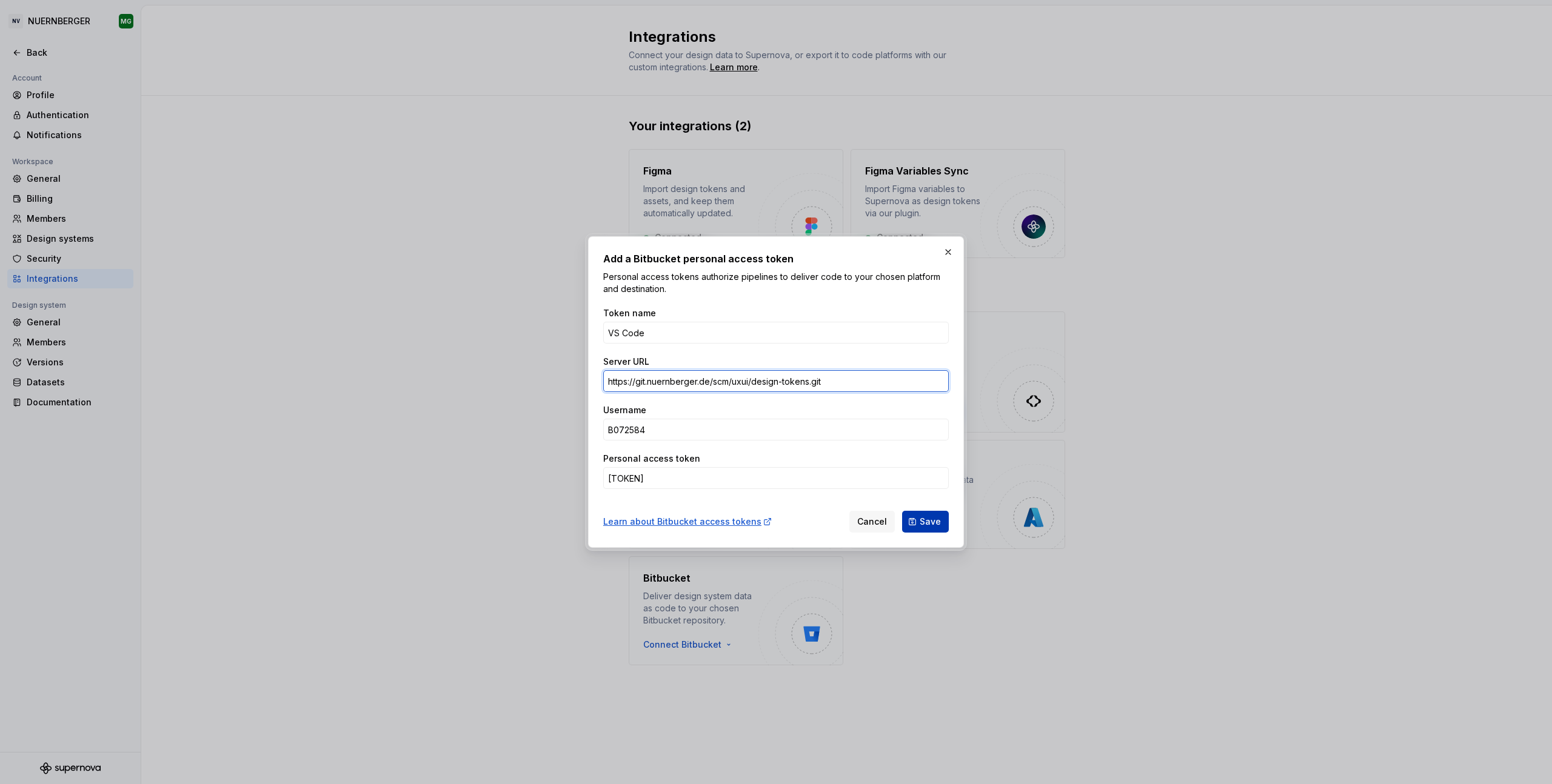 type on "https://git.nuernberger.de/scm/uxui/design-tokens.git" 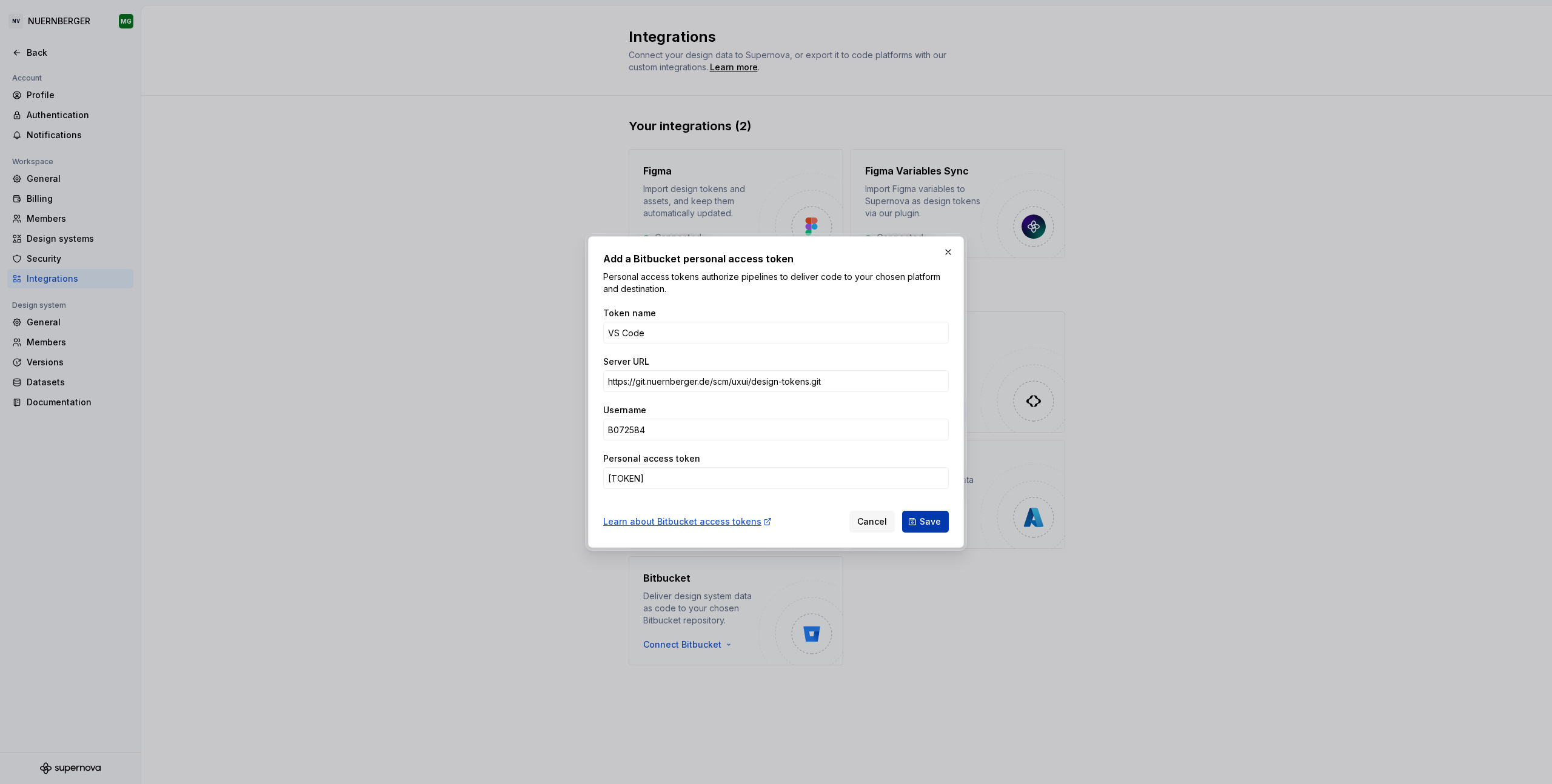 click on "Save" at bounding box center (930, 522) 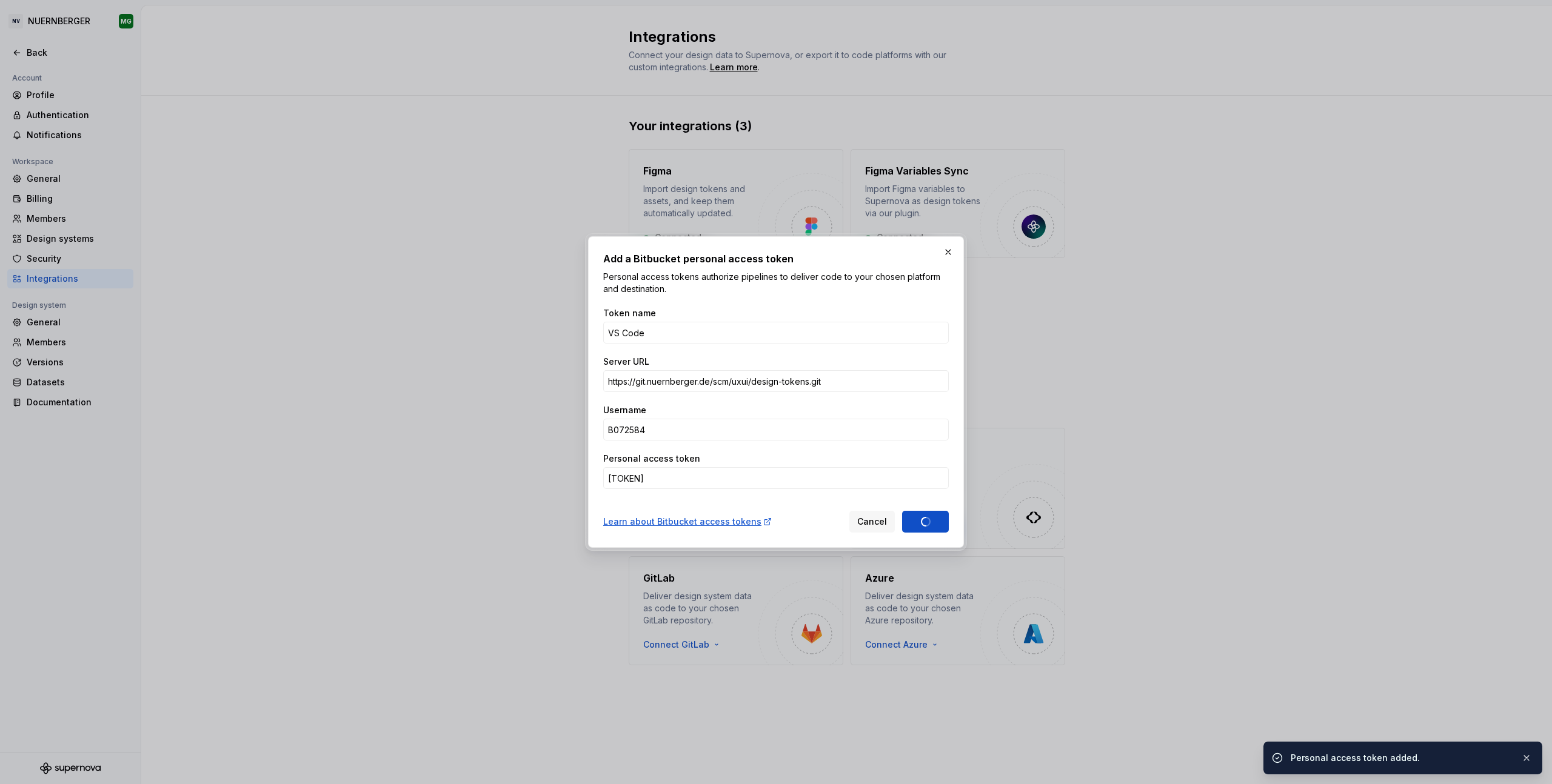 type 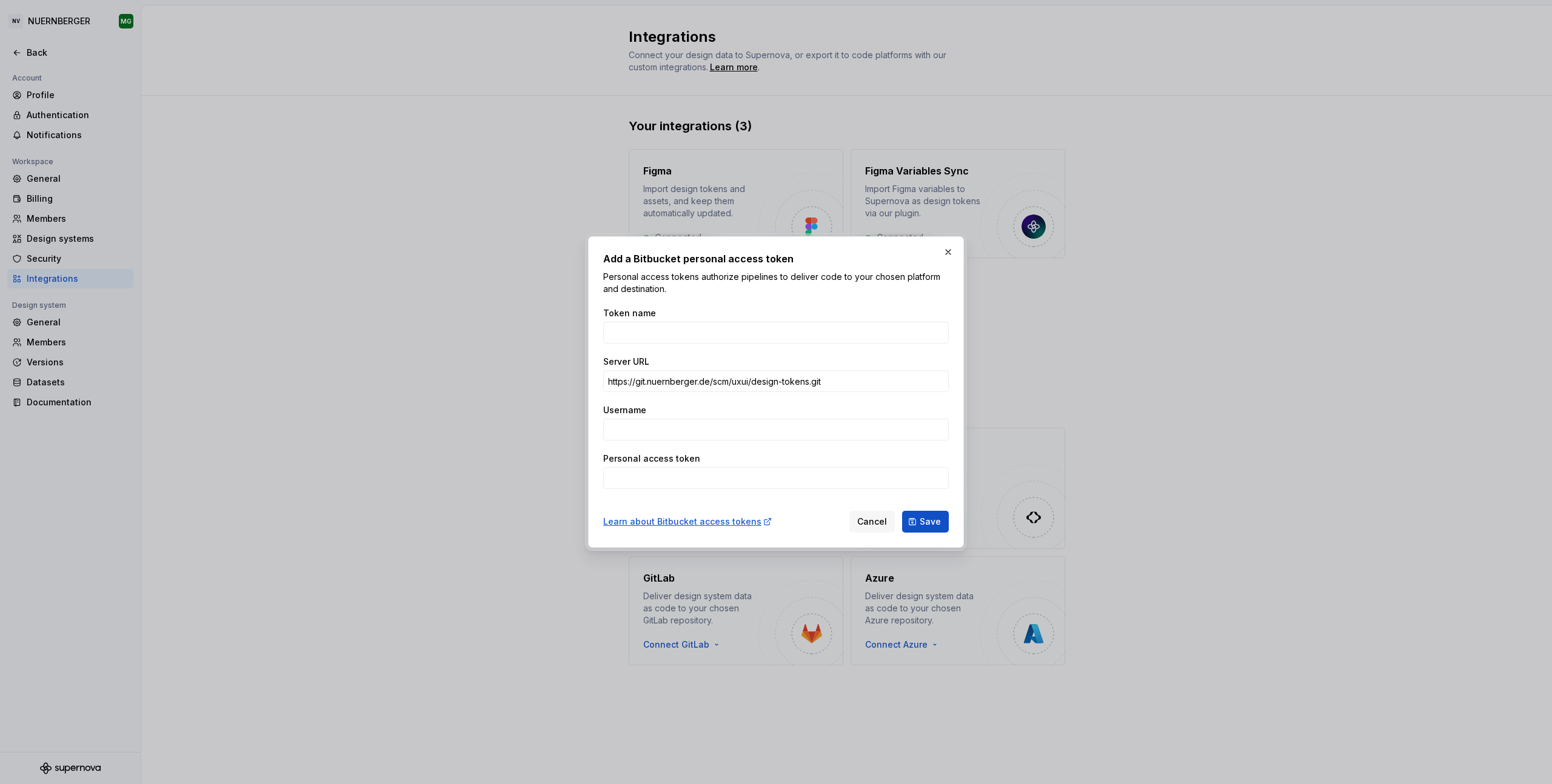 drag, startPoint x: 711, startPoint y: 233, endPoint x: 646, endPoint y: 228, distance: 65.19202 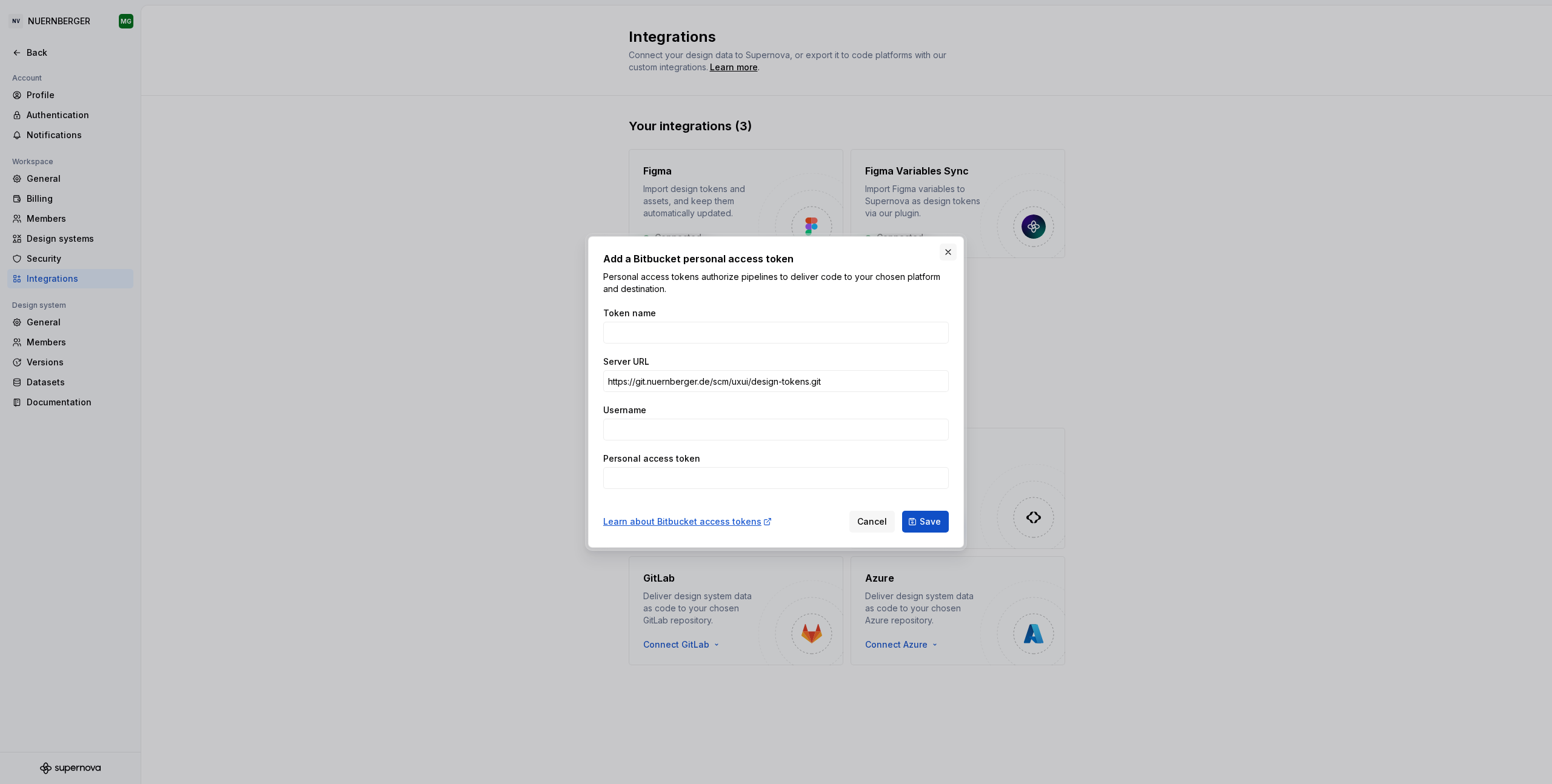 click at bounding box center [948, 252] 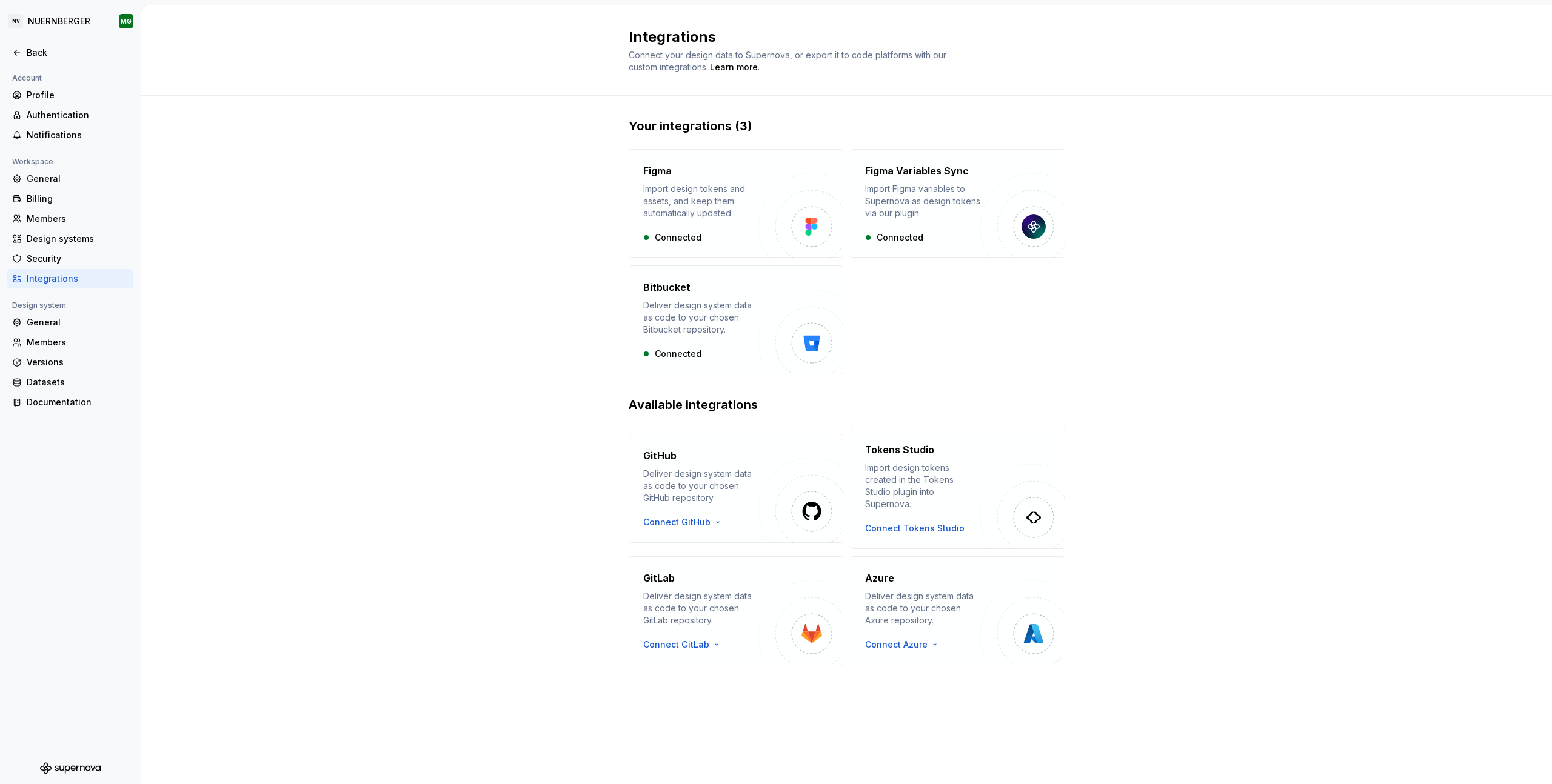 drag, startPoint x: 1117, startPoint y: 390, endPoint x: 968, endPoint y: 362, distance: 151.60805 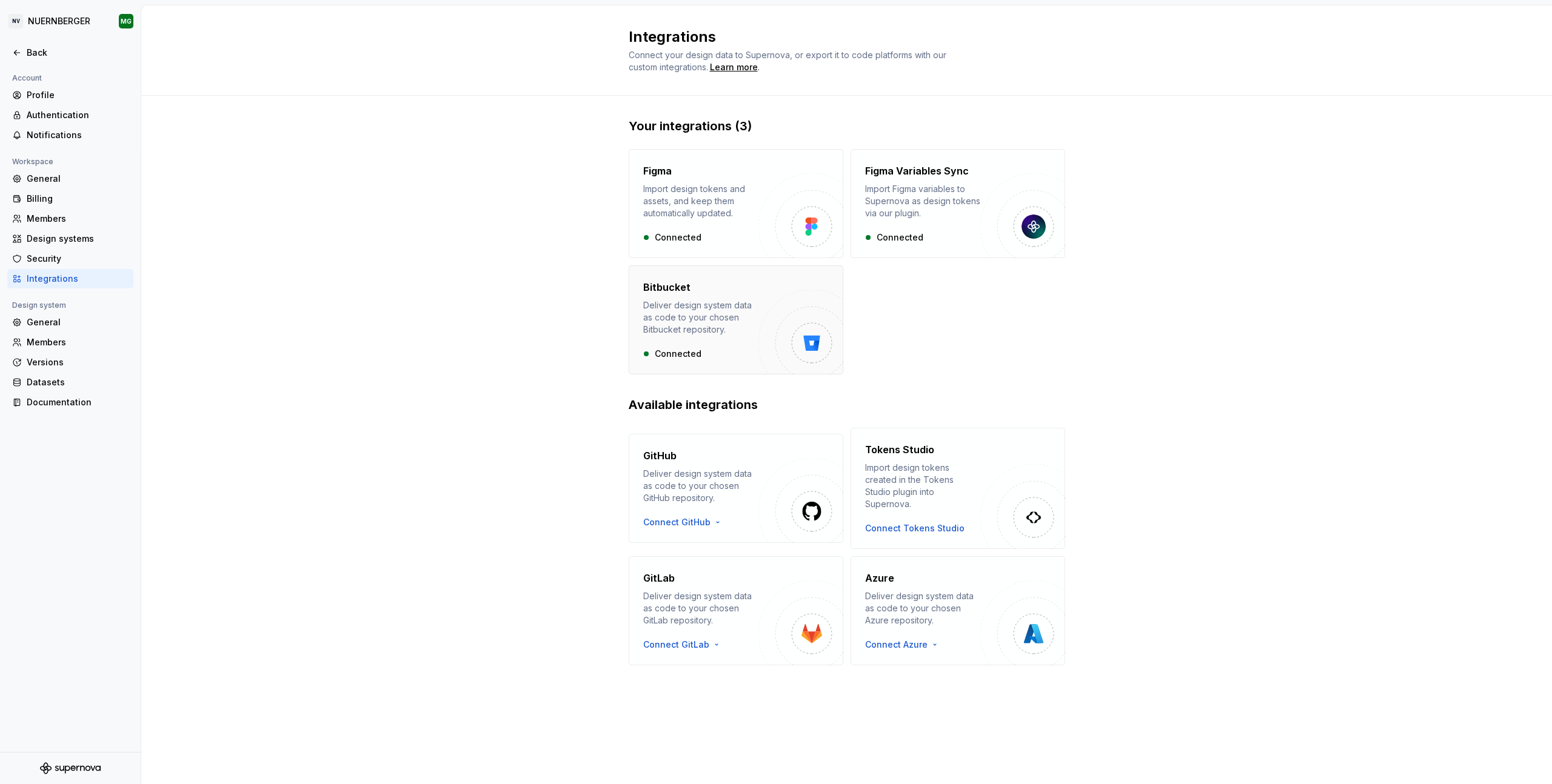 click at bounding box center (801, 332) 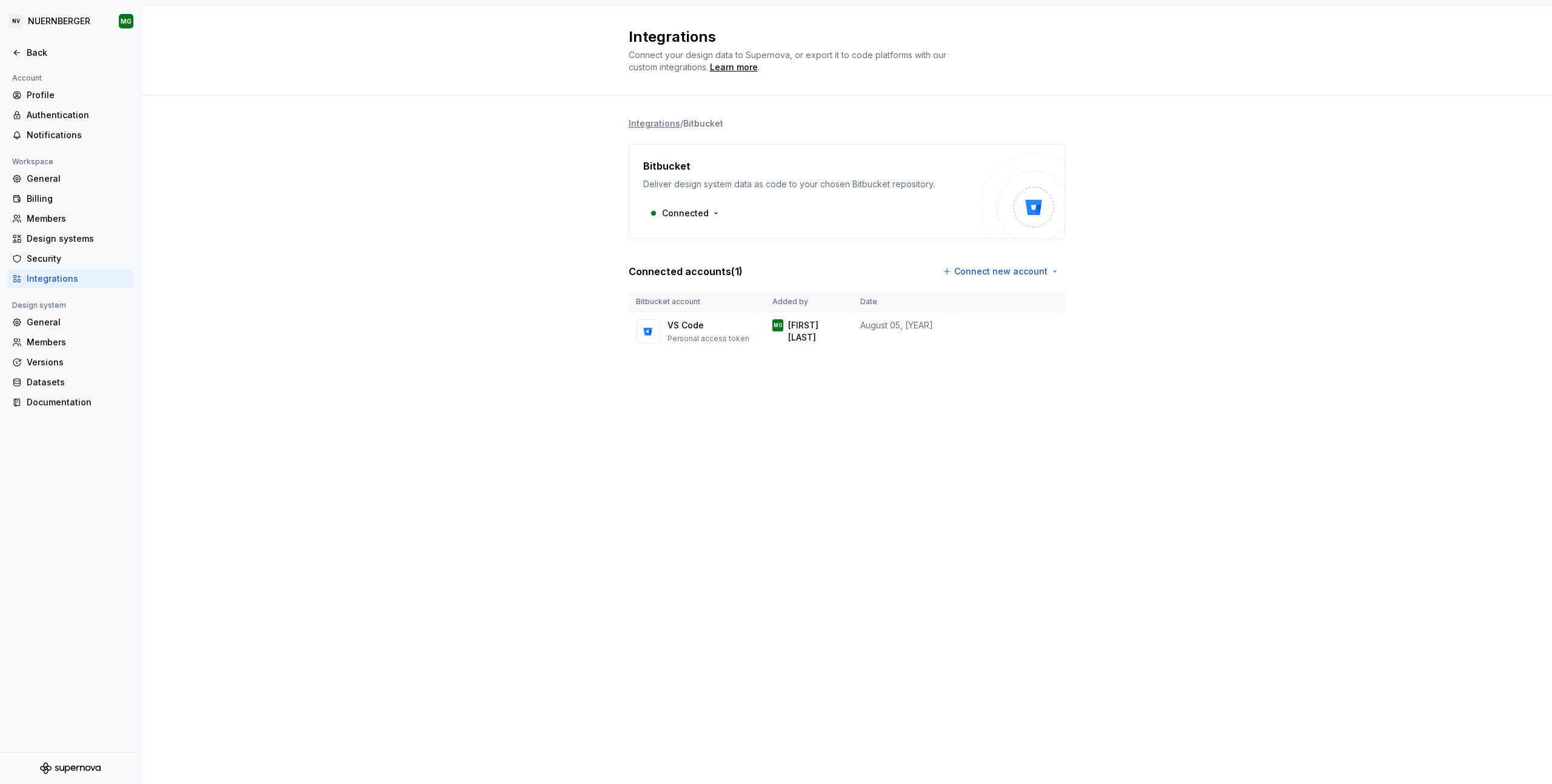 click on "Integrations Connect your design data to Supernova, or export it to code platforms with our
custom integrations.   Learn more . Integrations  /  Bitbucket Bitbucket Deliver design system data as code to your chosen Bitbucket repository. Connected Connected accounts  ( 1 ) Connect new account Bitbucket account Added by Date VS Code Personal access token MG [FIRST] [LAST] August 05, 2025" at bounding box center [846, 394] 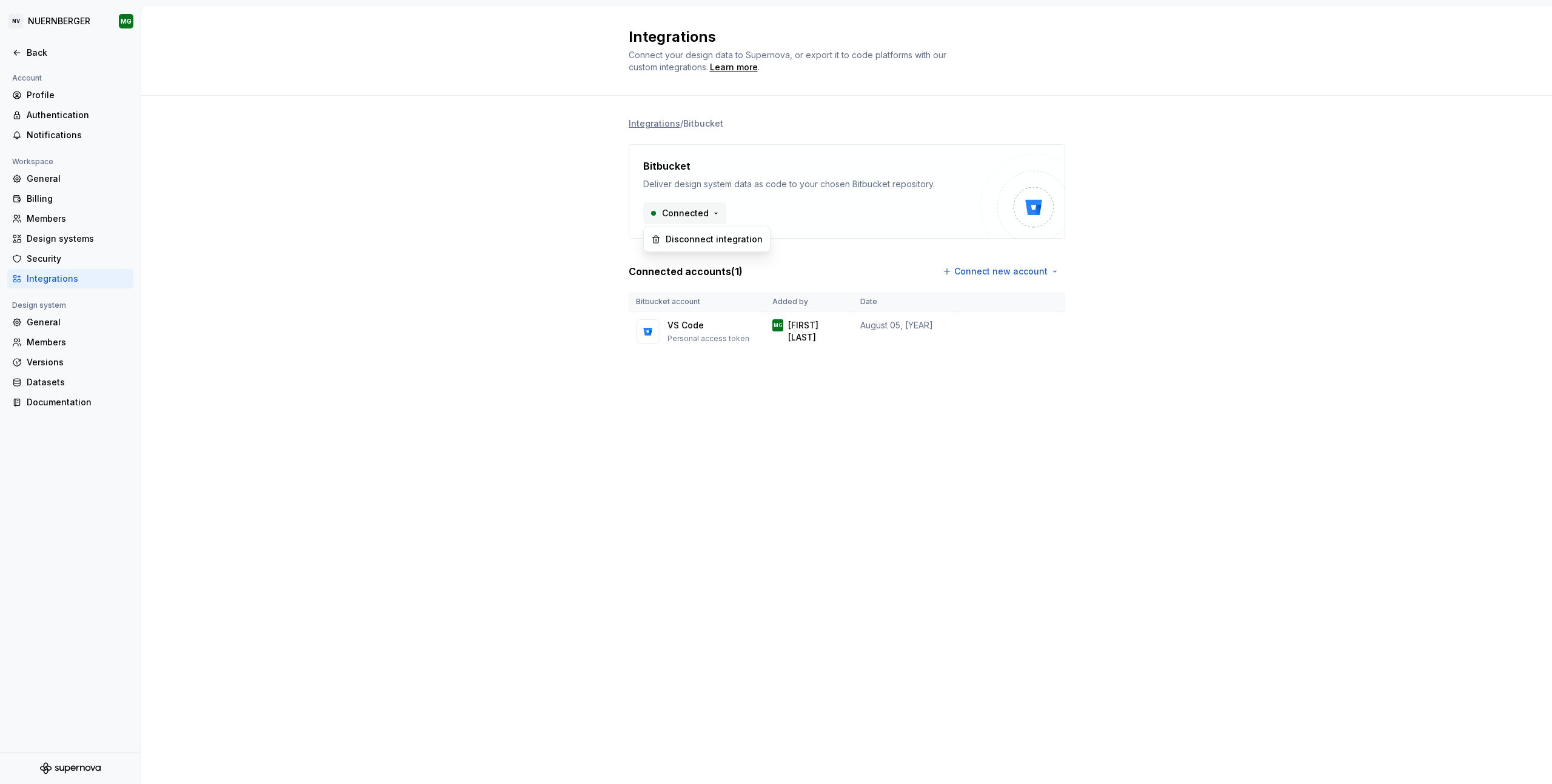 click on "NV NUERNBERGER MG Back Account Profile Authentication Notifications Workspace General Billing Members Design systems Security Integrations Design system General Members Versions Datasets Documentation Integrations Connect your design data to Supernova, or export it to code platforms with our
custom integrations.   Learn more . Integrations  /  Bitbucket Bitbucket Deliver design system data as code to your chosen Bitbucket repository. Connected Connected accounts  ( 1 ) Connect new account Bitbucket account Added by Date VS Code Personal access token MG [FIRST] [LAST] August 05, 2025   * Disconnect integration" at bounding box center (776, 392) 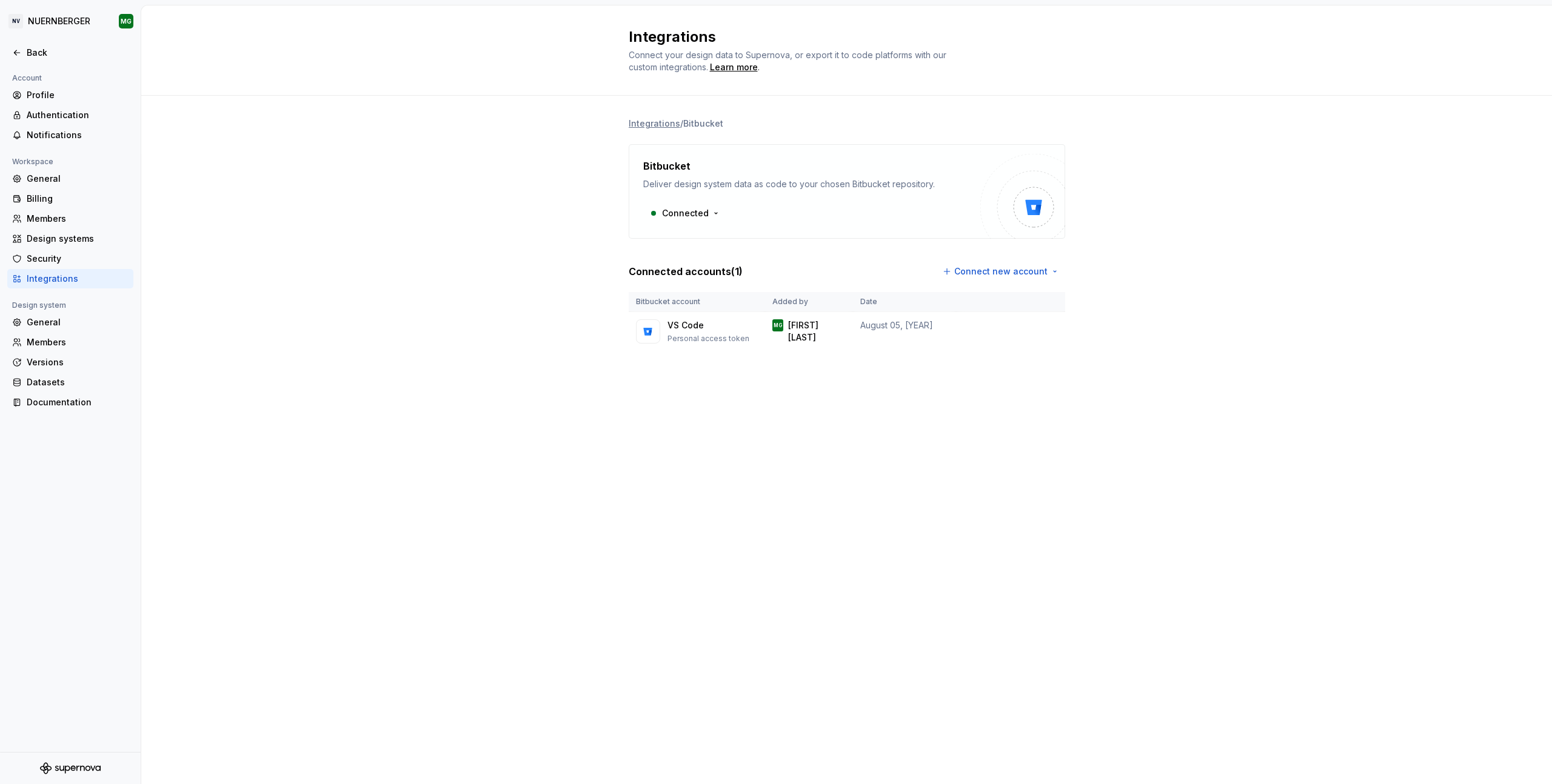 click on "NV NUERNBERGER MG Back Account Profile Authentication Notifications Workspace General Billing Members Design systems Security Integrations Design system General Members Versions Datasets Documentation Integrations Connect your design data to Supernova, or export it to code platforms with our
custom integrations.   Learn more . Integrations  /  Bitbucket Bitbucket Deliver design system data as code to your chosen Bitbucket repository. Connected Connected accounts  ( 1 ) Connect new account Bitbucket account Added by Date VS Code Personal access token MG [FIRST] [LAST] August 05, 2025   *" at bounding box center [776, 392] 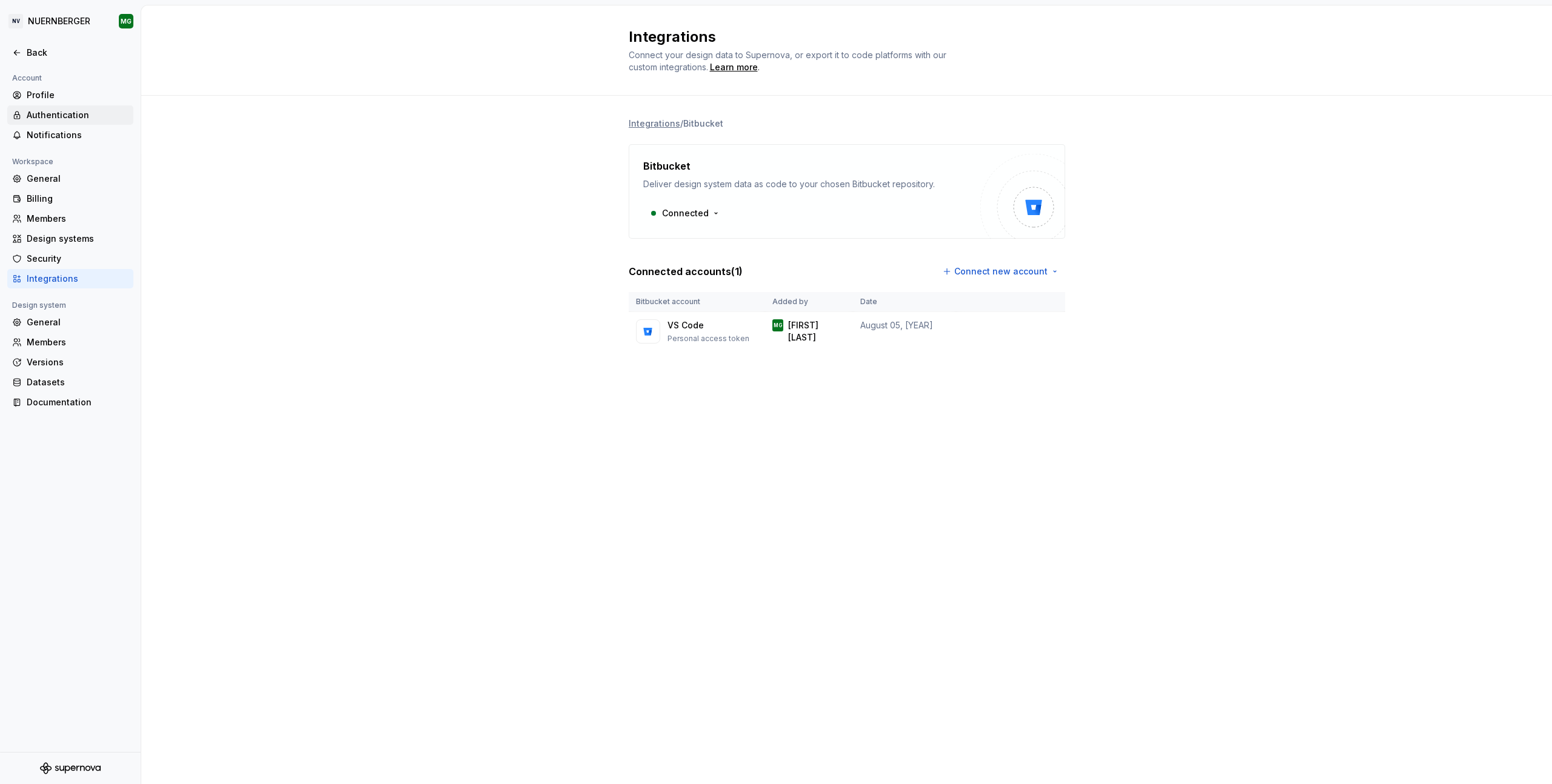 click on "Authentication" at bounding box center (78, 115) 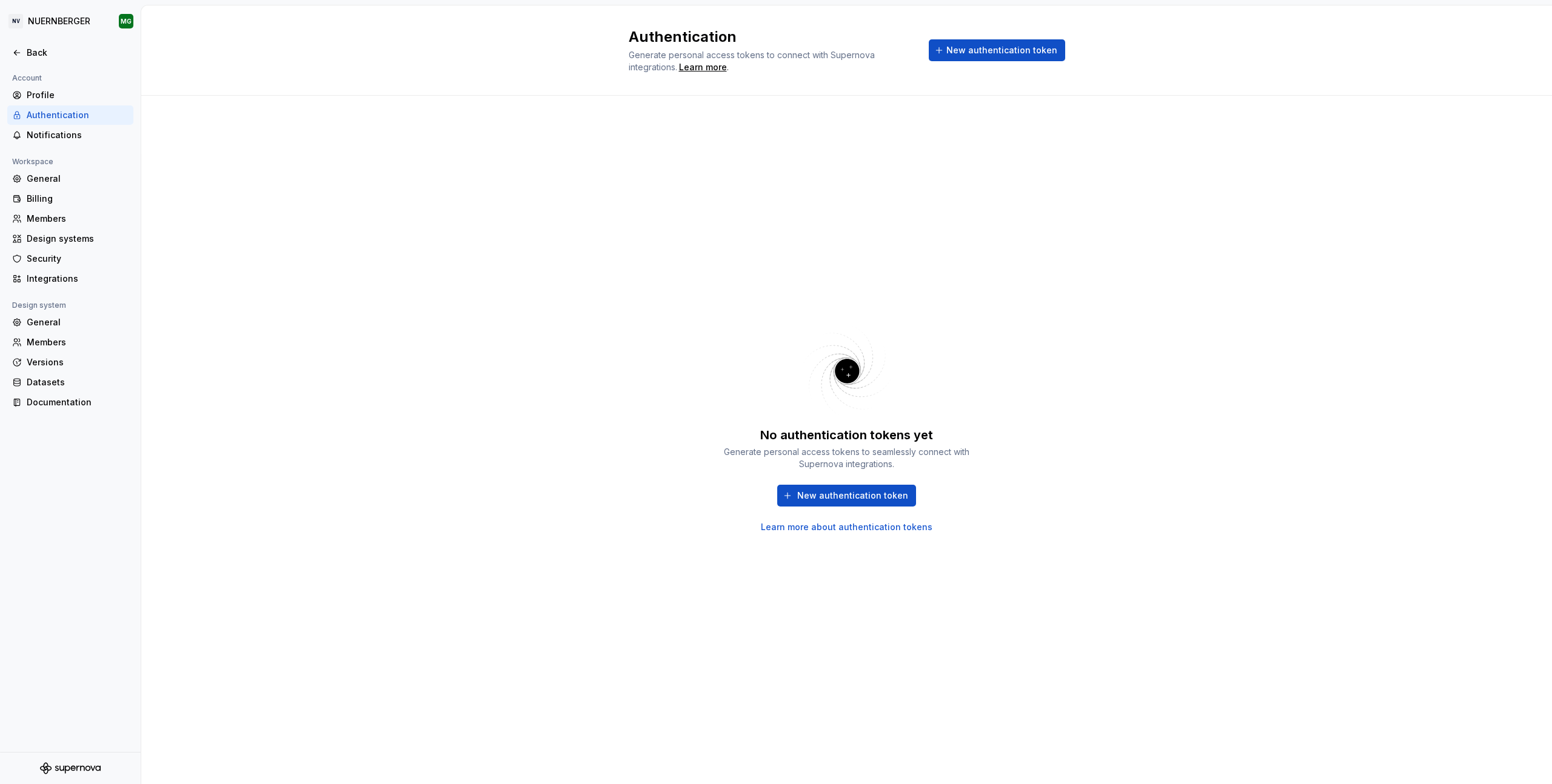click at bounding box center (70, 67) 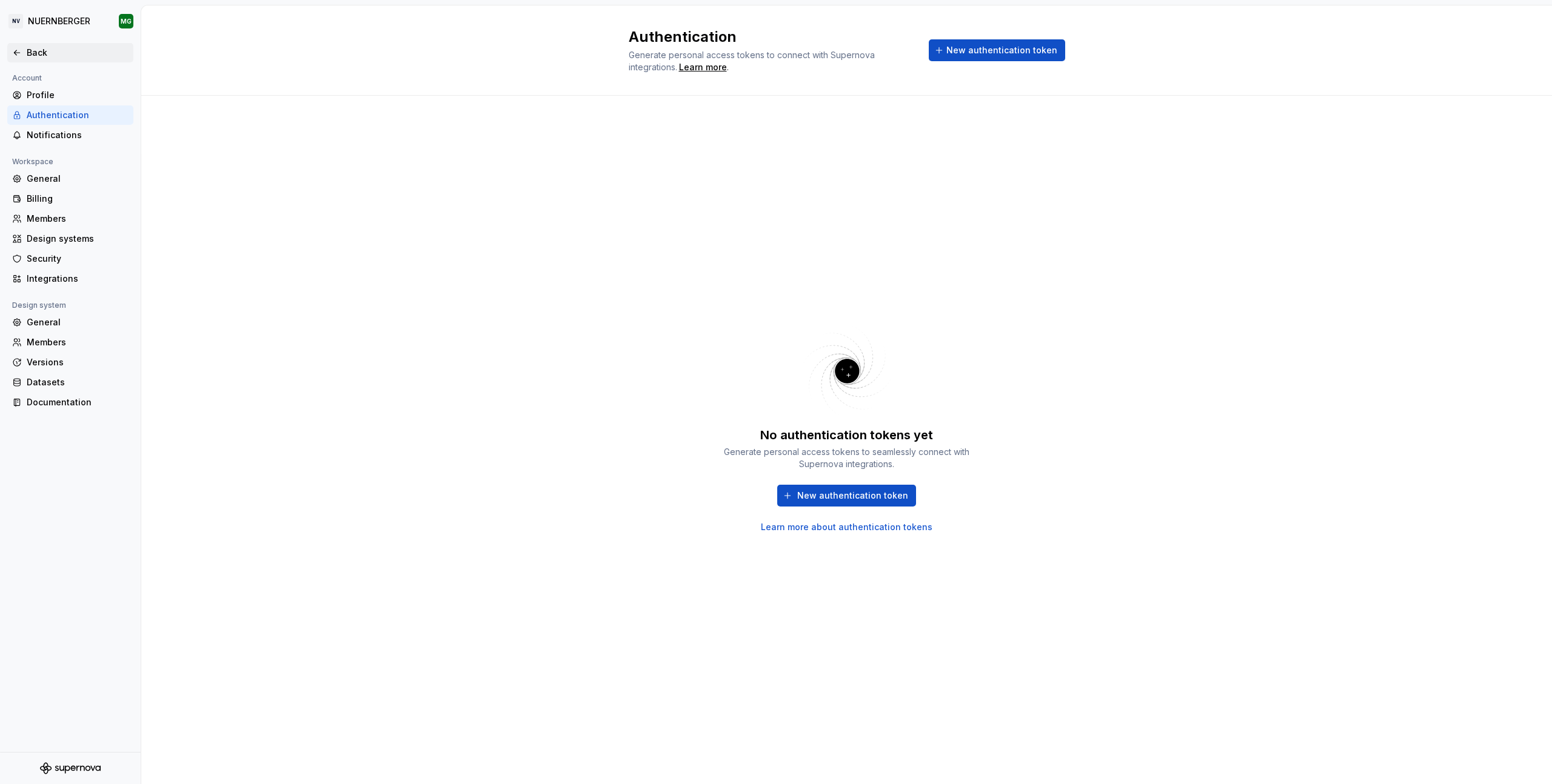 click 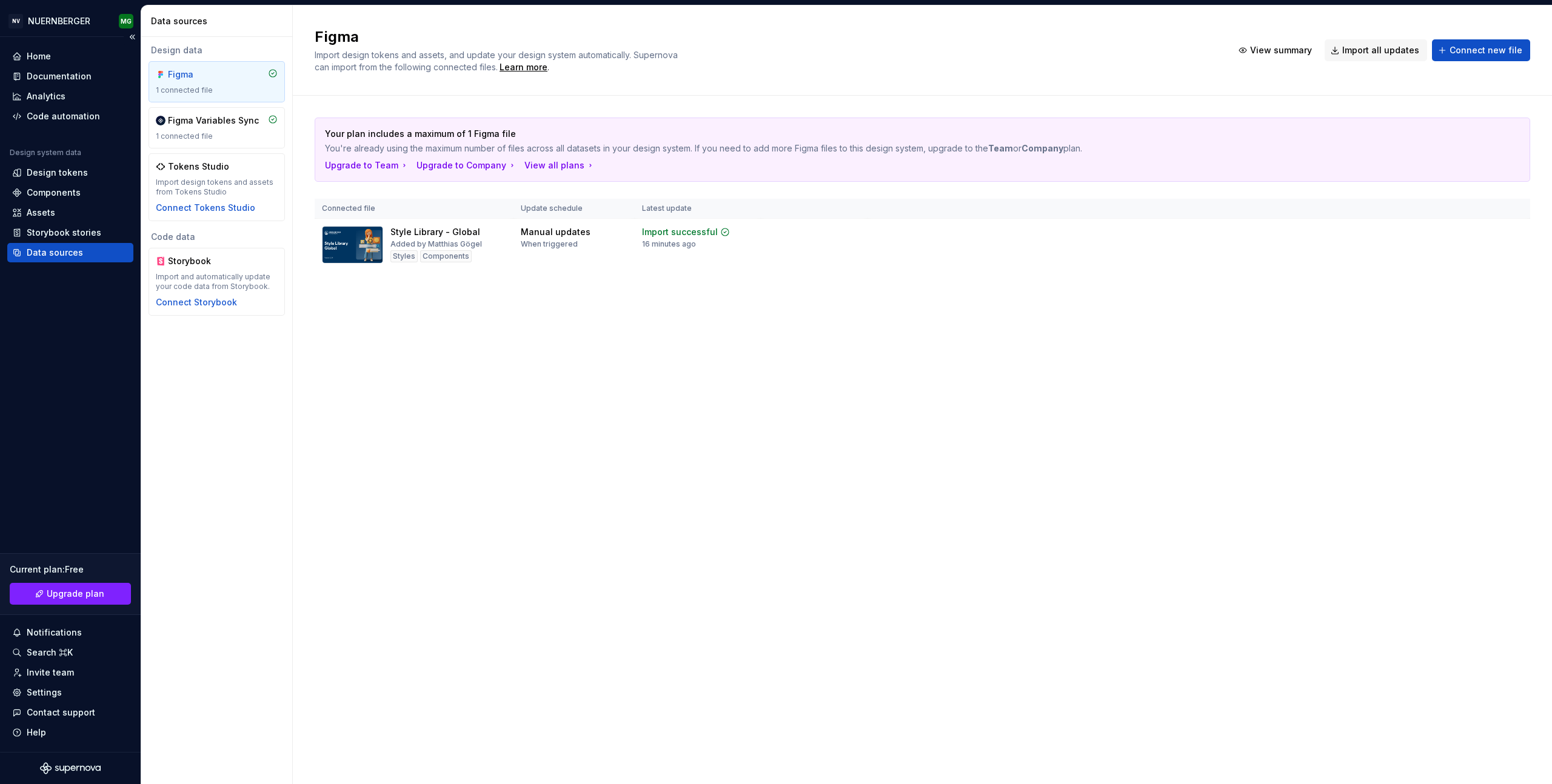 click on "Home Documentation Analytics Code automation Design system data Design tokens Components Assets Storybook stories Data sources Current plan :  Free Upgrade plan Notifications Search ⌘K Invite team Settings Contact support Help" at bounding box center [70, 394] 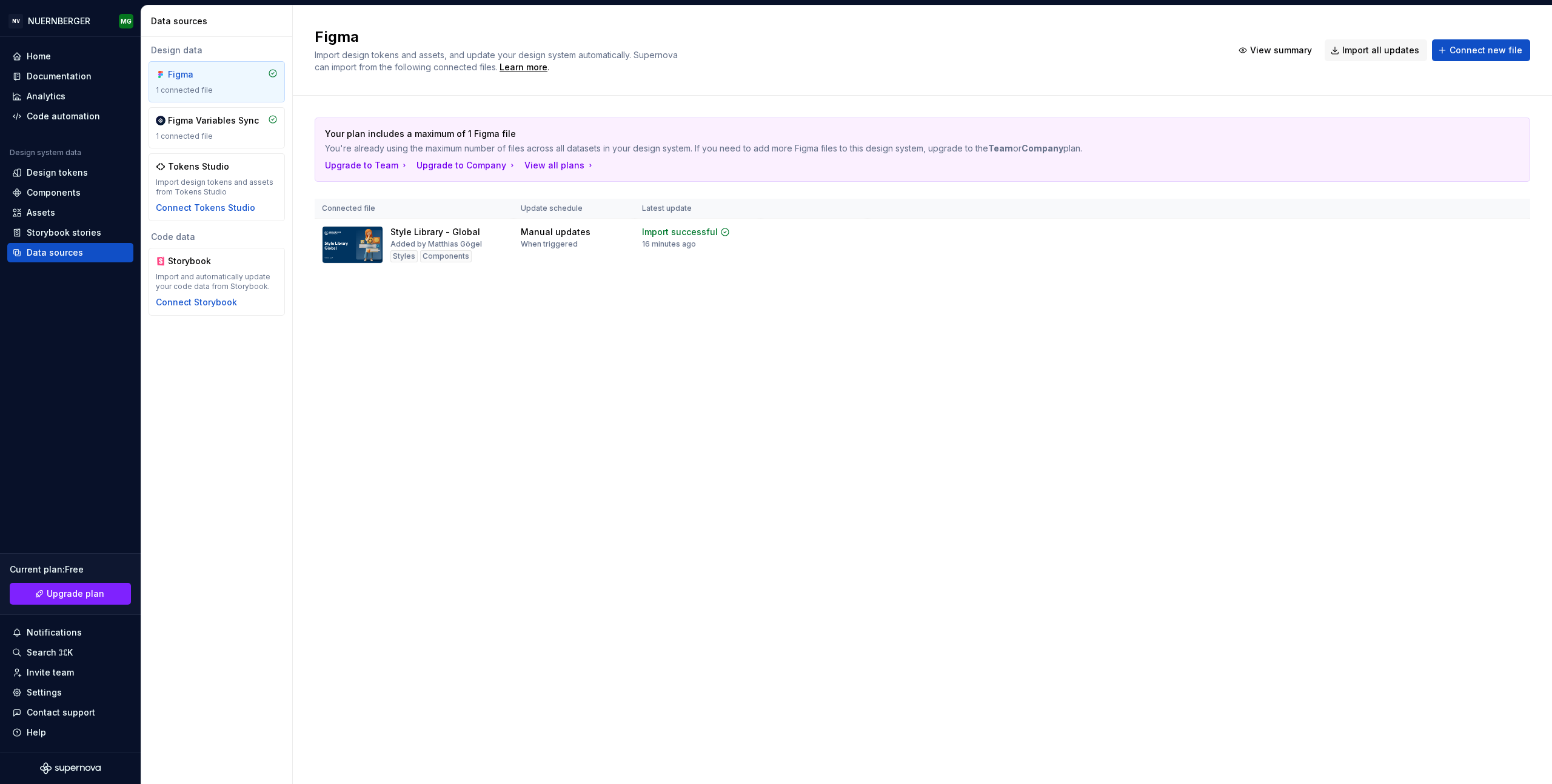 click on "Figma Import design tokens and assets, and update your design system automatically. Supernova can import from the following connected files.   Learn more . View summary Import all updates Connect new file Your plan includes a maximum of 1 Figma file You're already using the maximum number of files across all datasets in your design system. If you need to add more Figma files to this design system, upgrade to the  Team  or  Company  plan. Upgrade to Team Upgrade to Company View all plans Connected file Update schedule Latest update Style Library - Global Added by [FIRST] [LAST] Styles Components  Manual updates When triggered Import successful 16 minutes ago View summary Import updates" at bounding box center (922, 394) 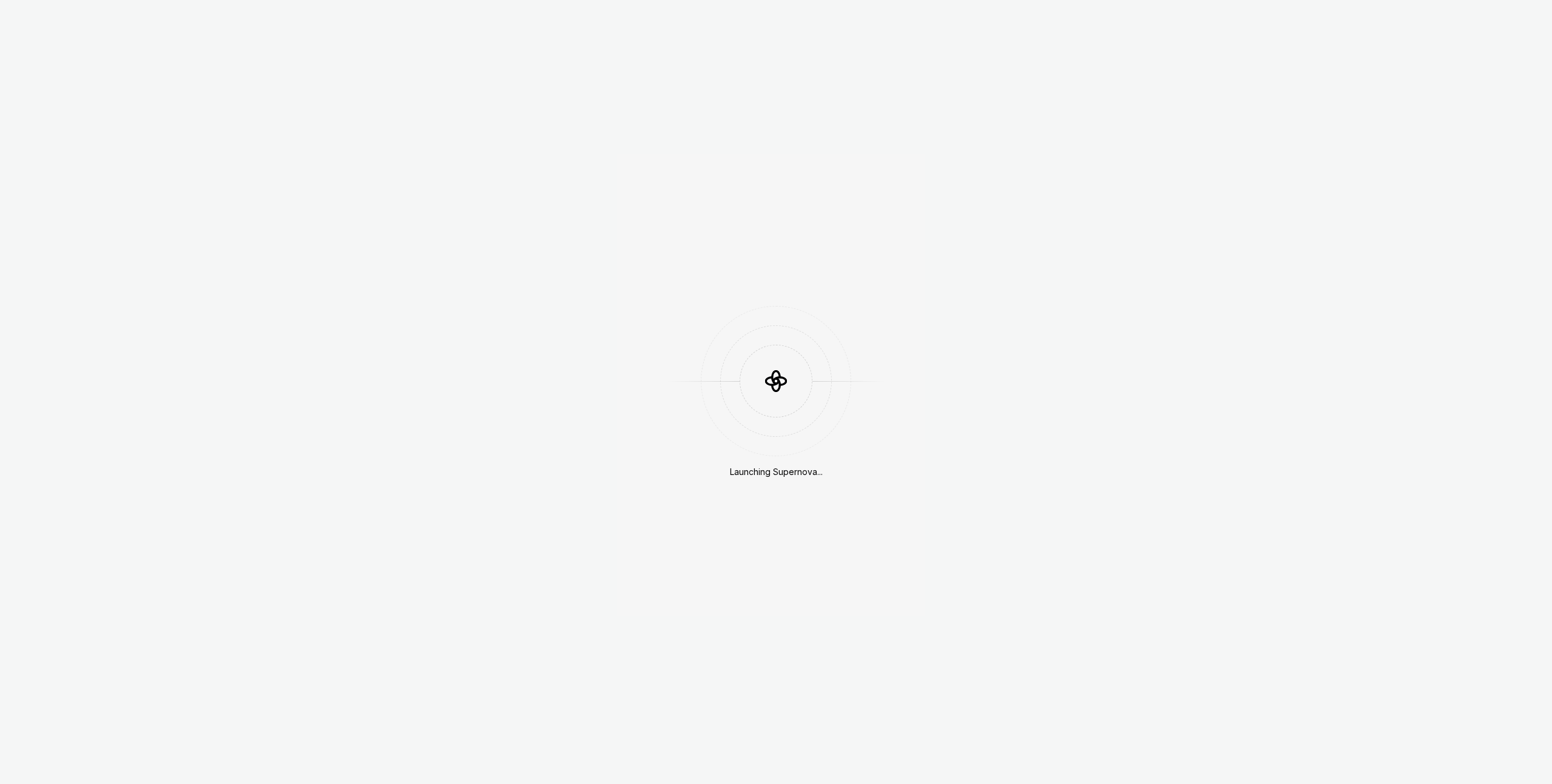 scroll, scrollTop: 0, scrollLeft: 0, axis: both 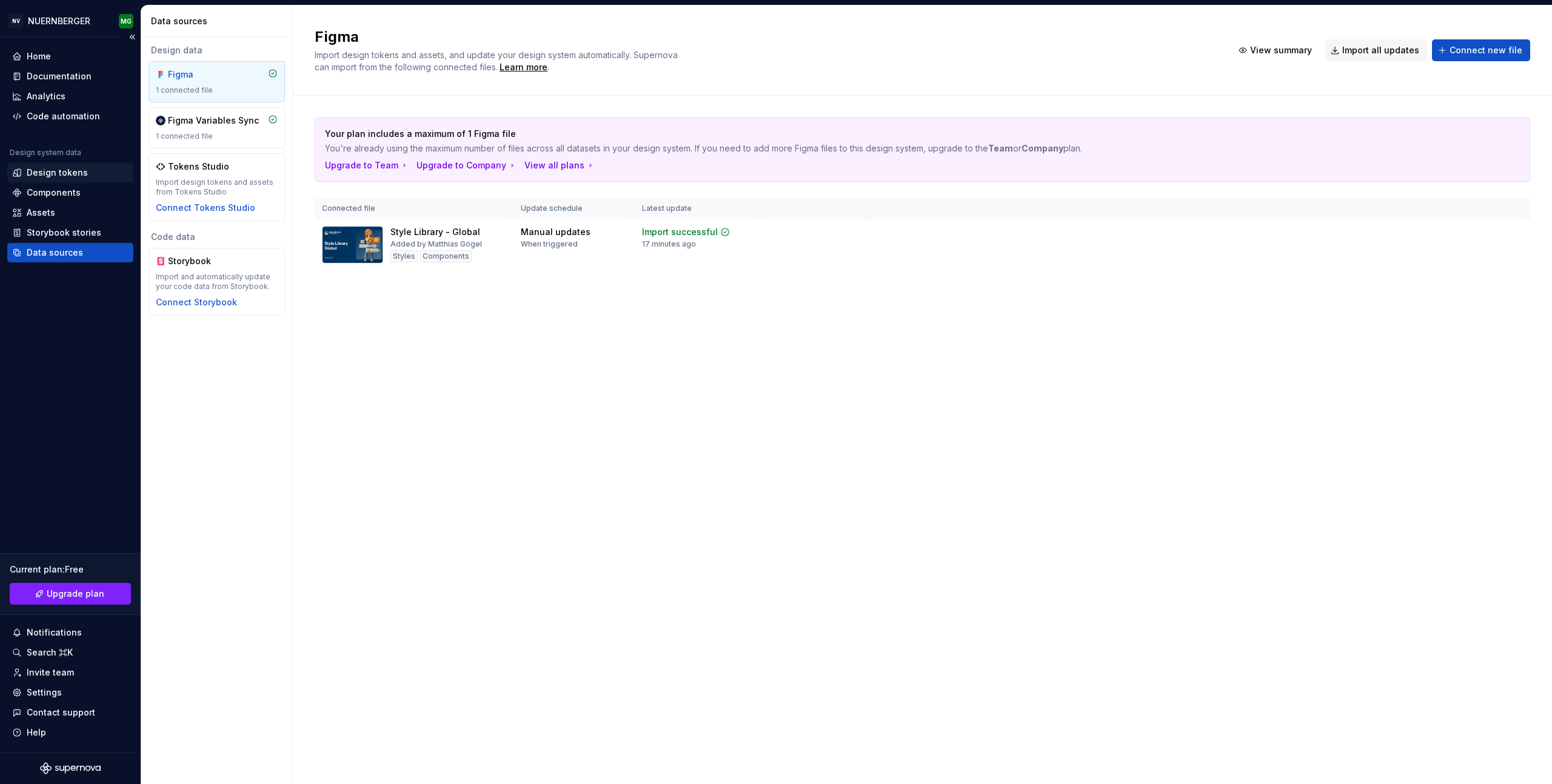 click on "Design tokens" at bounding box center (57, 173) 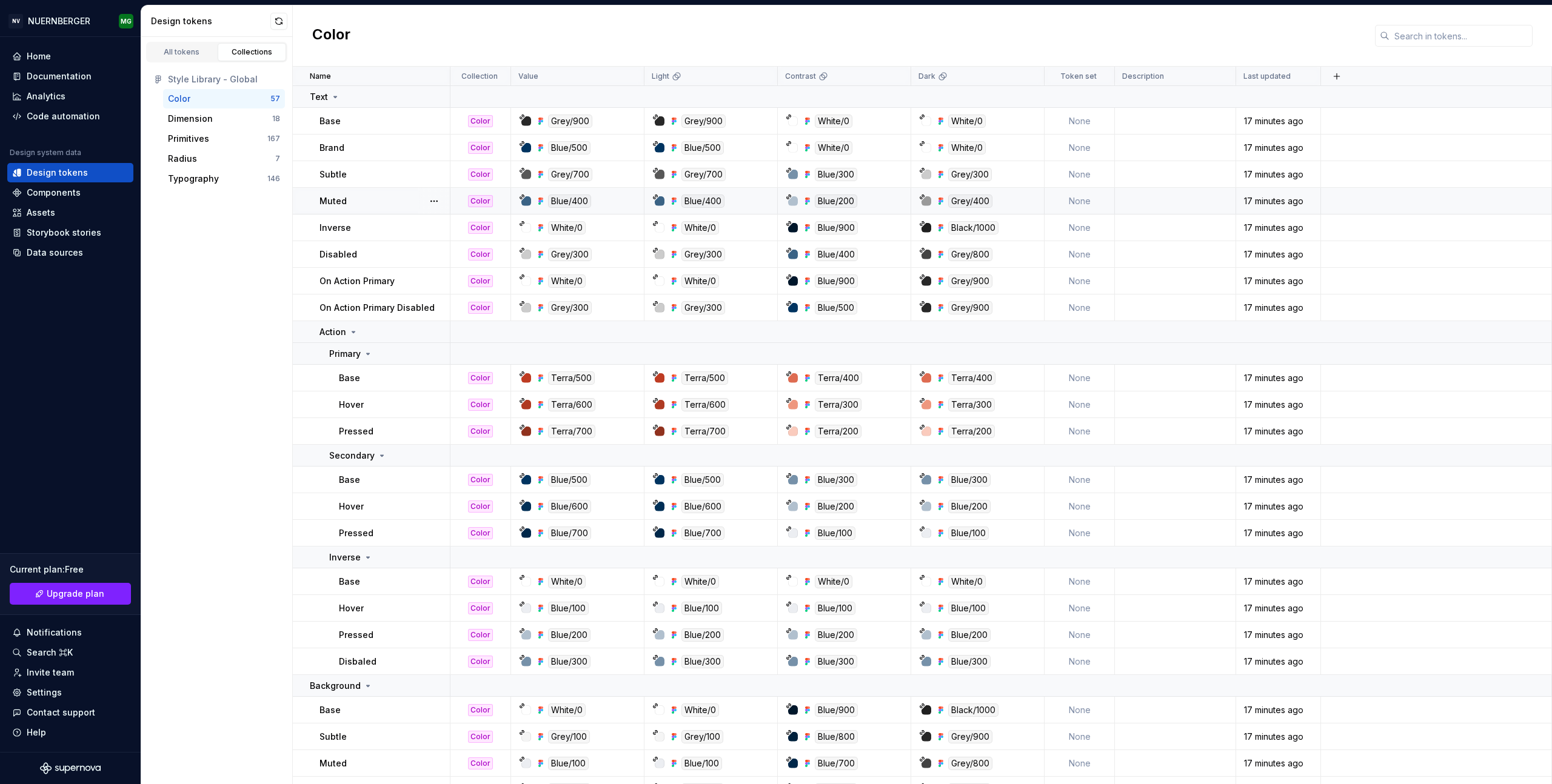 scroll, scrollTop: 0, scrollLeft: 0, axis: both 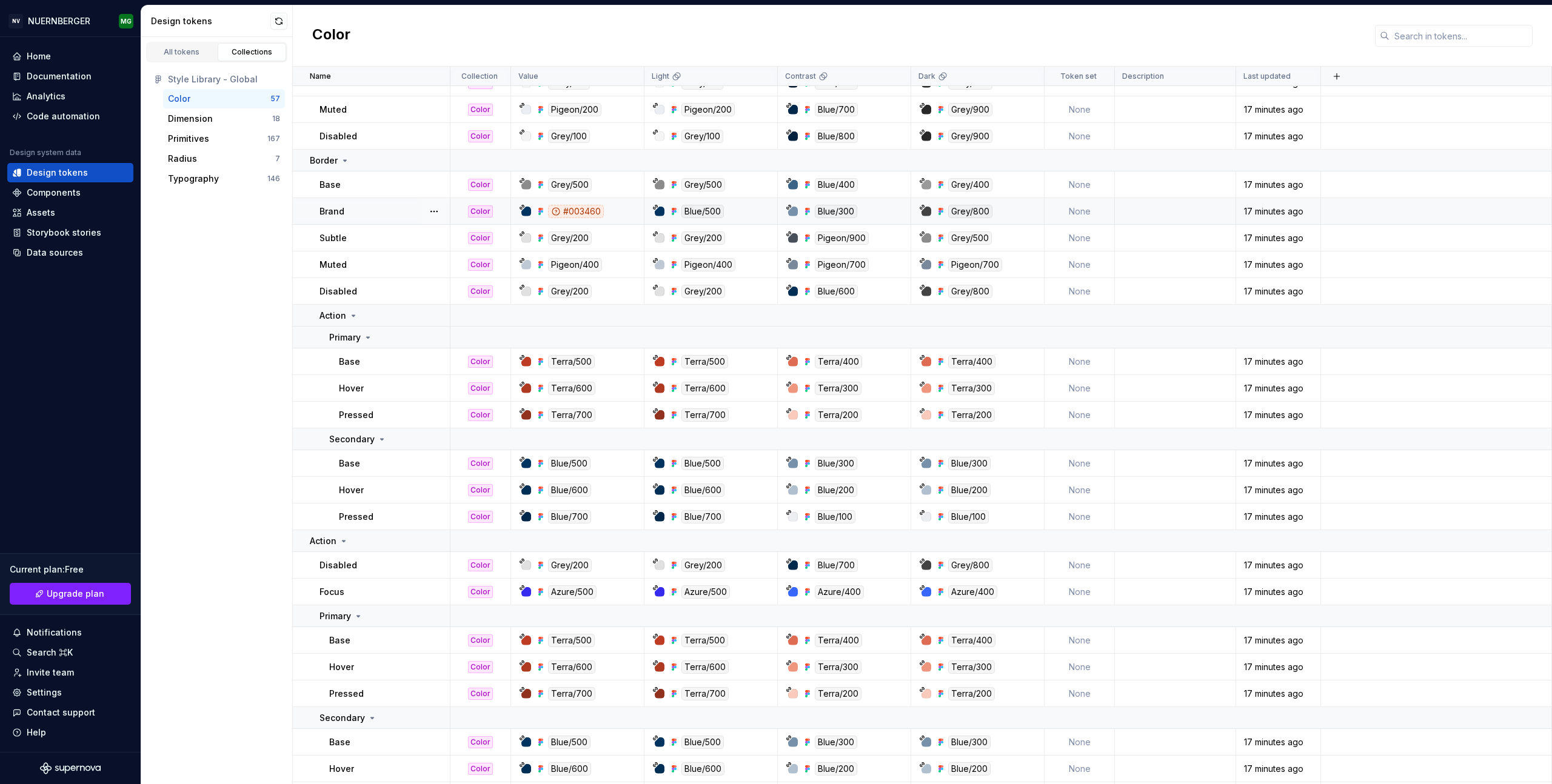 click on "#003460" at bounding box center [576, 211] 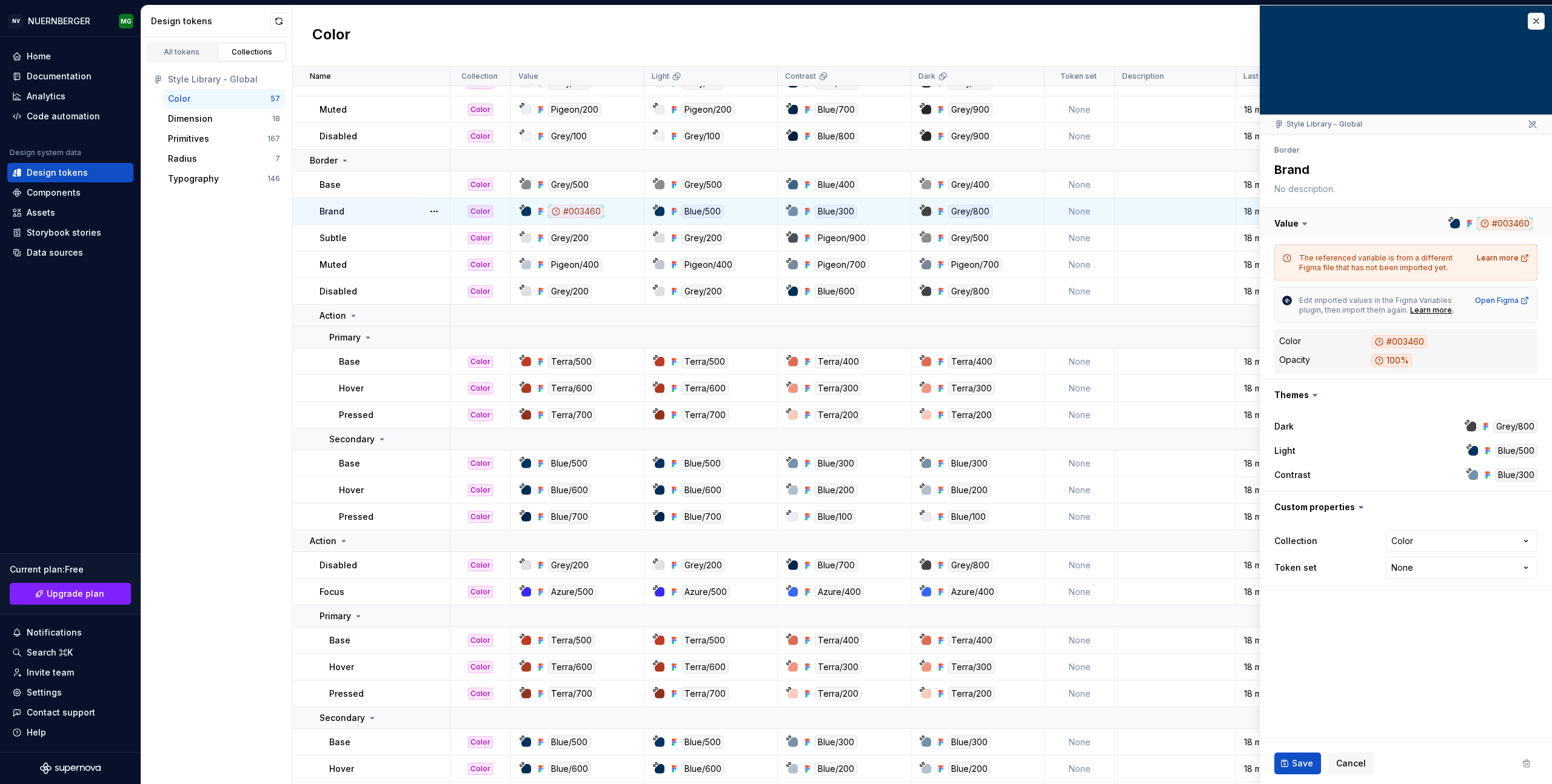 click at bounding box center [1406, 224] 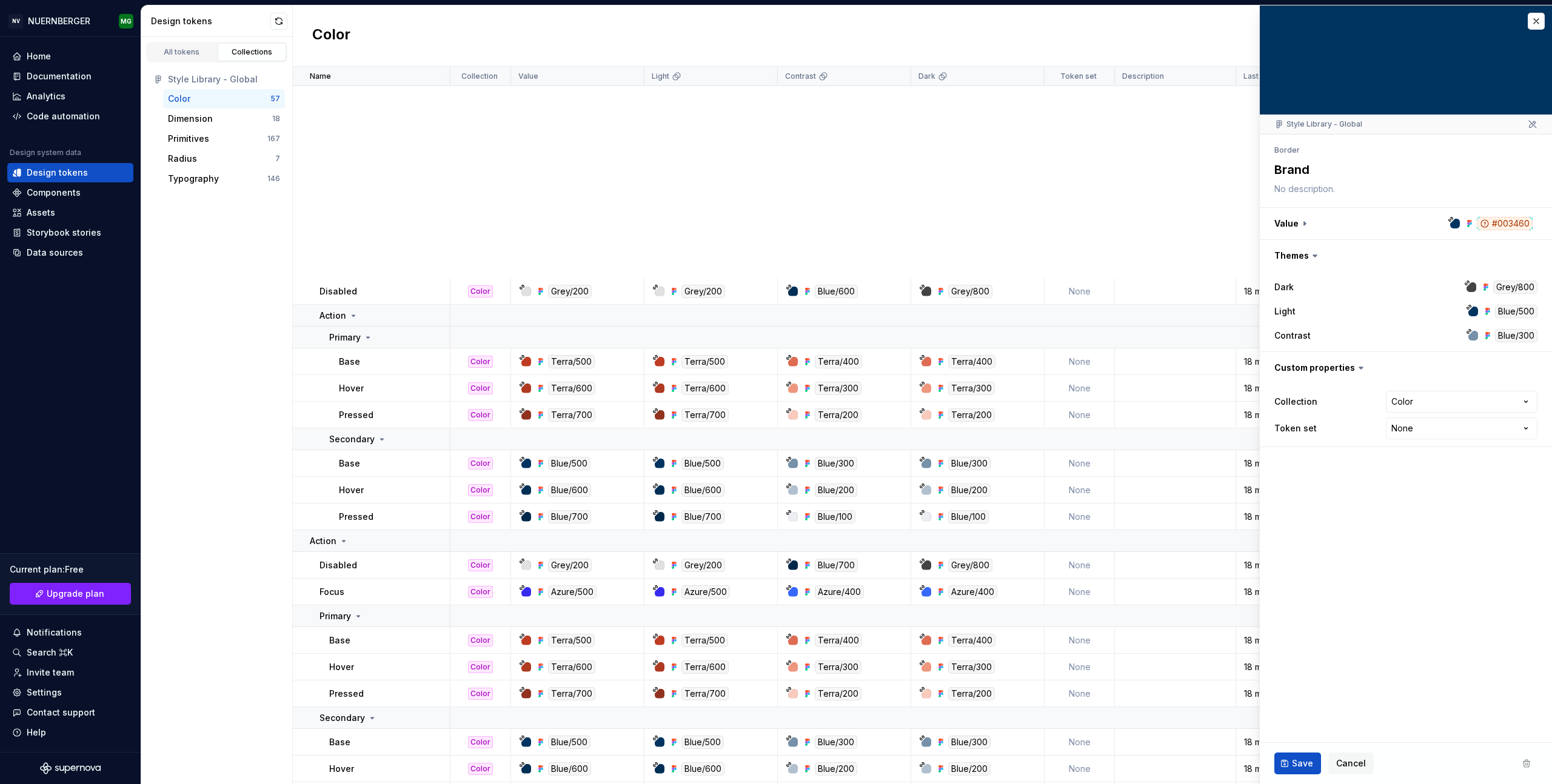 scroll, scrollTop: 1236, scrollLeft: 0, axis: vertical 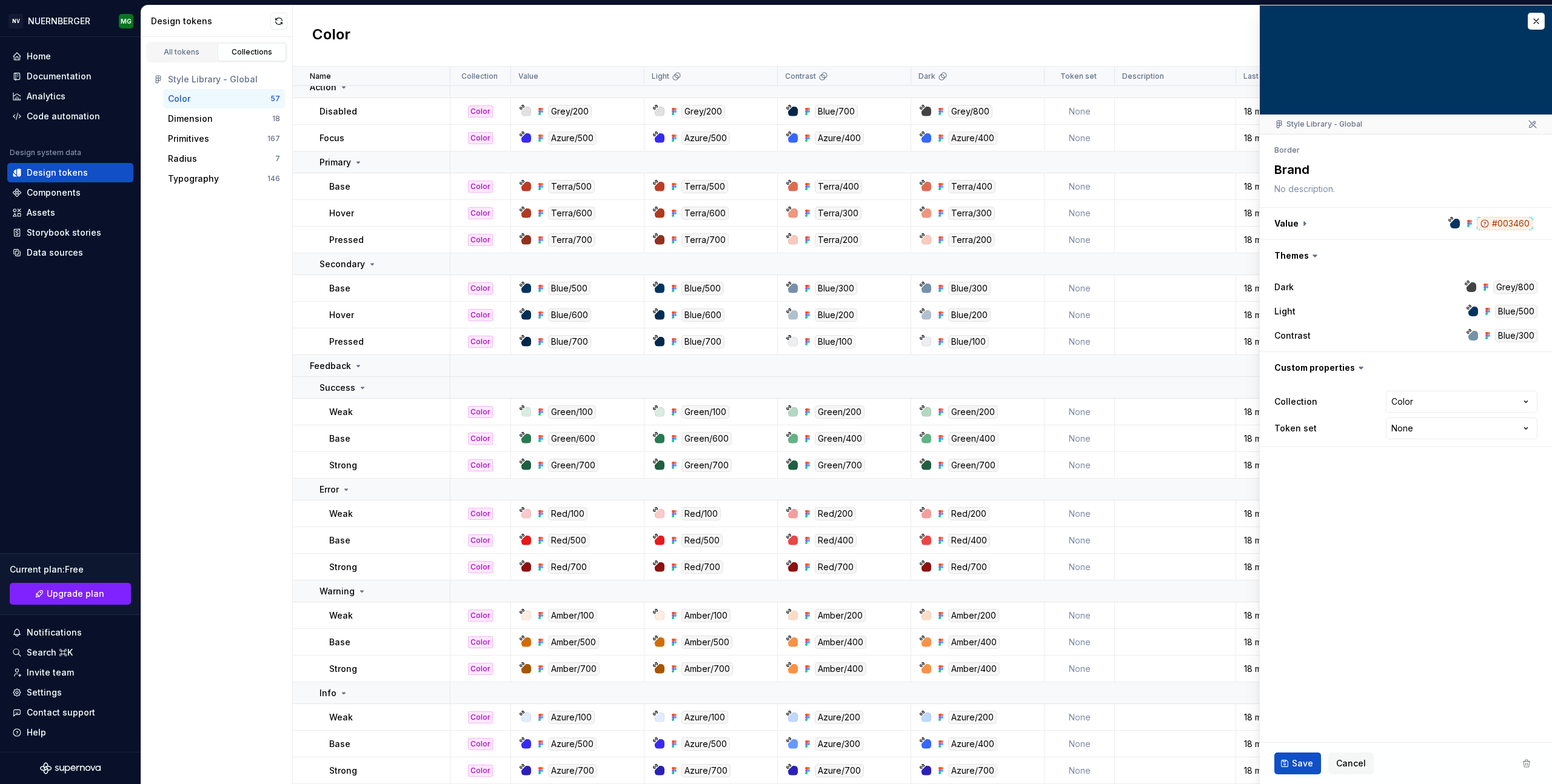 drag, startPoint x: 240, startPoint y: 317, endPoint x: 205, endPoint y: 289, distance: 44.82187 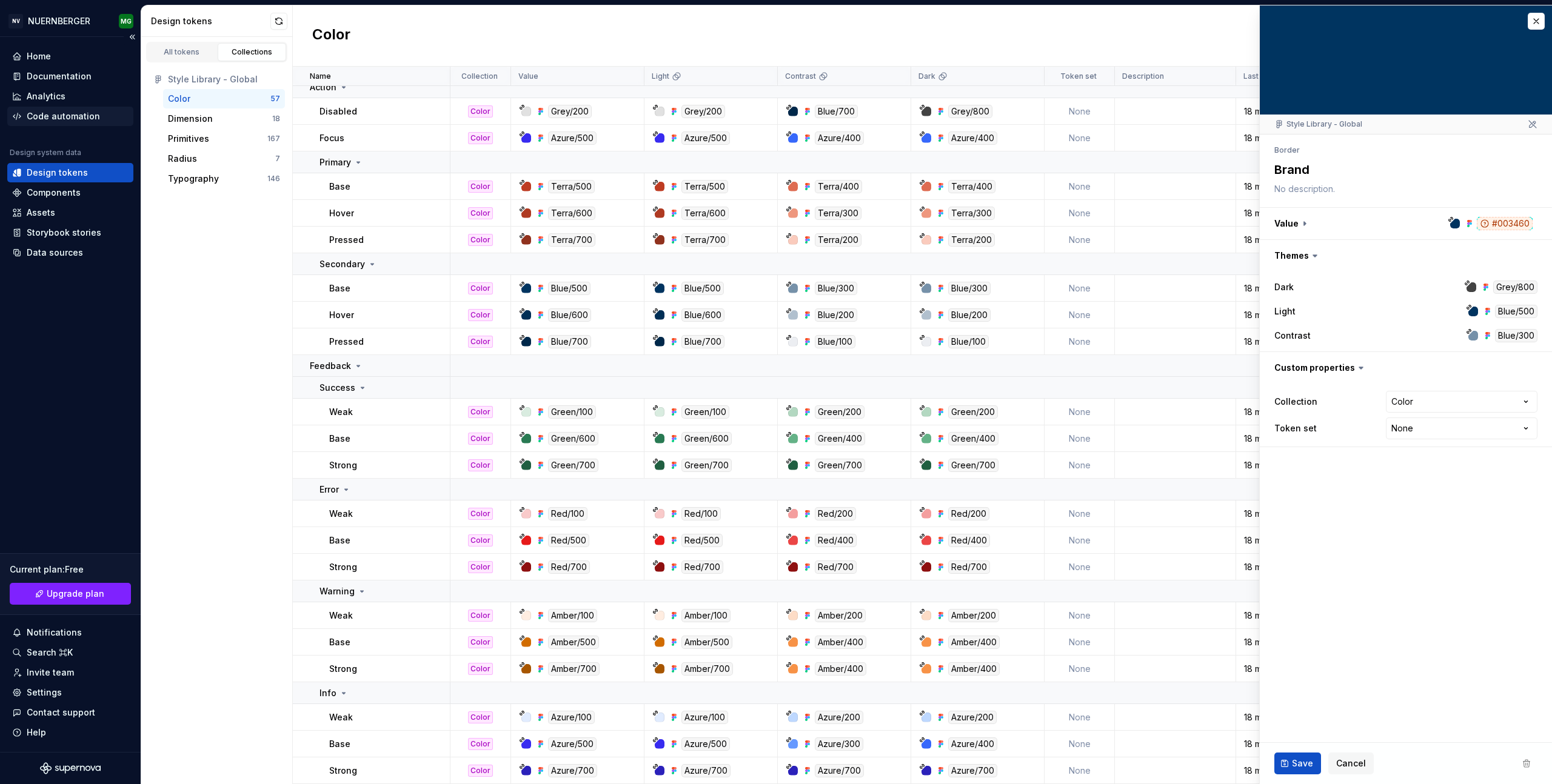 click on "Code automation" at bounding box center [63, 116] 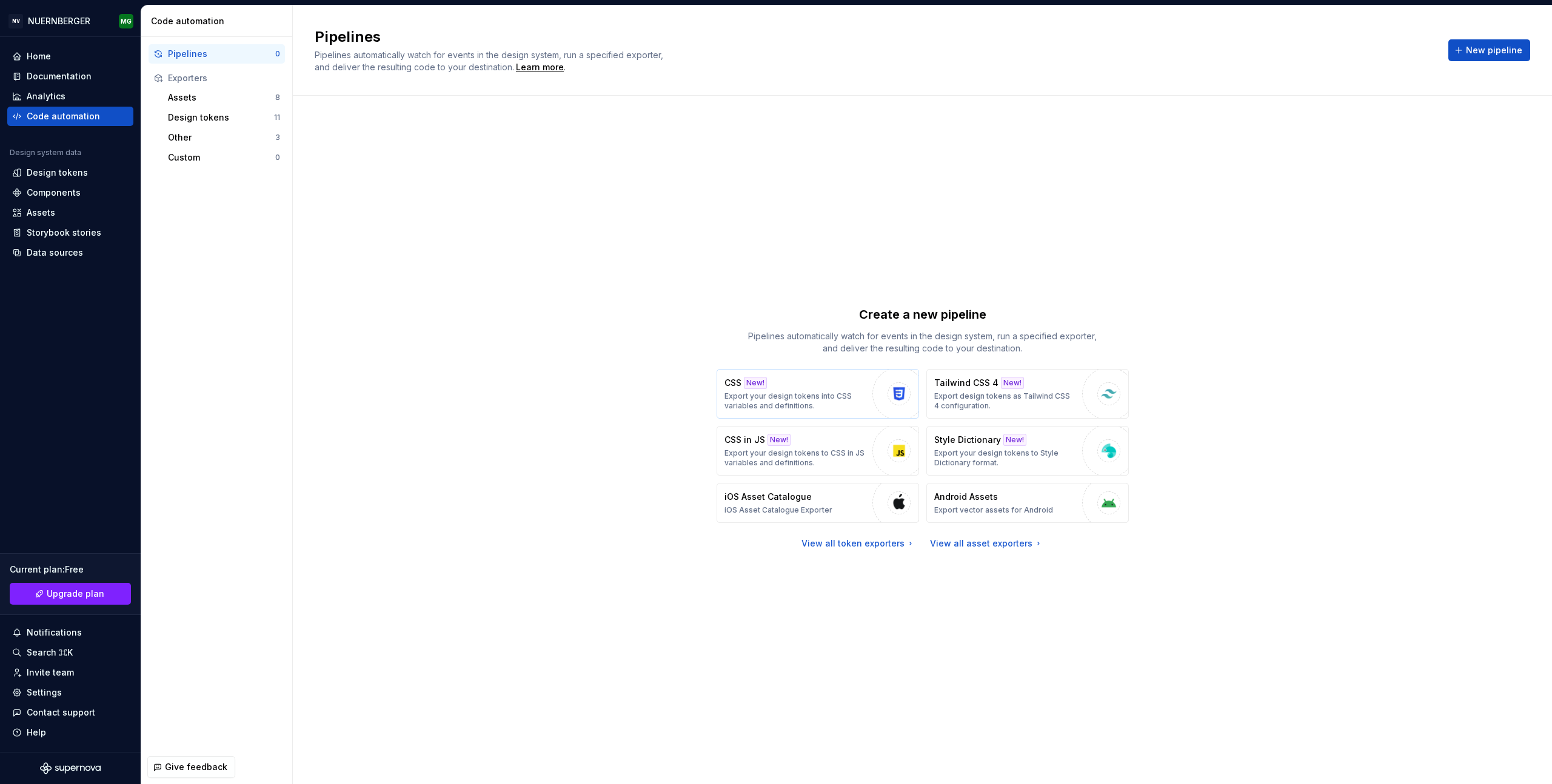 click on "Export your design tokens into CSS variables and definitions." at bounding box center [795, 401] 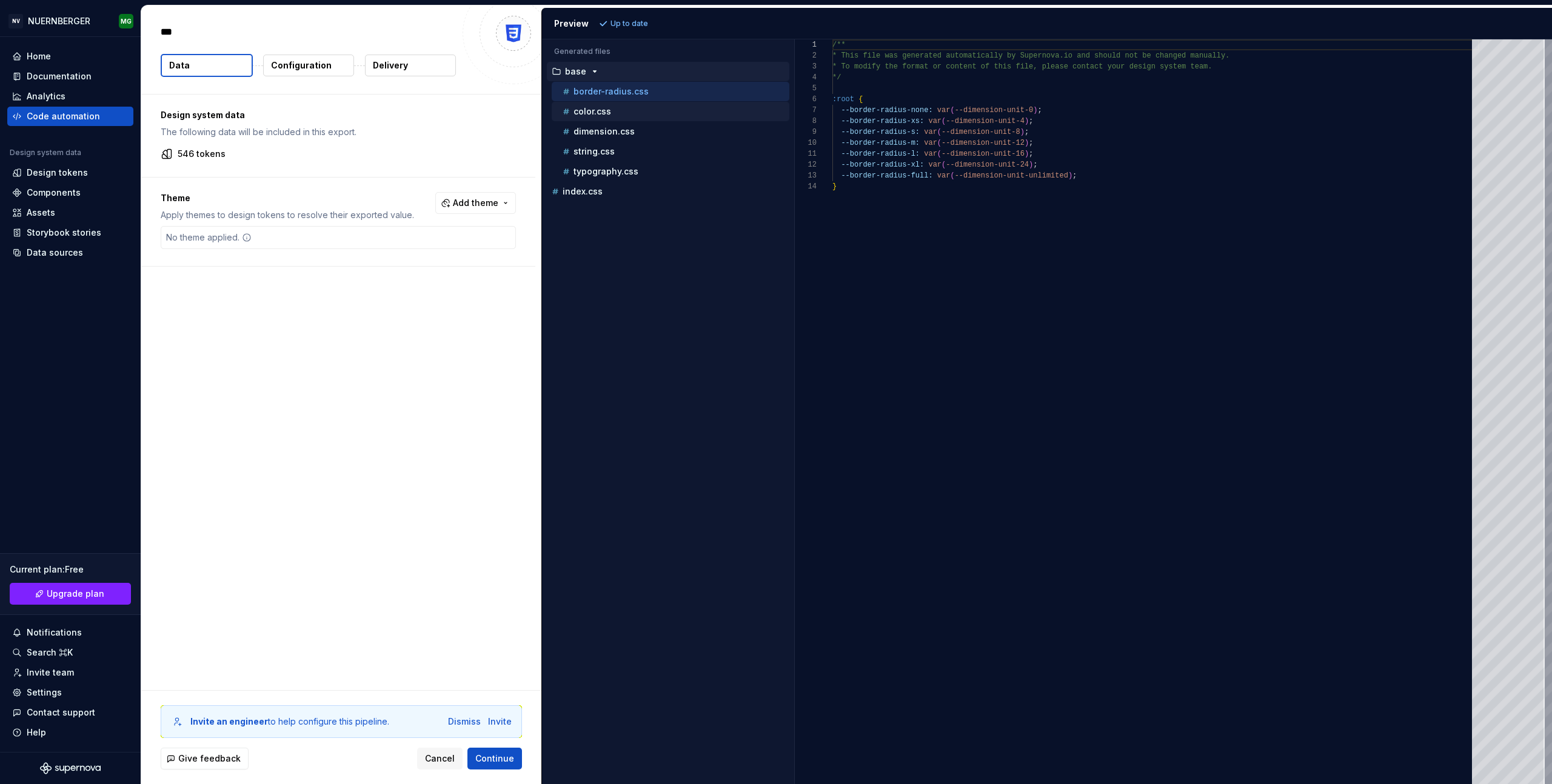 type on "*" 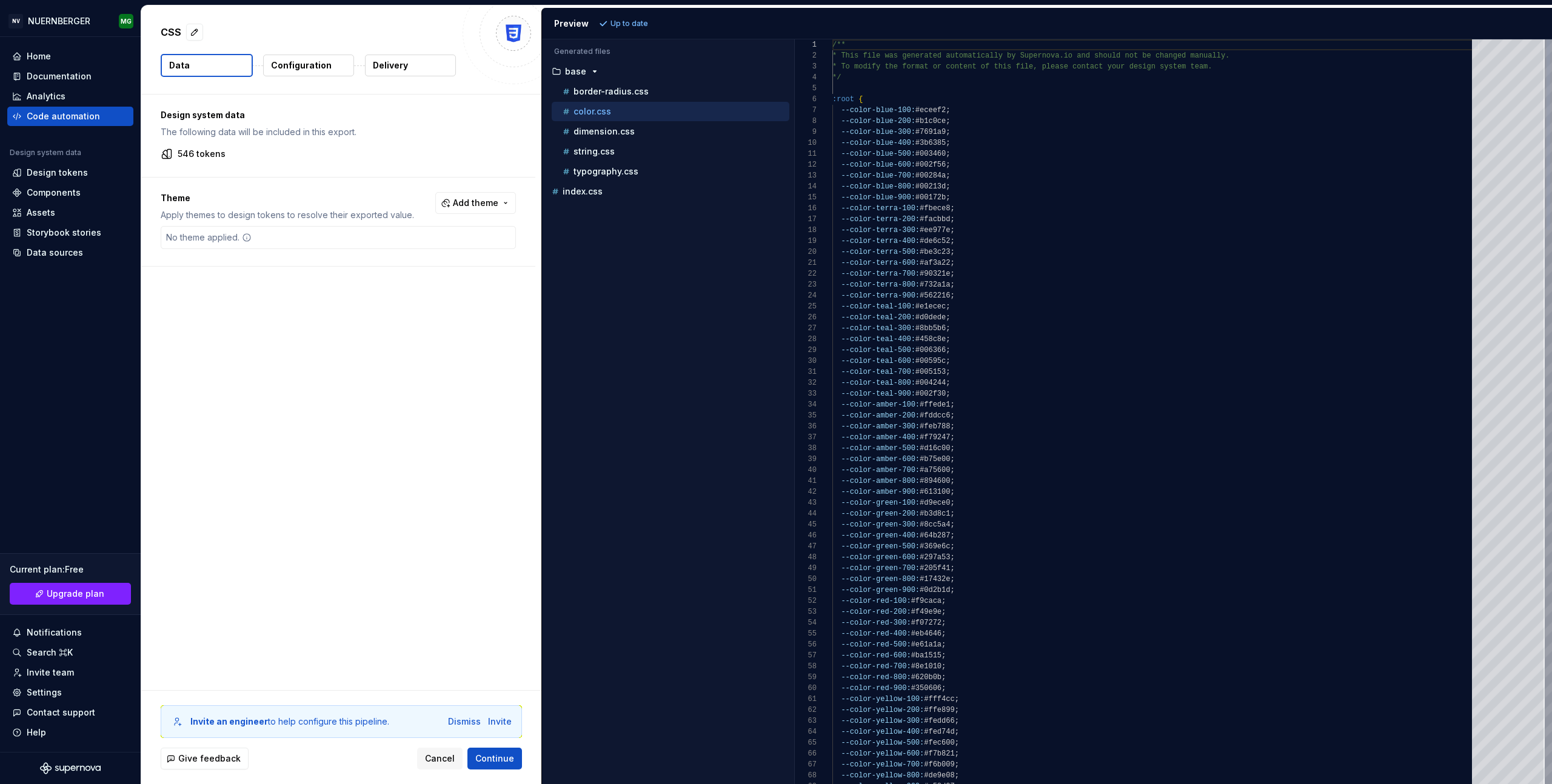 scroll, scrollTop: 109, scrollLeft: 0, axis: vertical 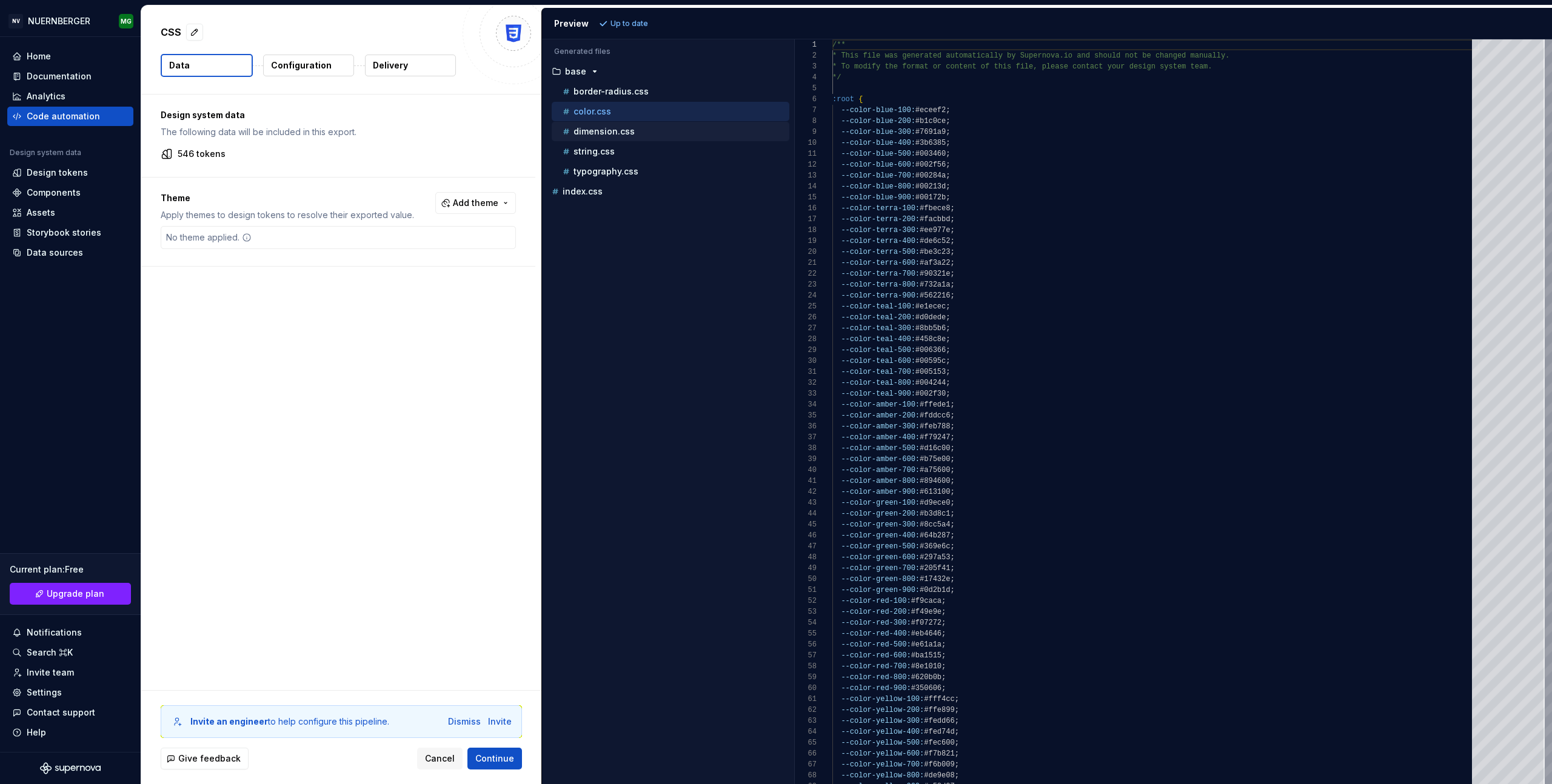 click on "dimension.css" at bounding box center [604, 131] 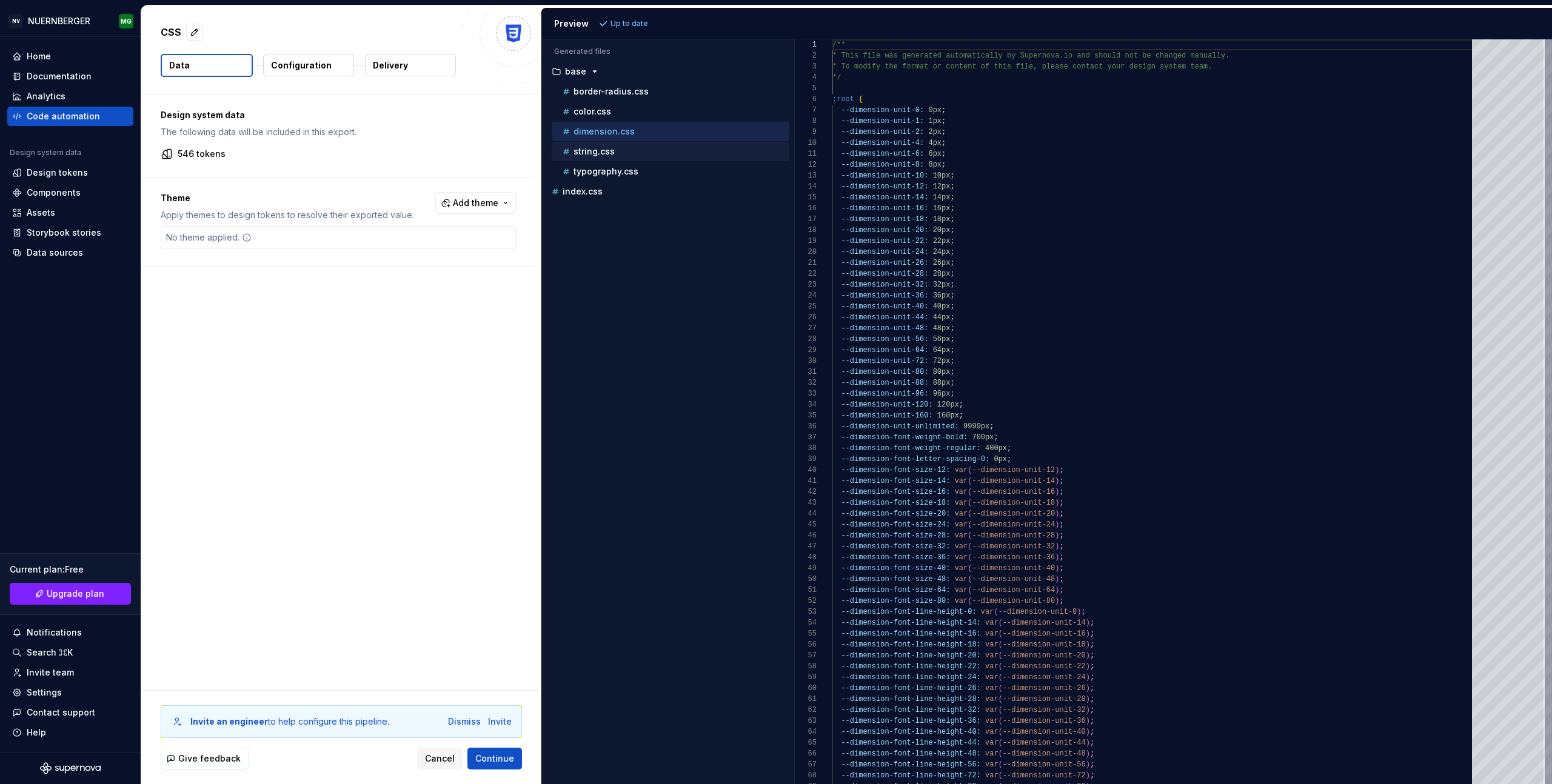 click on "string.css" at bounding box center [594, 151] 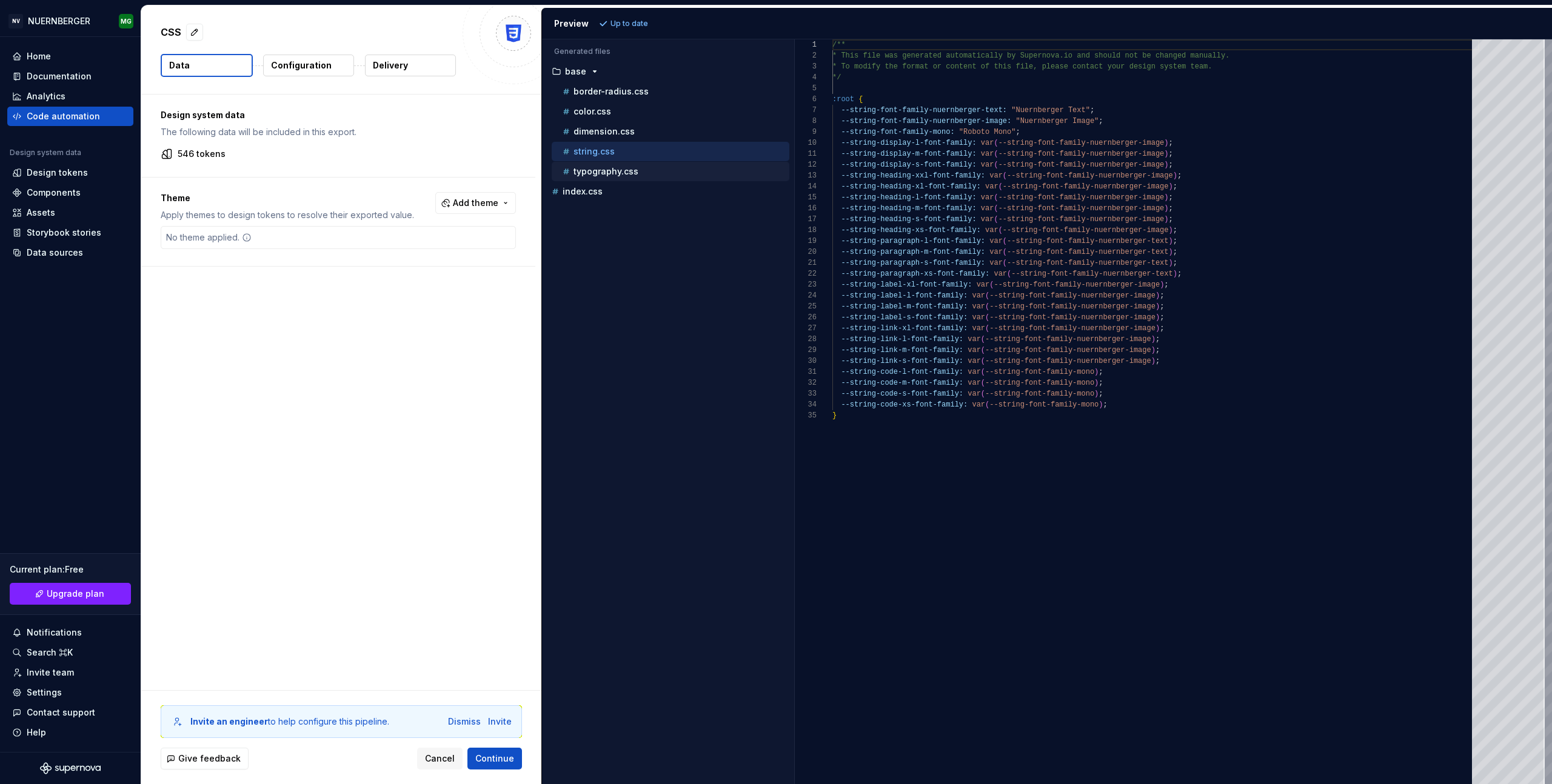 click on "typography.css" at bounding box center [606, 171] 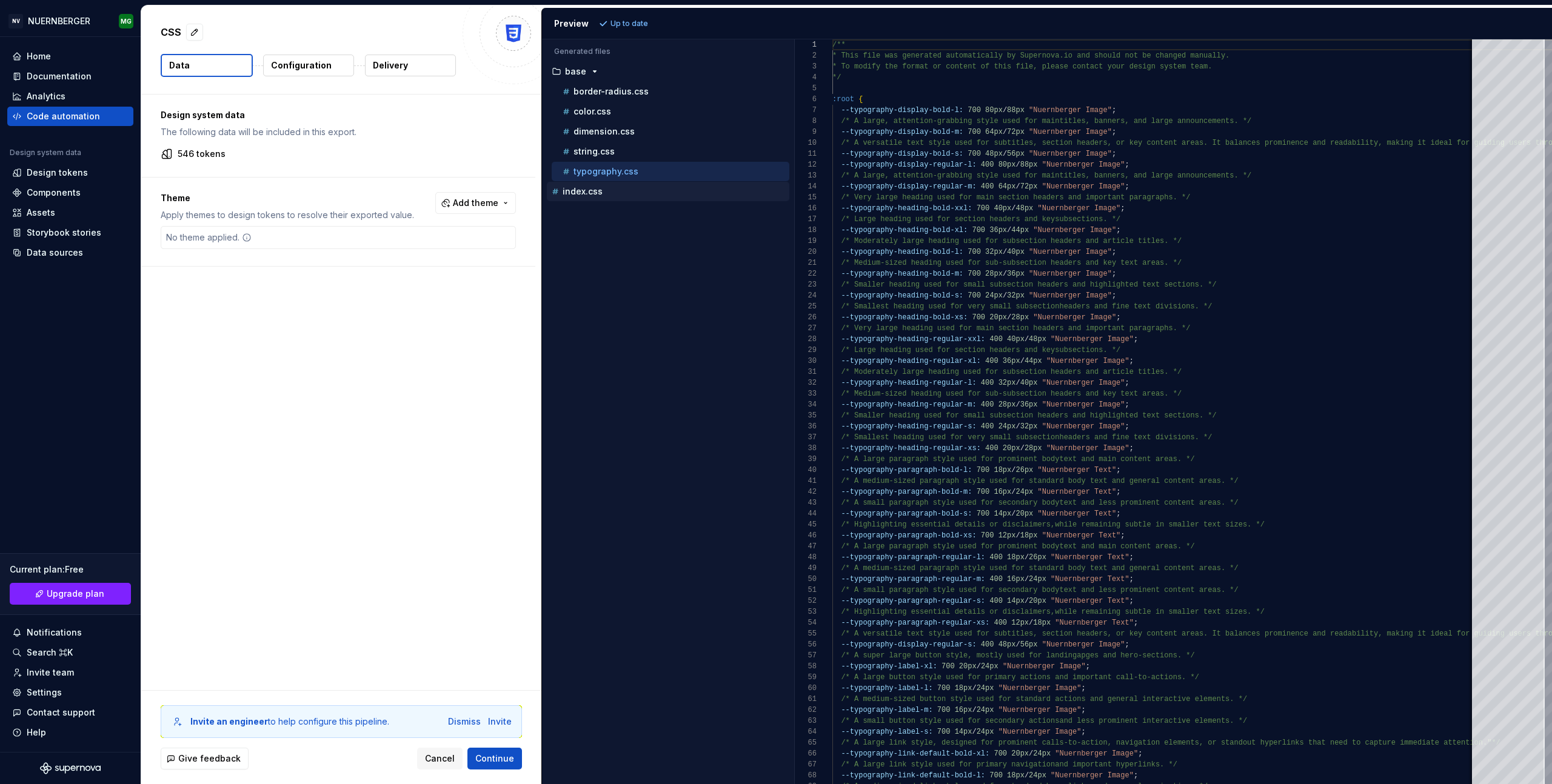 click on "index.css" at bounding box center (583, 191) 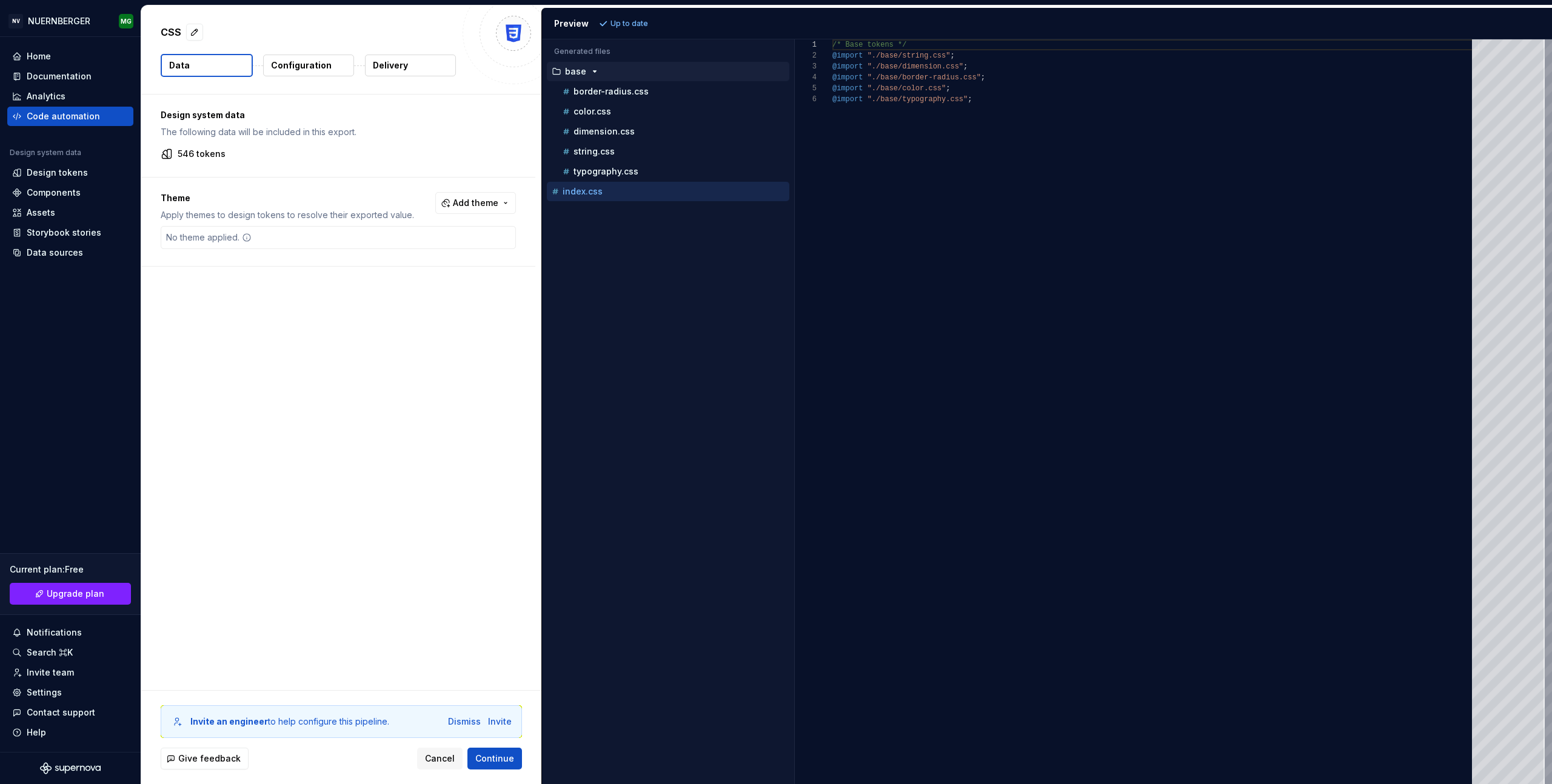 click at bounding box center [595, 71] 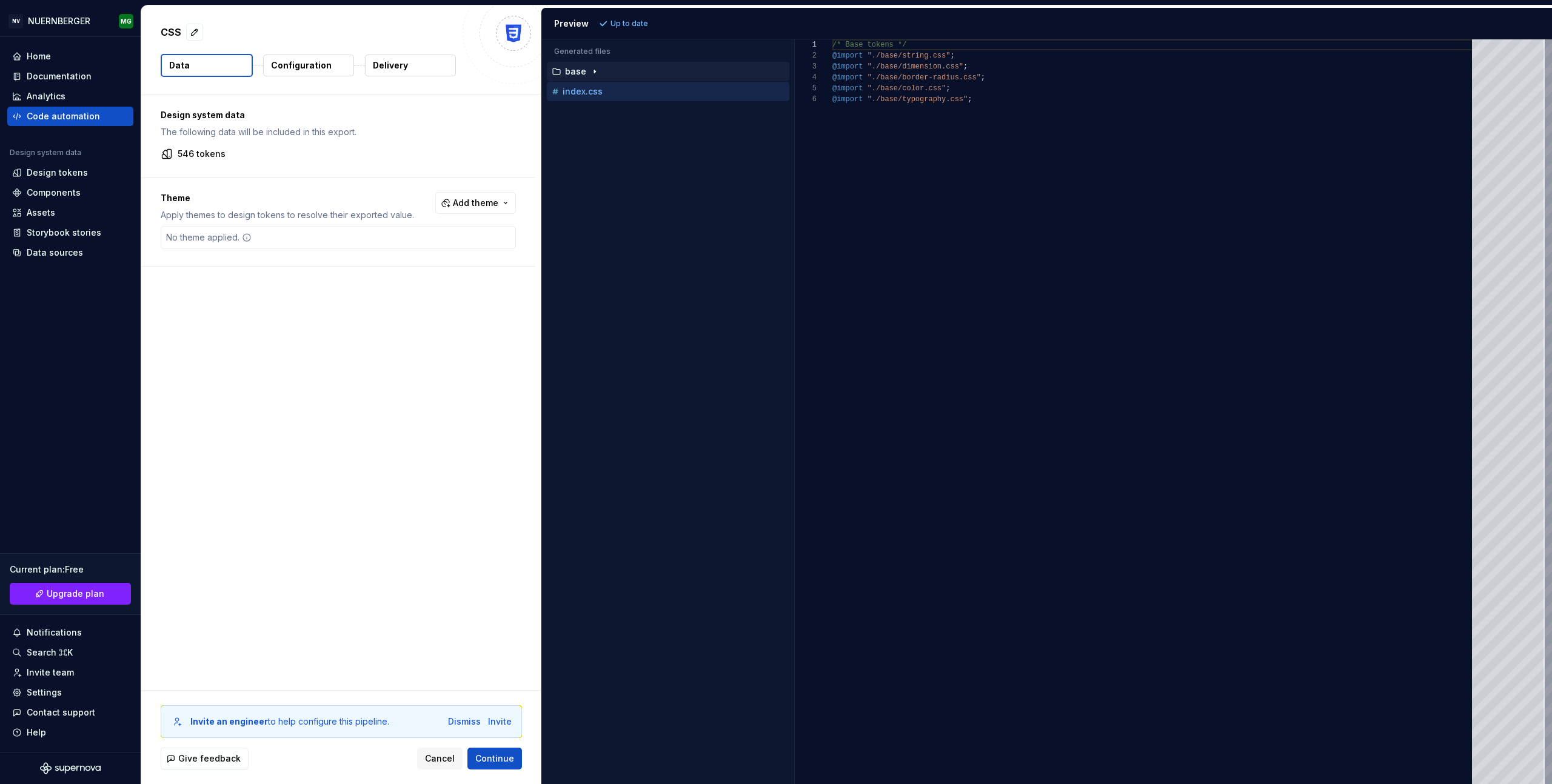 click at bounding box center (595, 71) 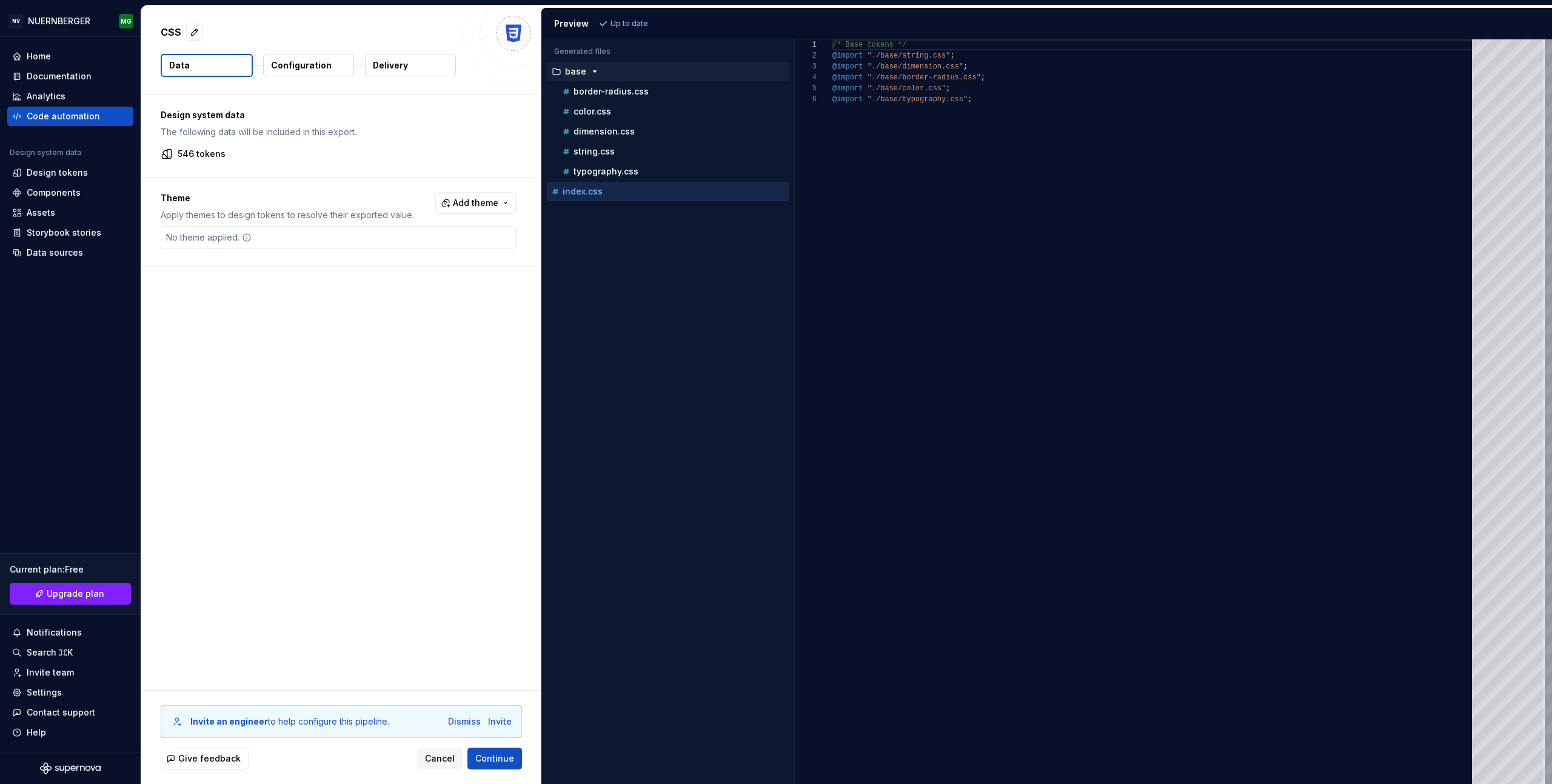 click on "Configuration" at bounding box center (309, 65) 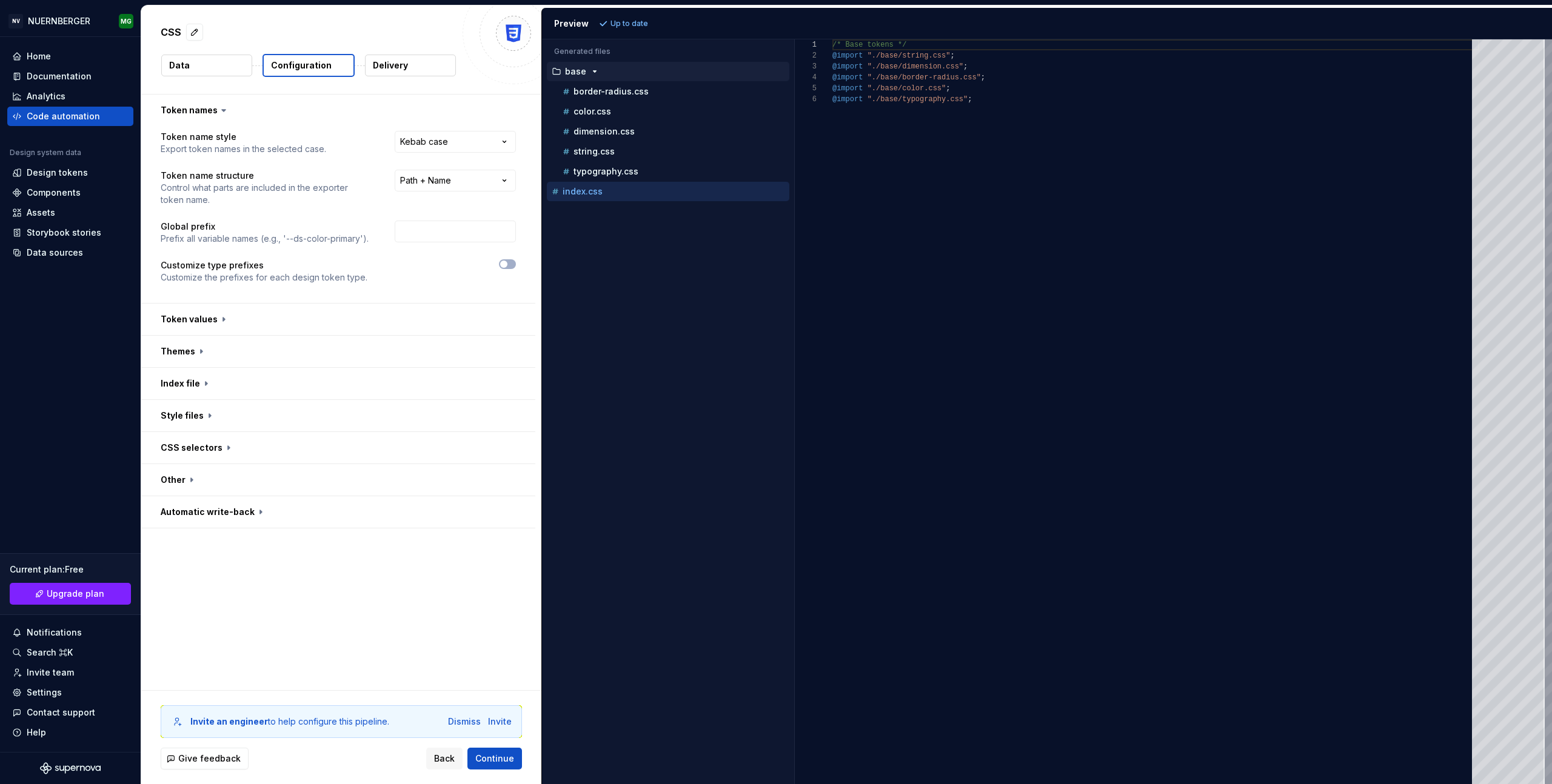 click on "**********" at bounding box center [776, 392] 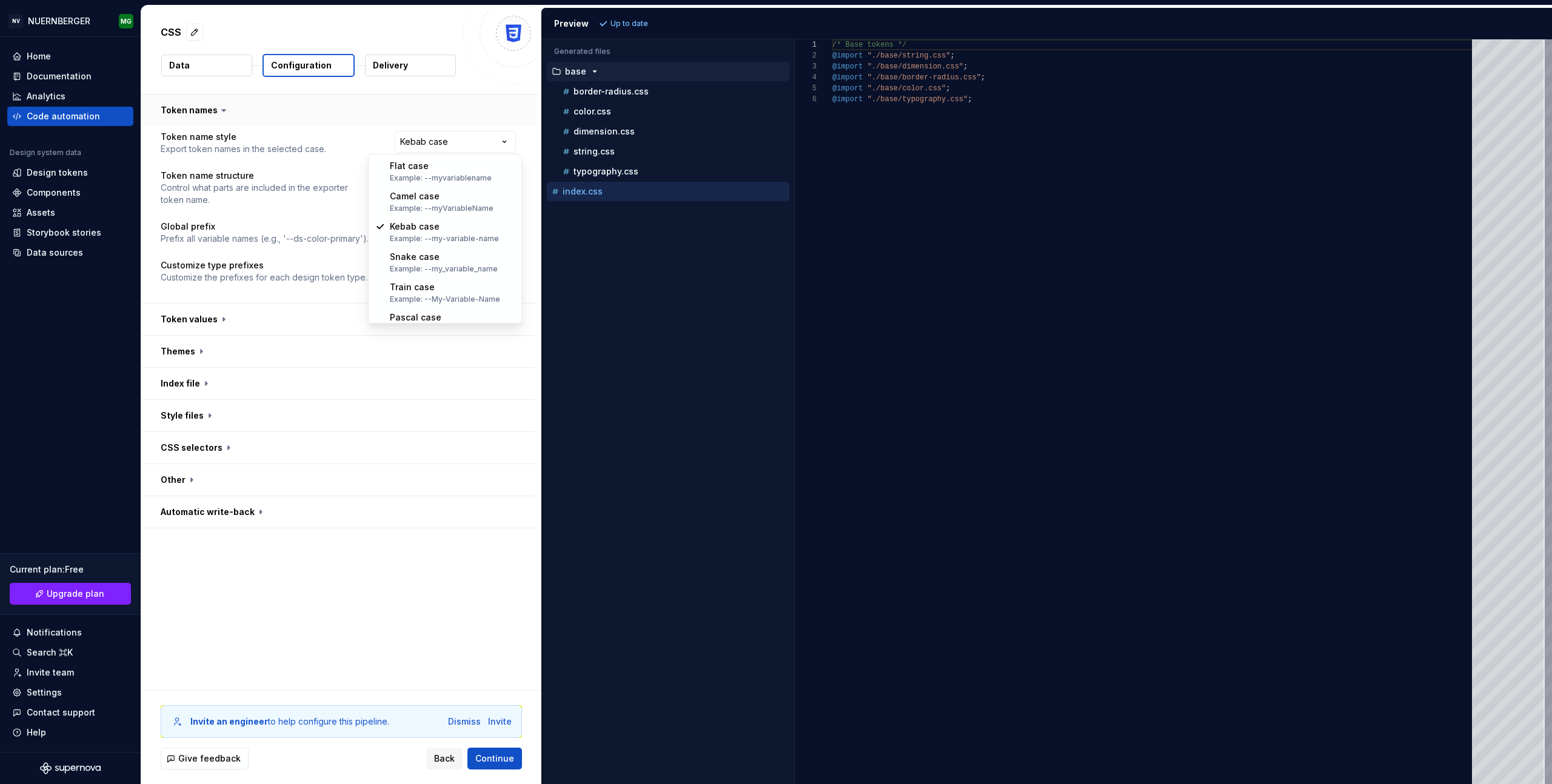 click on "**********" at bounding box center (776, 392) 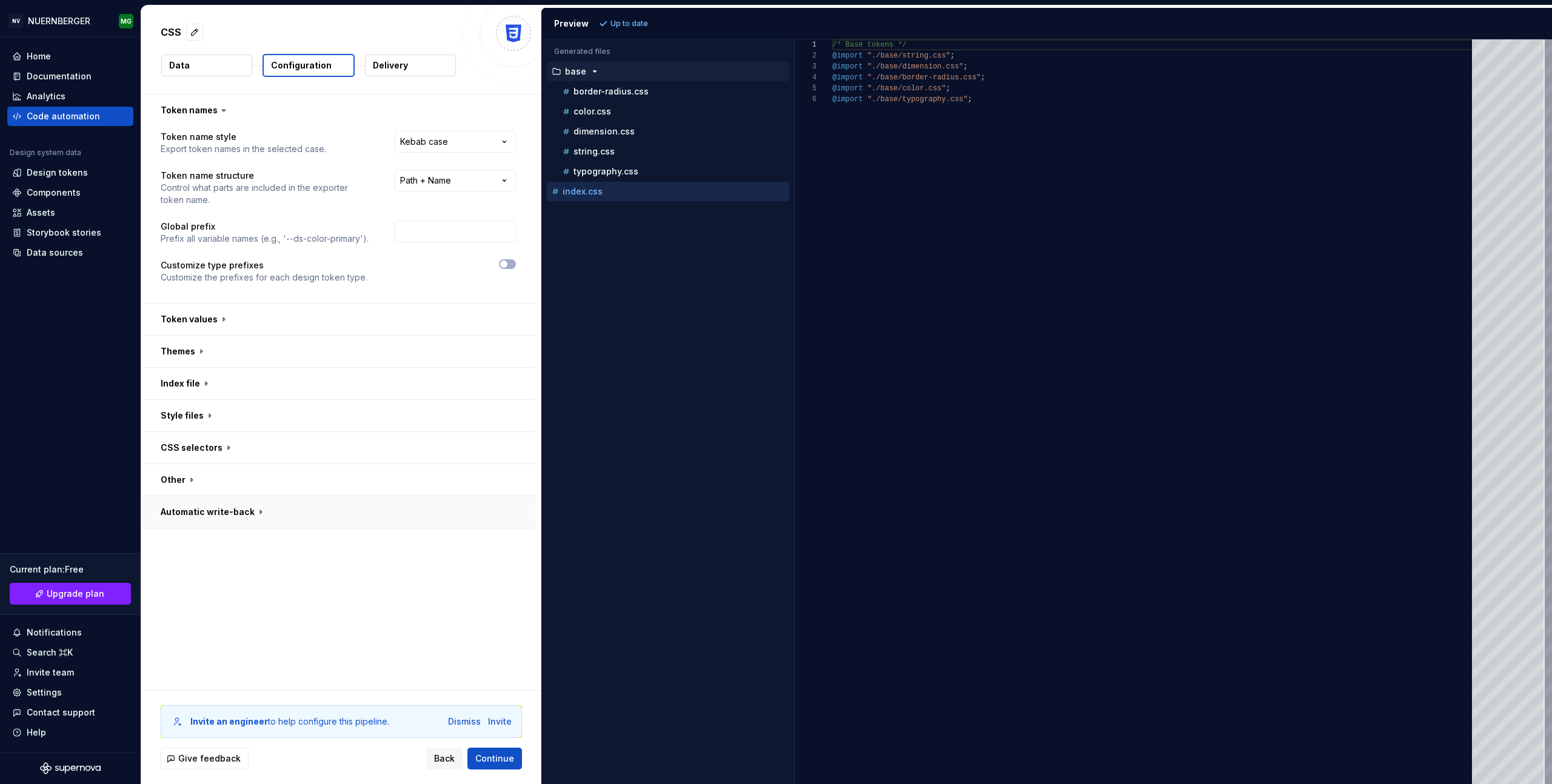 click at bounding box center [338, 512] 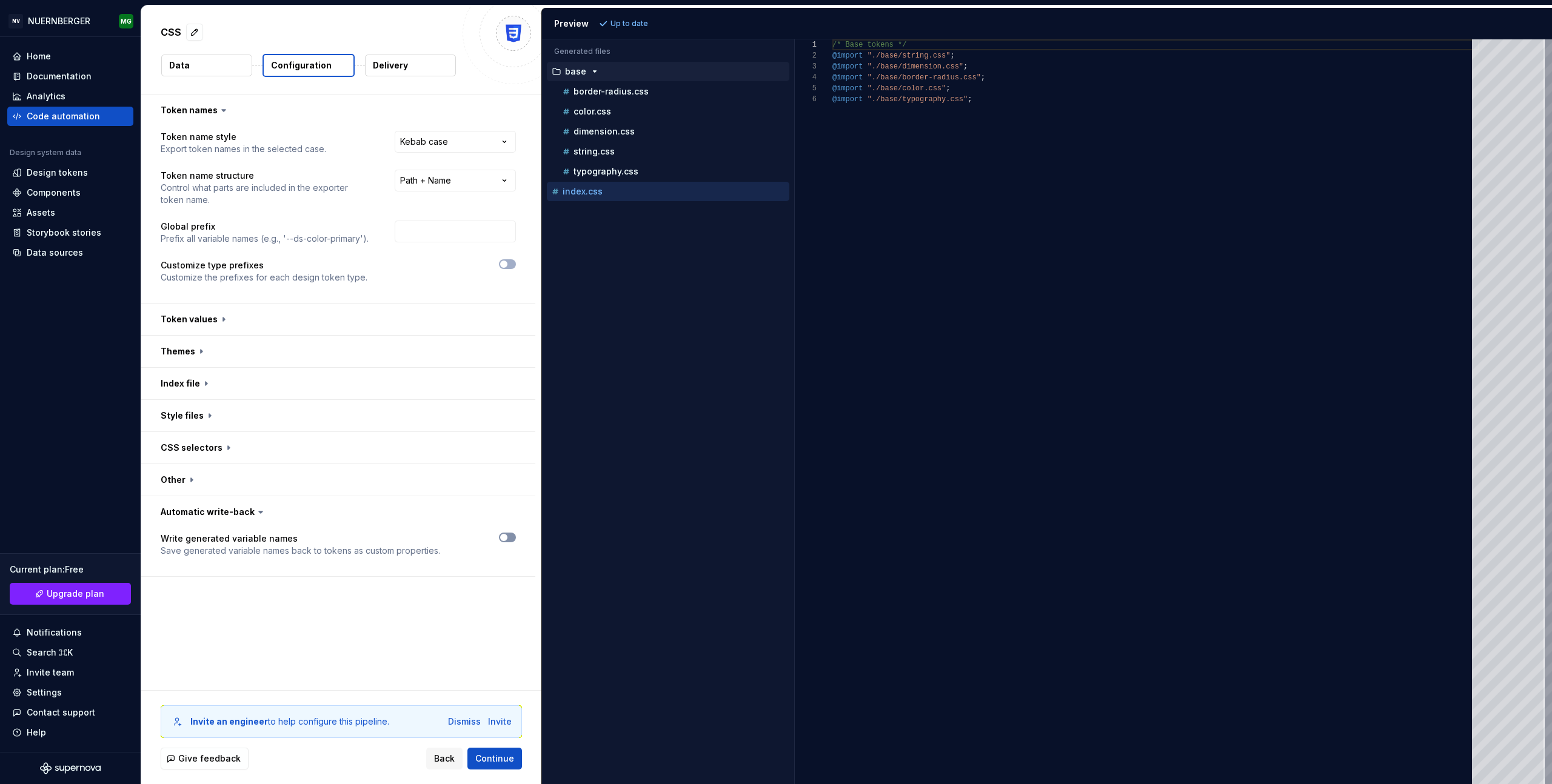 click 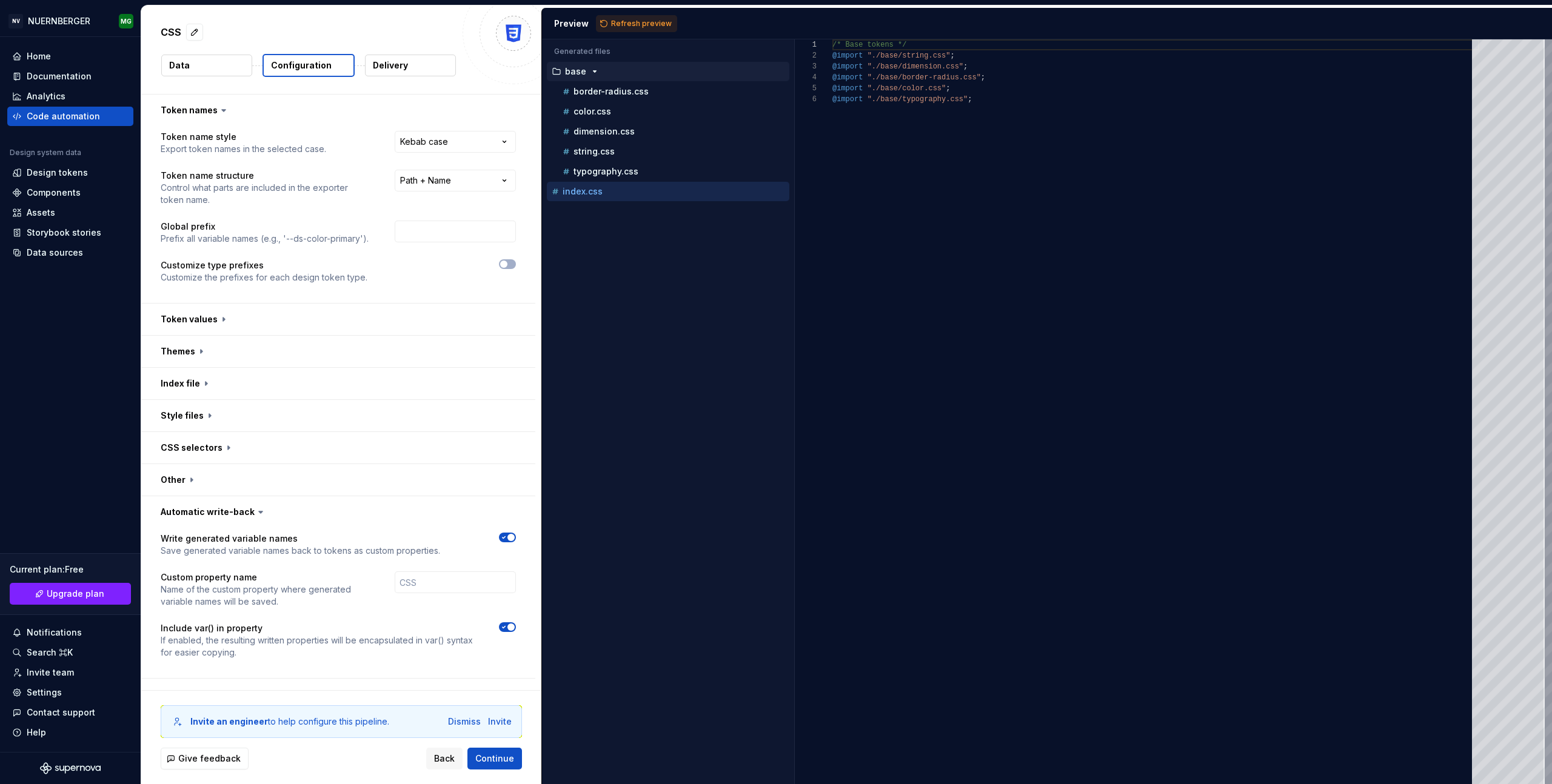 click on "Data" at bounding box center (207, 65) 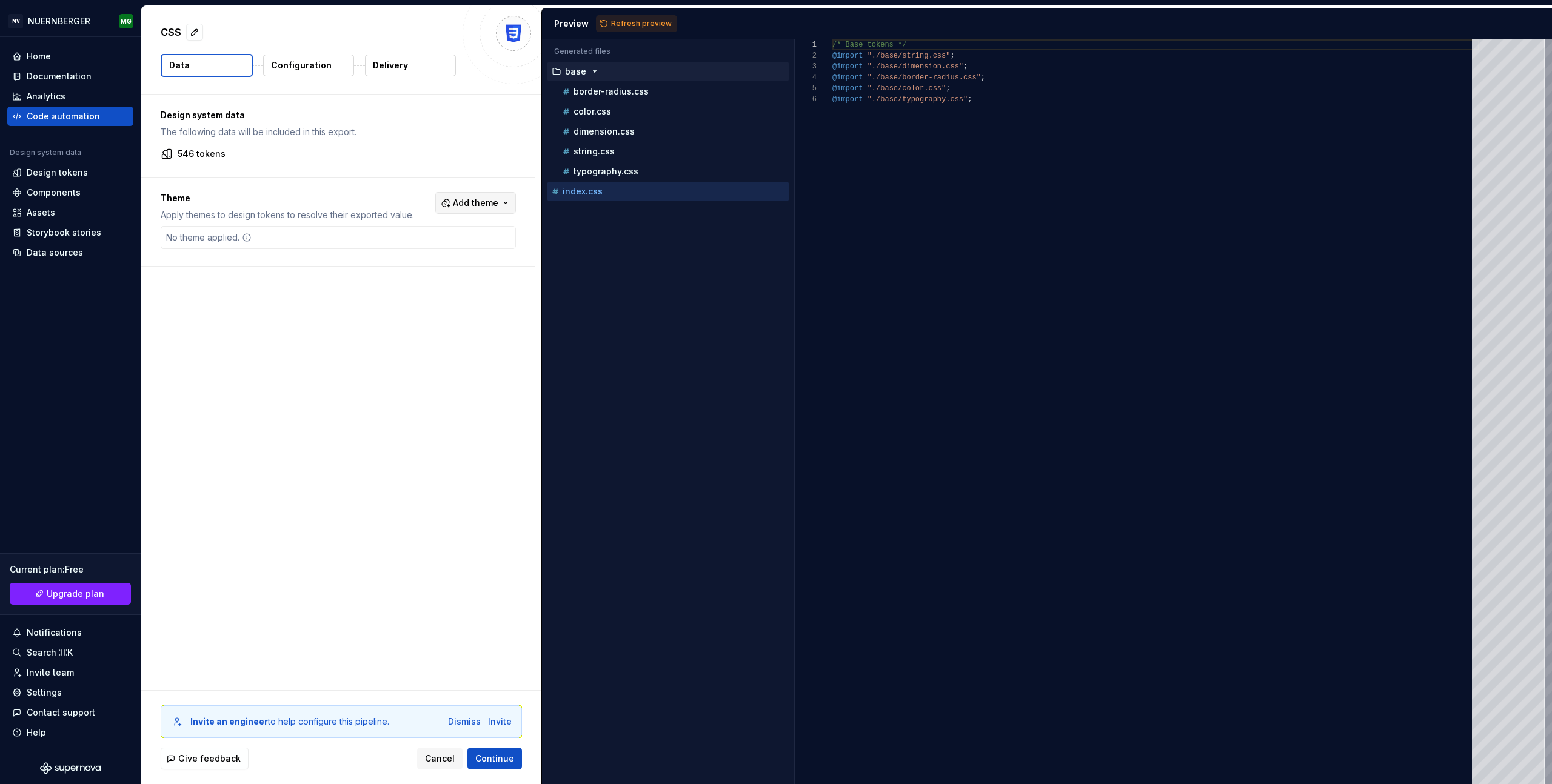 click on "Add theme" at bounding box center (475, 203) 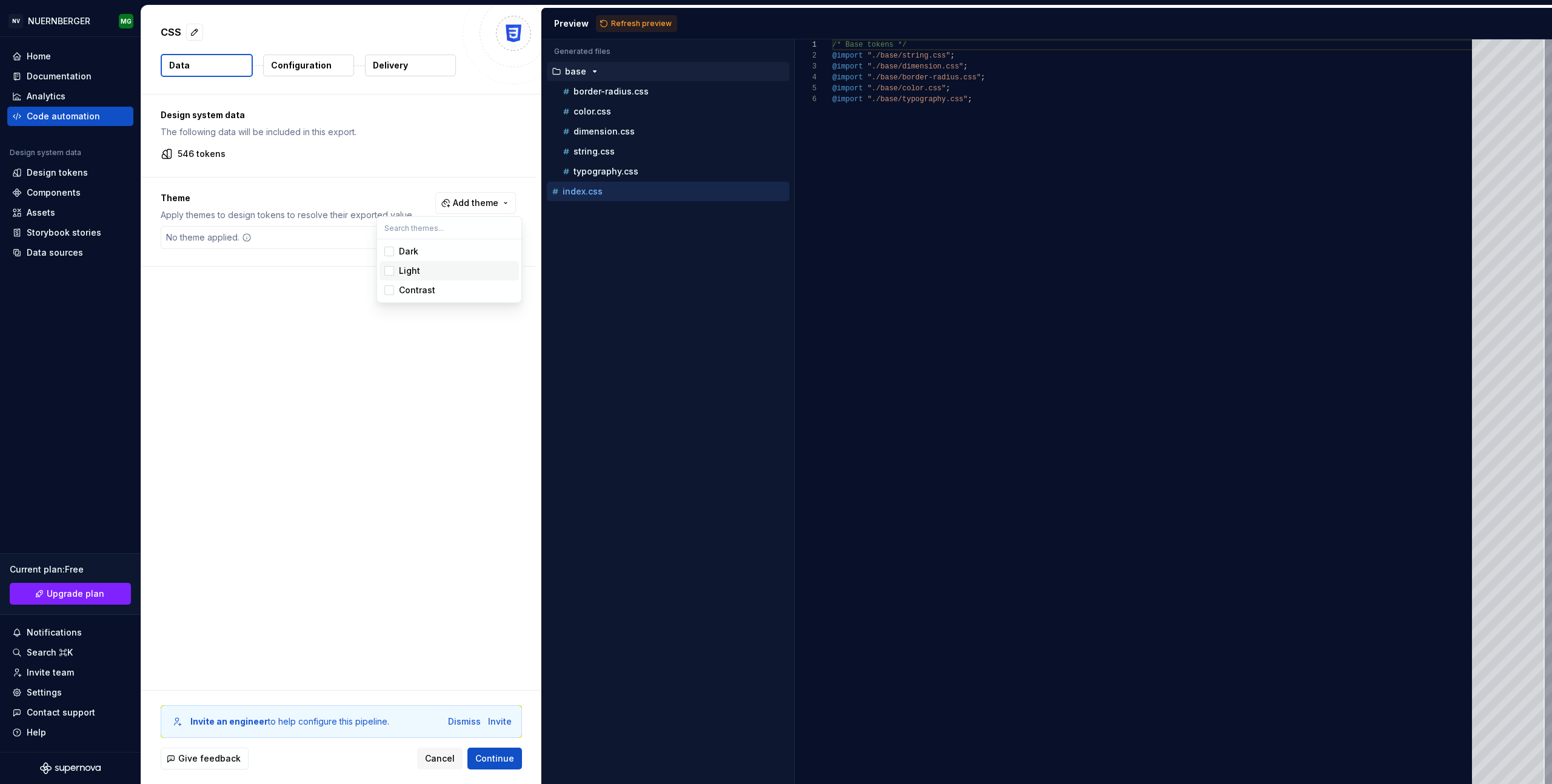drag, startPoint x: 392, startPoint y: 274, endPoint x: 390, endPoint y: 264, distance: 10.198039 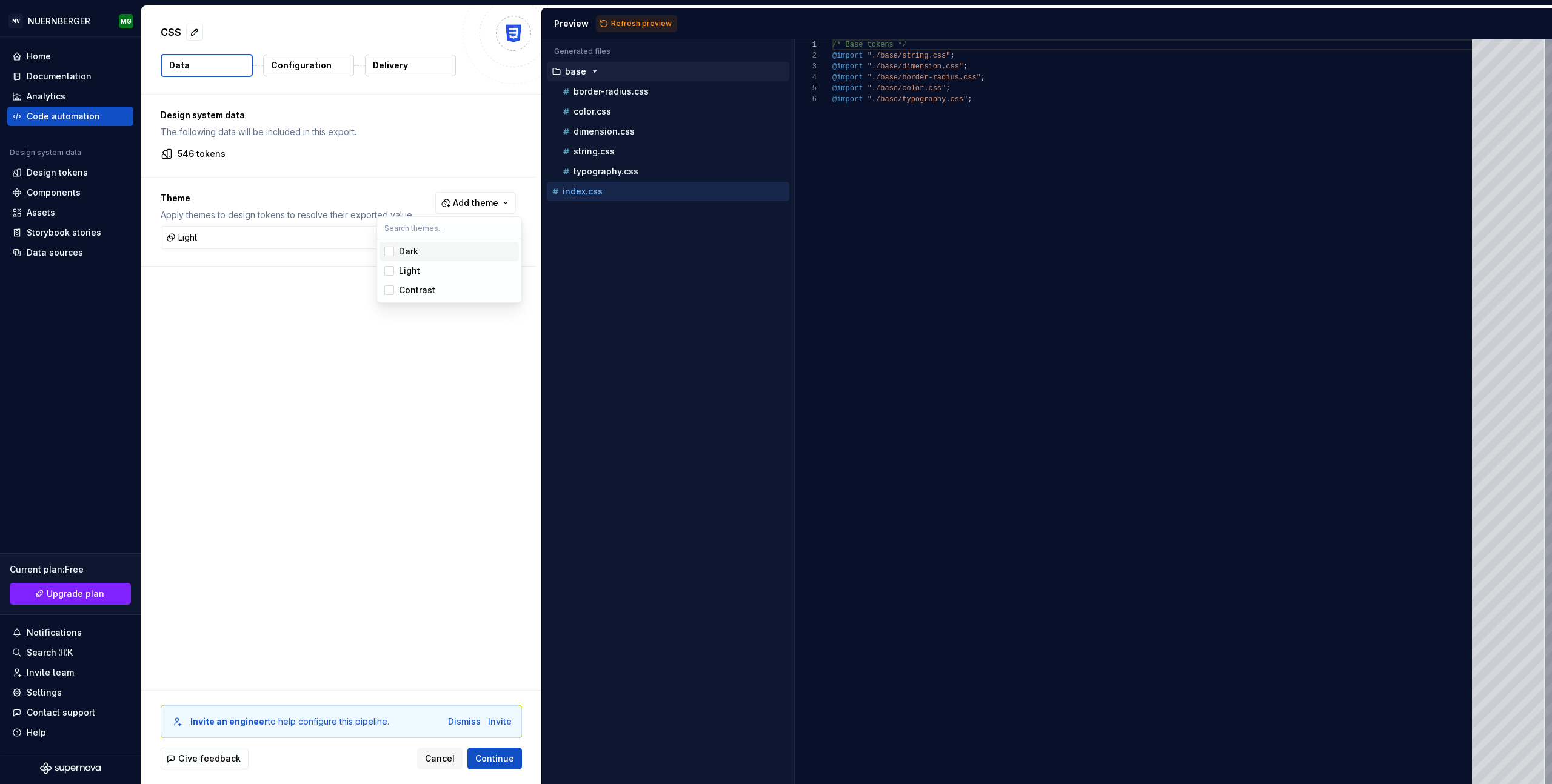 click on "Dark" at bounding box center [449, 251] 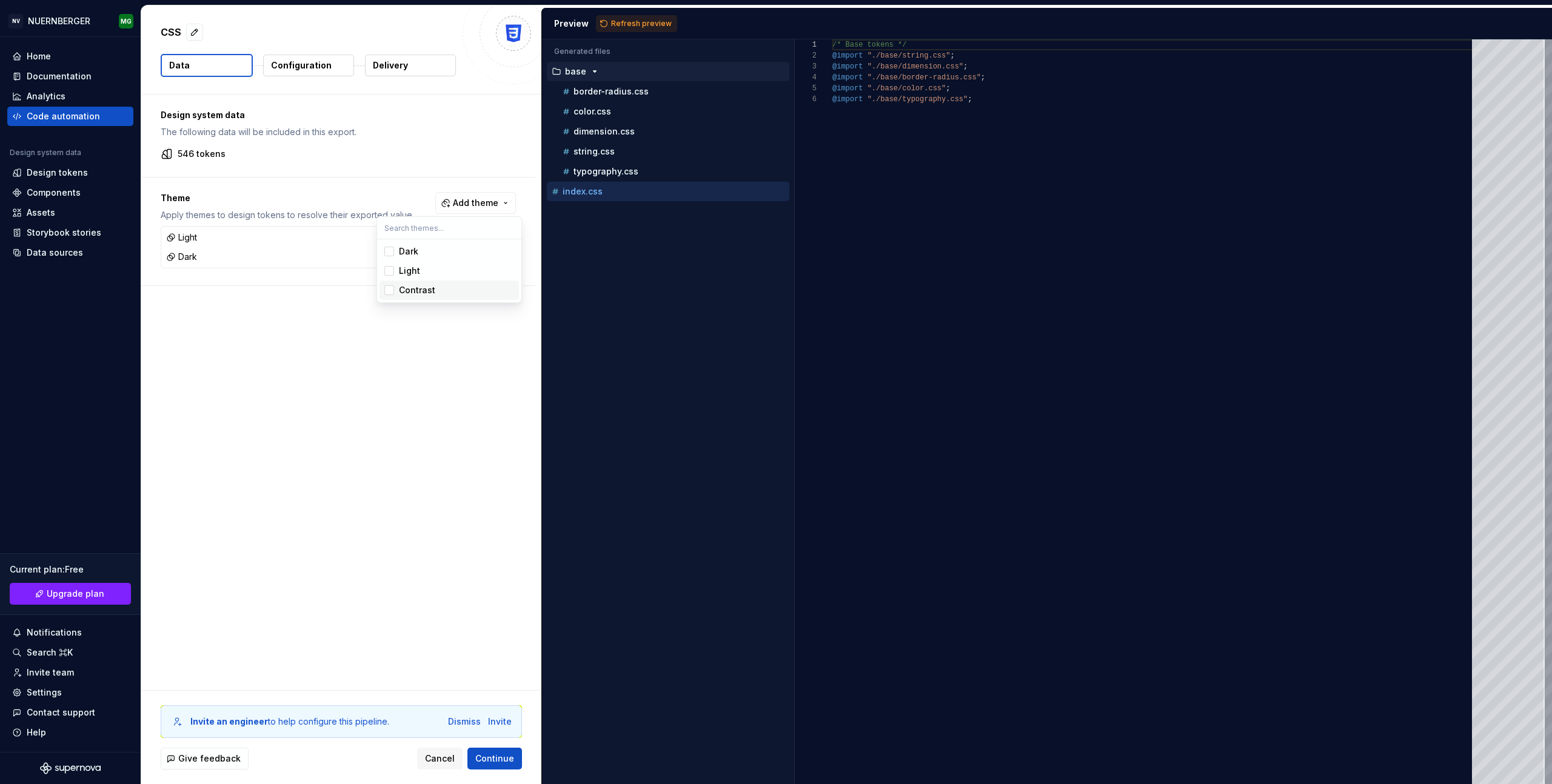 click at bounding box center (389, 290) 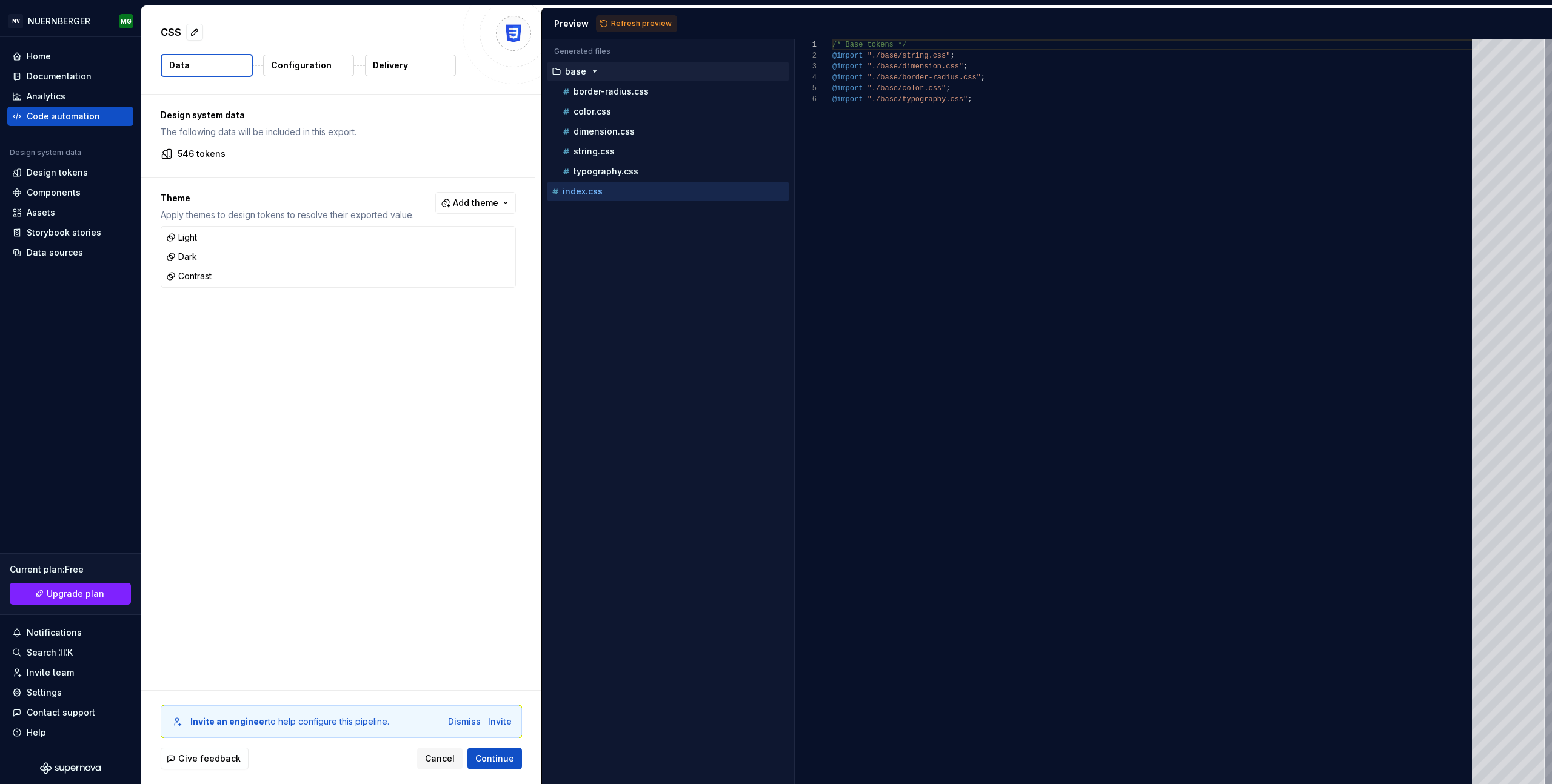 click on "NV NUERNBERGER MG Home Documentation Analytics Code automation Design system data Design tokens Components Assets Storybook stories Data sources Current plan :  Free Upgrade plan Notifications Search ⌘K Invite team Settings Contact support Help CSS Data Configuration Delivery Design system data The following data will be included in this export. 546 tokens Theme Apply themes to design tokens to resolve their exported value. Add theme Light Dark Contrast Invite an engineer  to help configure this pipeline. Dismiss Invite Give feedback Cancel Continue Preview Refresh preview Generated files
Accessibility guide for tree .
Navigate the tree with the arrow keys. Common tree hotkeys apply. Further keybindings are available:
enter to execute primary action on focused item
f2 to start renaming the focused item
escape to abort renaming an item
control+d to start dragging selected items
base border-radius.css color.css dimension.css string.css 1" at bounding box center [776, 392] 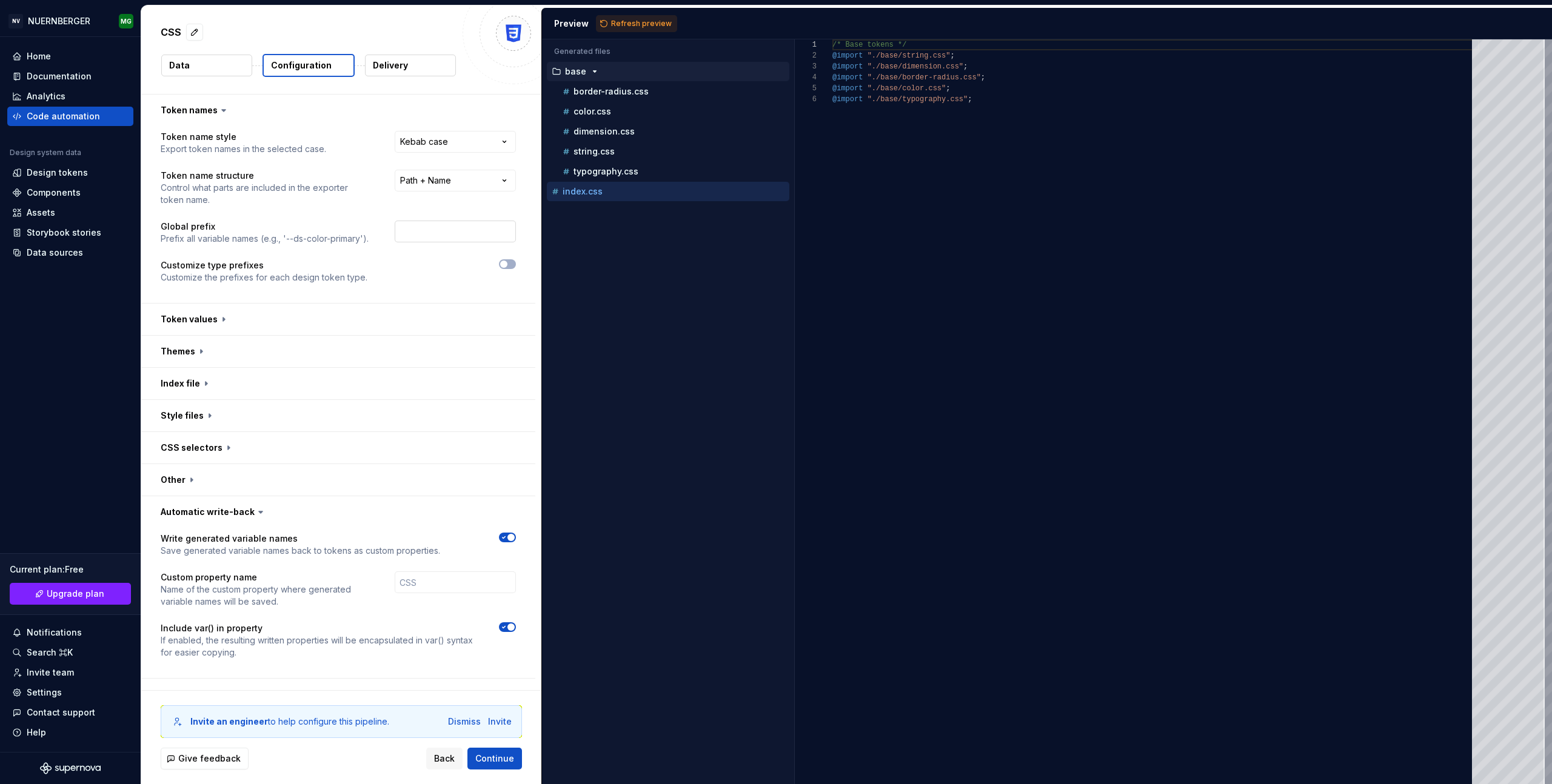 click at bounding box center (455, 231) 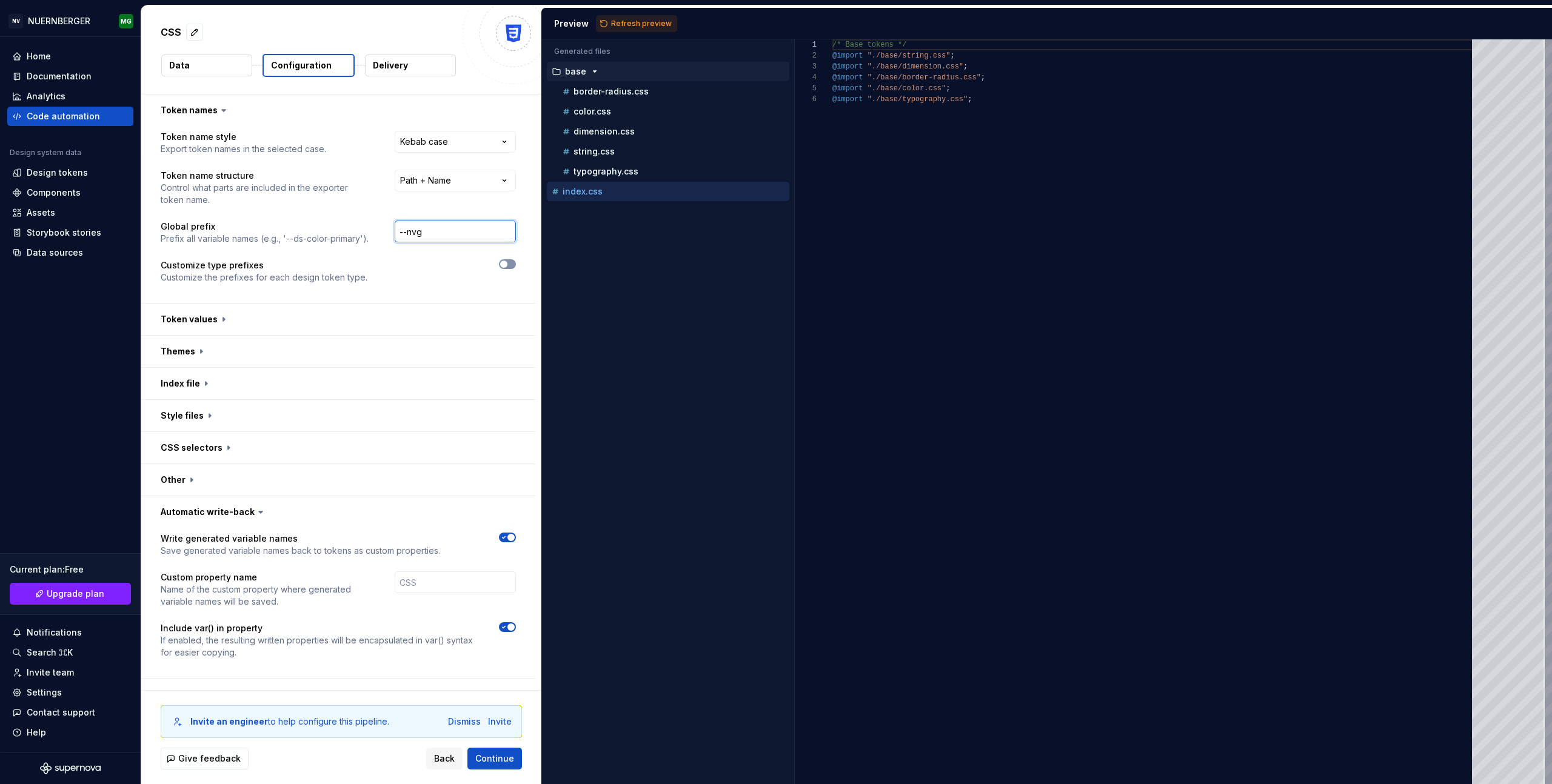 type on "--nvg" 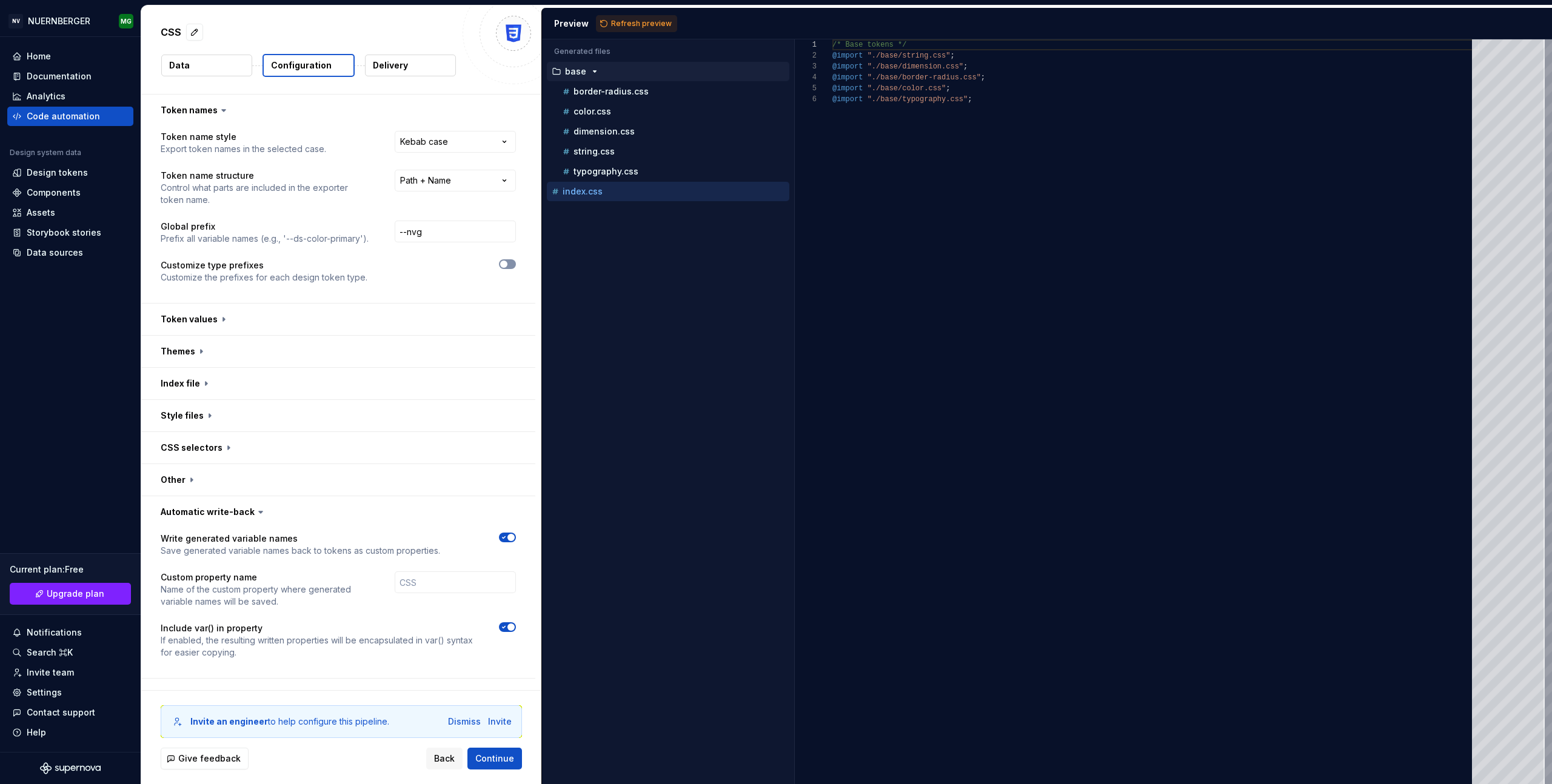 click at bounding box center (504, 264) 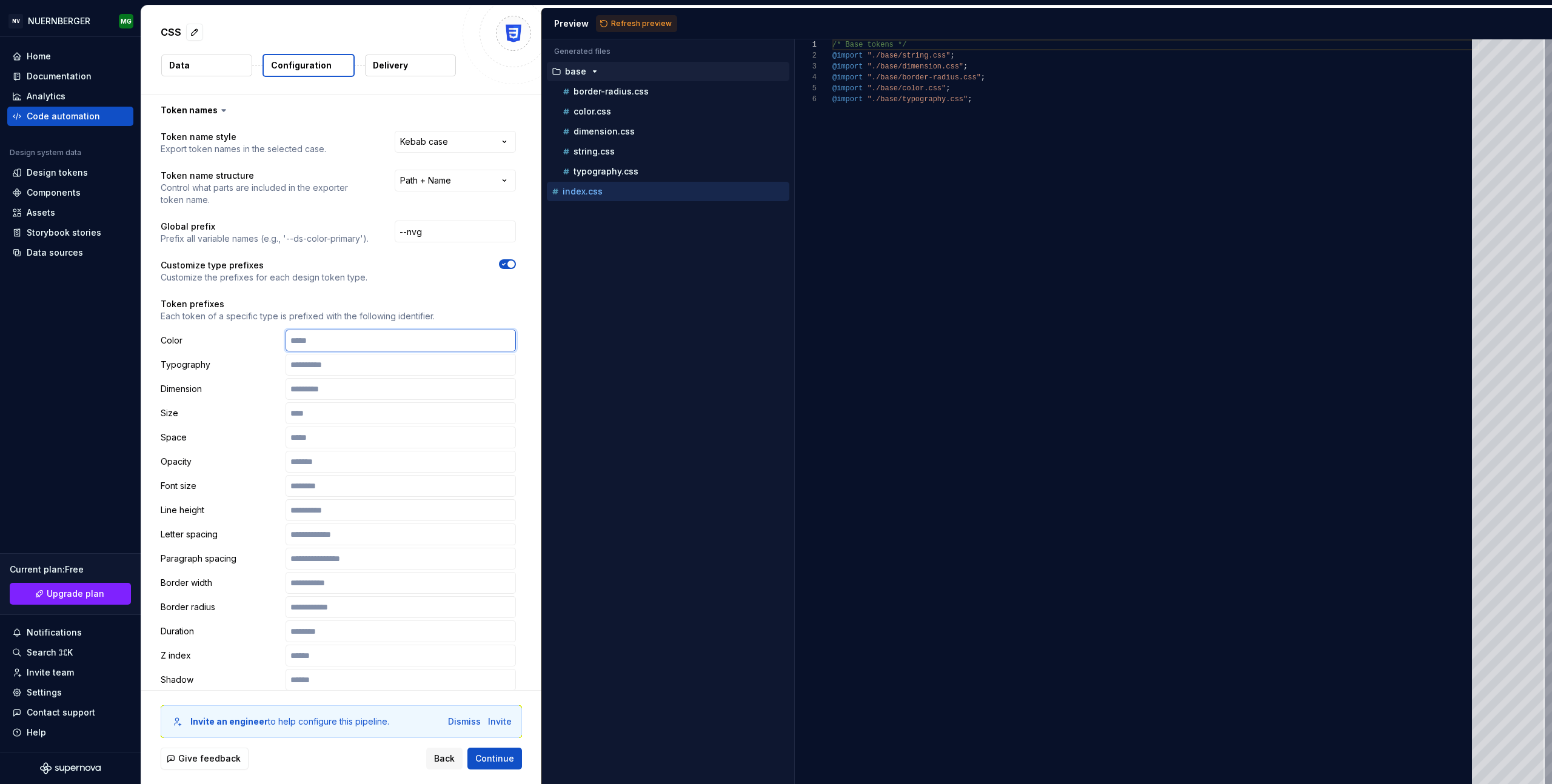click at bounding box center [401, 341] 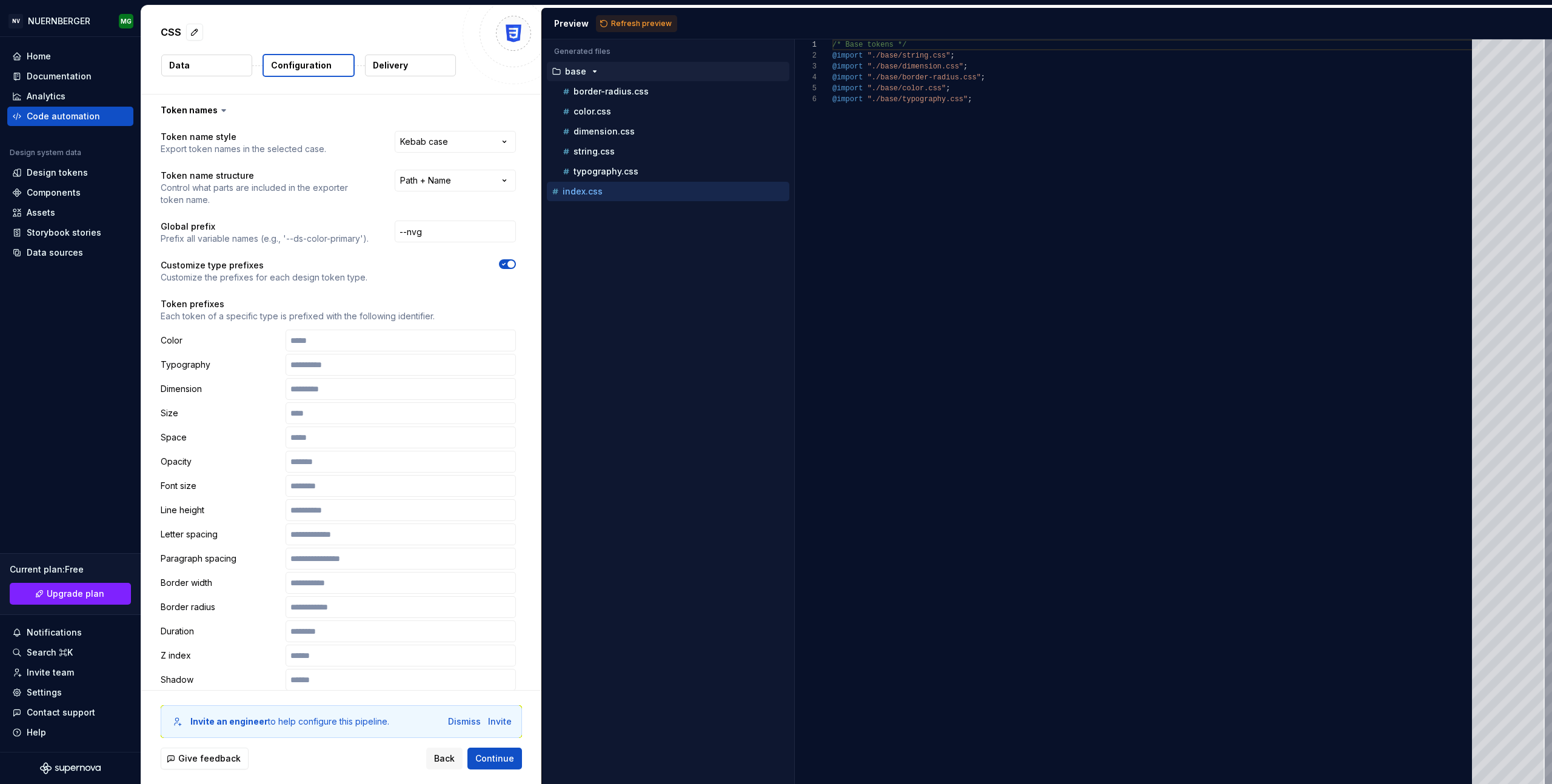 click on "**********" at bounding box center (338, 539) 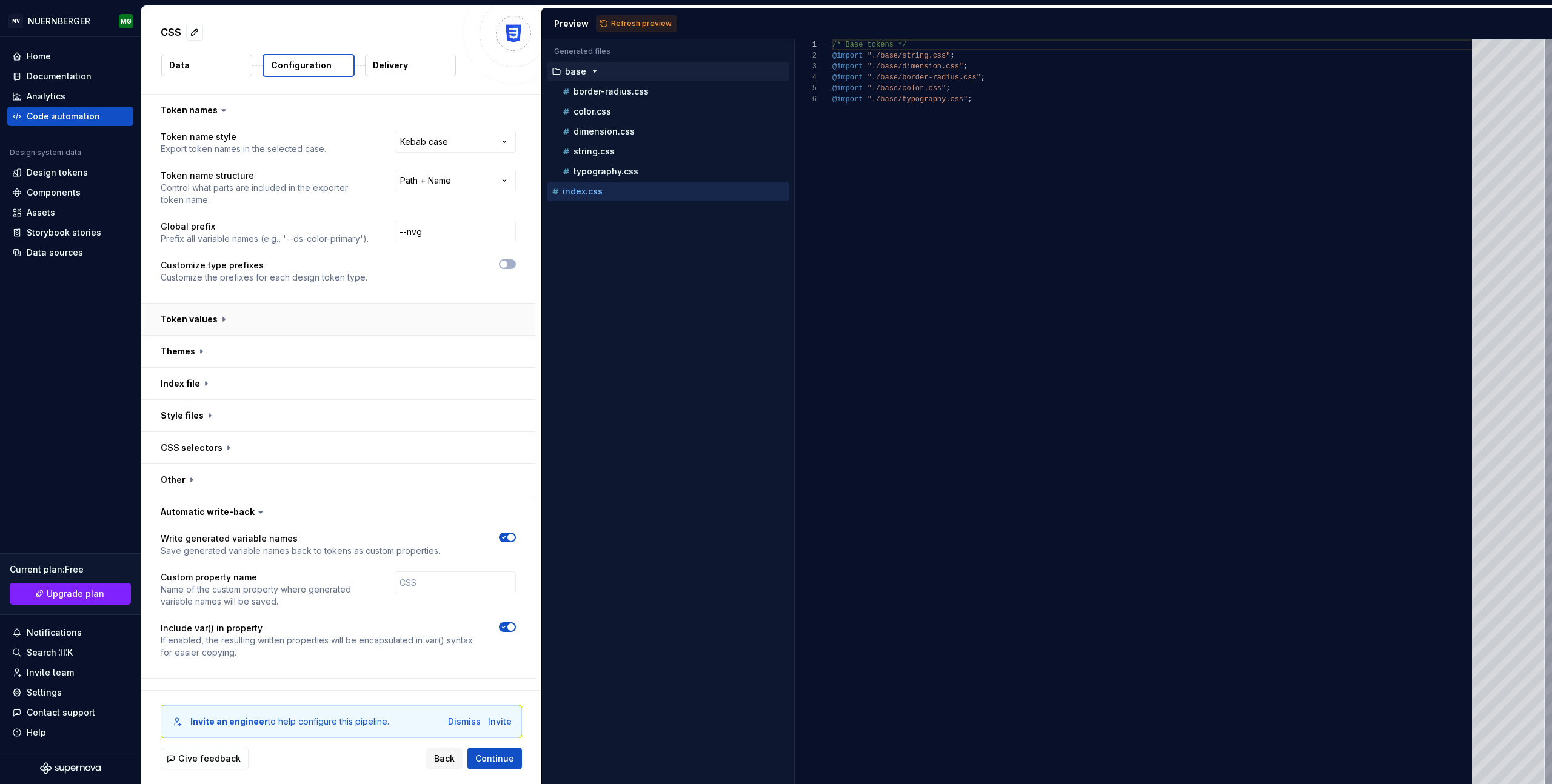 click at bounding box center [338, 319] 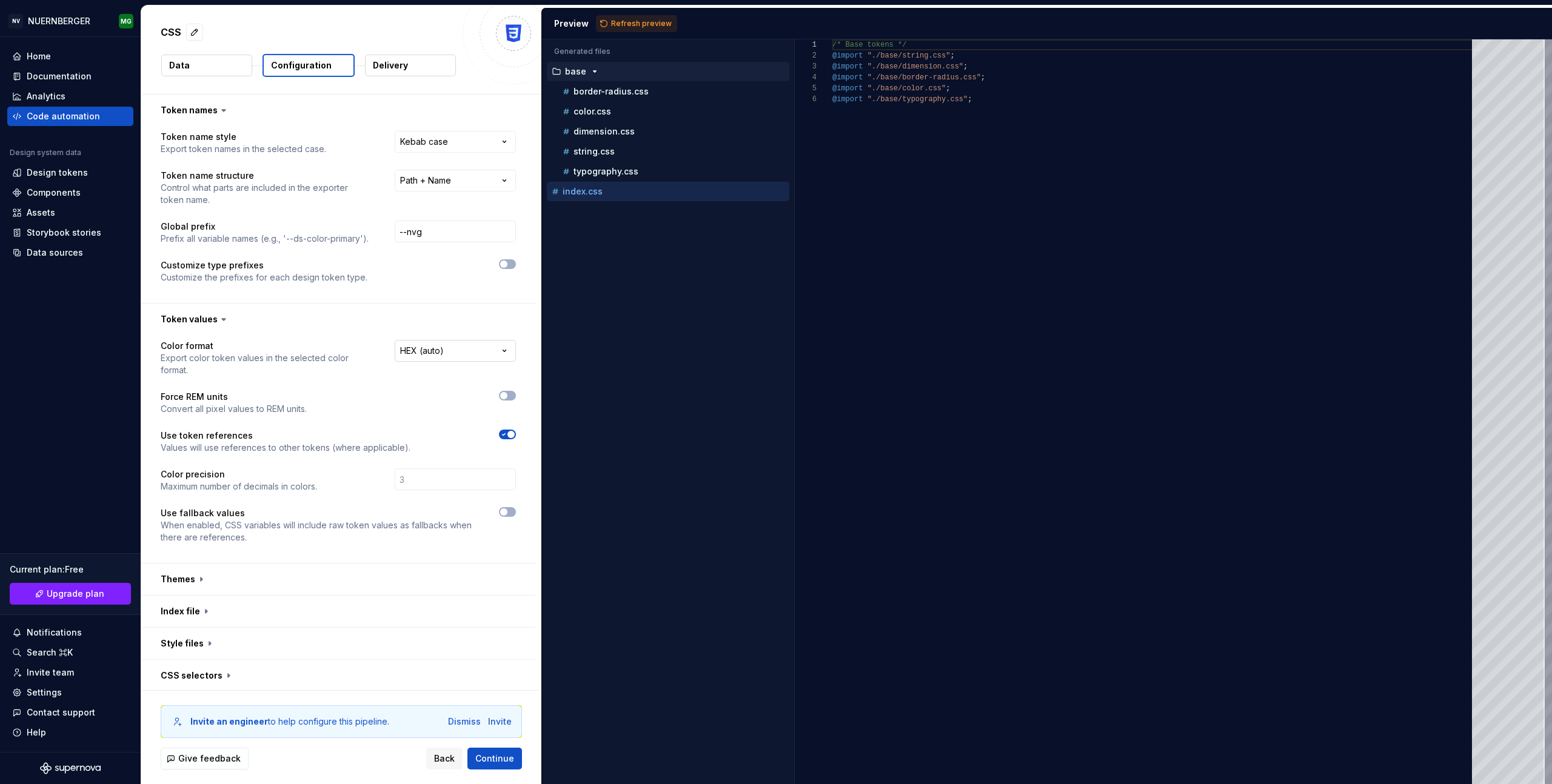 click on "**********" at bounding box center (776, 392) 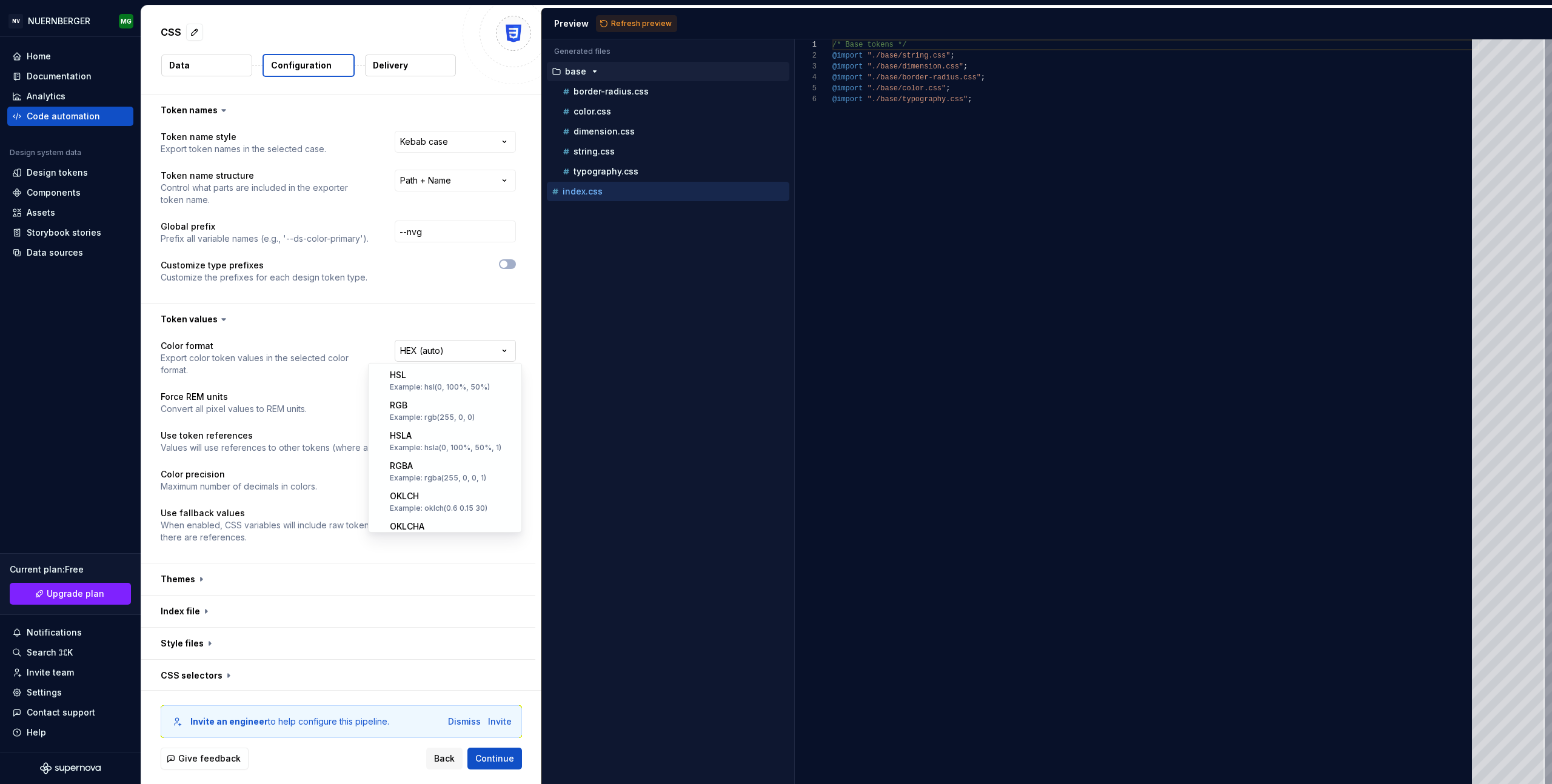 scroll, scrollTop: 238, scrollLeft: 0, axis: vertical 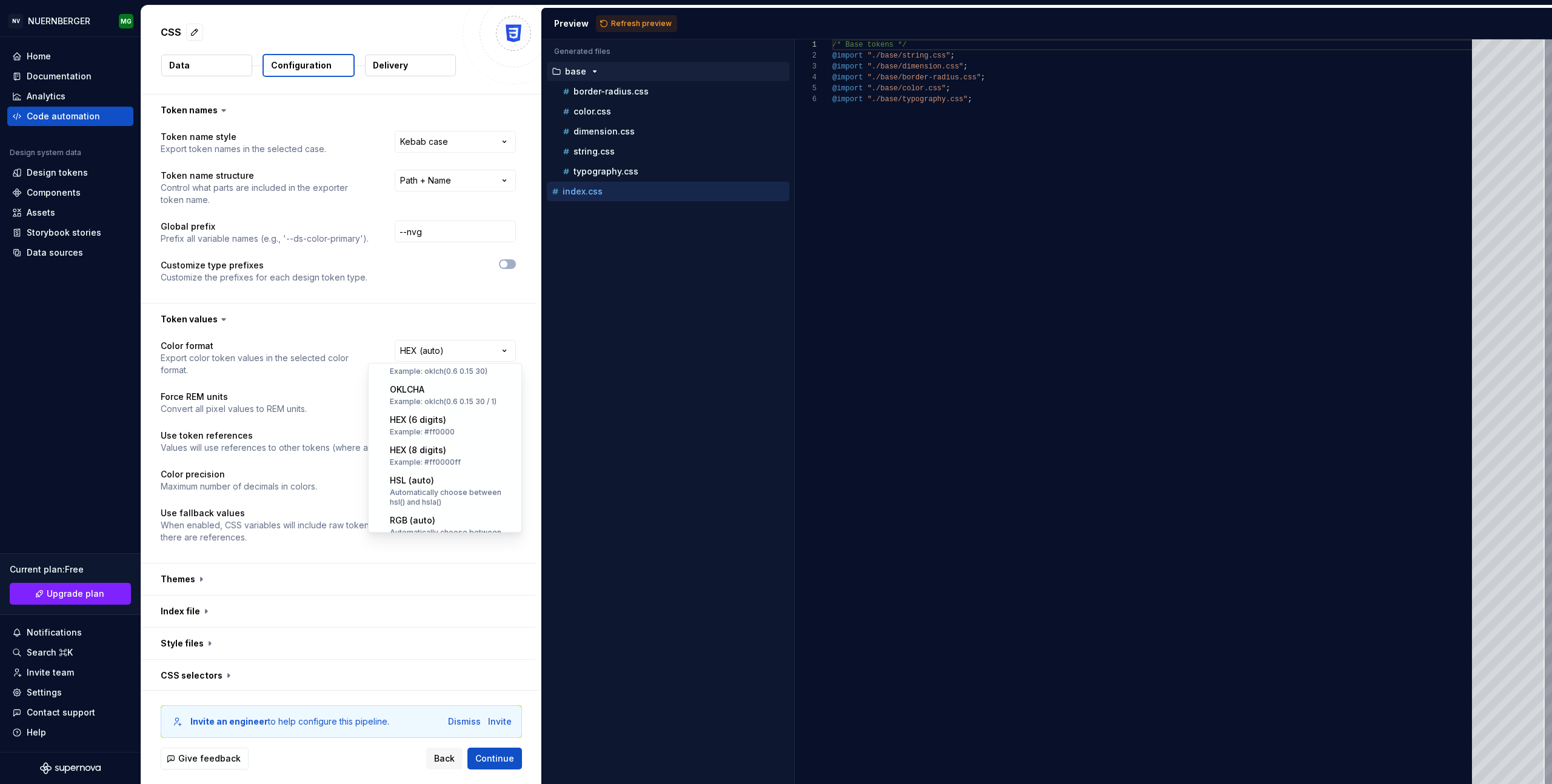 select on "*********" 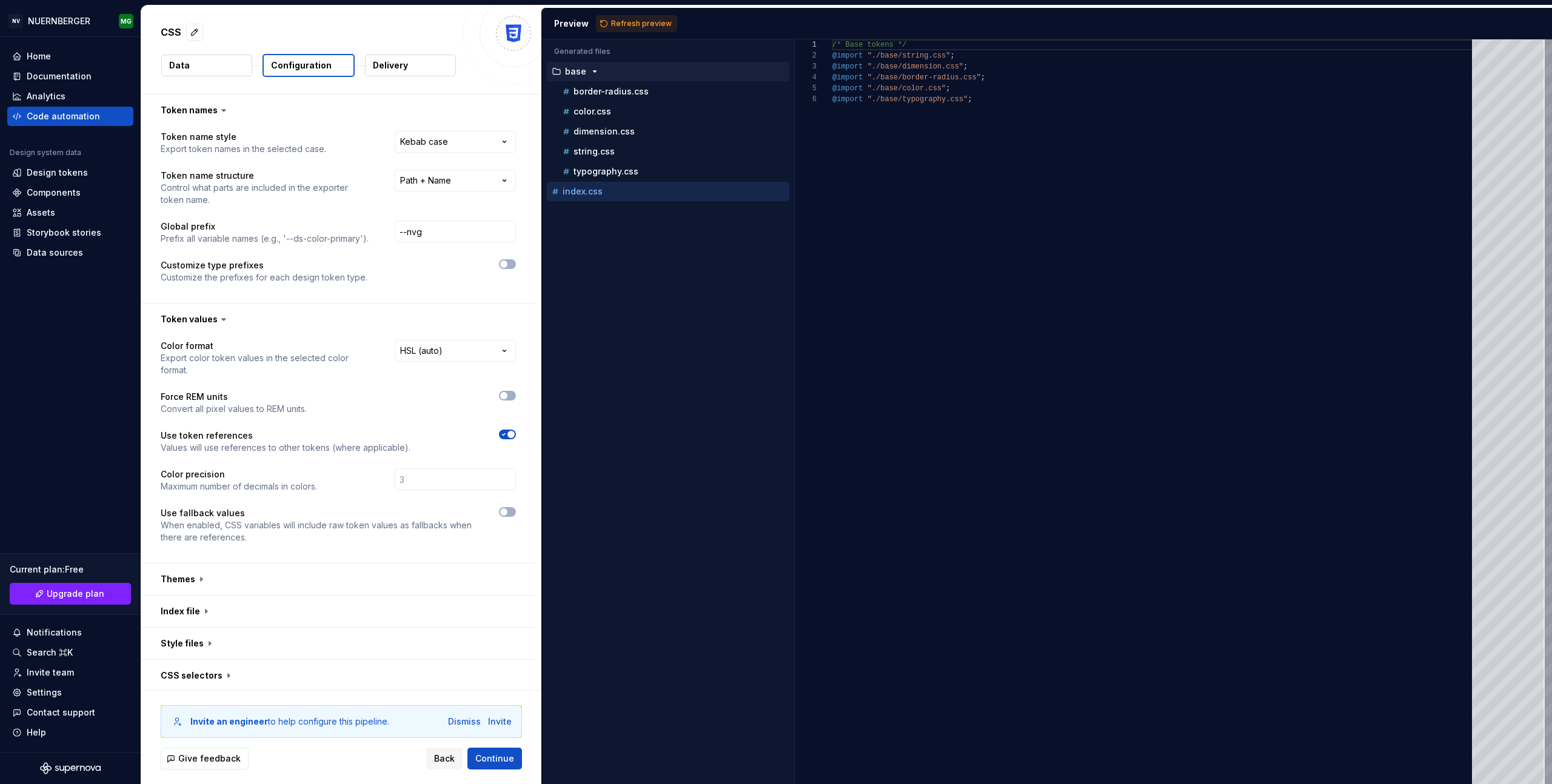 click on "**********" at bounding box center (338, 449) 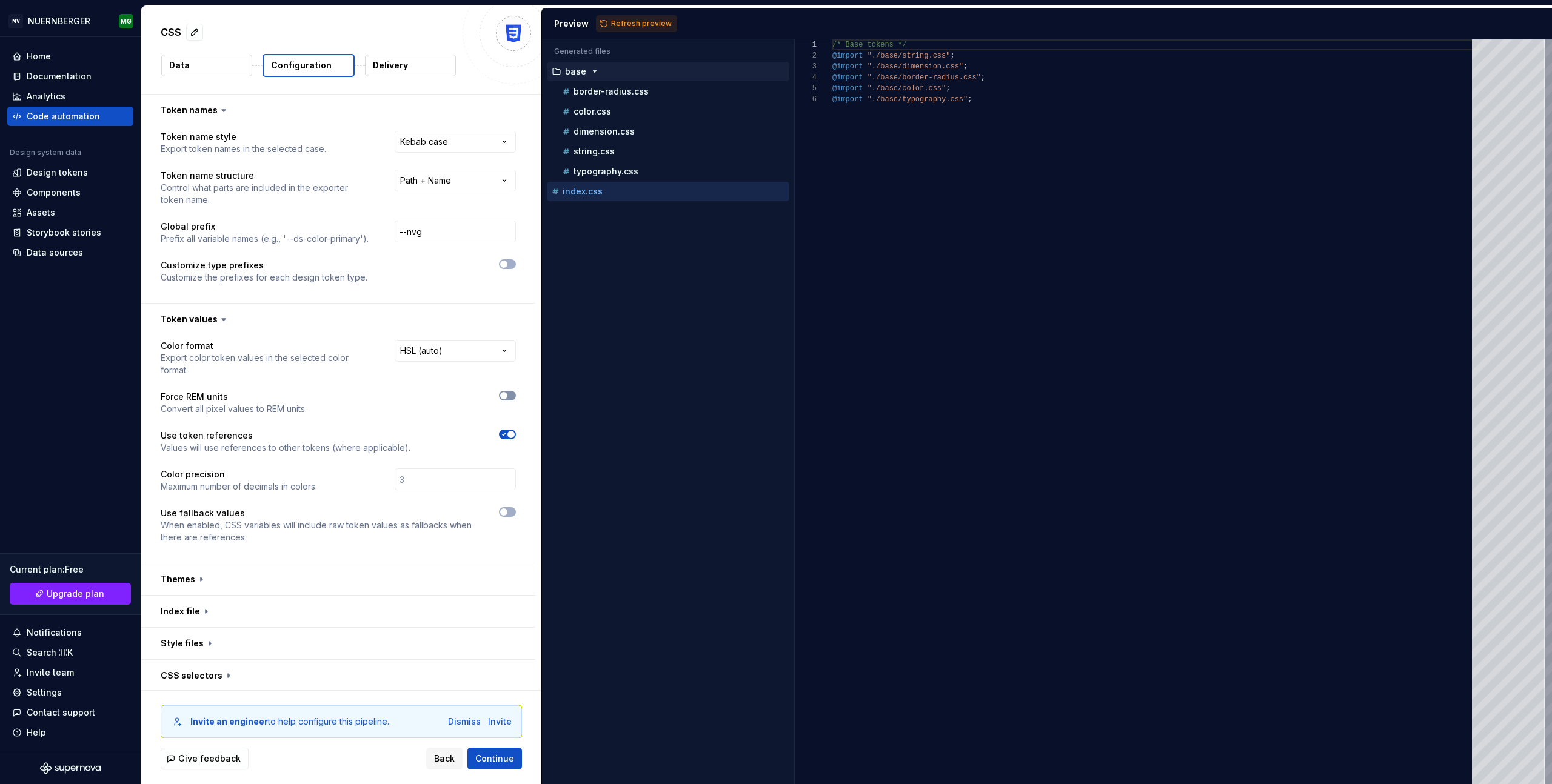 click 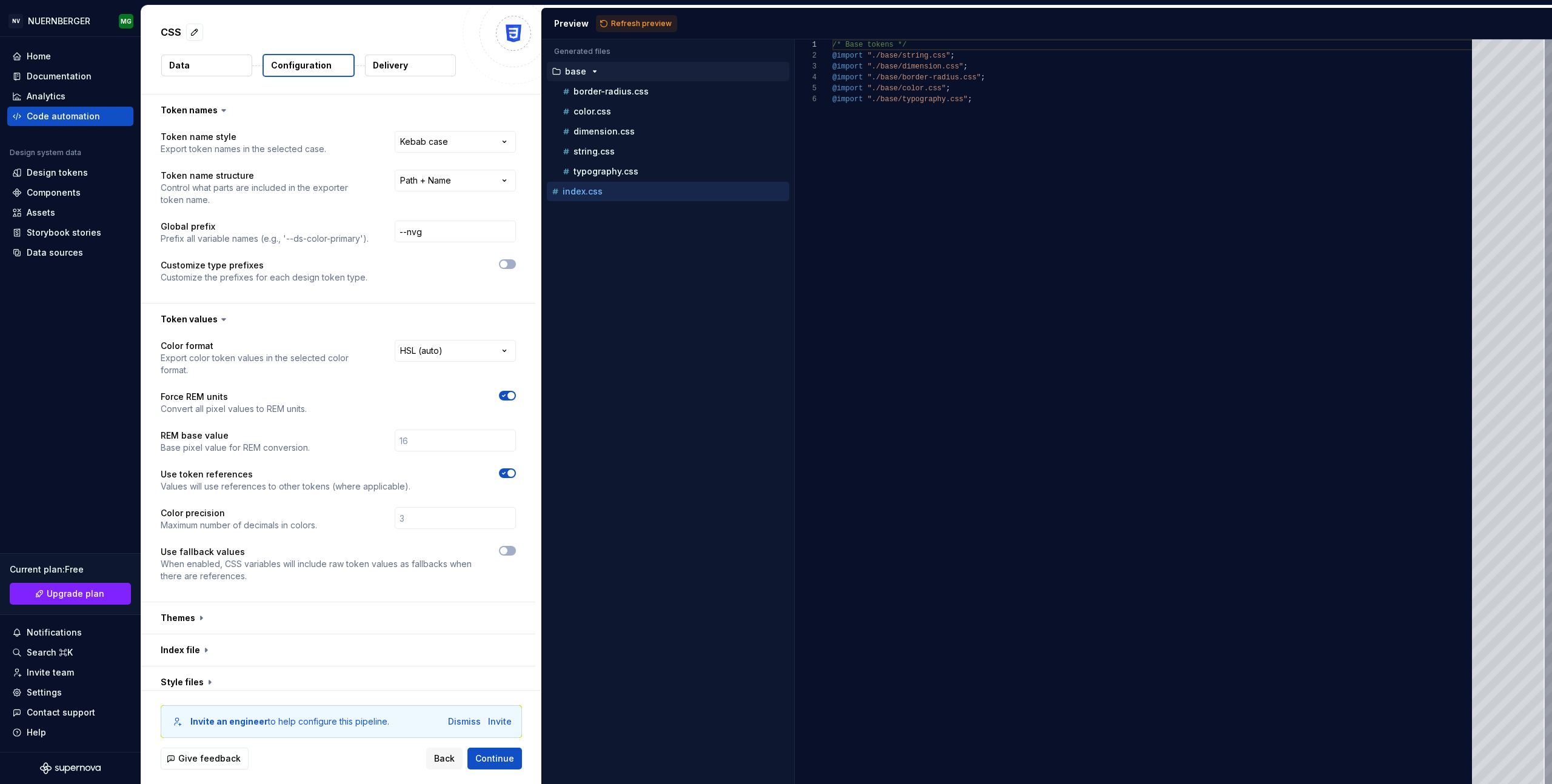 click at bounding box center (511, 396) 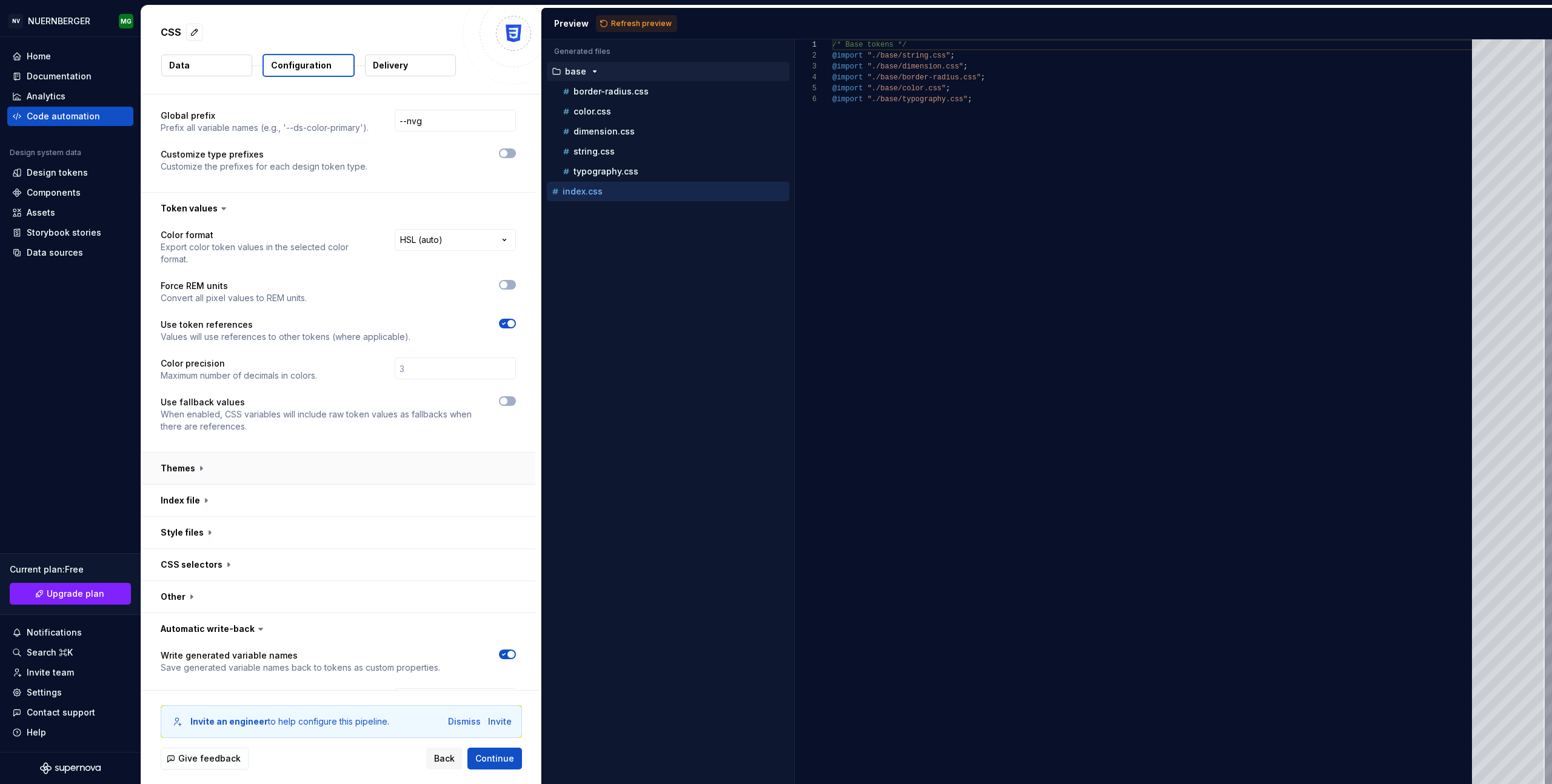 scroll, scrollTop: 0, scrollLeft: 0, axis: both 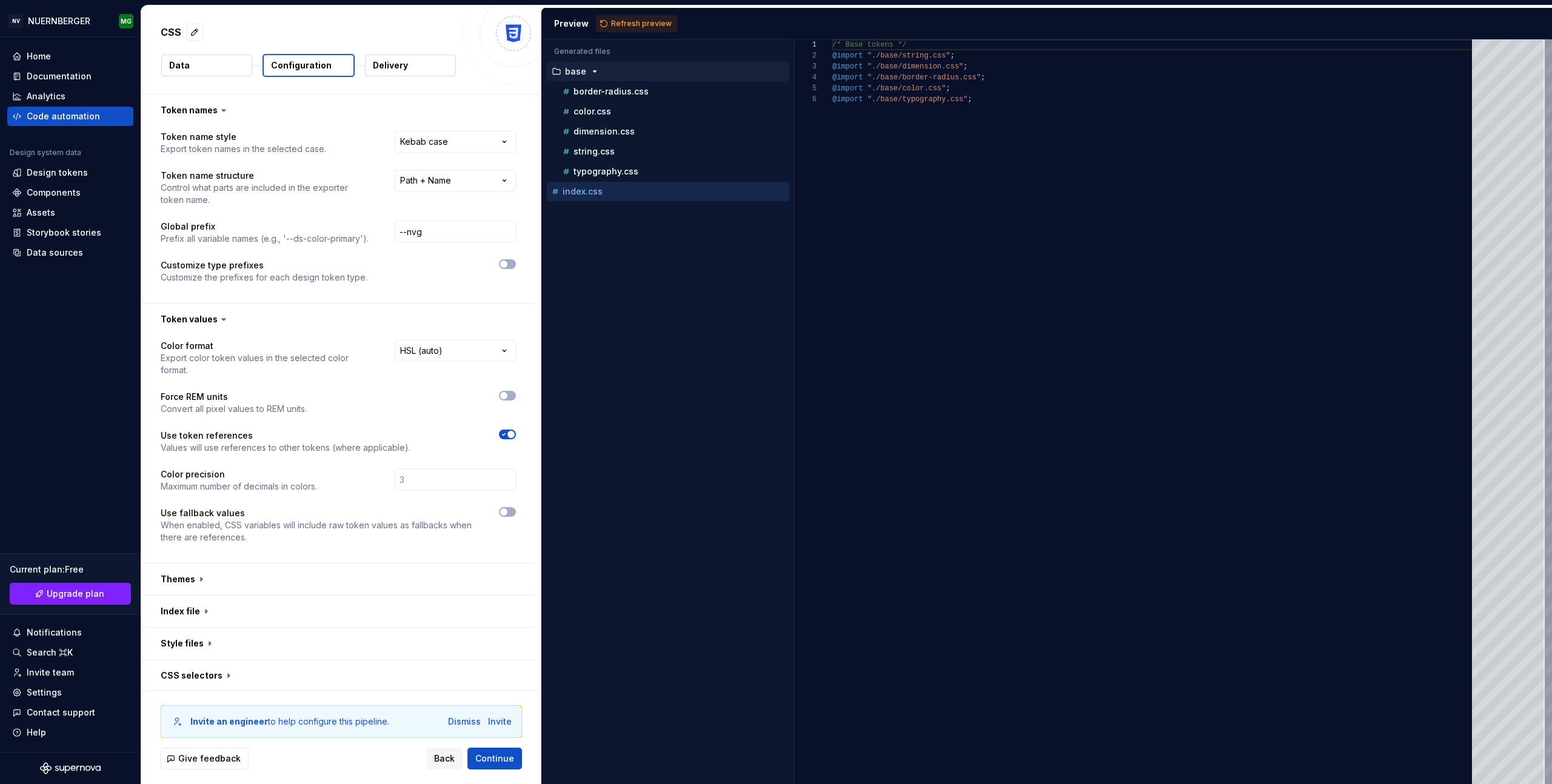 click on "CSS Data Configuration Delivery" at bounding box center [341, 50] 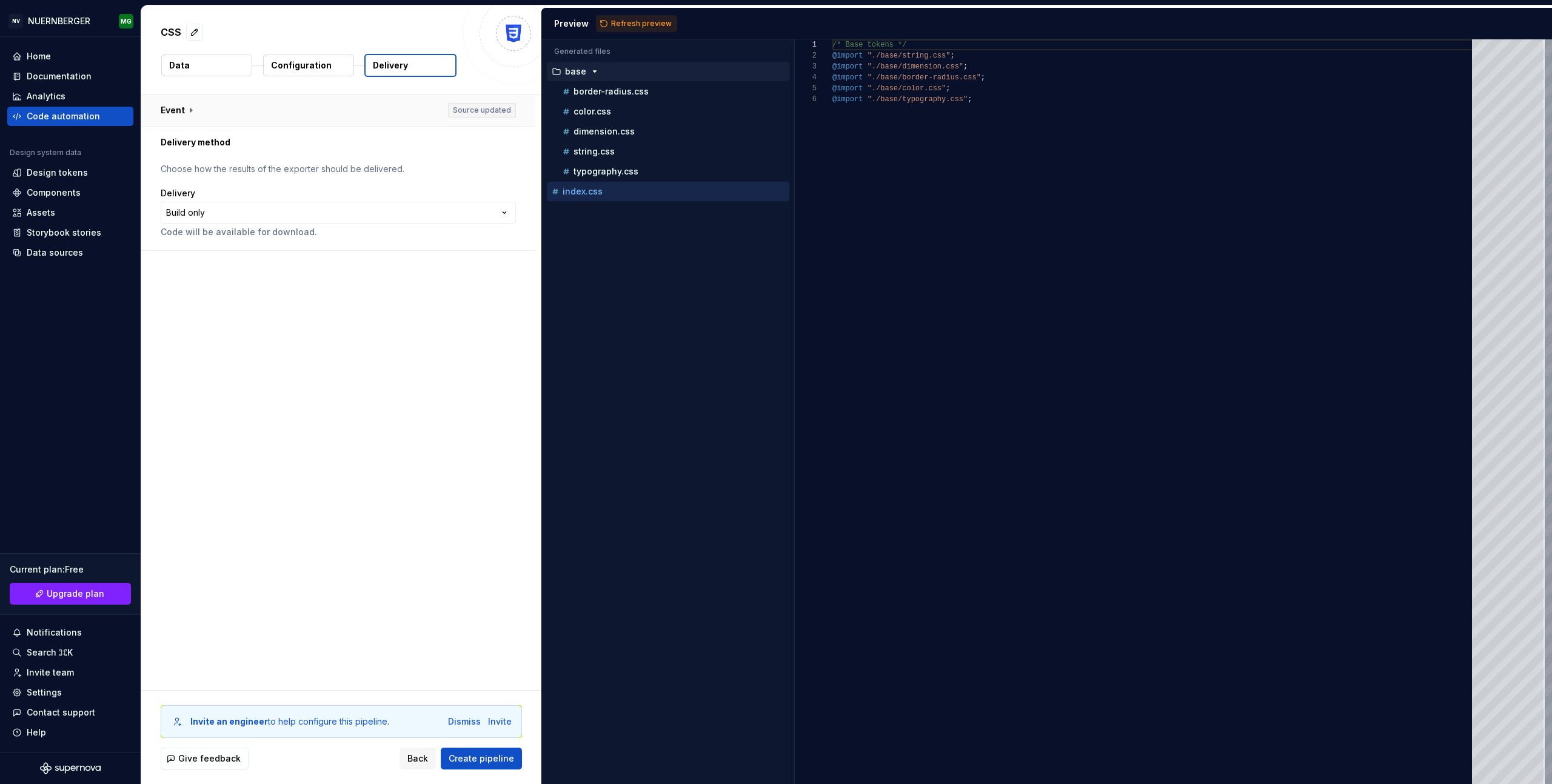 click at bounding box center (338, 110) 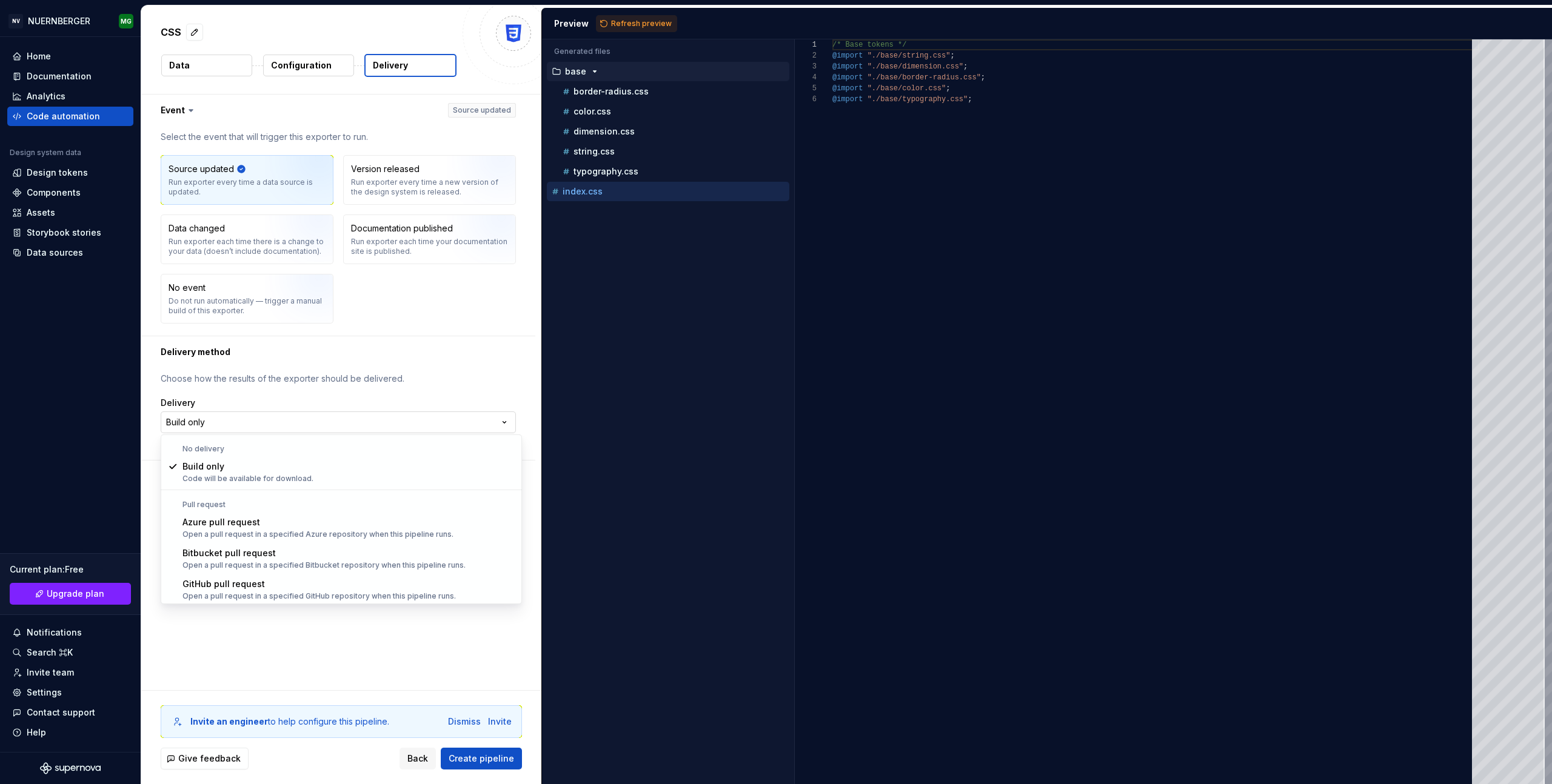 click on "**********" at bounding box center (776, 392) 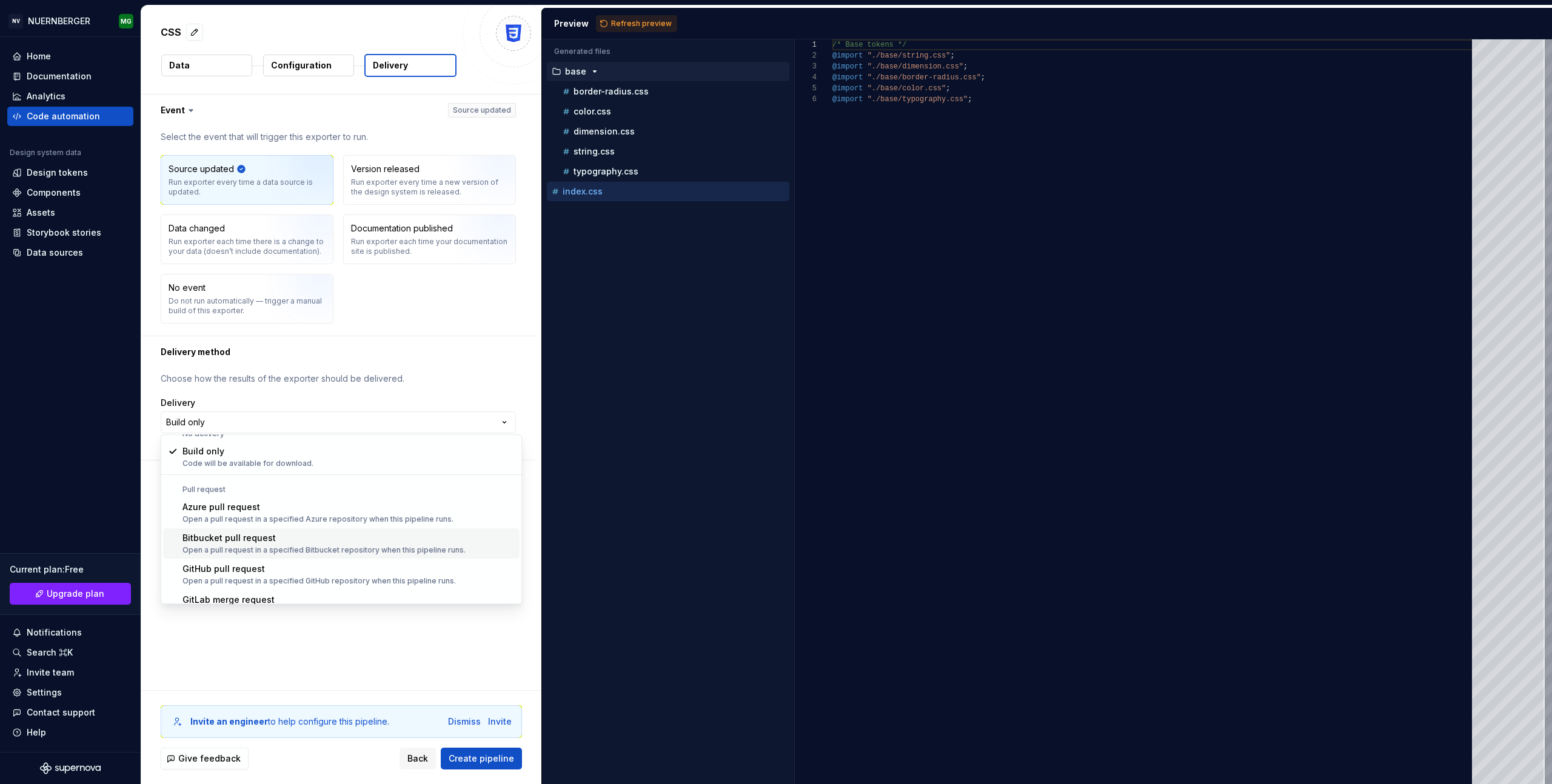 scroll, scrollTop: 34, scrollLeft: 0, axis: vertical 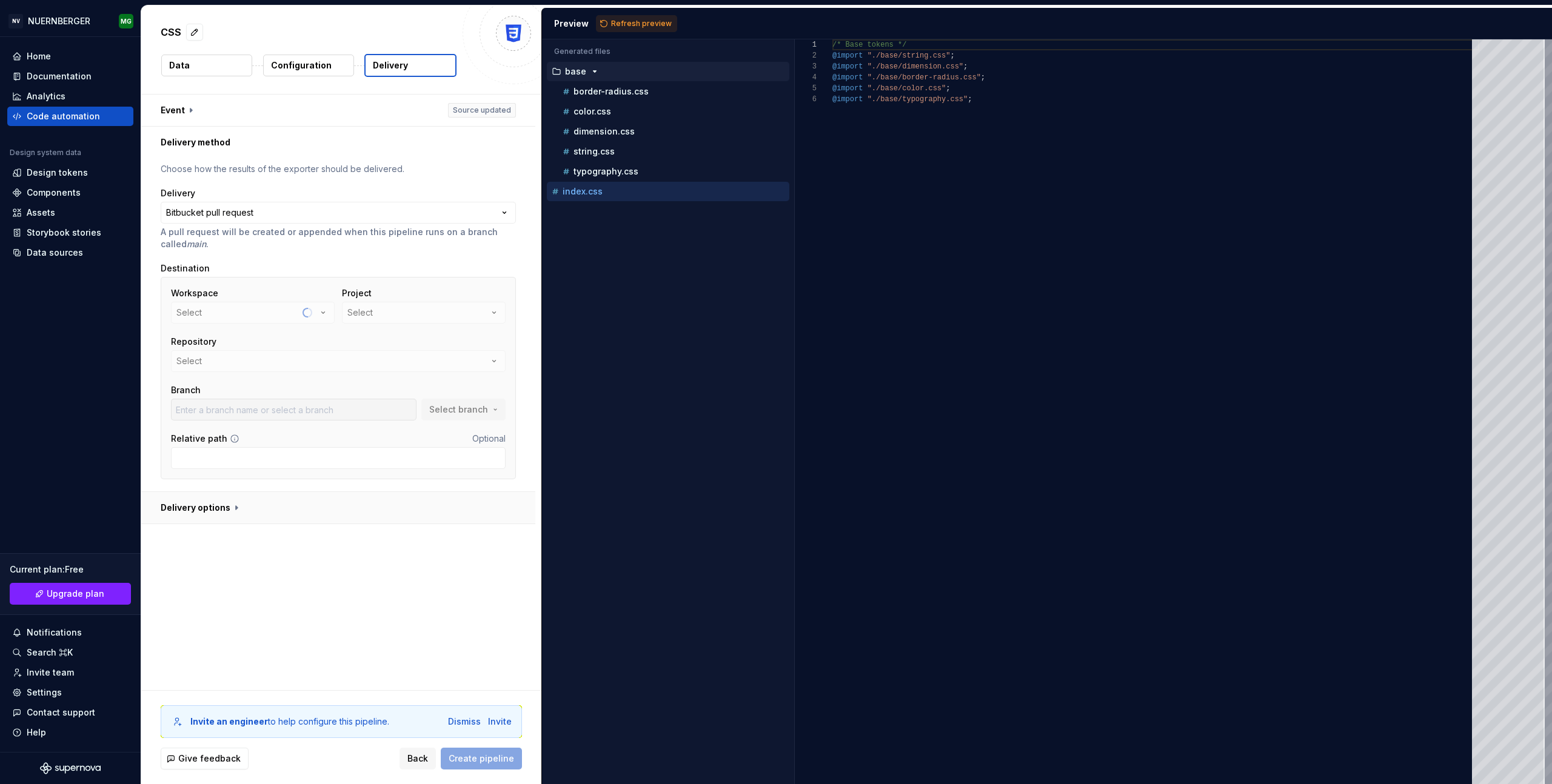 click at bounding box center (338, 508) 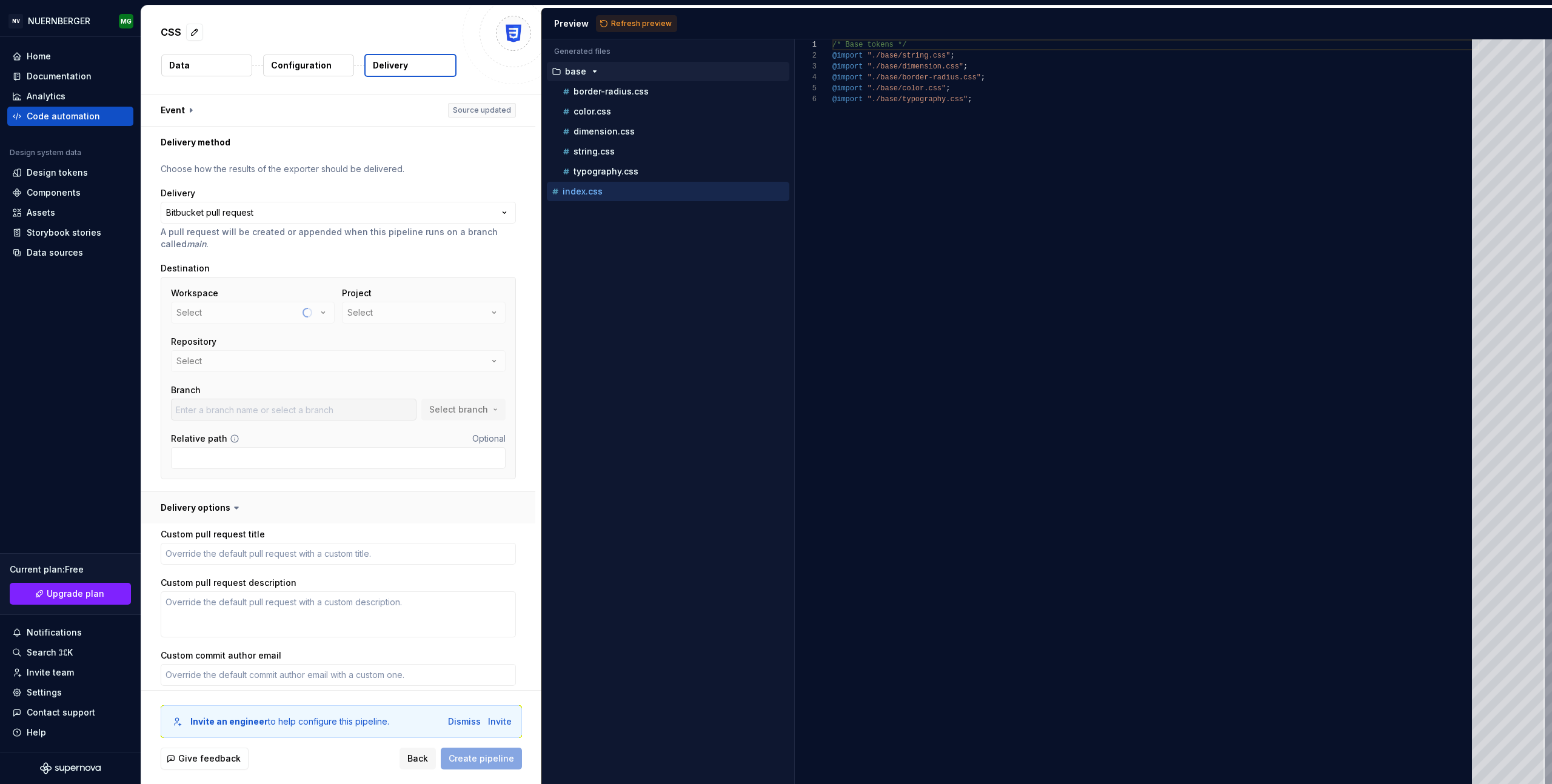 type on "*" 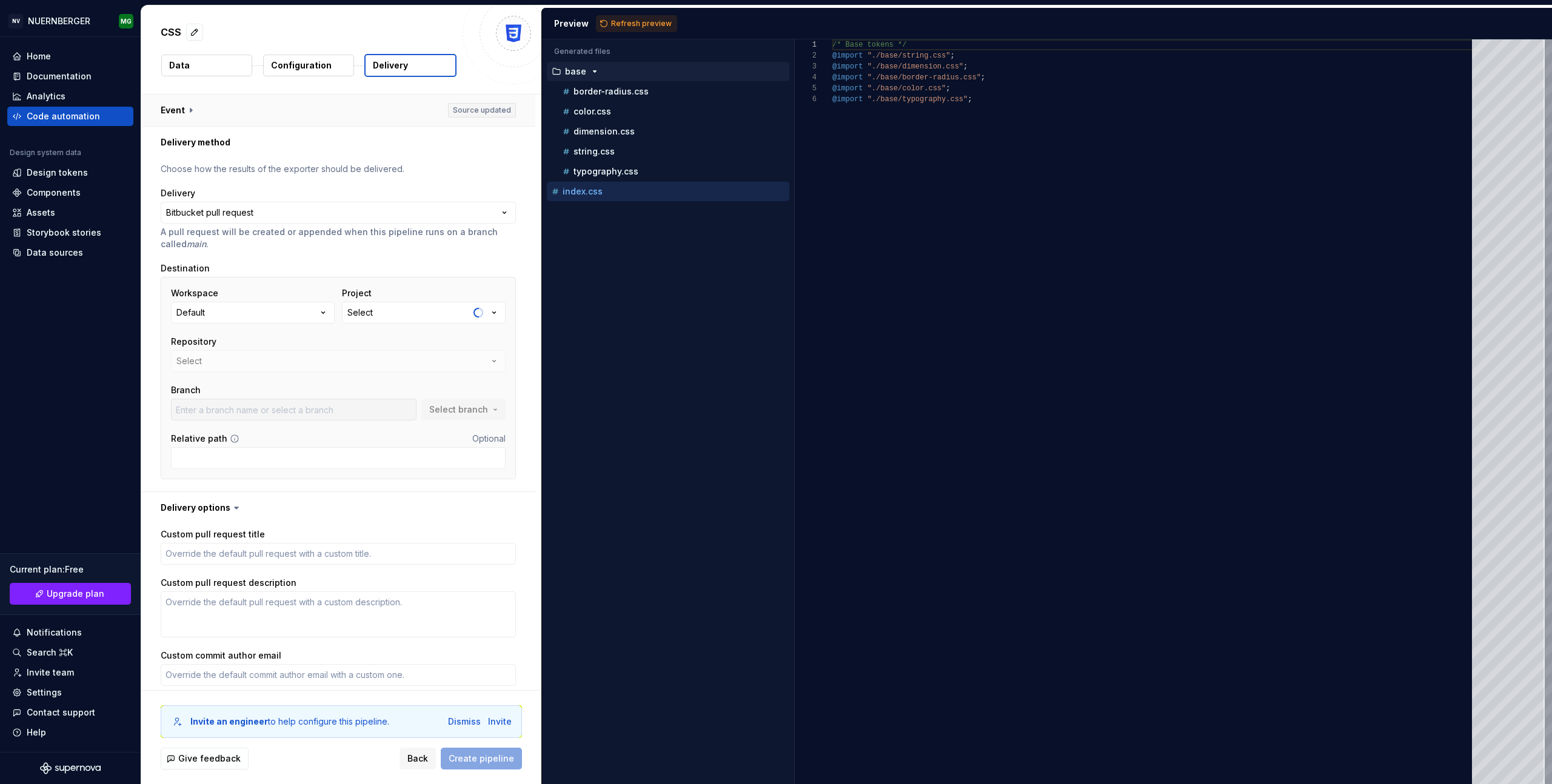 click at bounding box center (338, 110) 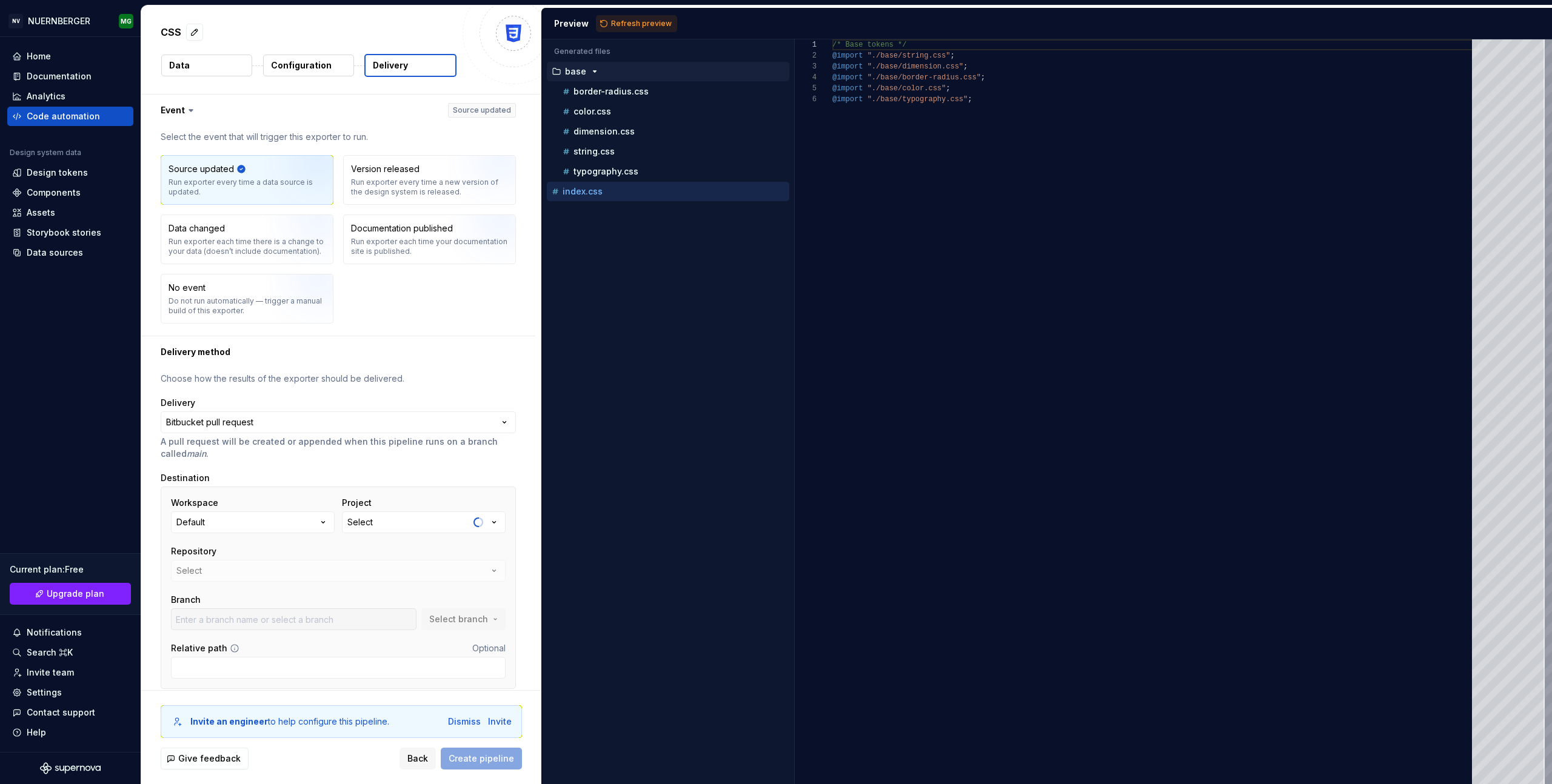 click on "Data" at bounding box center (207, 65) 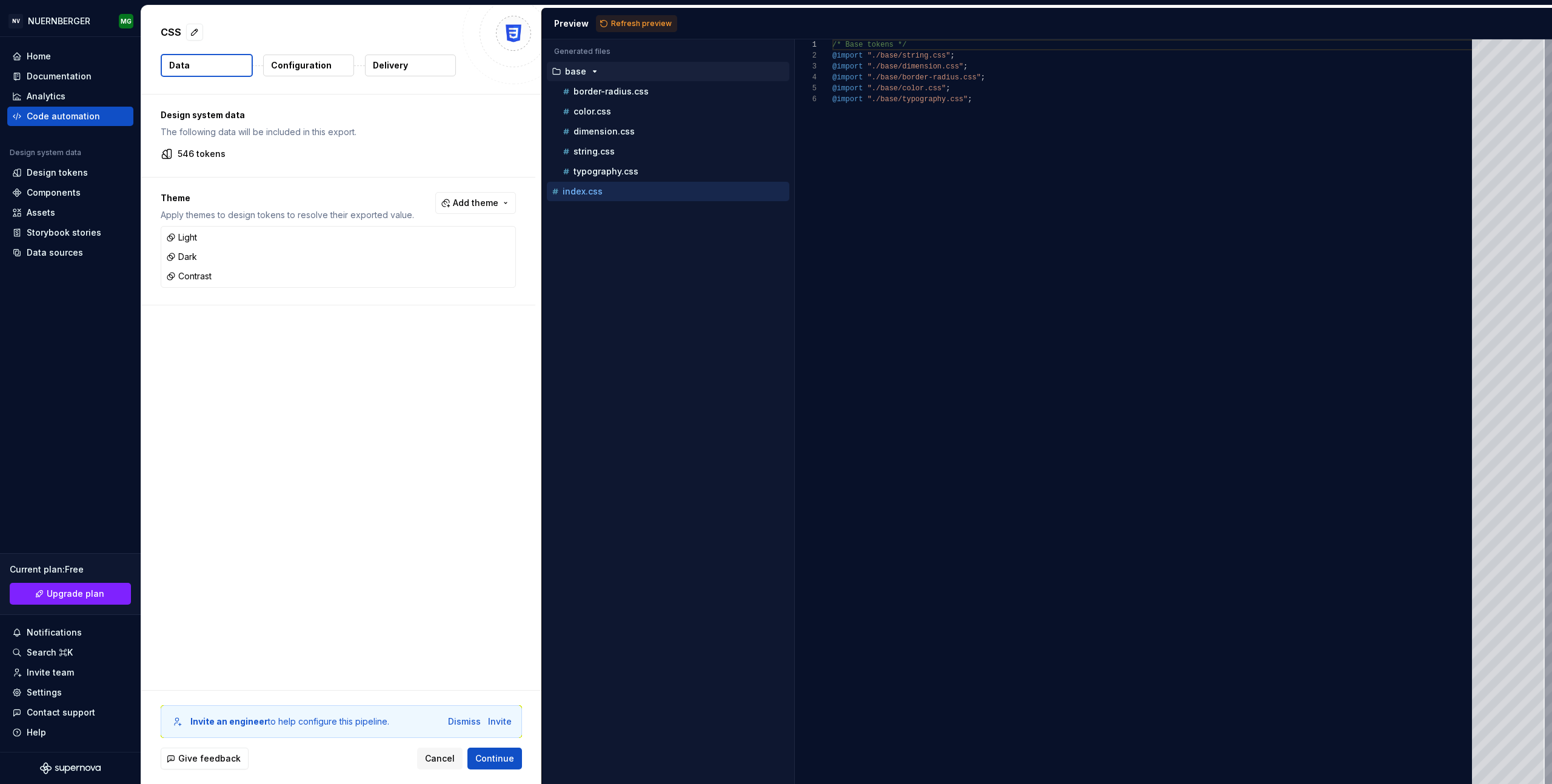 click on "Design system data The following data will be included in this export. 546 tokens Theme Apply themes to design tokens to resolve their exported value. Add theme Light Dark Contrast" at bounding box center [341, 392] 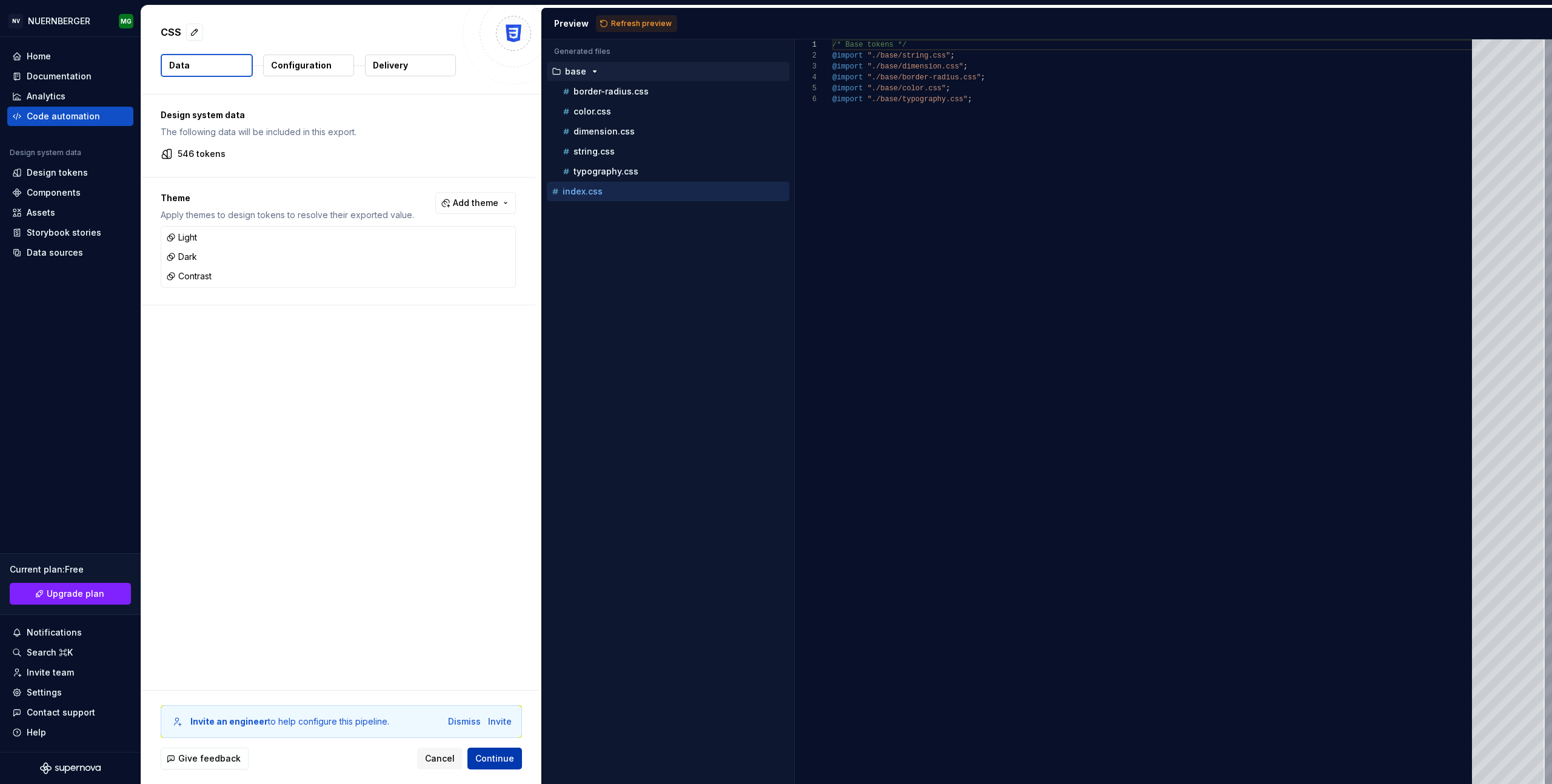 click on "Continue" at bounding box center (495, 759) 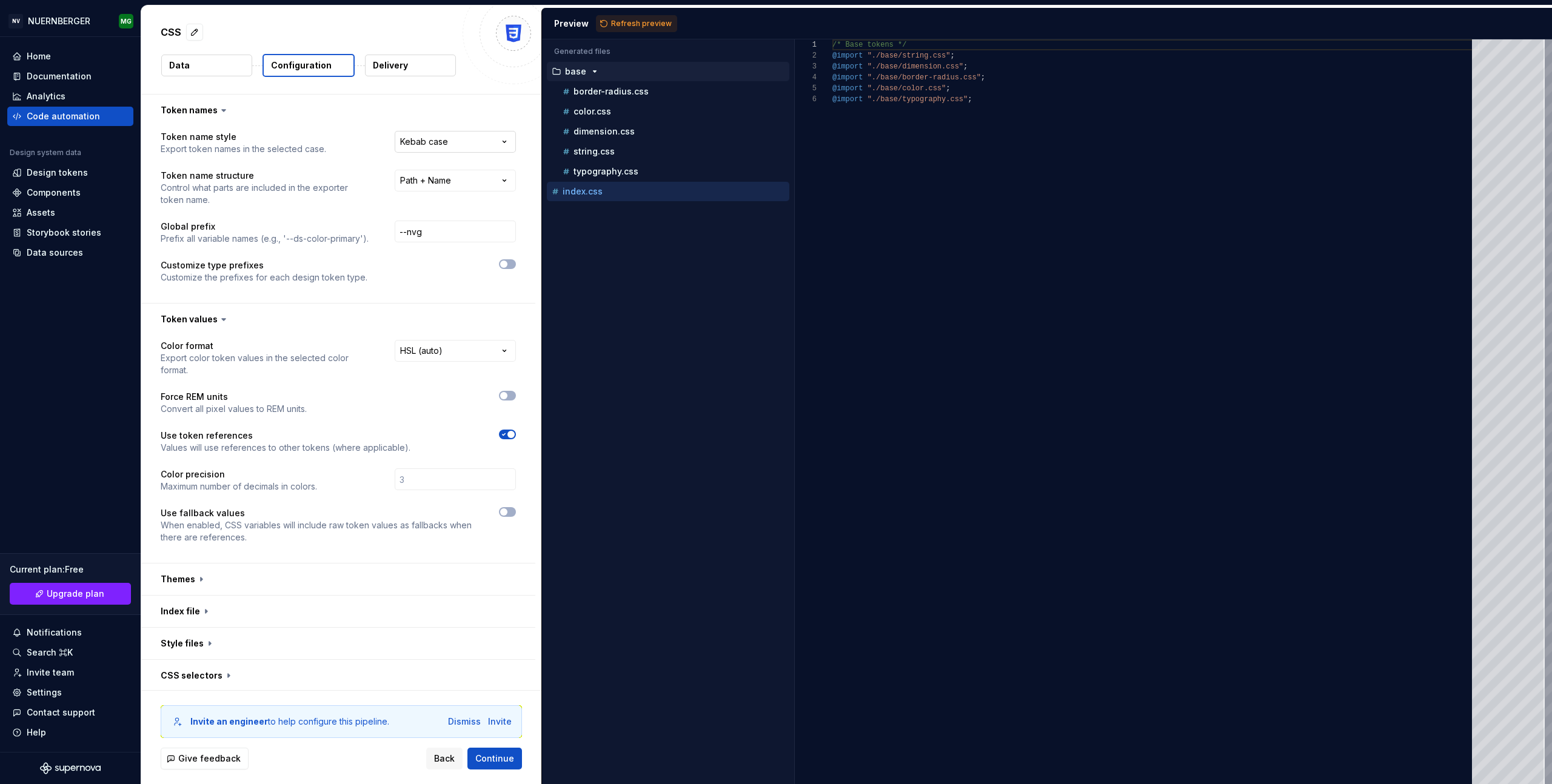 click on "**********" at bounding box center [776, 392] 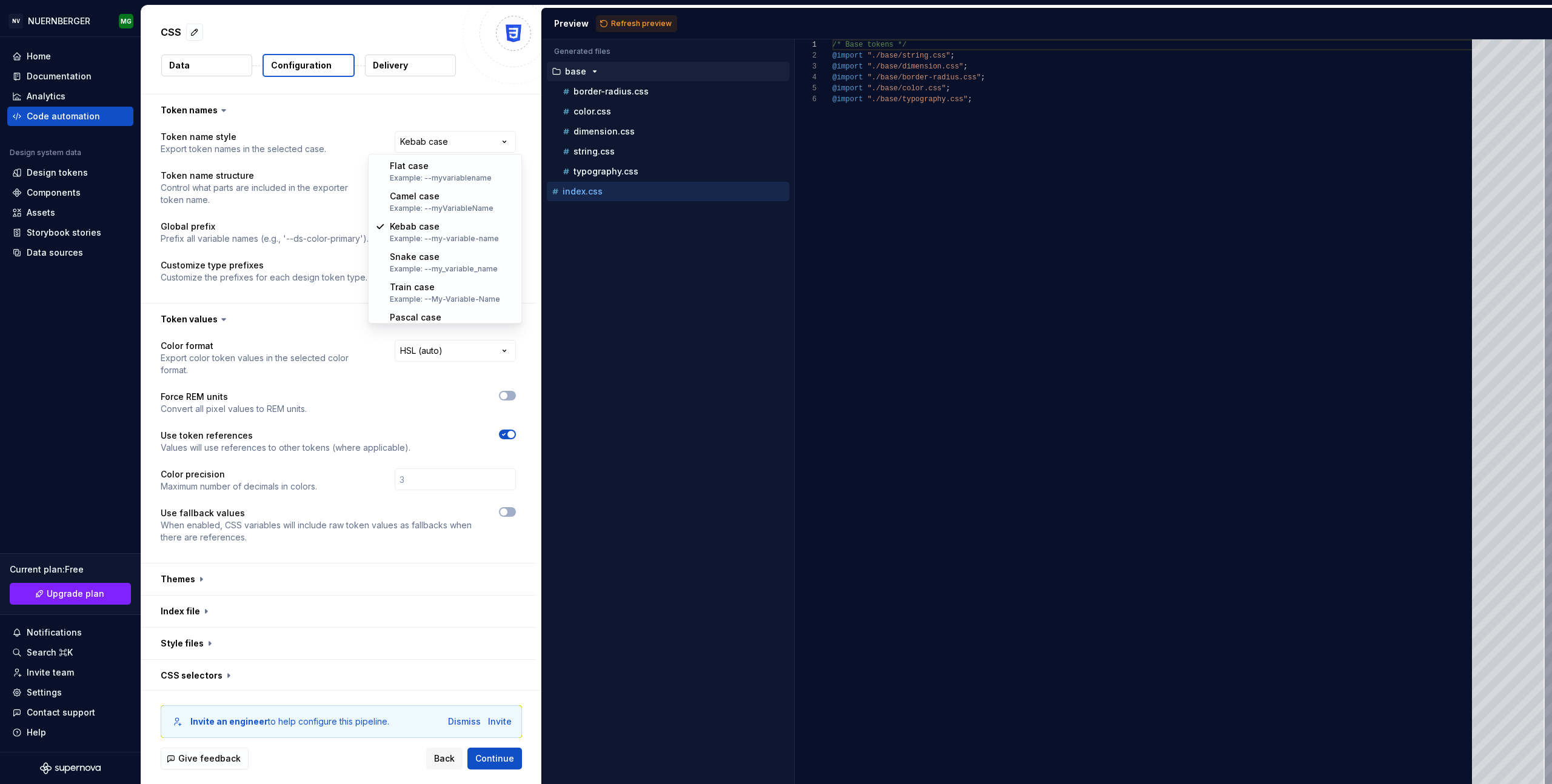 click on "**********" at bounding box center (776, 392) 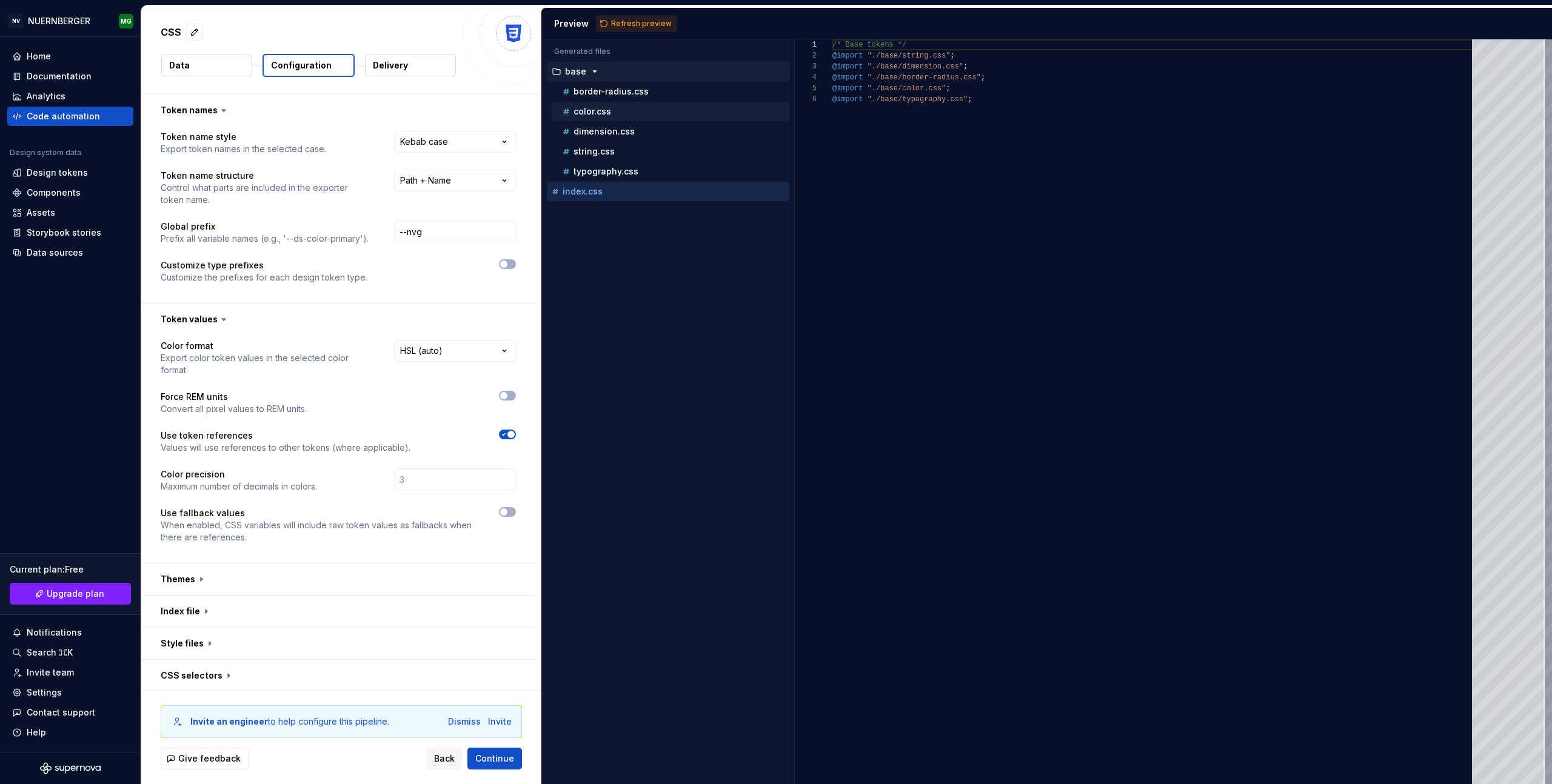 click on "color.css" at bounding box center (675, 111) 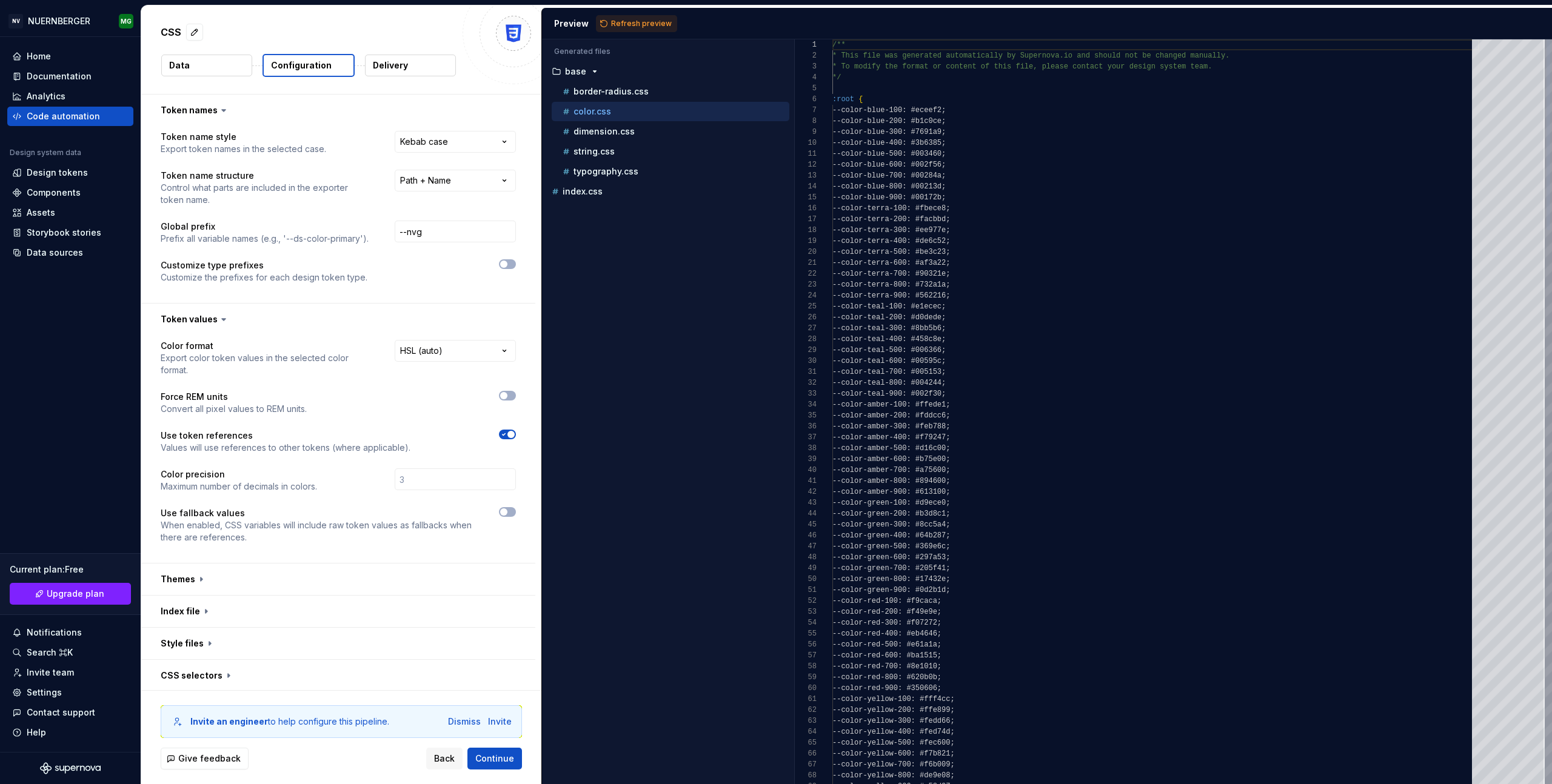scroll, scrollTop: 109, scrollLeft: 0, axis: vertical 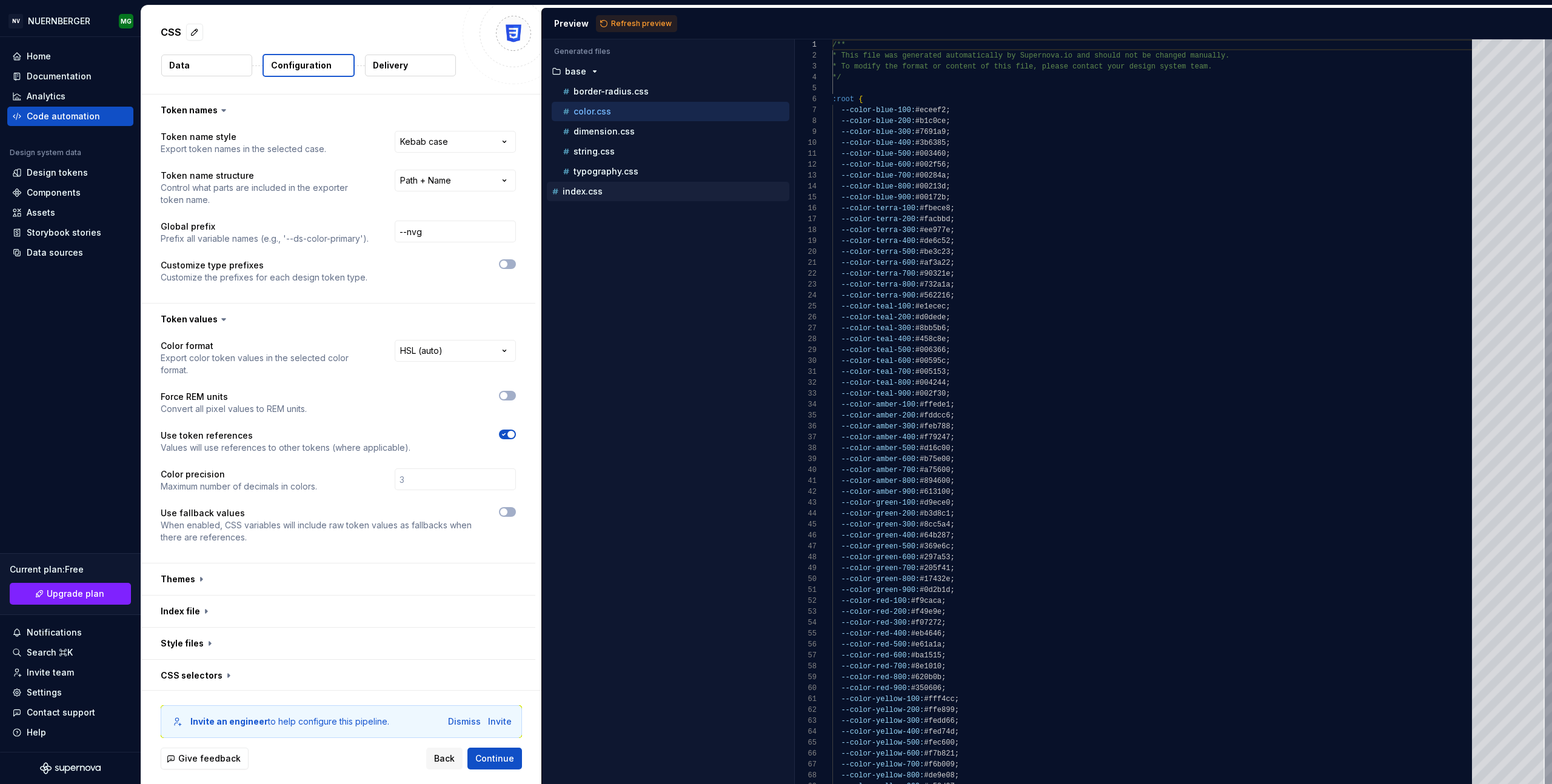 click on "index.css" at bounding box center (669, 191) 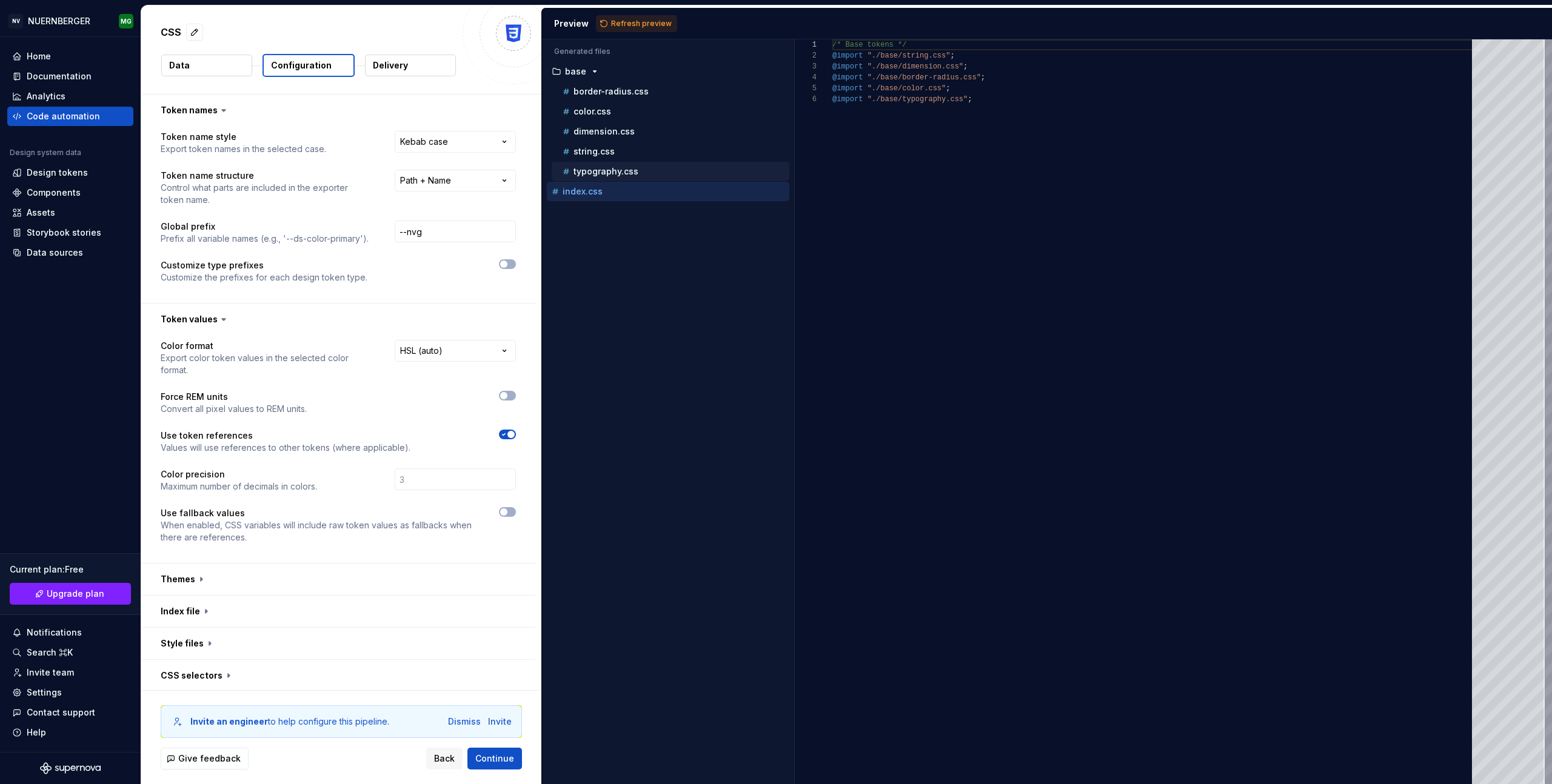 click on "typography.css" at bounding box center [671, 171] 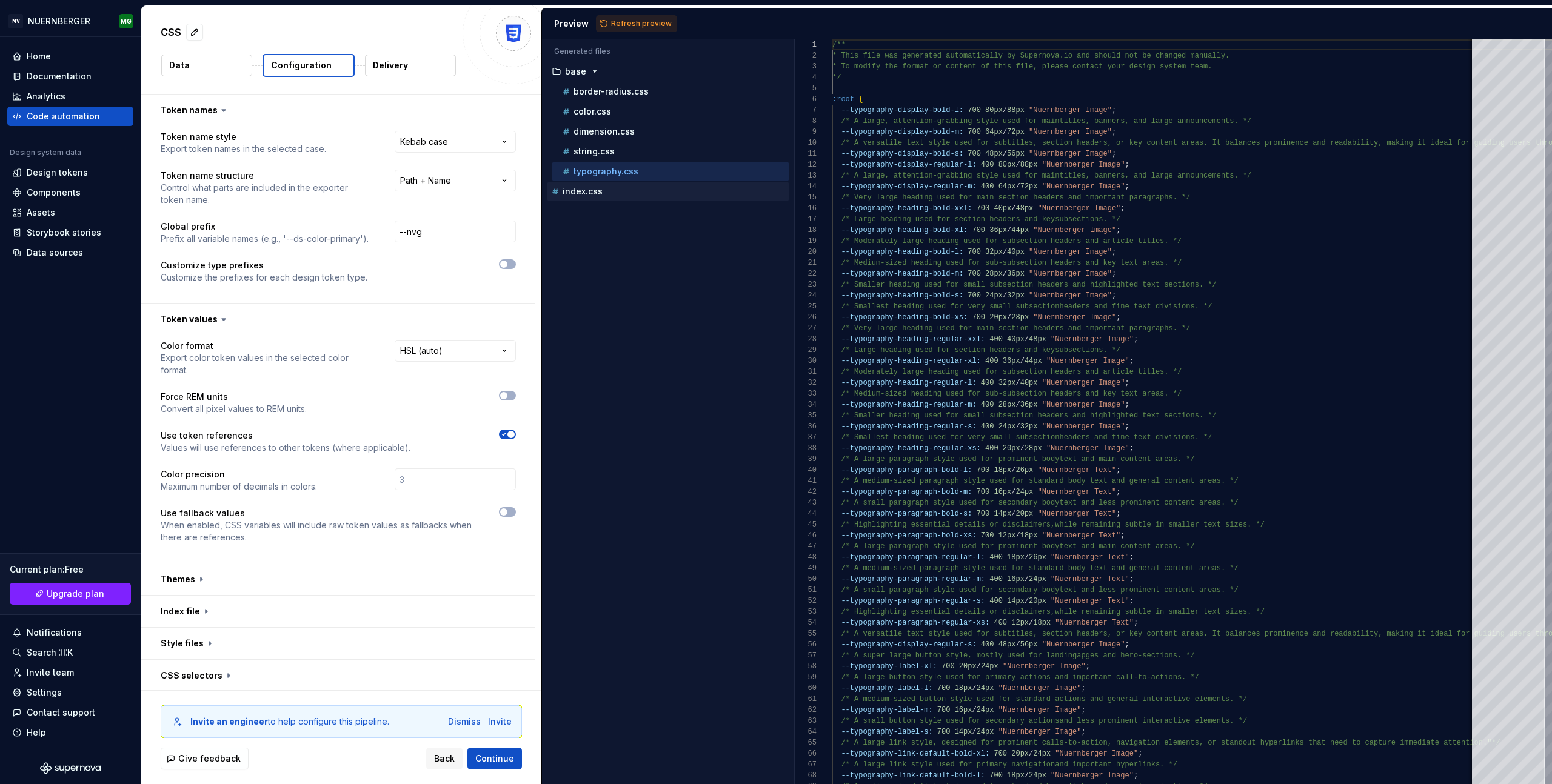 click on "index.css" at bounding box center [668, 191] 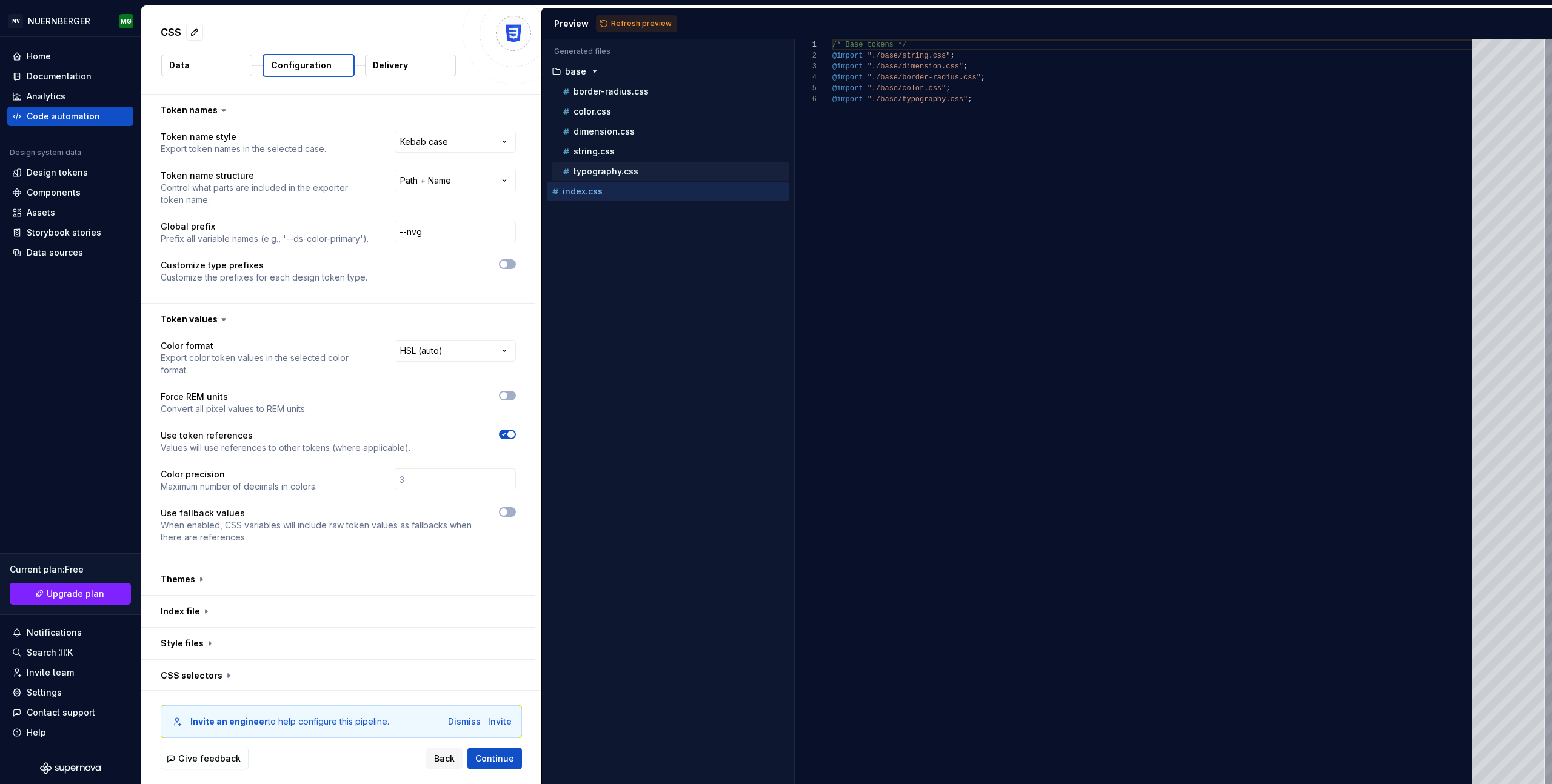 click on "typography.css" at bounding box center (606, 171) 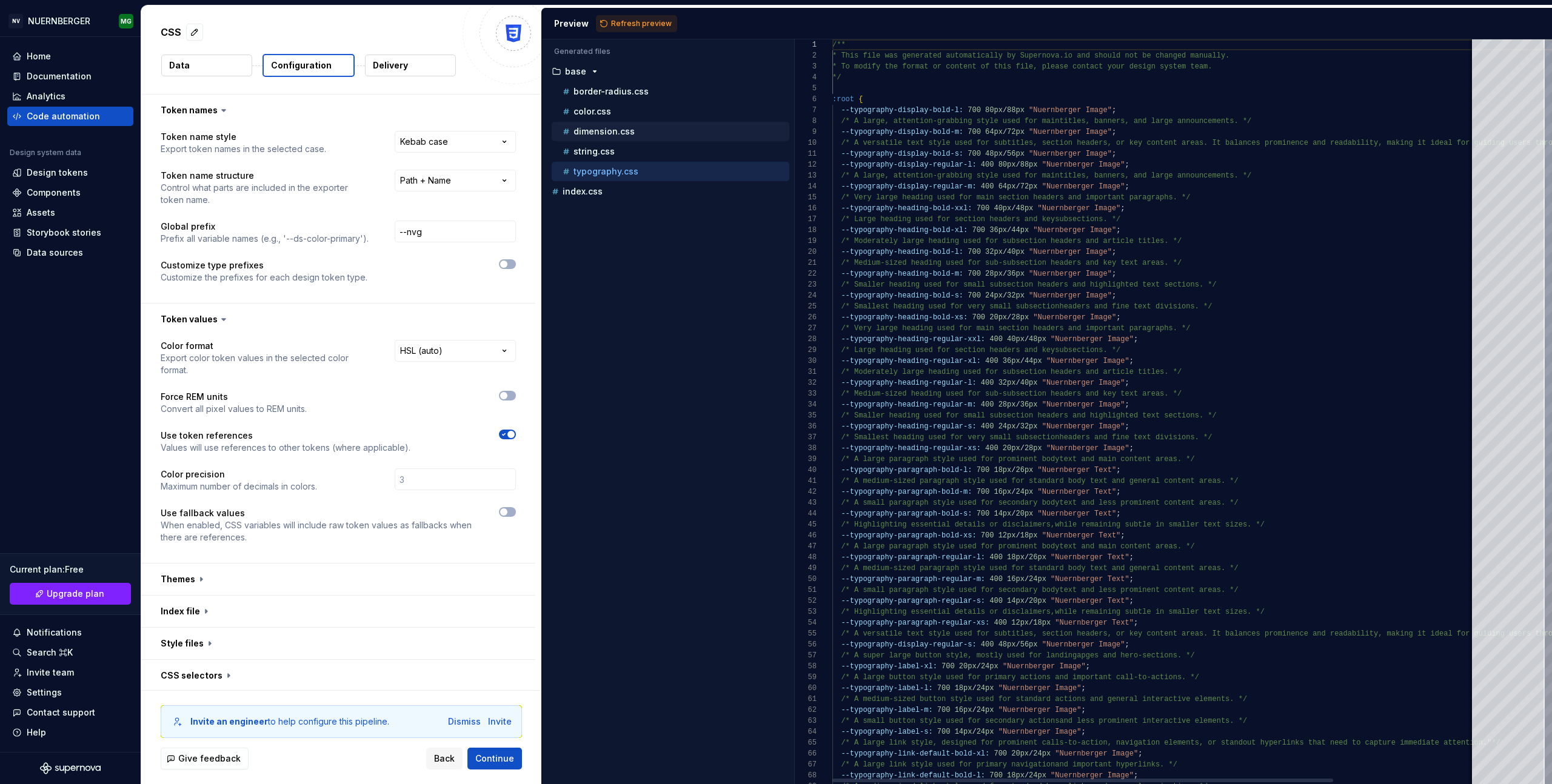 click on "dimension.css" at bounding box center [671, 131] 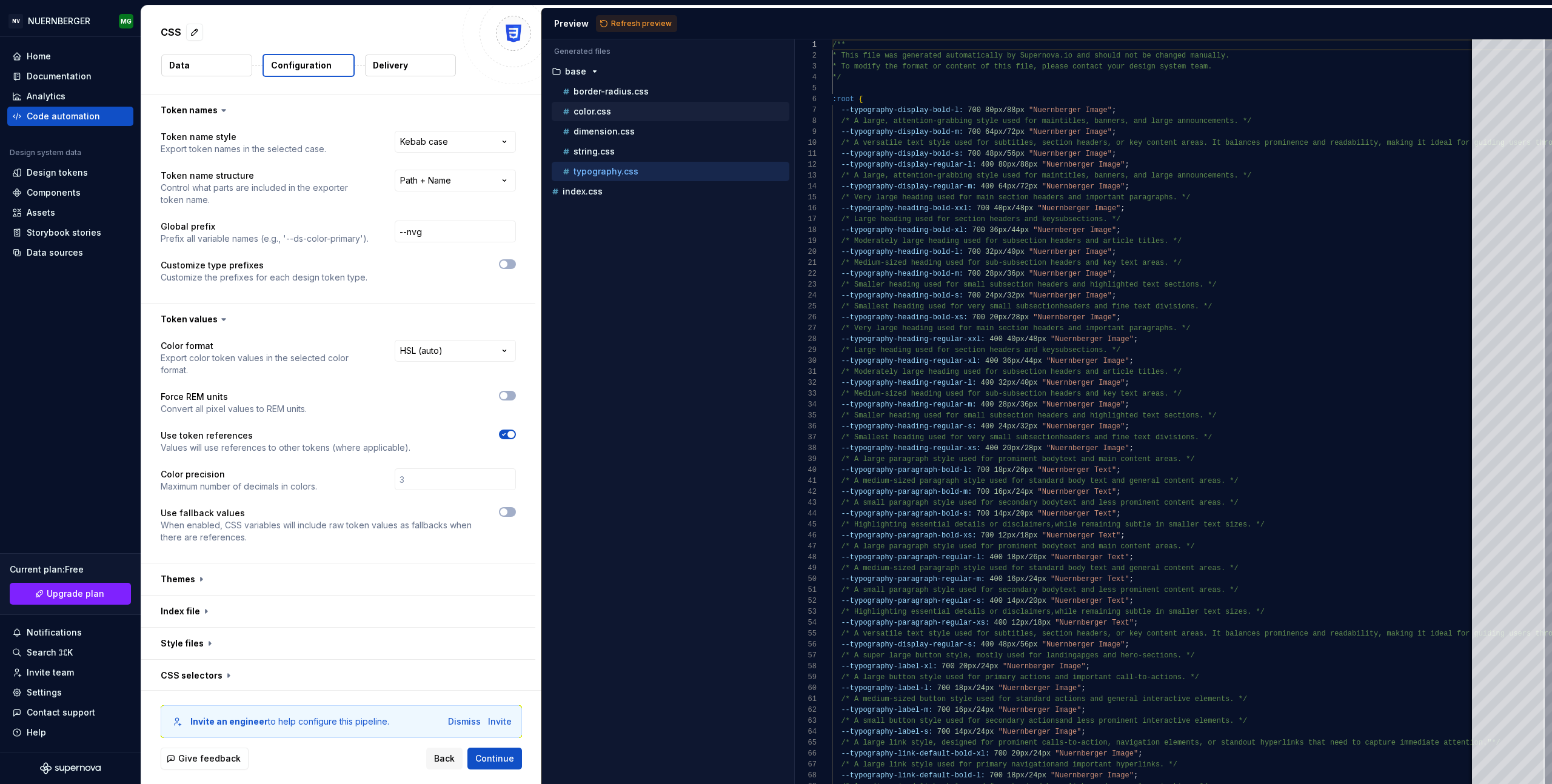 click on "color.css" at bounding box center (675, 111) 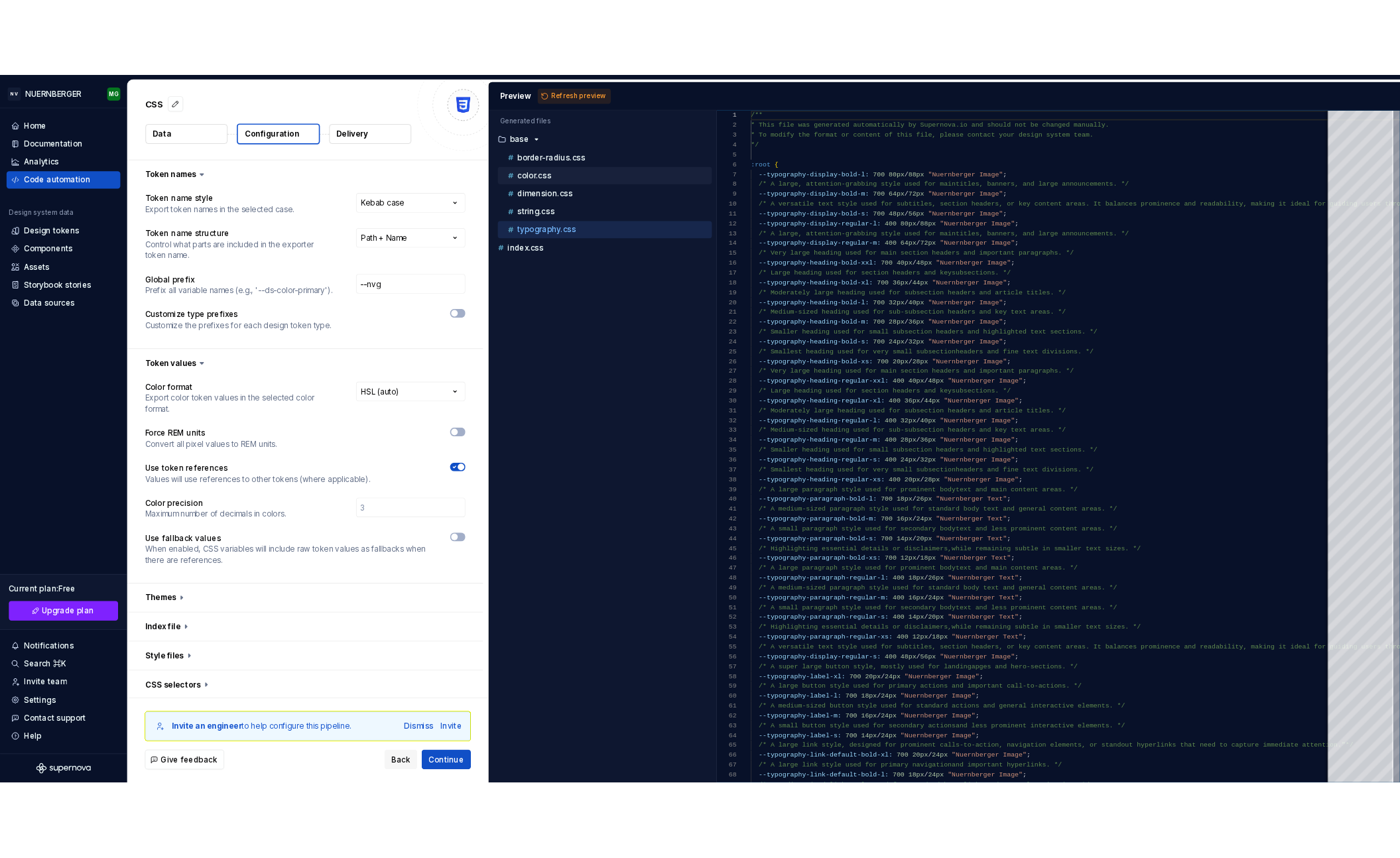 scroll, scrollTop: 119, scrollLeft: 0, axis: vertical 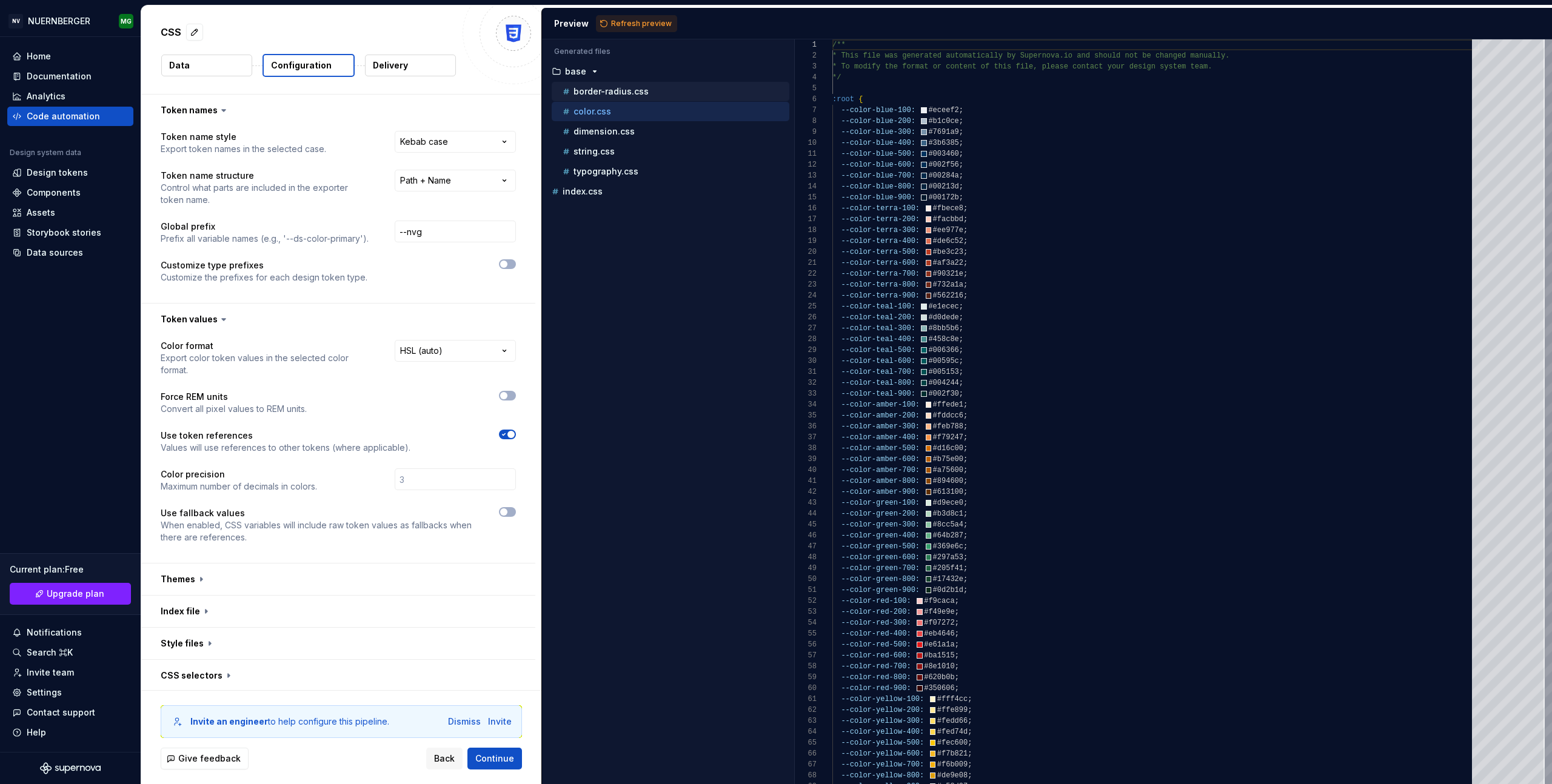 click on "border-radius.css" at bounding box center [611, 91] 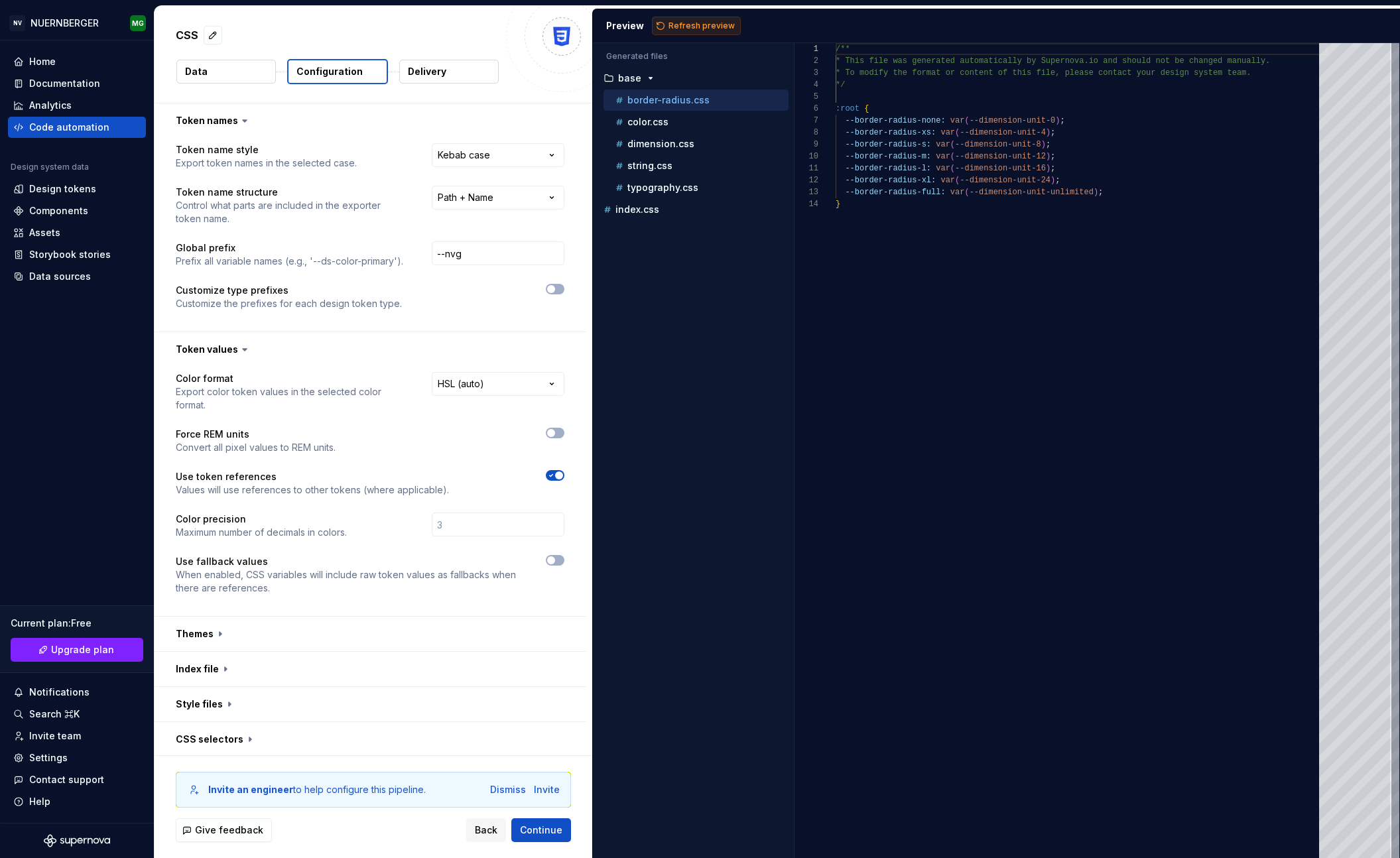 click on "Refresh preview" at bounding box center (702, 26) 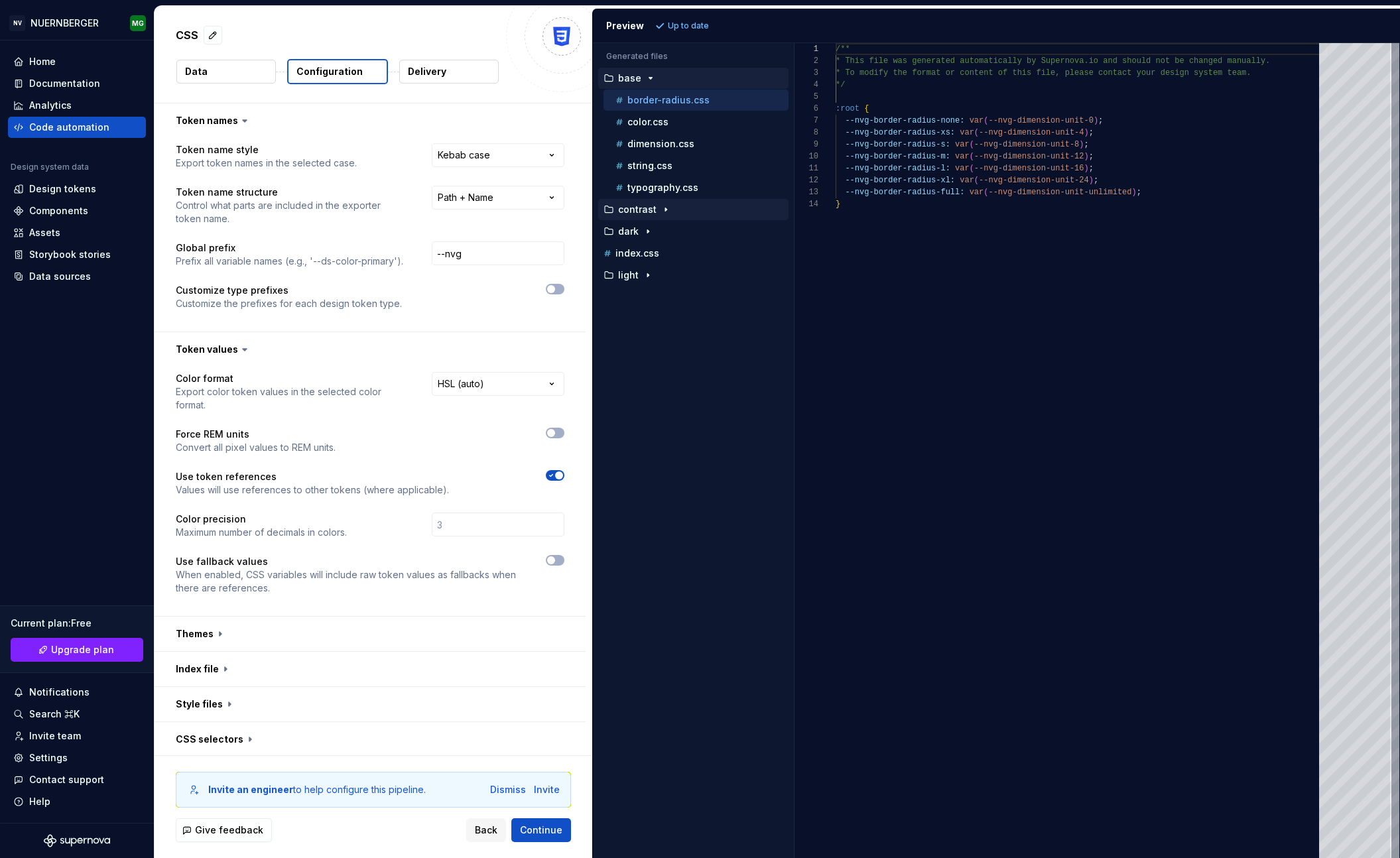 drag, startPoint x: 630, startPoint y: 82, endPoint x: 647, endPoint y: 105, distance: 28.6007 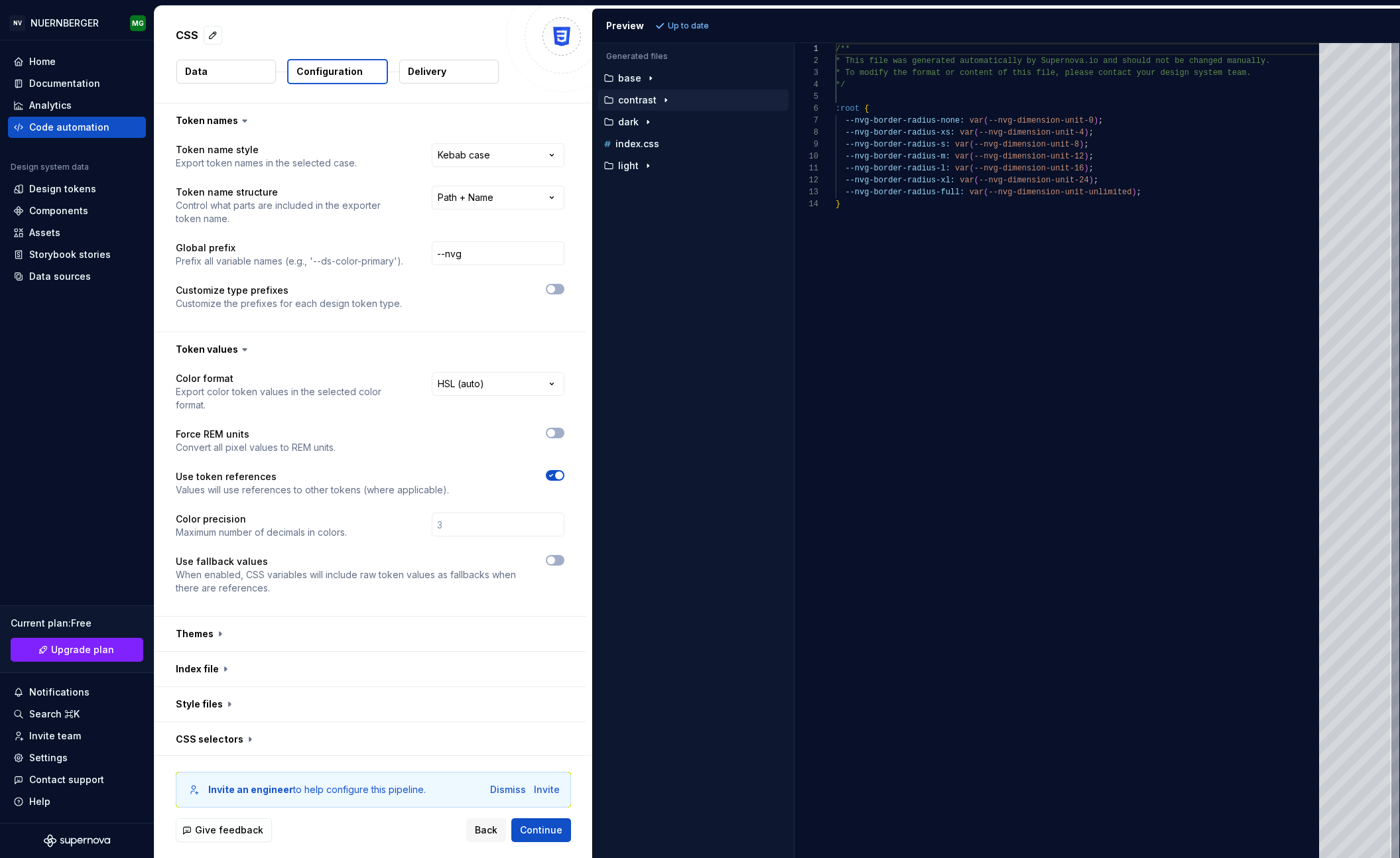 click on "contrast" at bounding box center [637, 100] 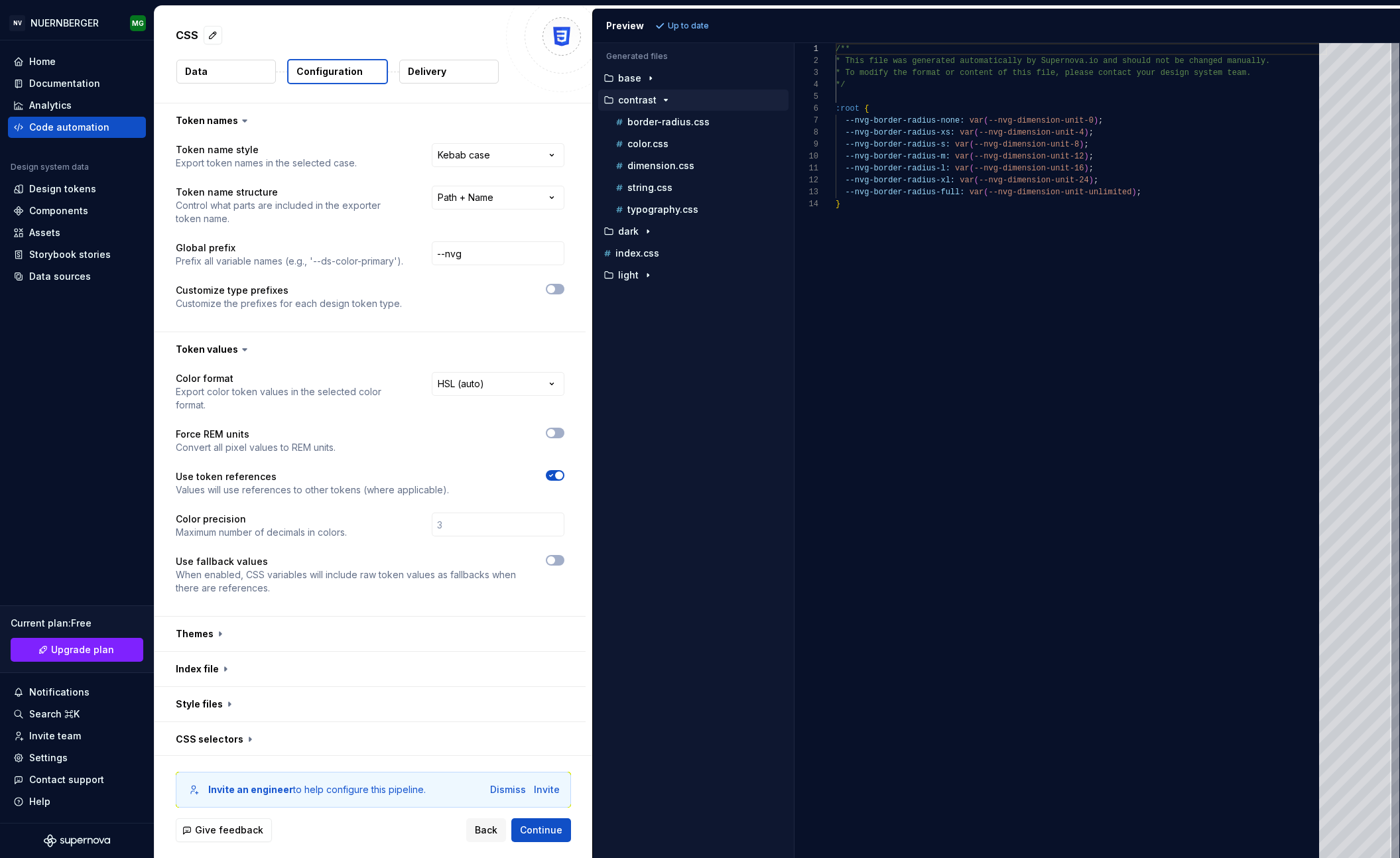 click on "contrast" at bounding box center [637, 100] 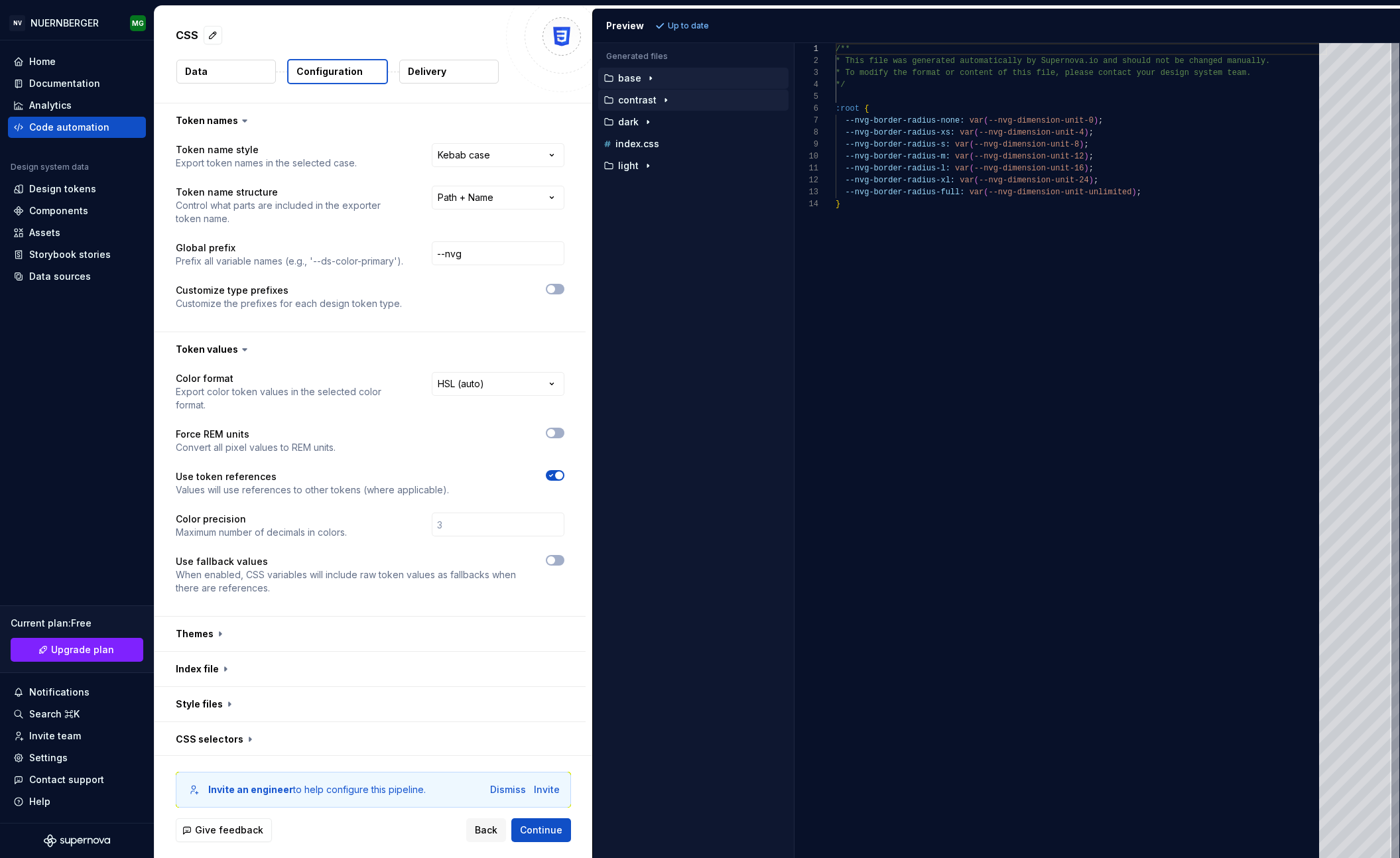 click on "base" at bounding box center (629, 78) 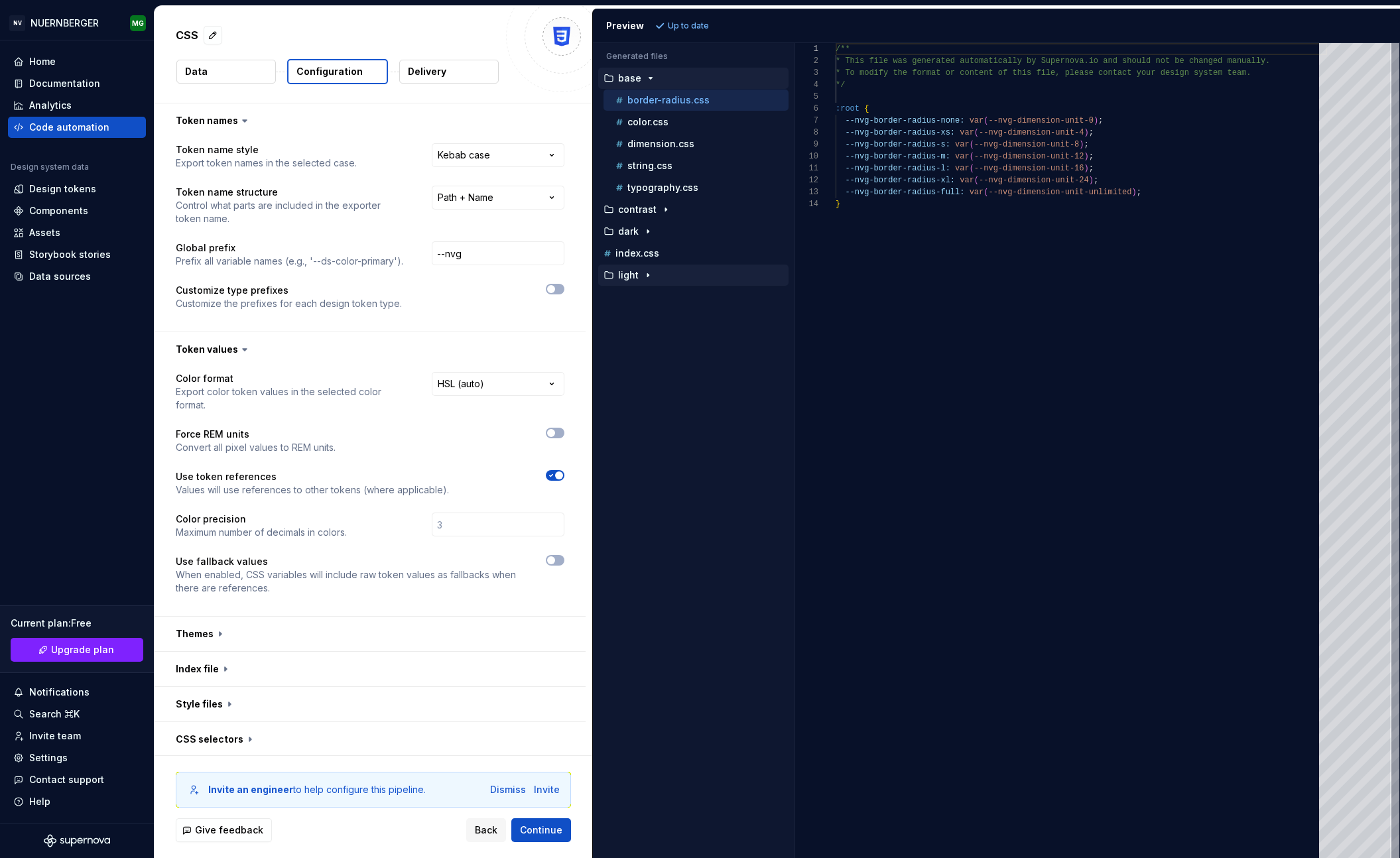 click 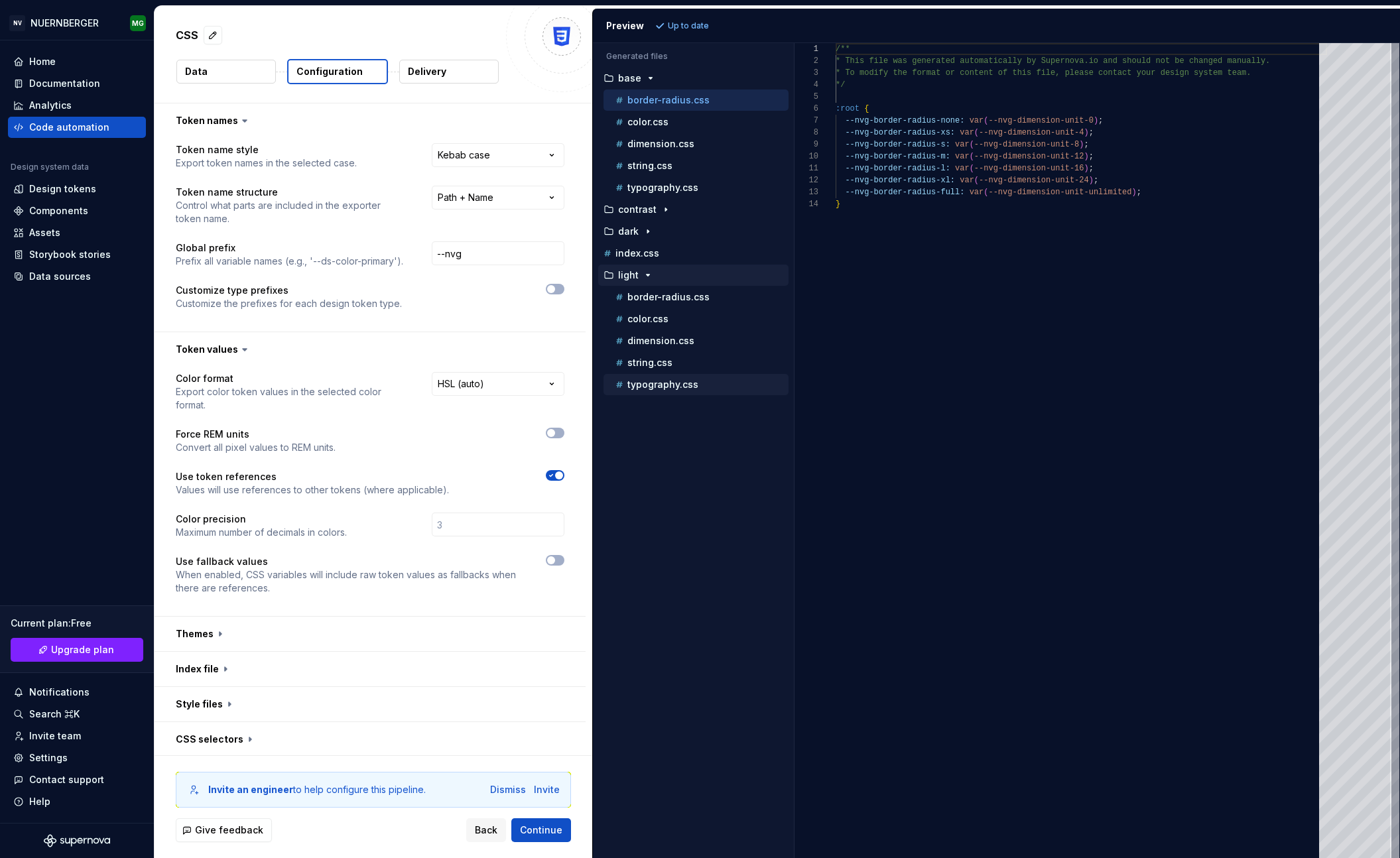 click on "typography.css" at bounding box center [696, 385] 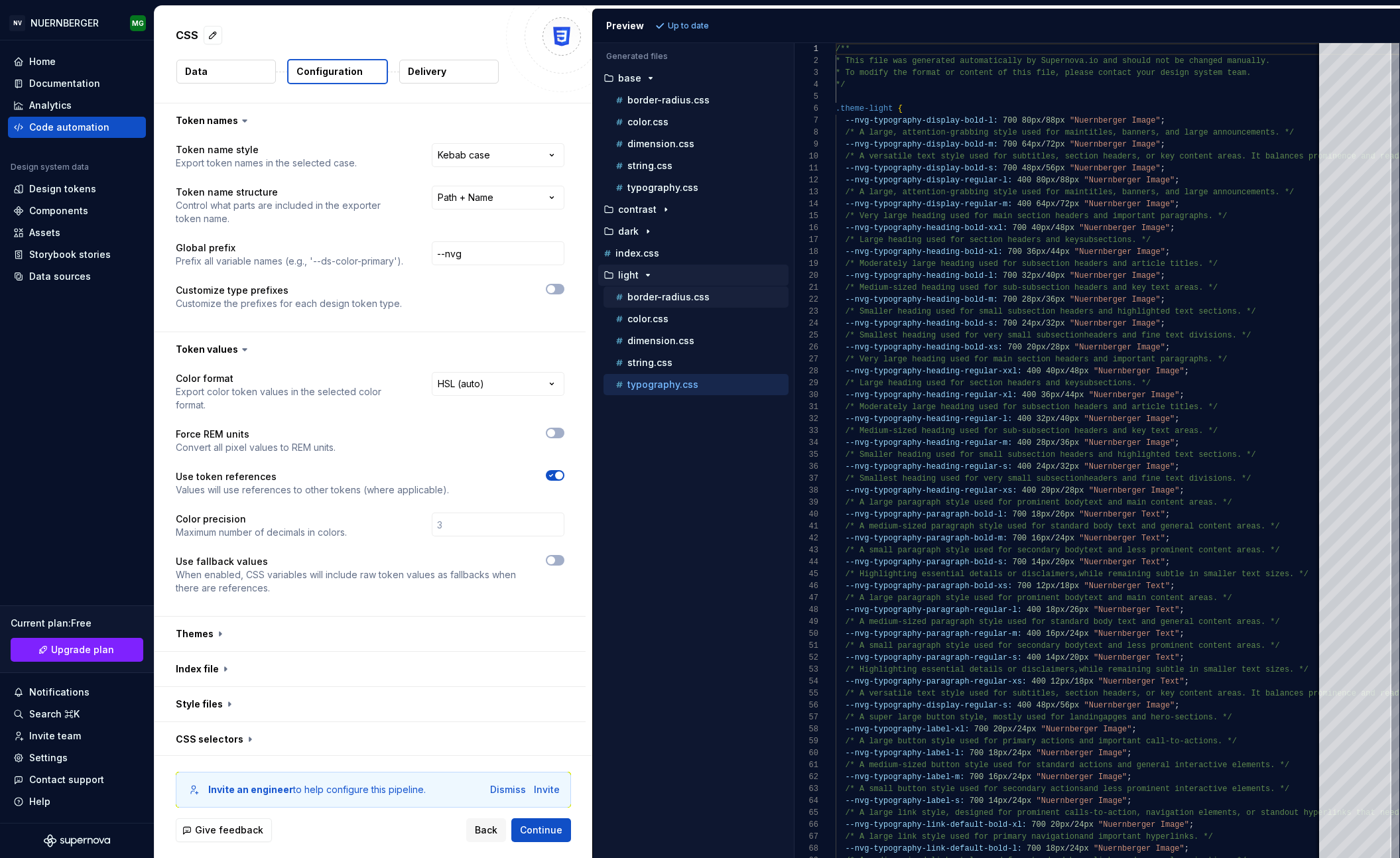 click on "border-radius.css" at bounding box center (668, 297) 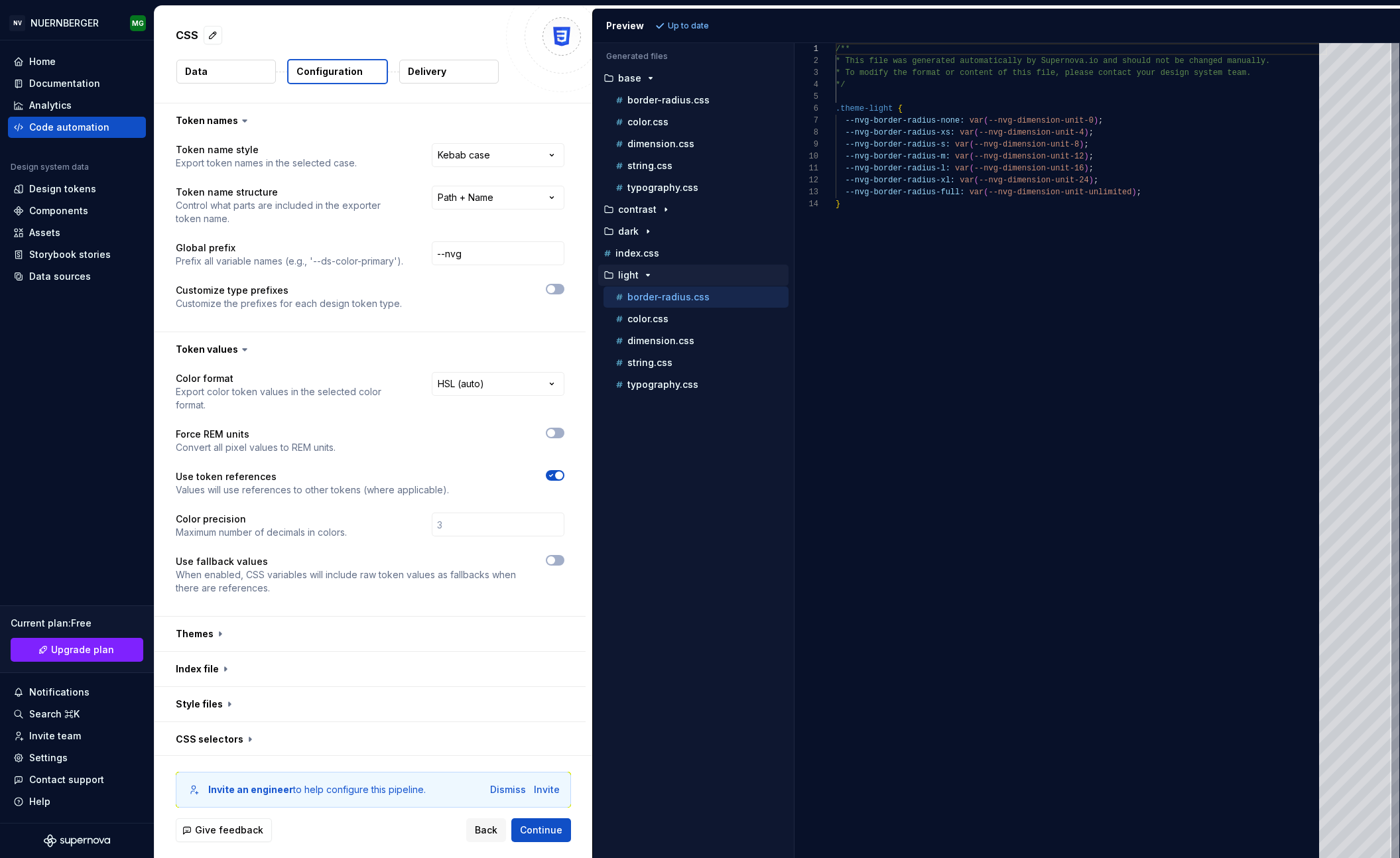 scroll, scrollTop: 119, scrollLeft: 0, axis: vertical 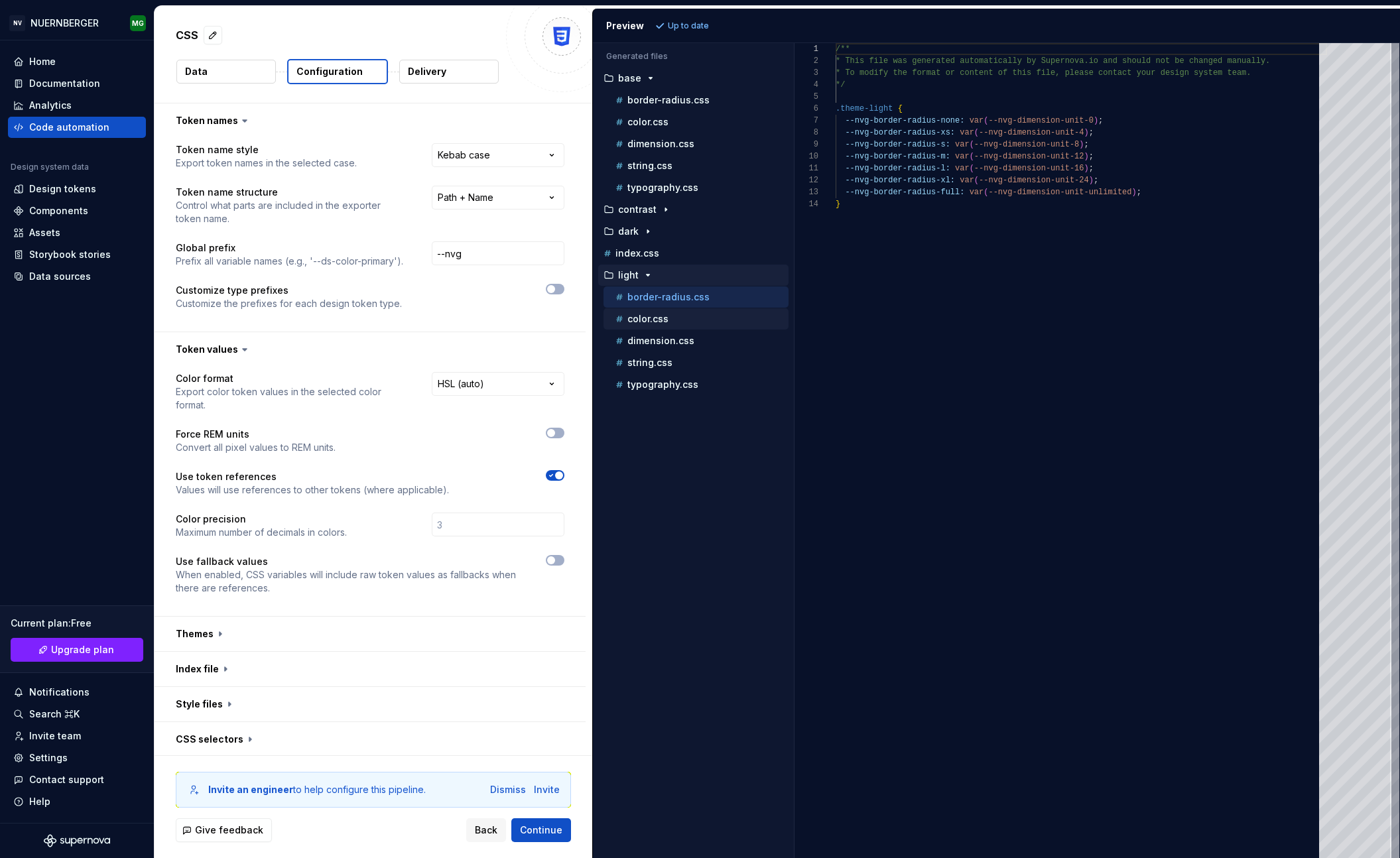 click on "color.css" at bounding box center [648, 319] 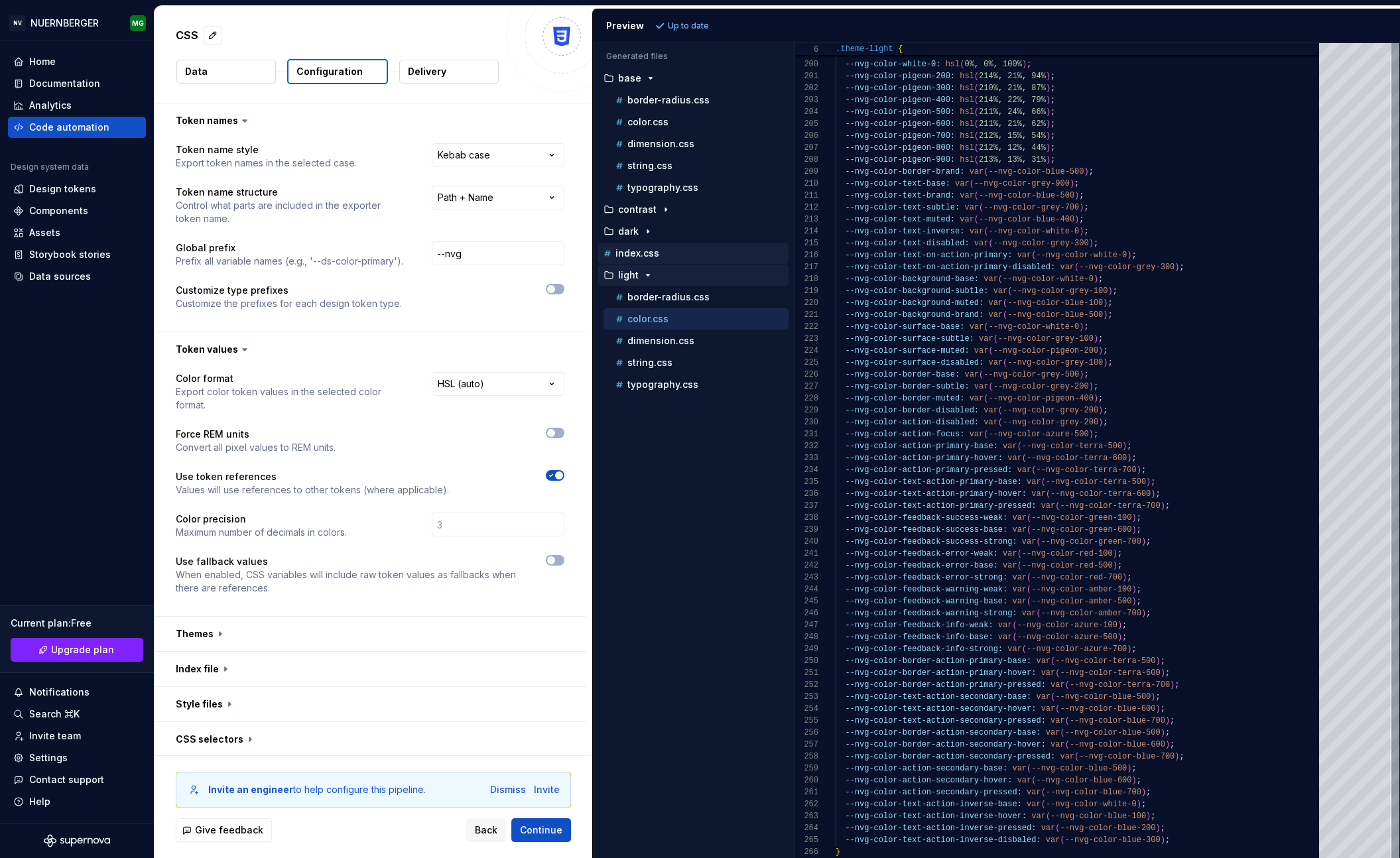 click on "index.css" at bounding box center [694, 253] 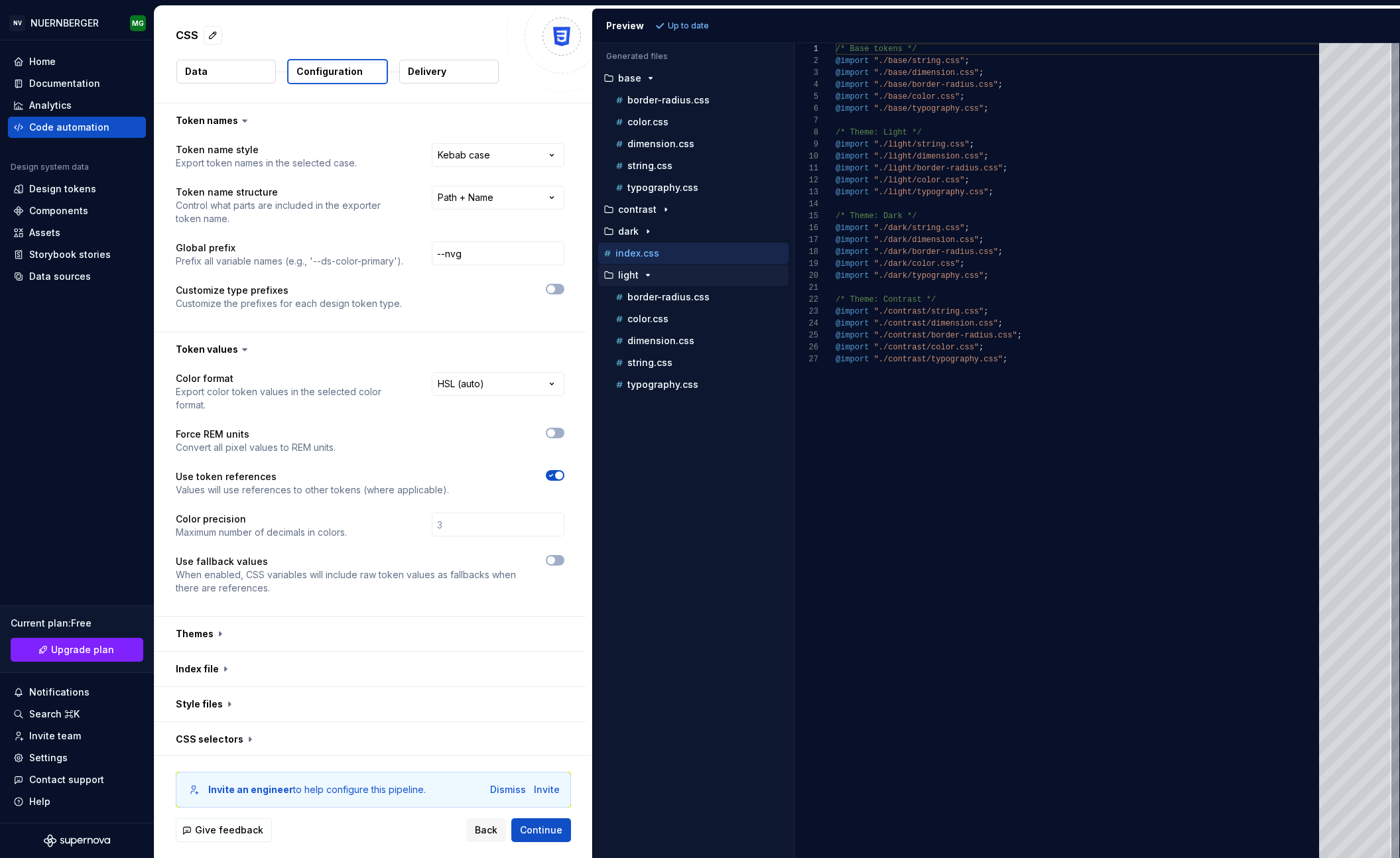 type on "**********" 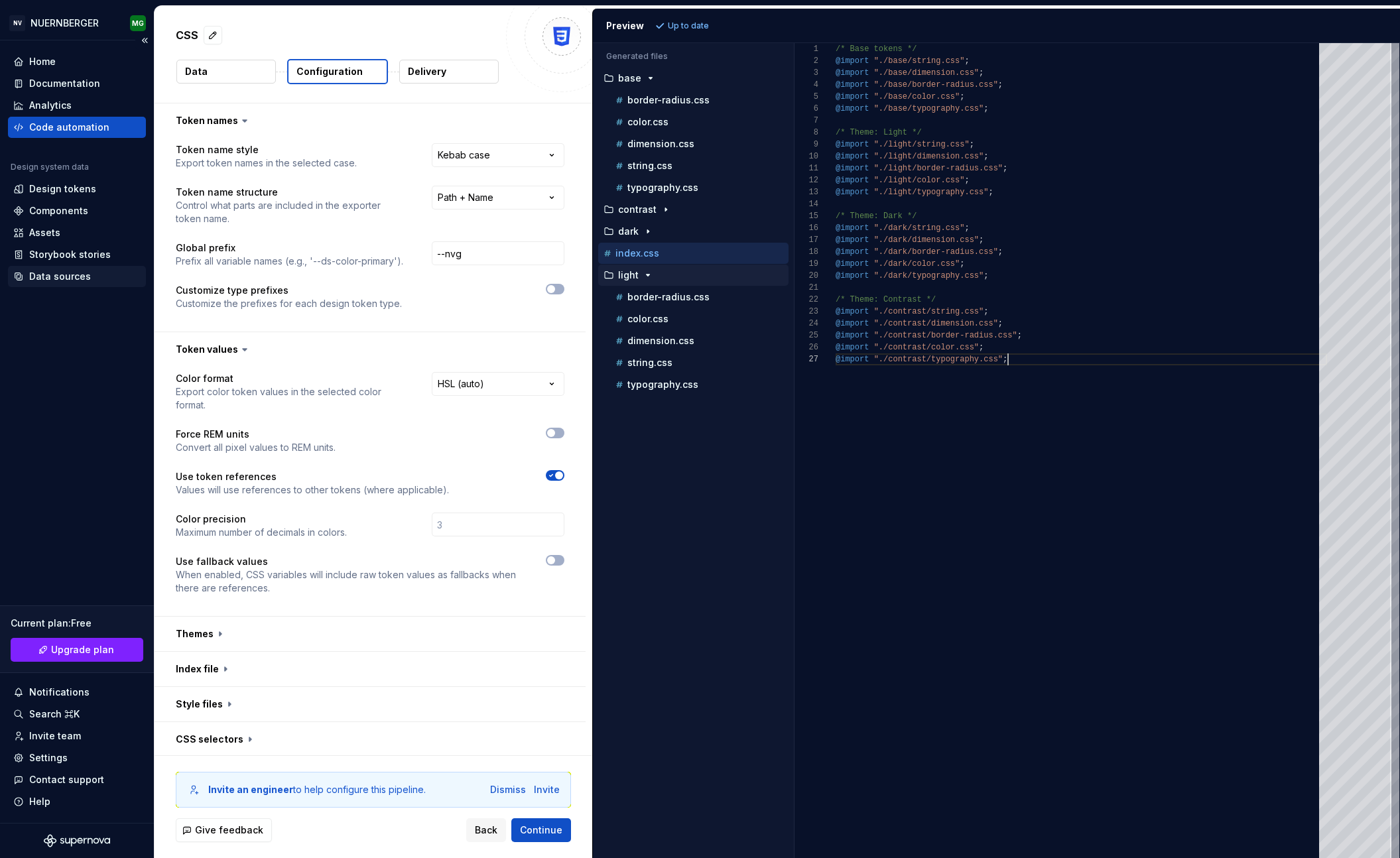 drag, startPoint x: 54, startPoint y: 382, endPoint x: 73, endPoint y: 276, distance: 107.68937 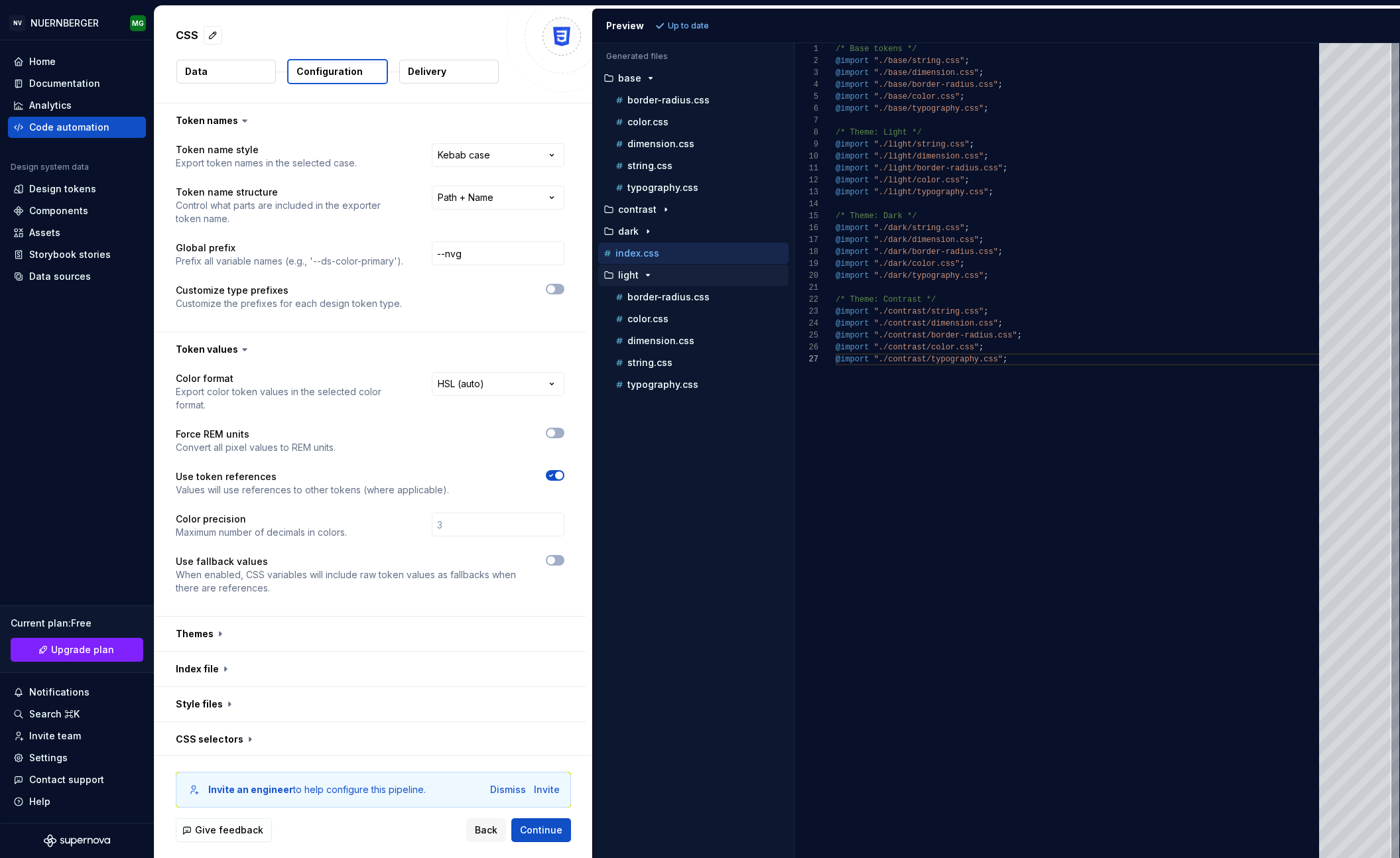 click at bounding box center [370, 739] 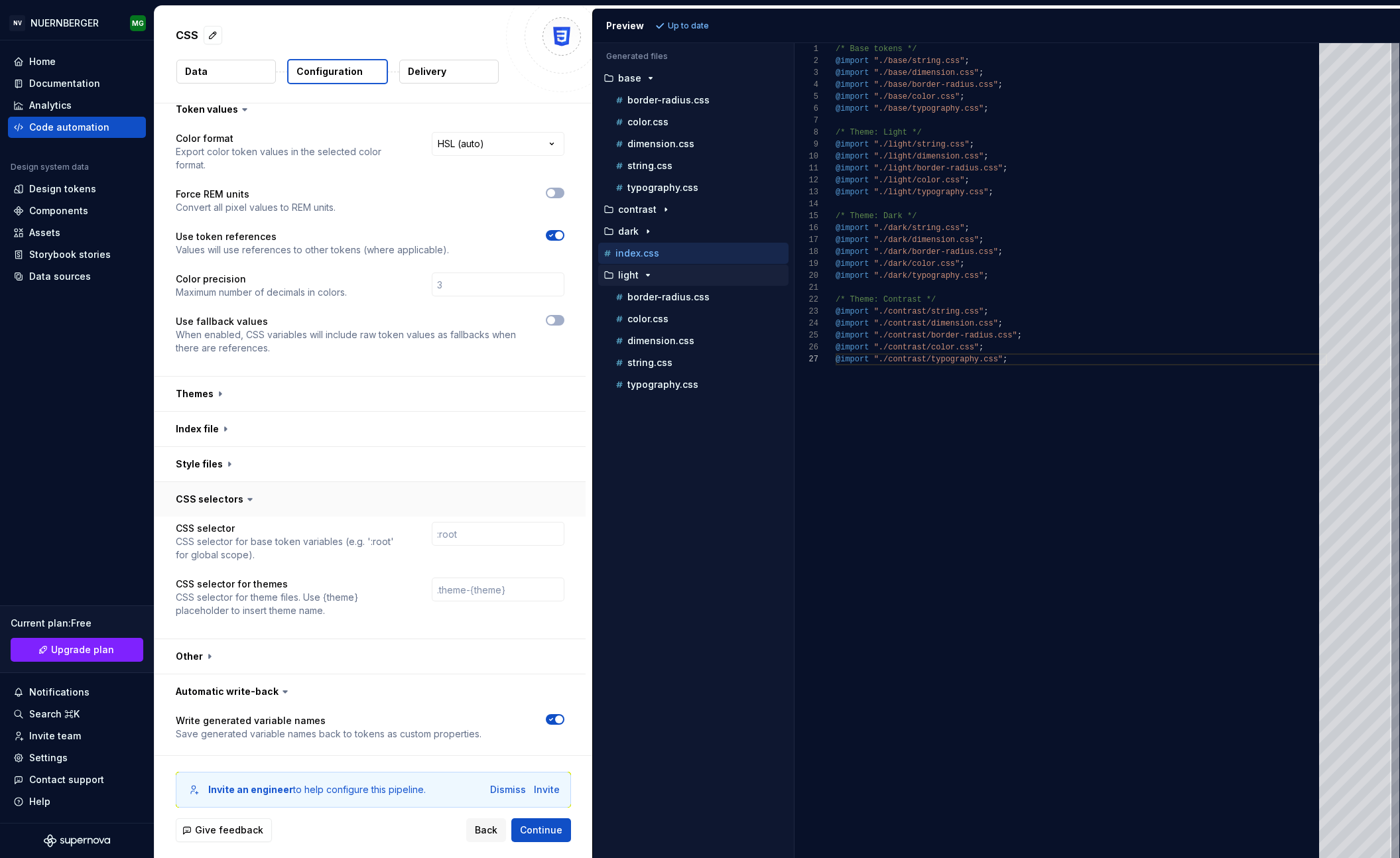 scroll, scrollTop: 241, scrollLeft: 0, axis: vertical 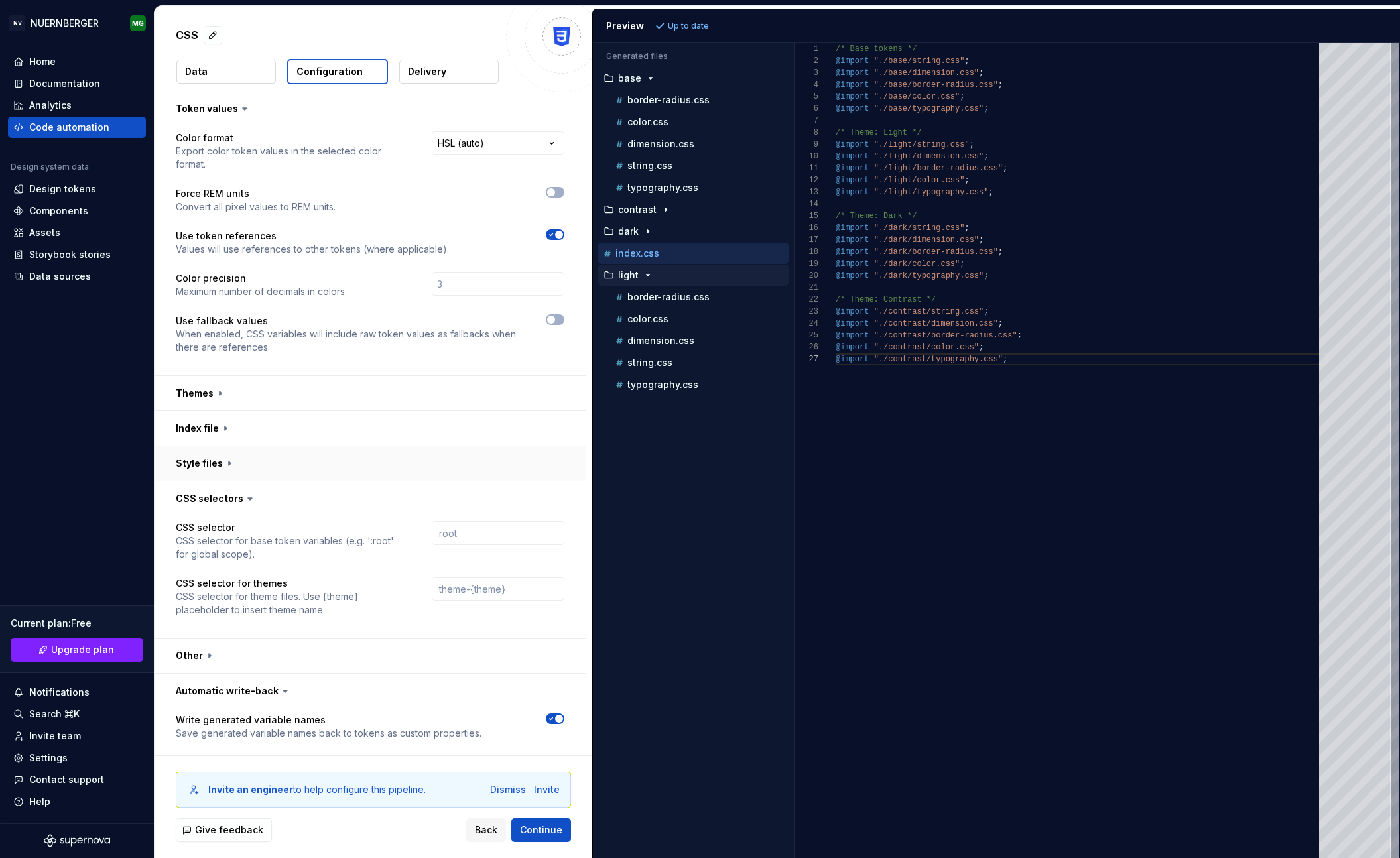 click at bounding box center (370, 463) 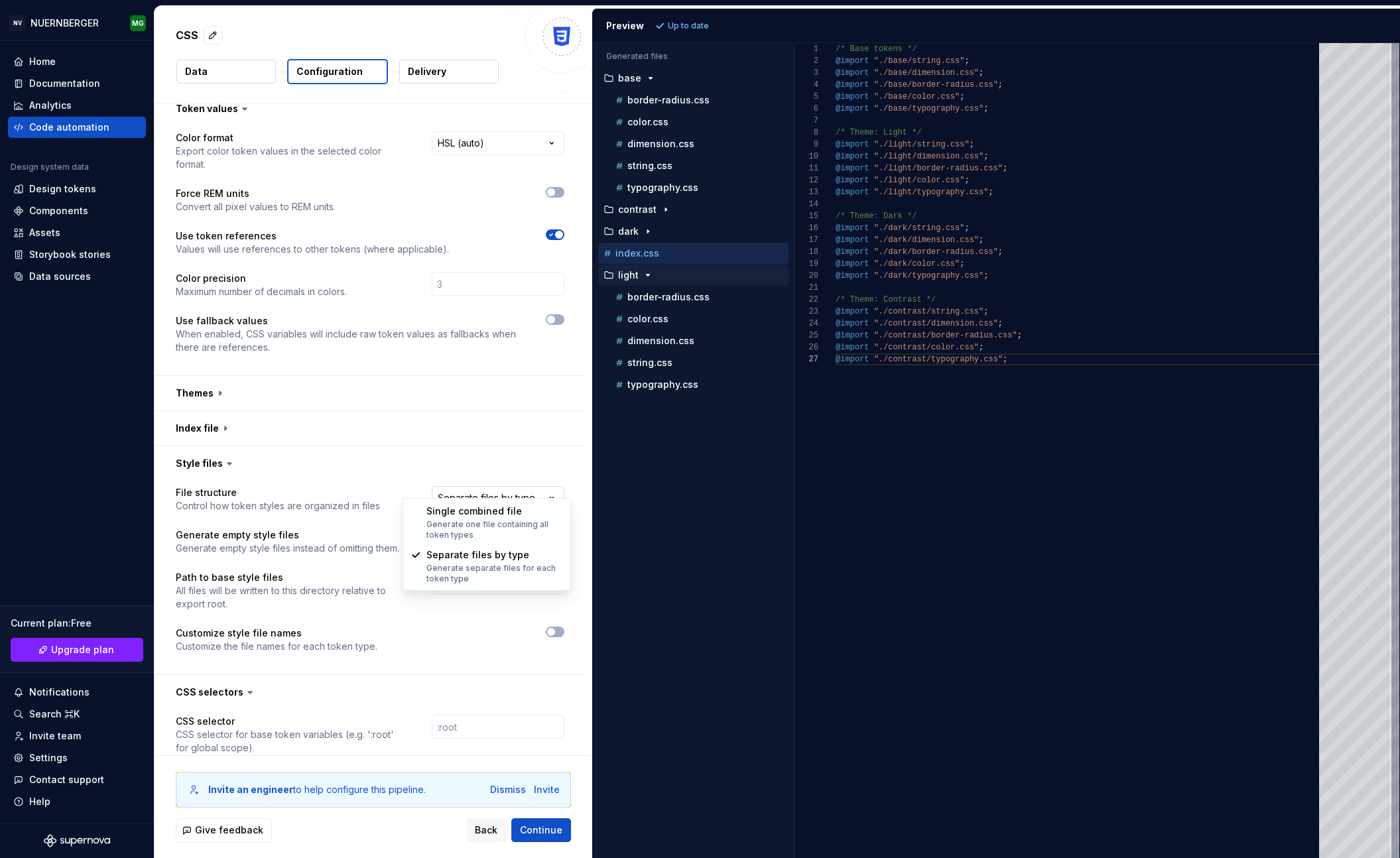 click on "**********" at bounding box center (700, 429) 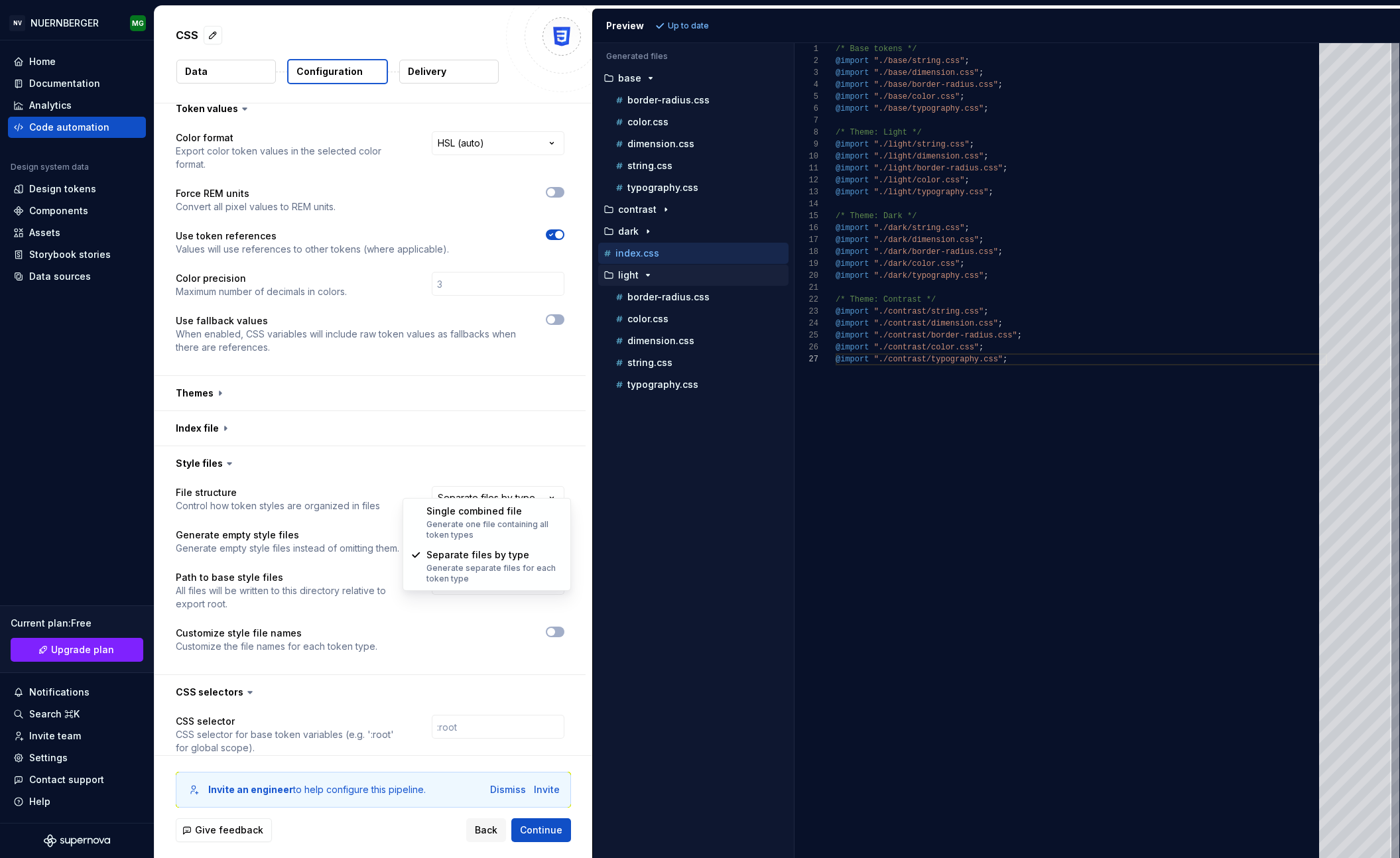 select on "**********" 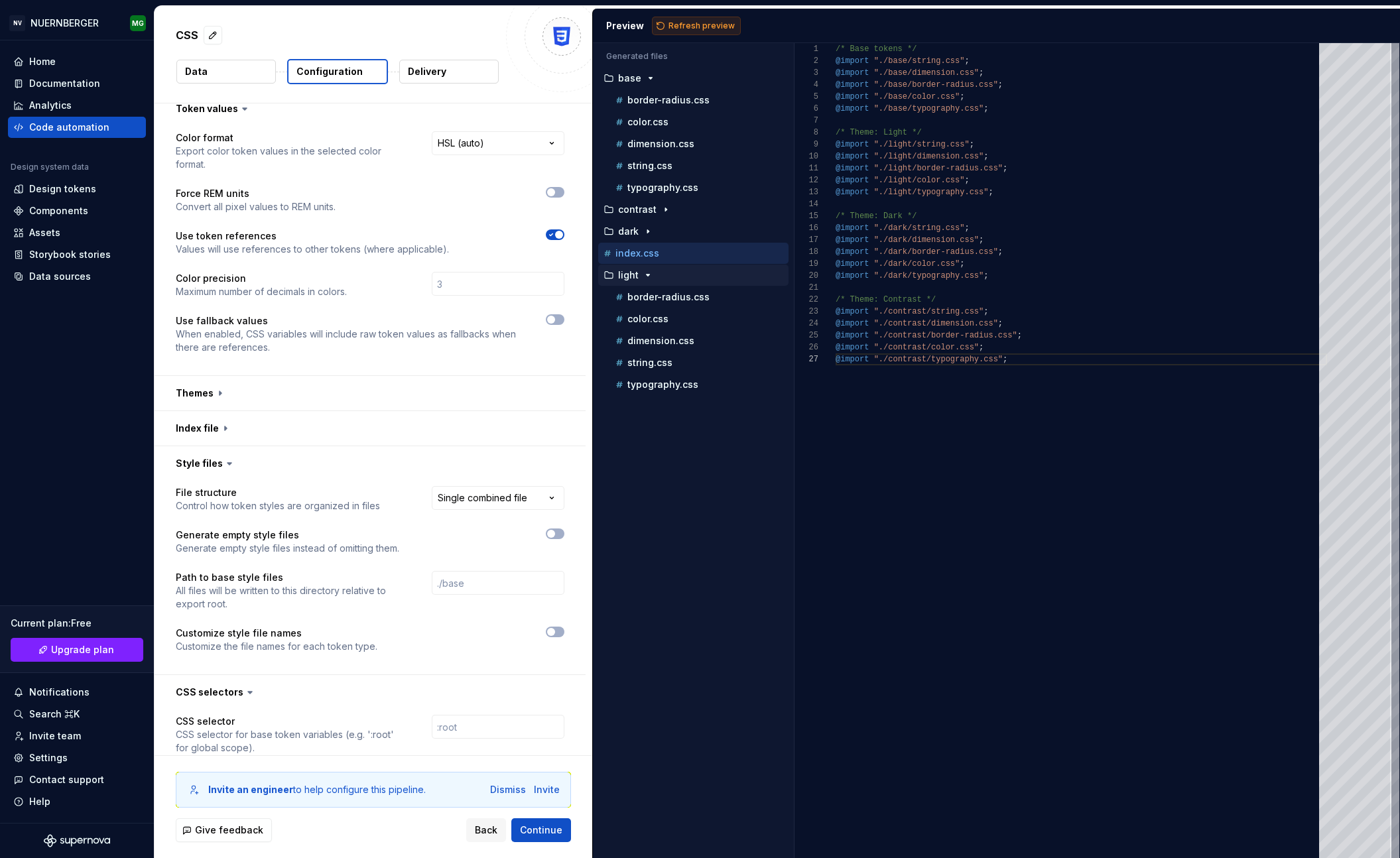 click on "Refresh preview" at bounding box center [702, 26] 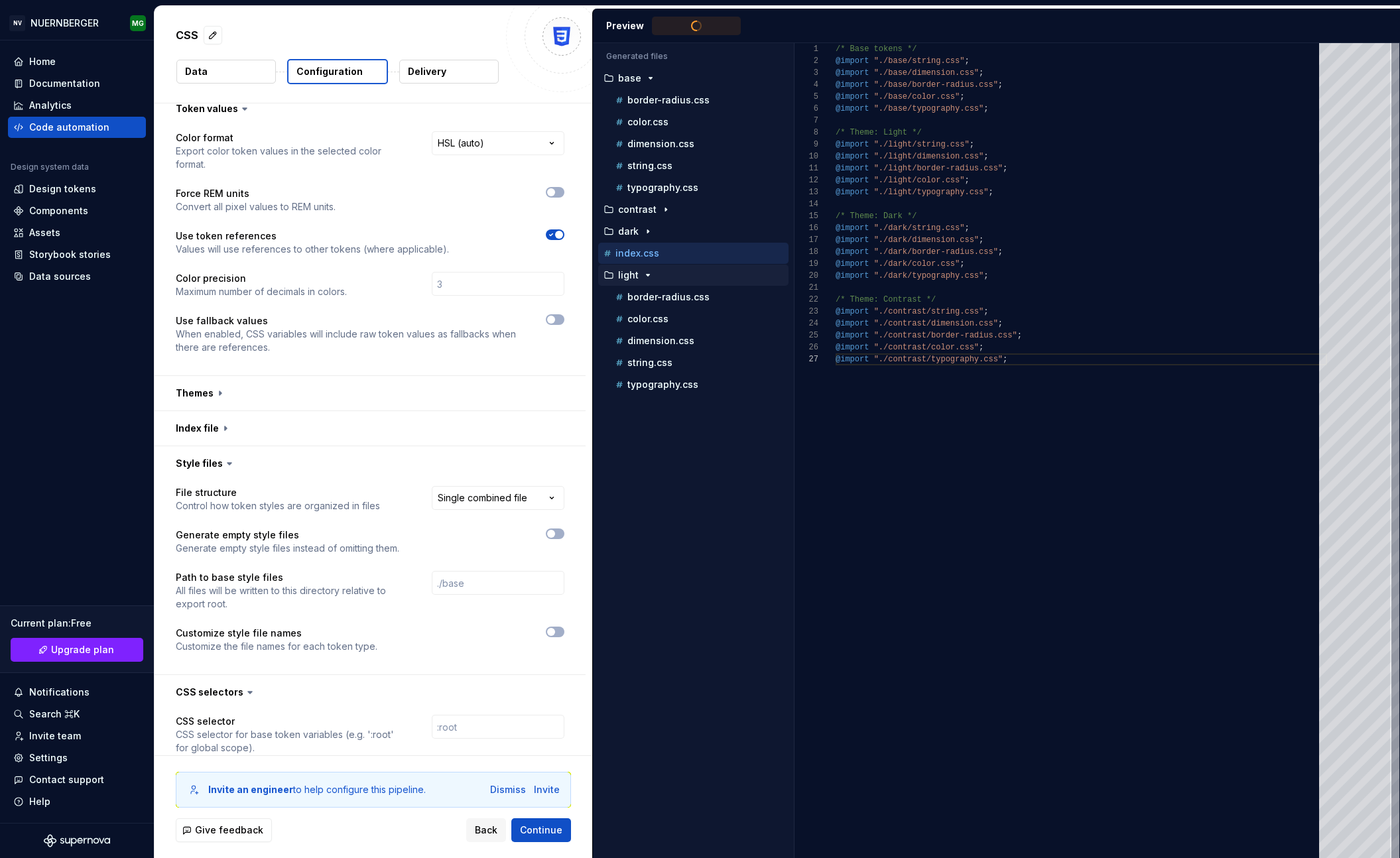 type on "**********" 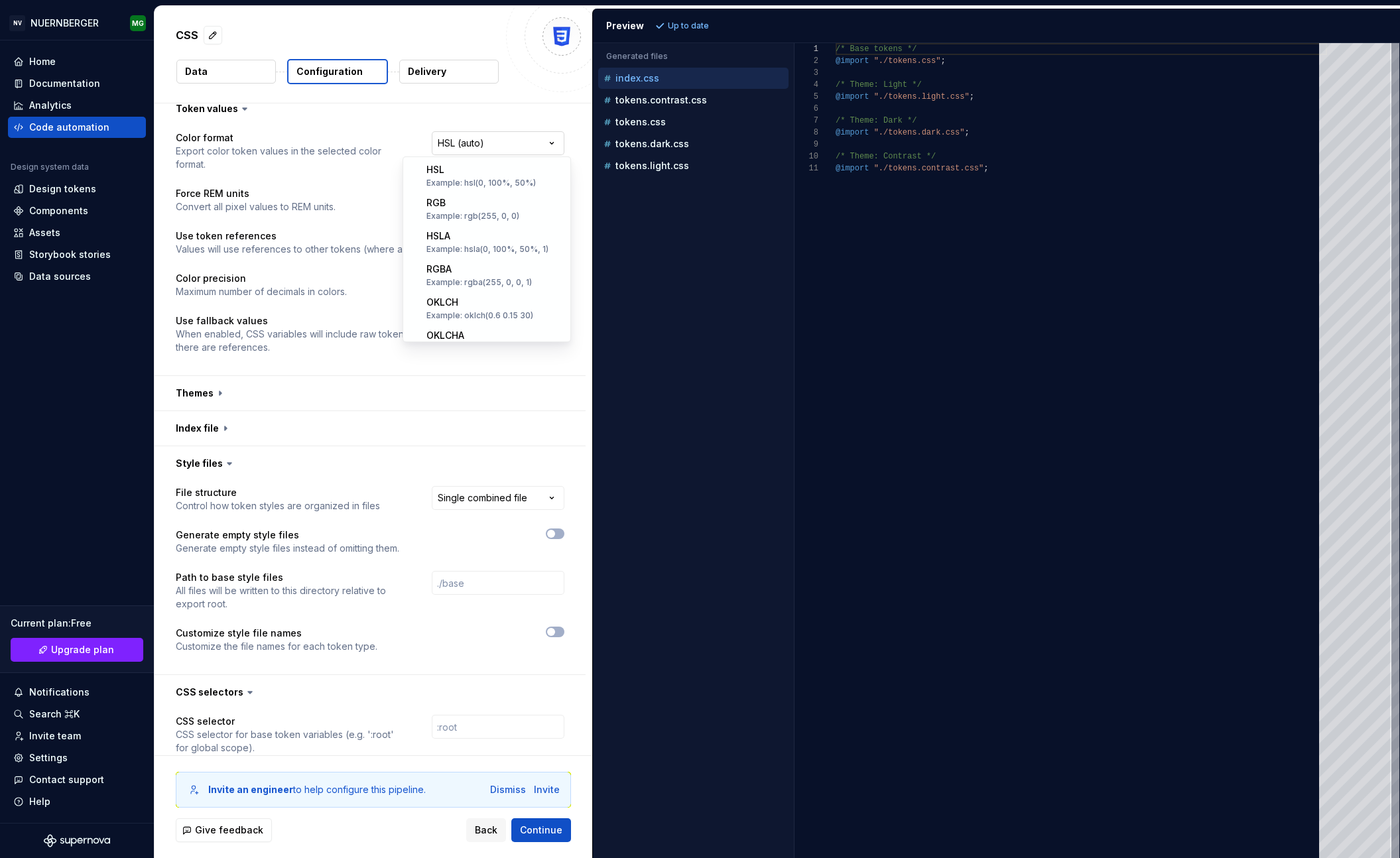 click on "**********" at bounding box center [700, 429] 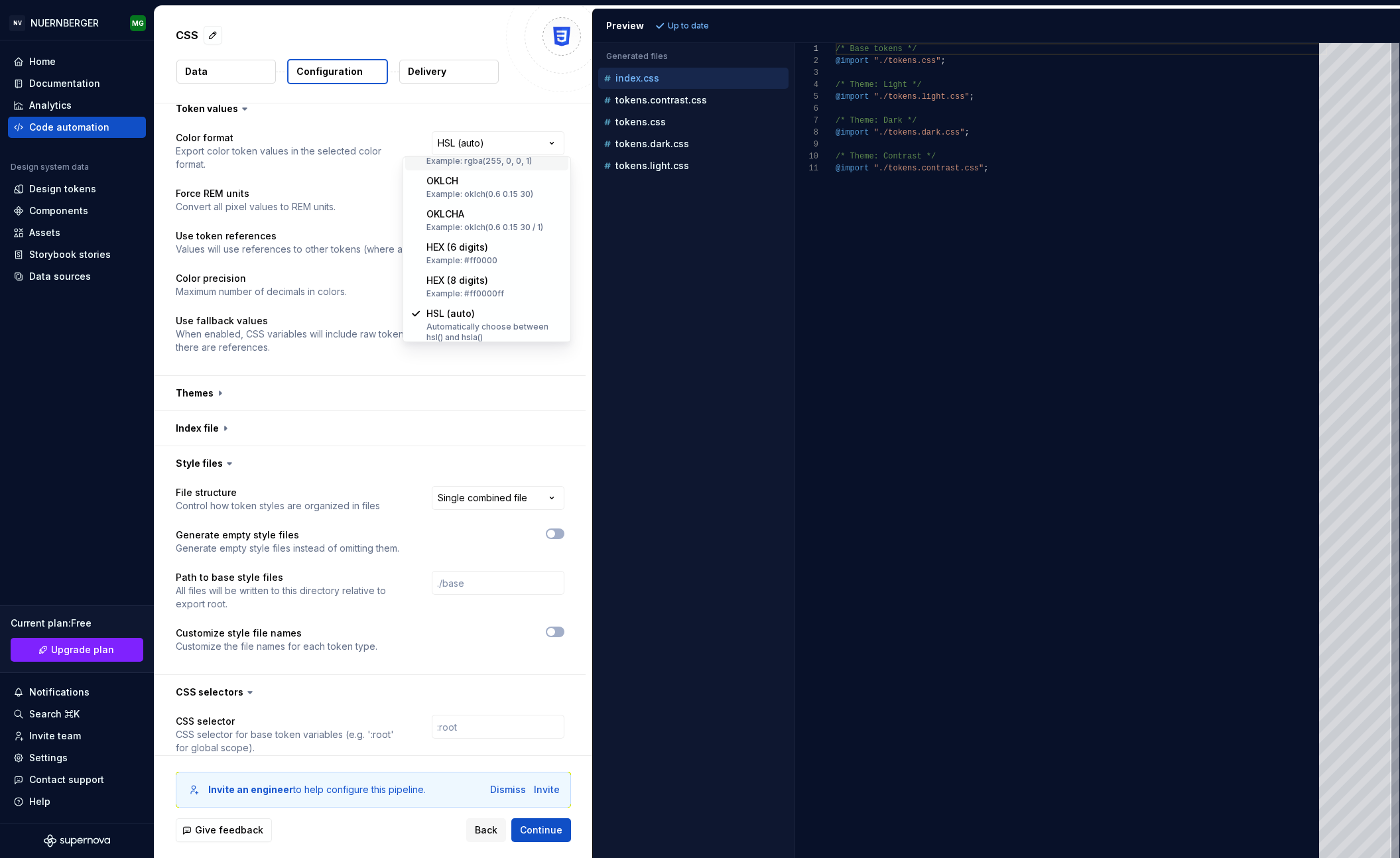 scroll, scrollTop: 127, scrollLeft: 0, axis: vertical 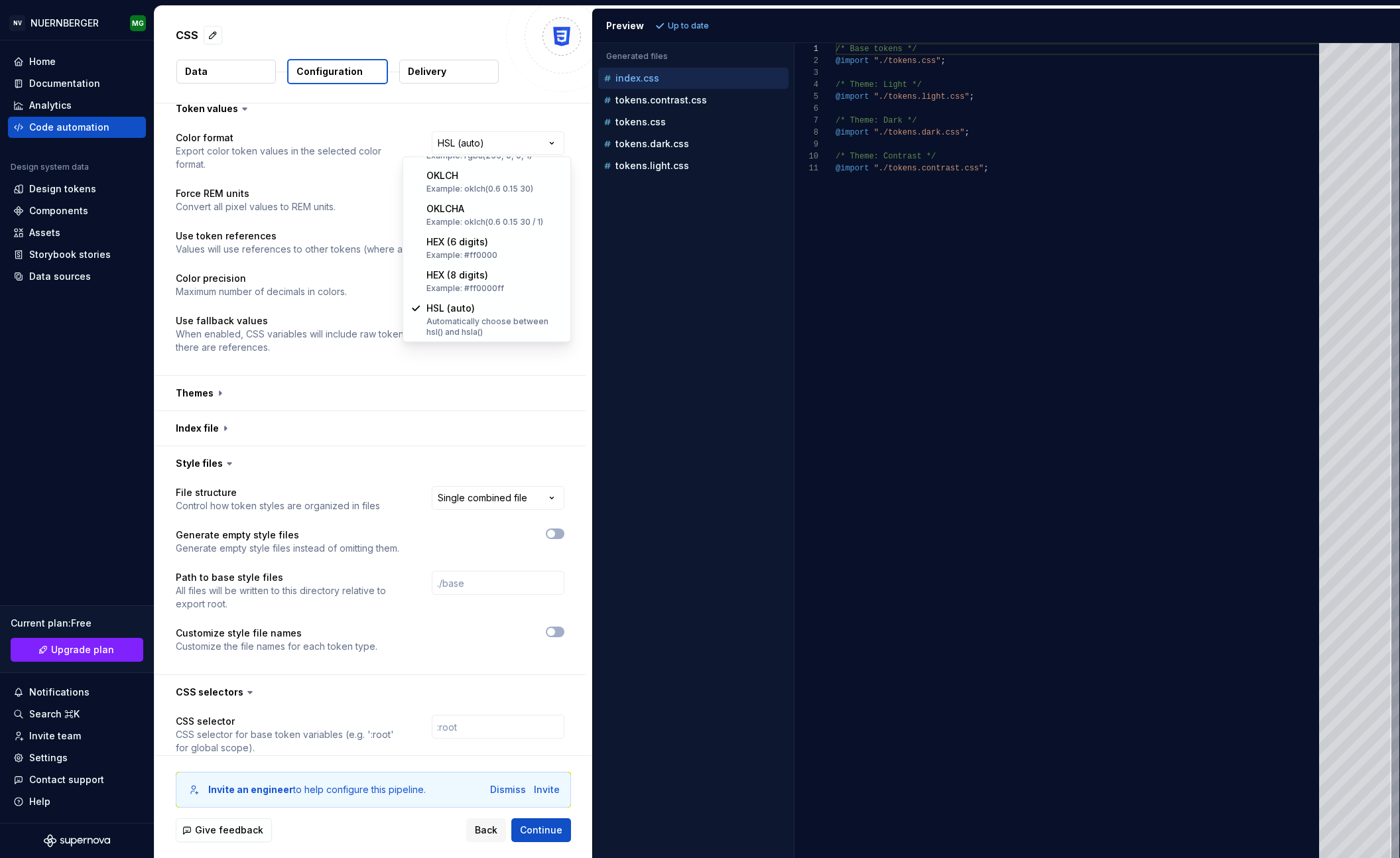select on "********" 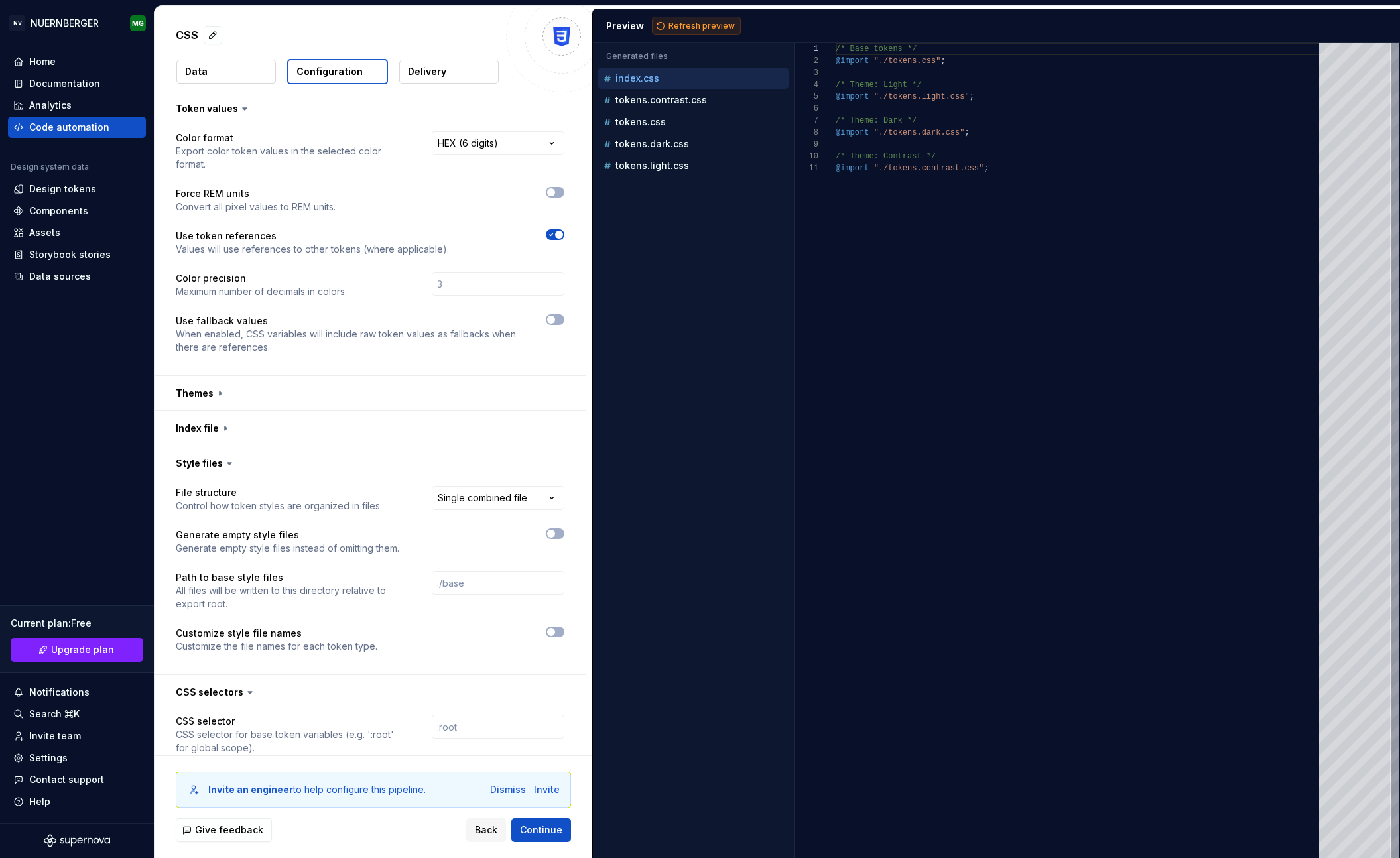 click on "Refresh preview" at bounding box center [702, 26] 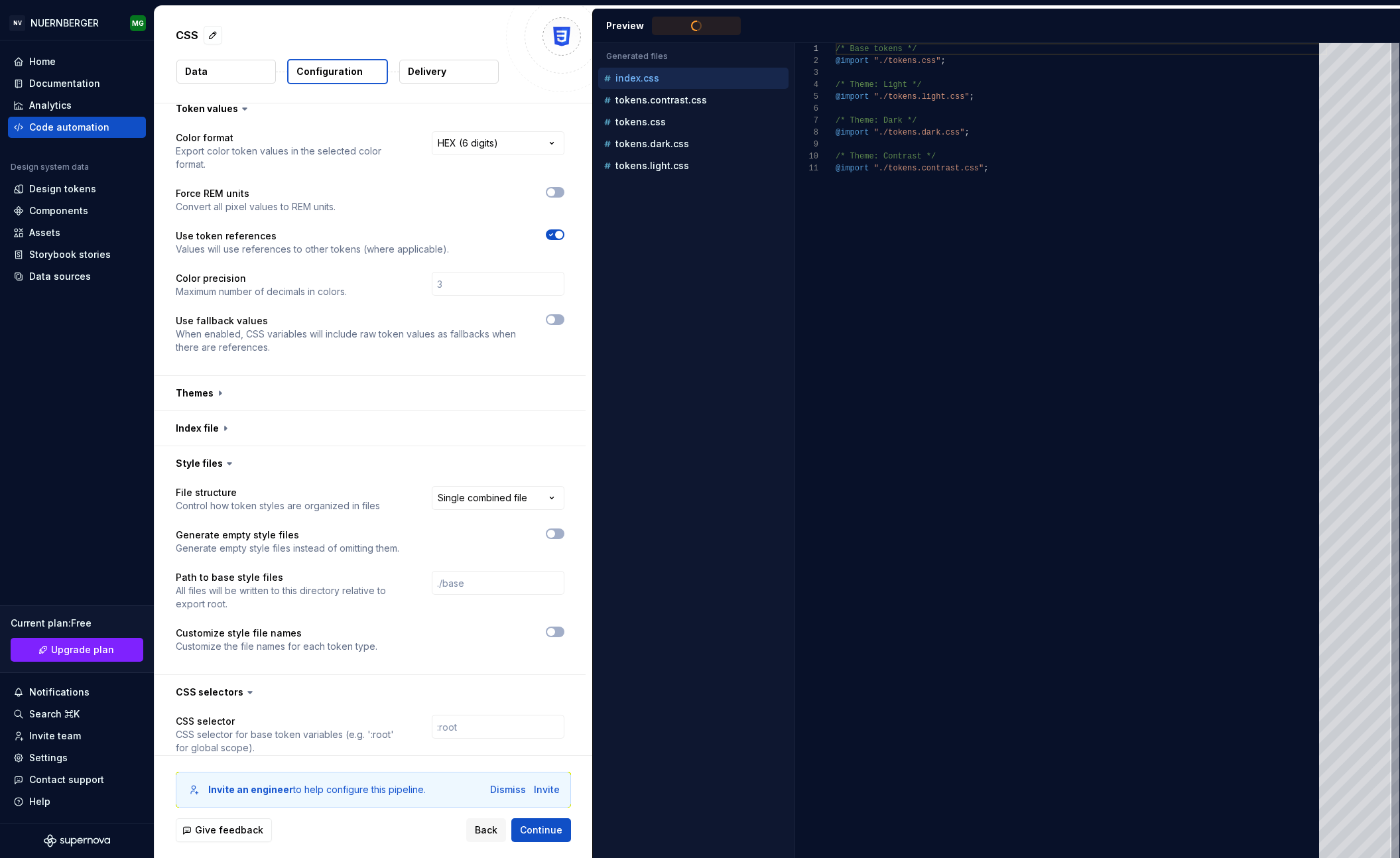 click on "Delivery" at bounding box center [427, 72] 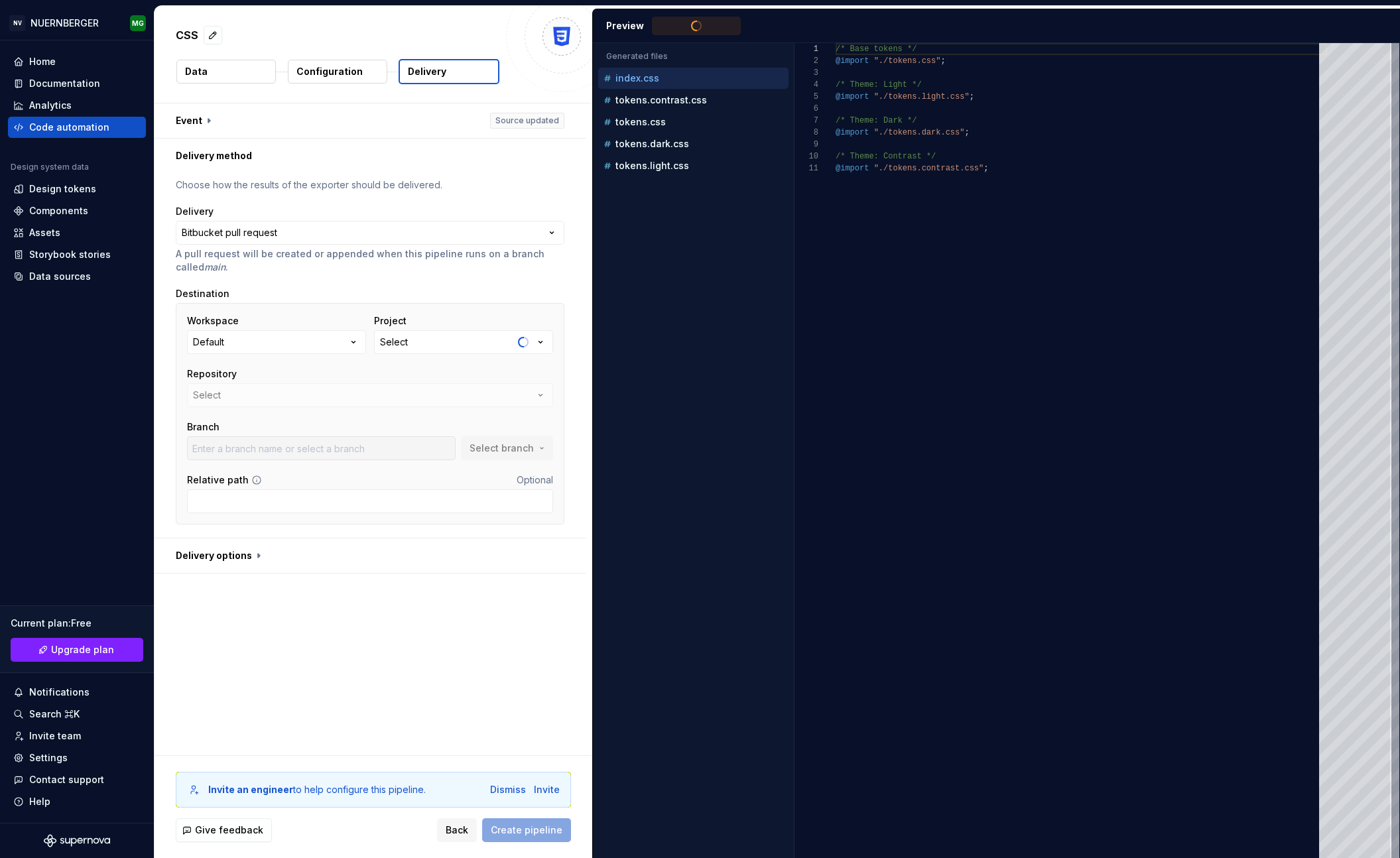 scroll, scrollTop: 0, scrollLeft: 0, axis: both 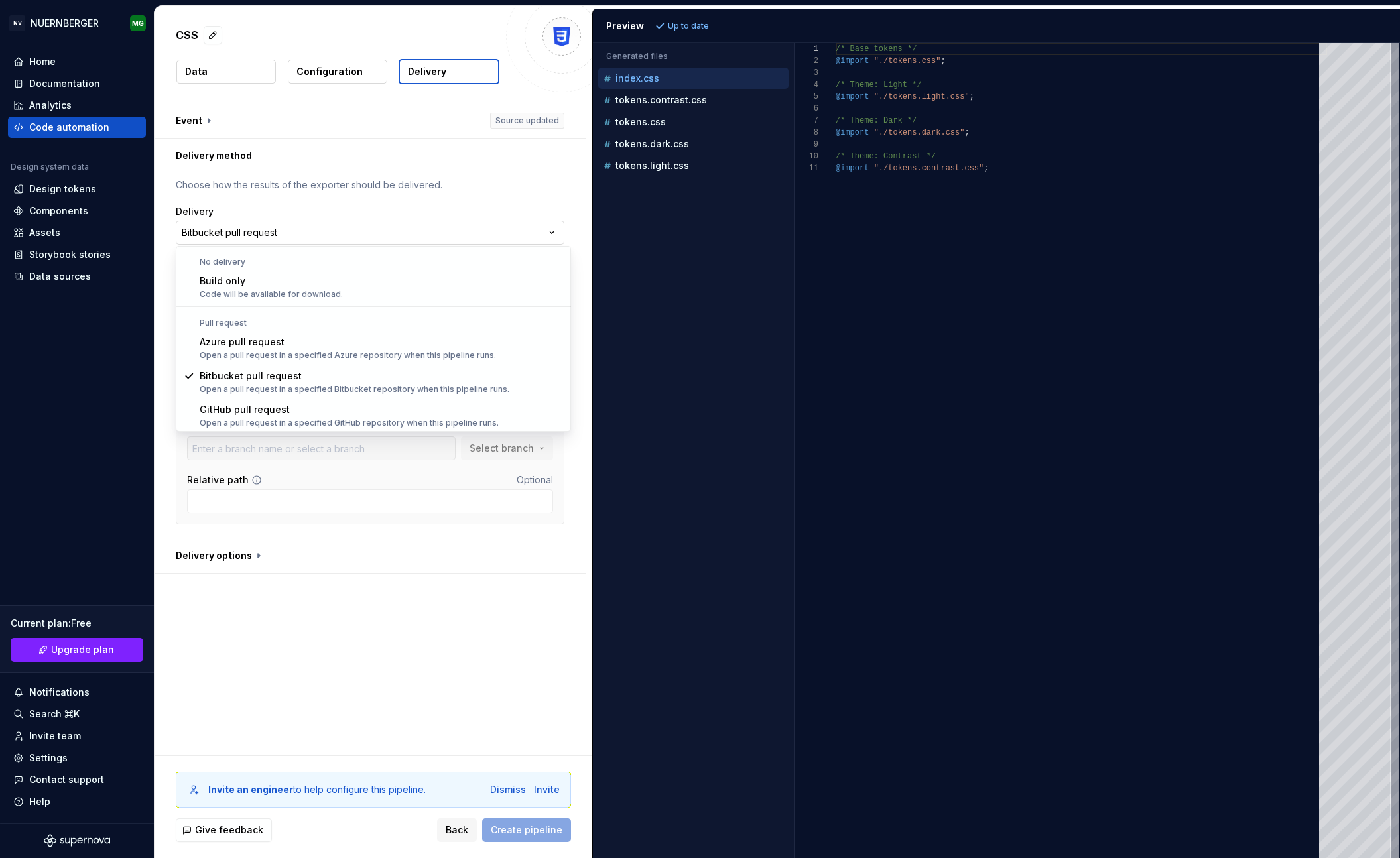 click on "**********" at bounding box center (700, 429) 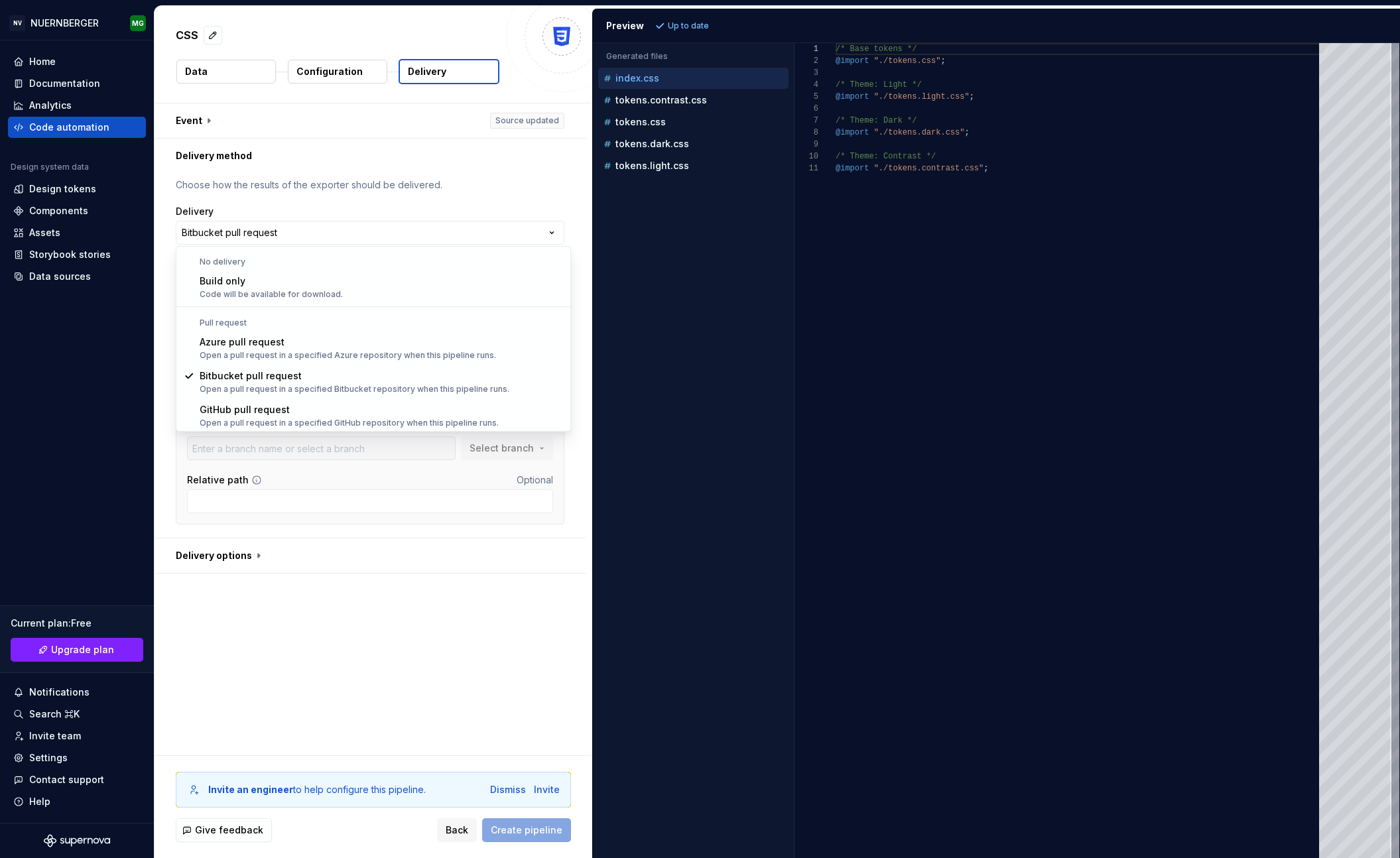 click on "**********" at bounding box center [700, 429] 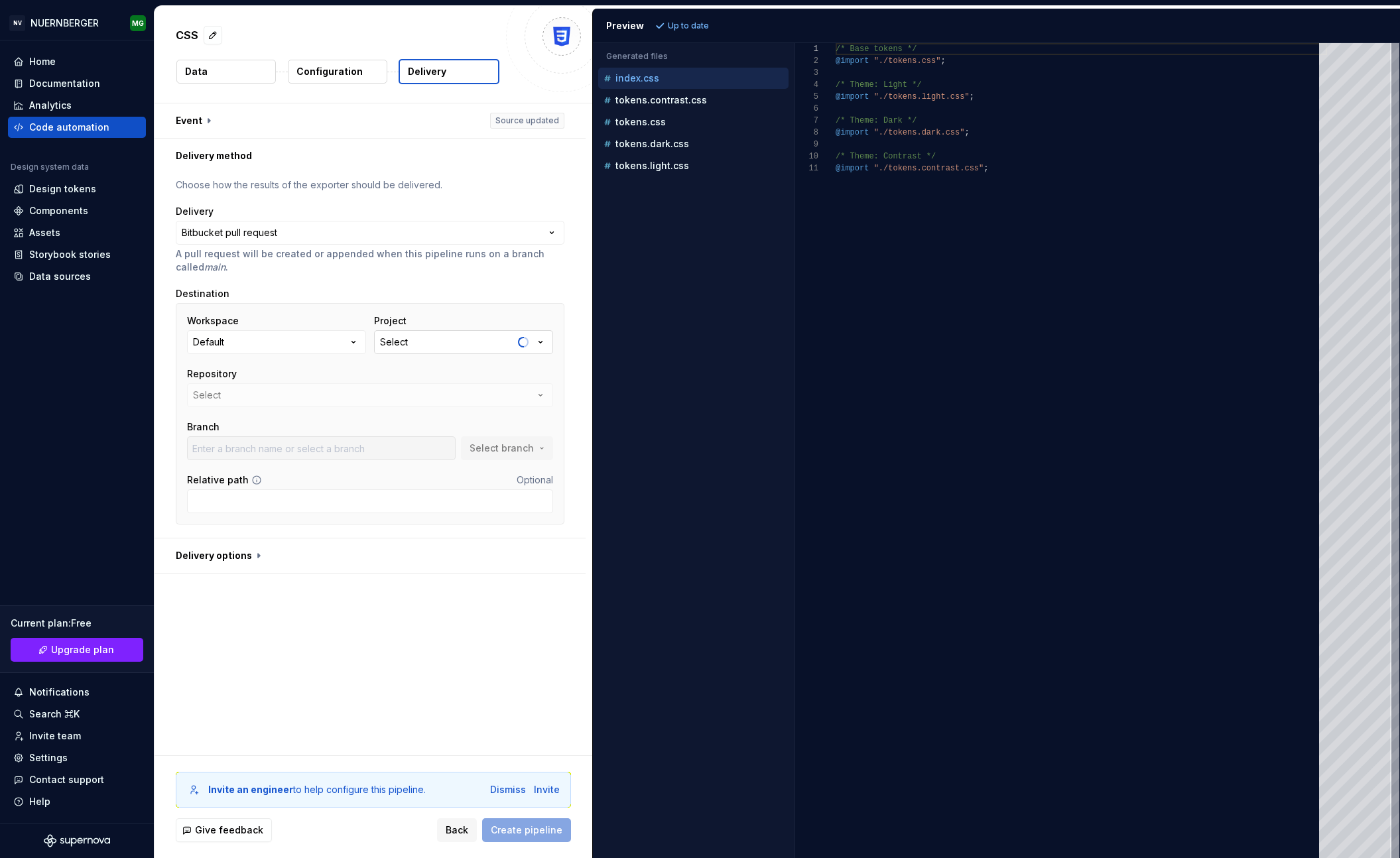 click on "Select" at bounding box center [464, 342] 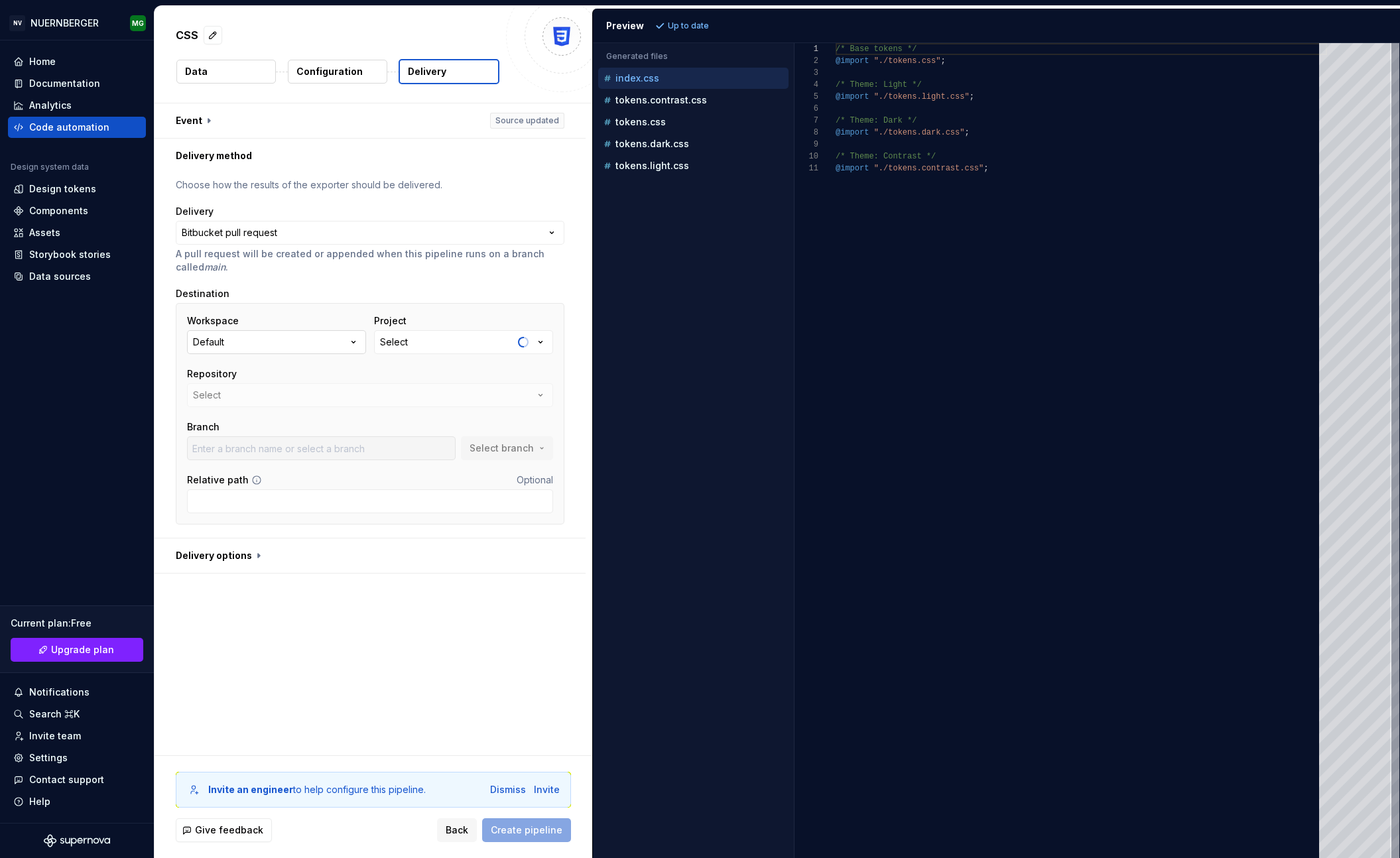click 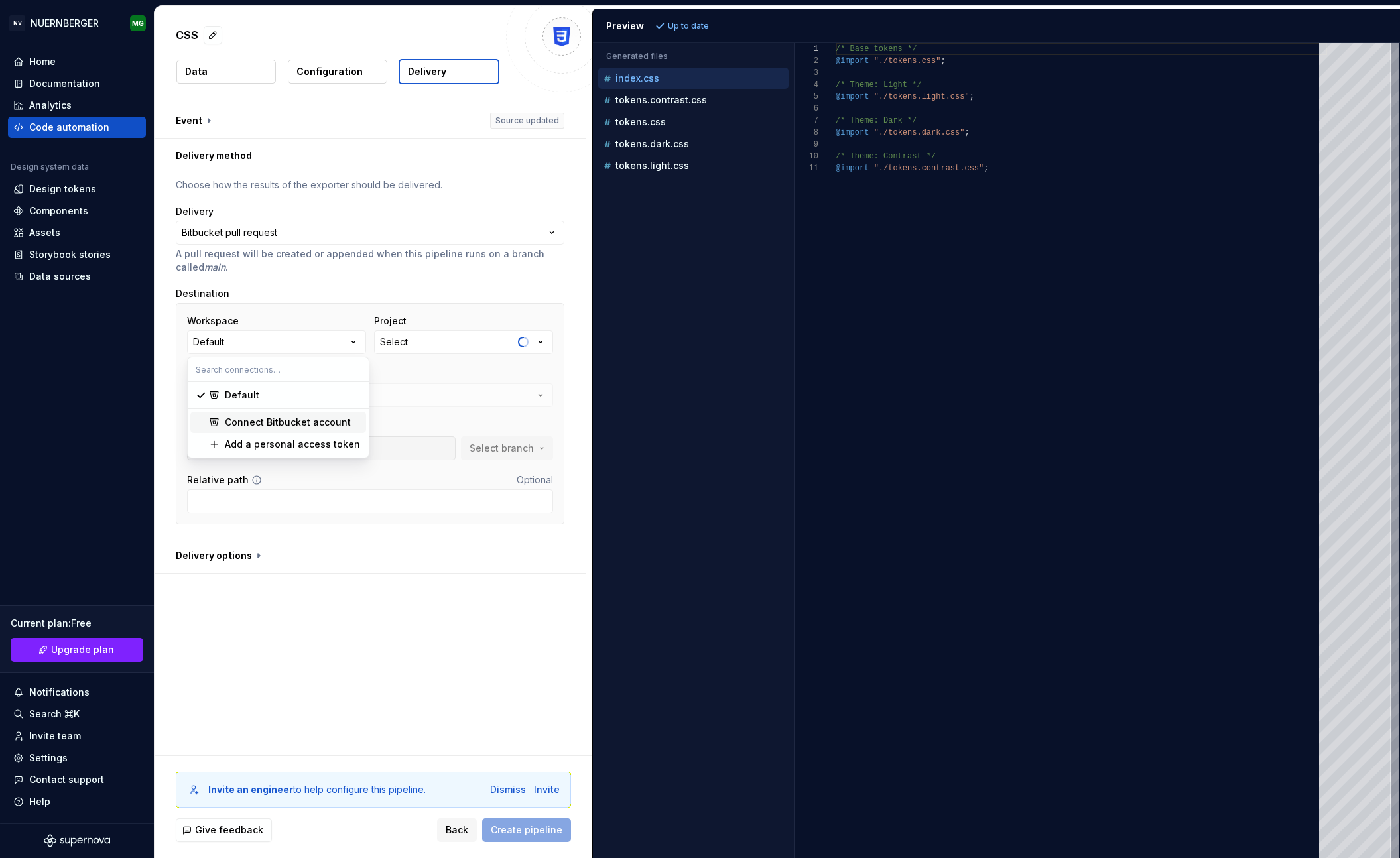 click on "Connect Bitbucket account" at bounding box center [288, 422] 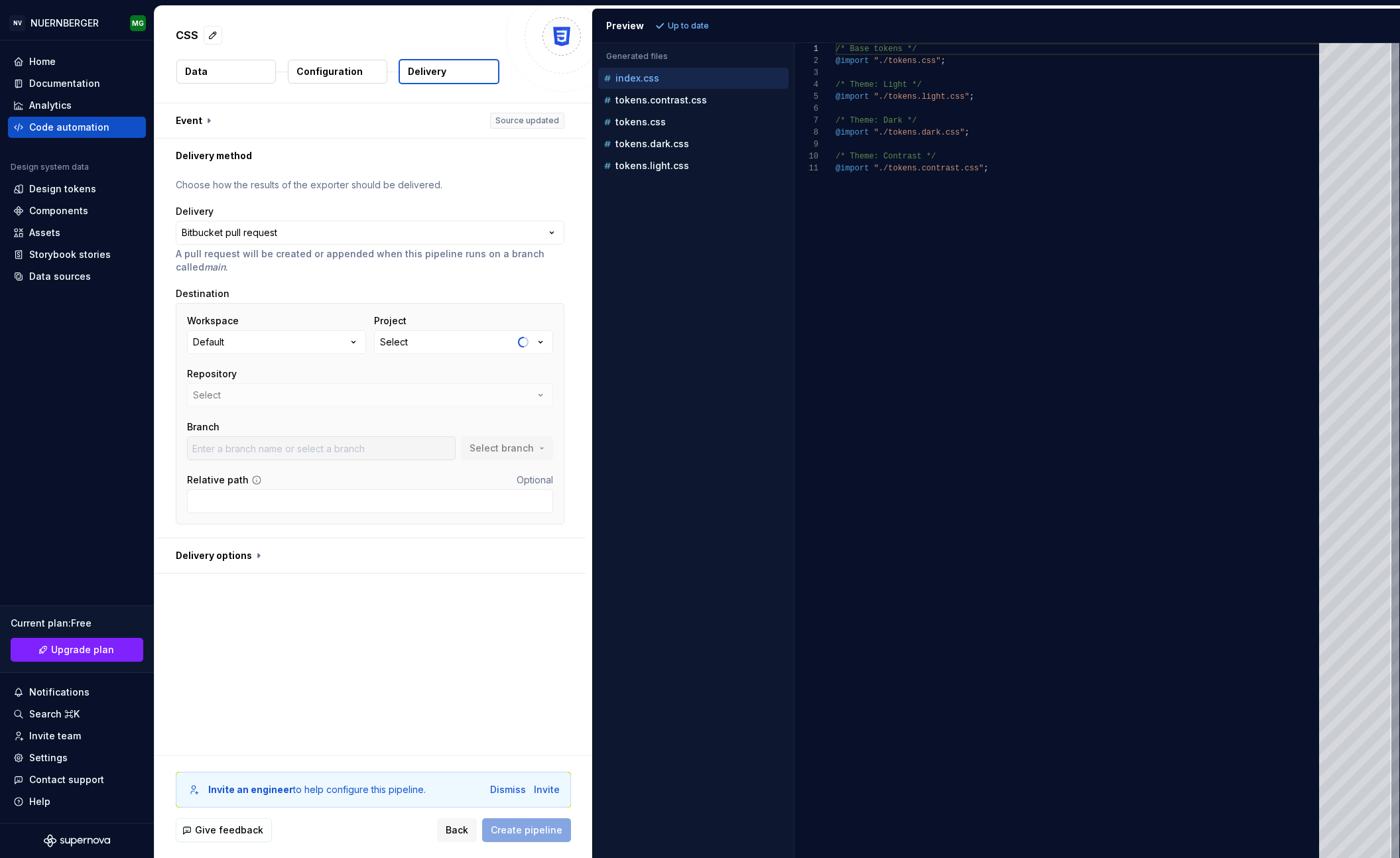 click on "**********" at bounding box center [373, 429] 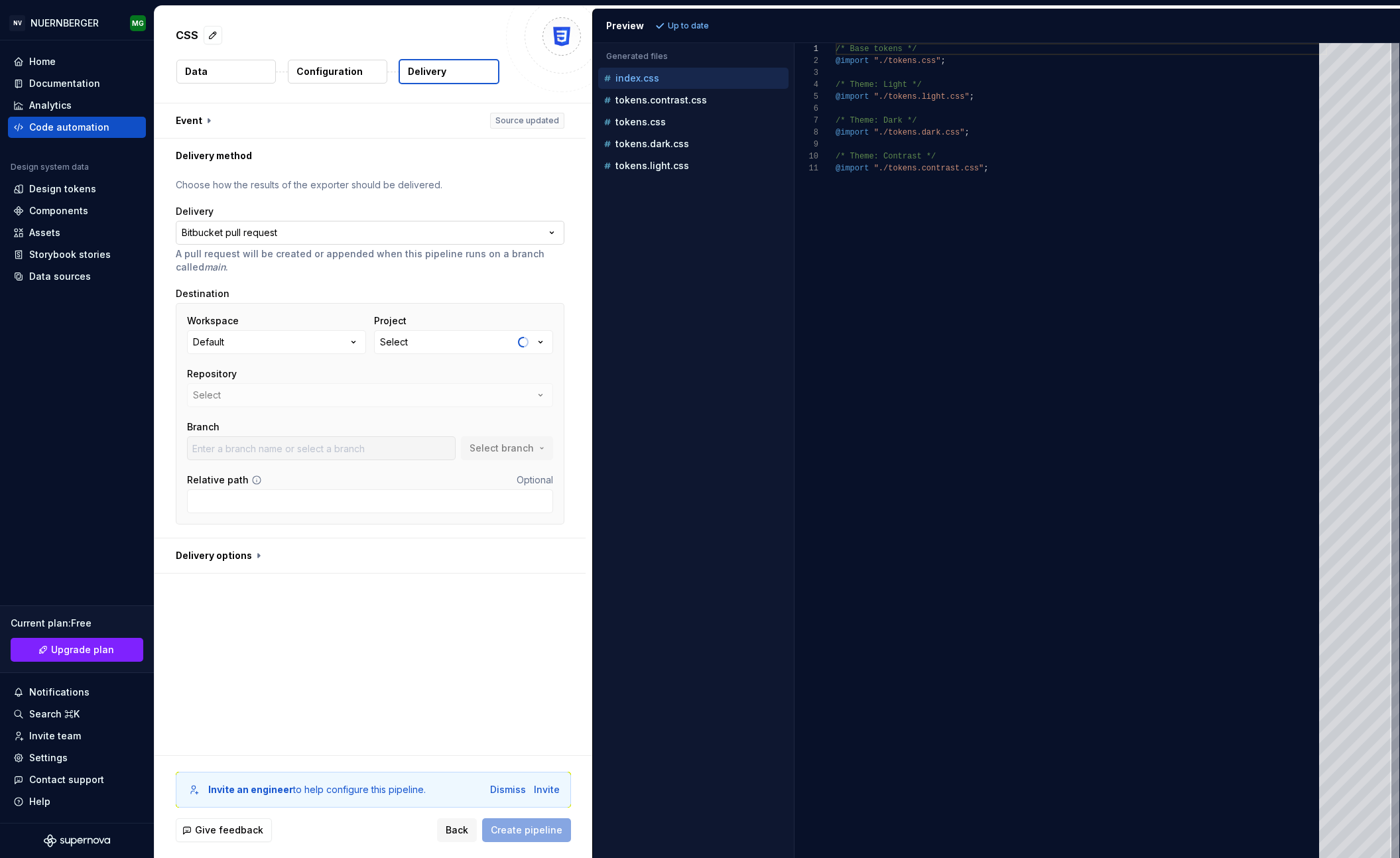 click on "**********" at bounding box center [370, 239] 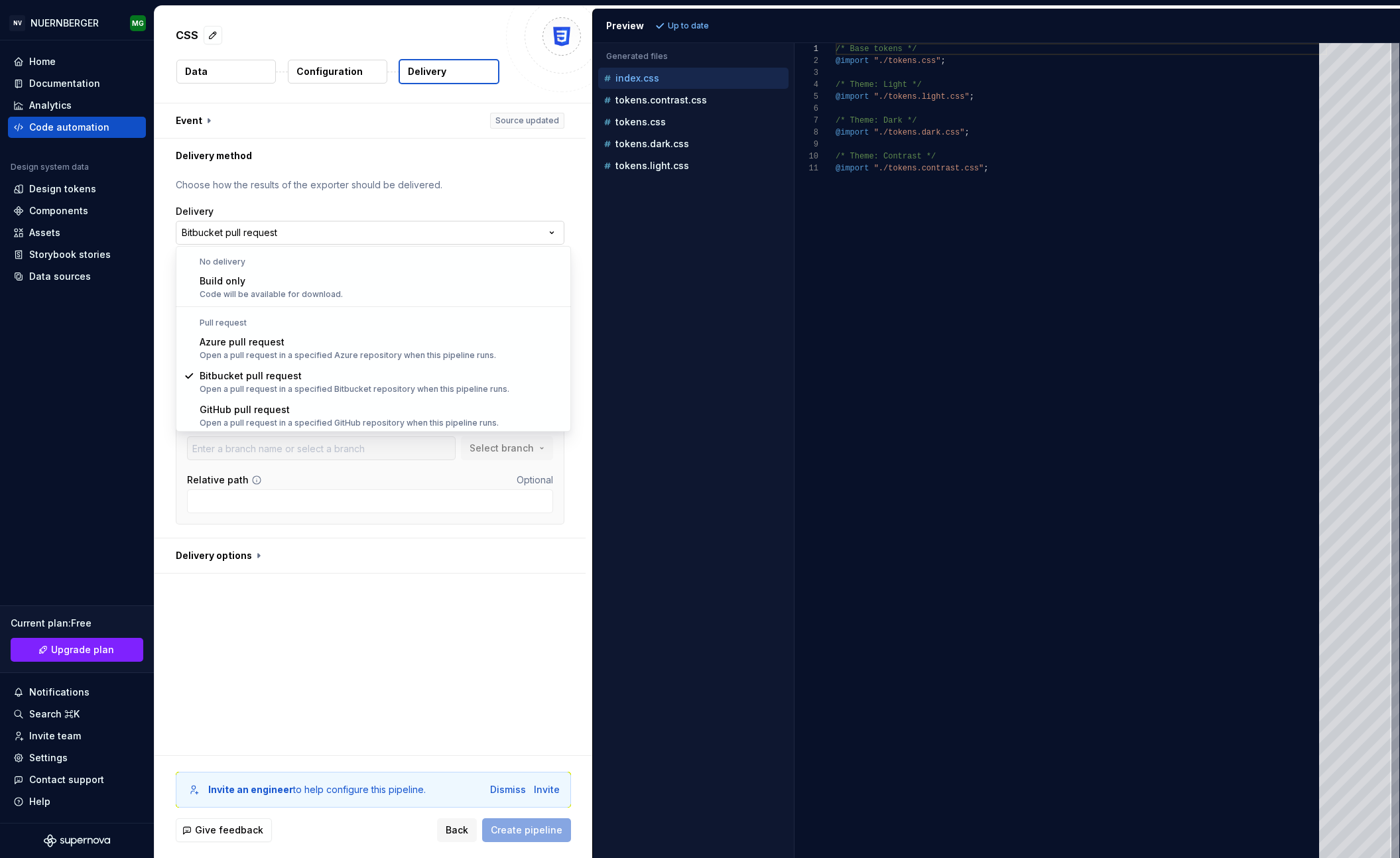 click on "**********" at bounding box center [700, 429] 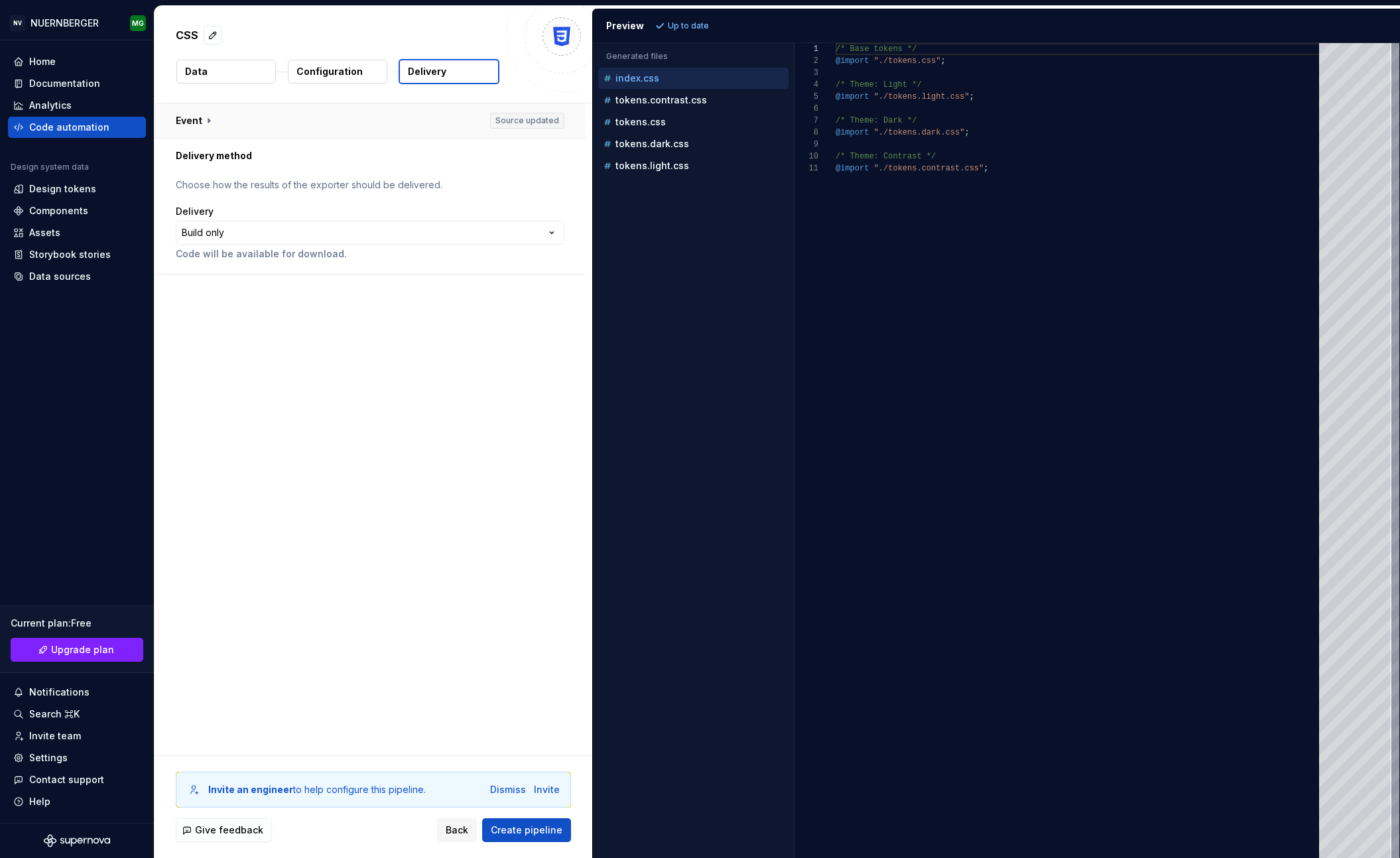click at bounding box center [370, 121] 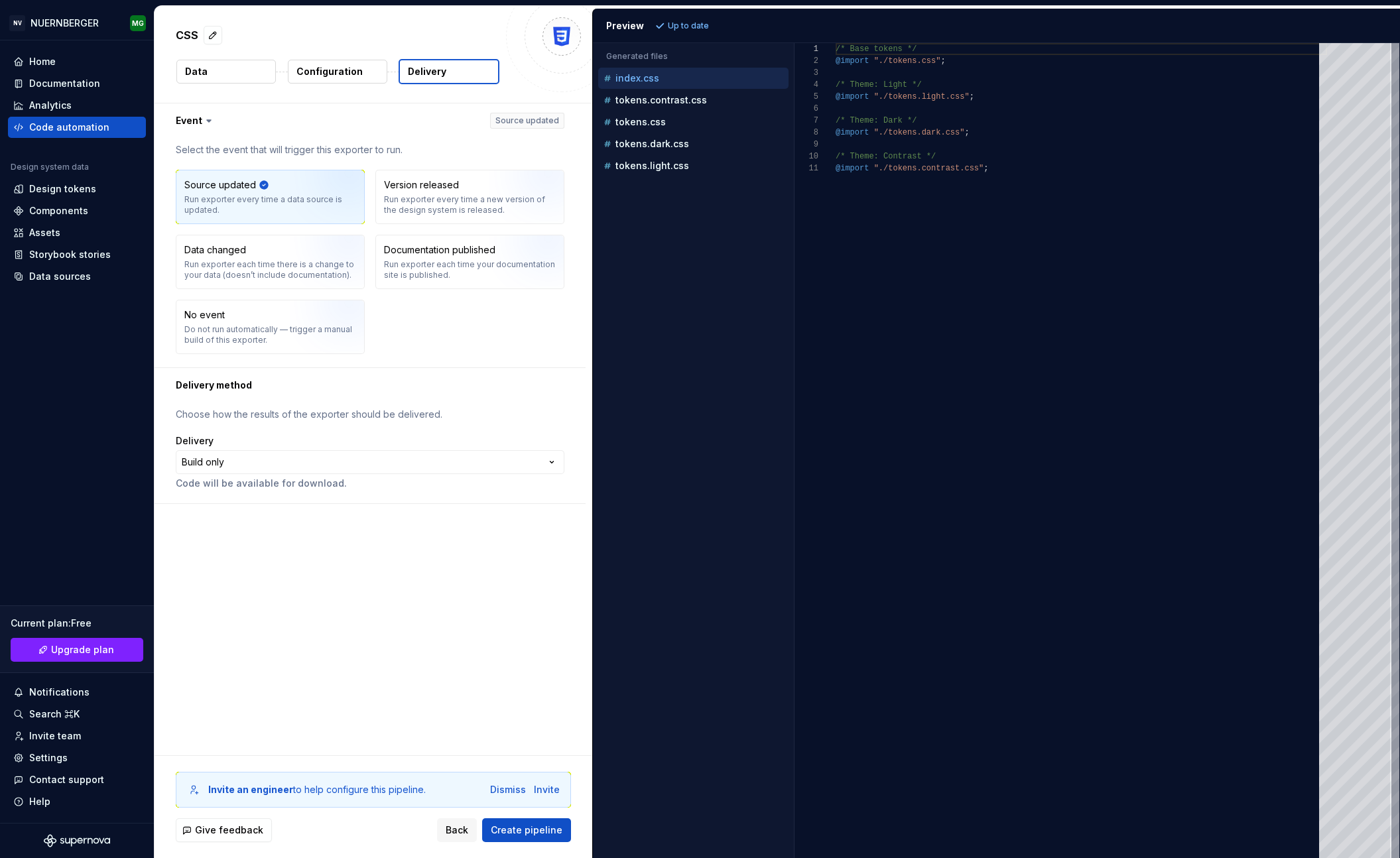 click on "Data" at bounding box center [226, 72] 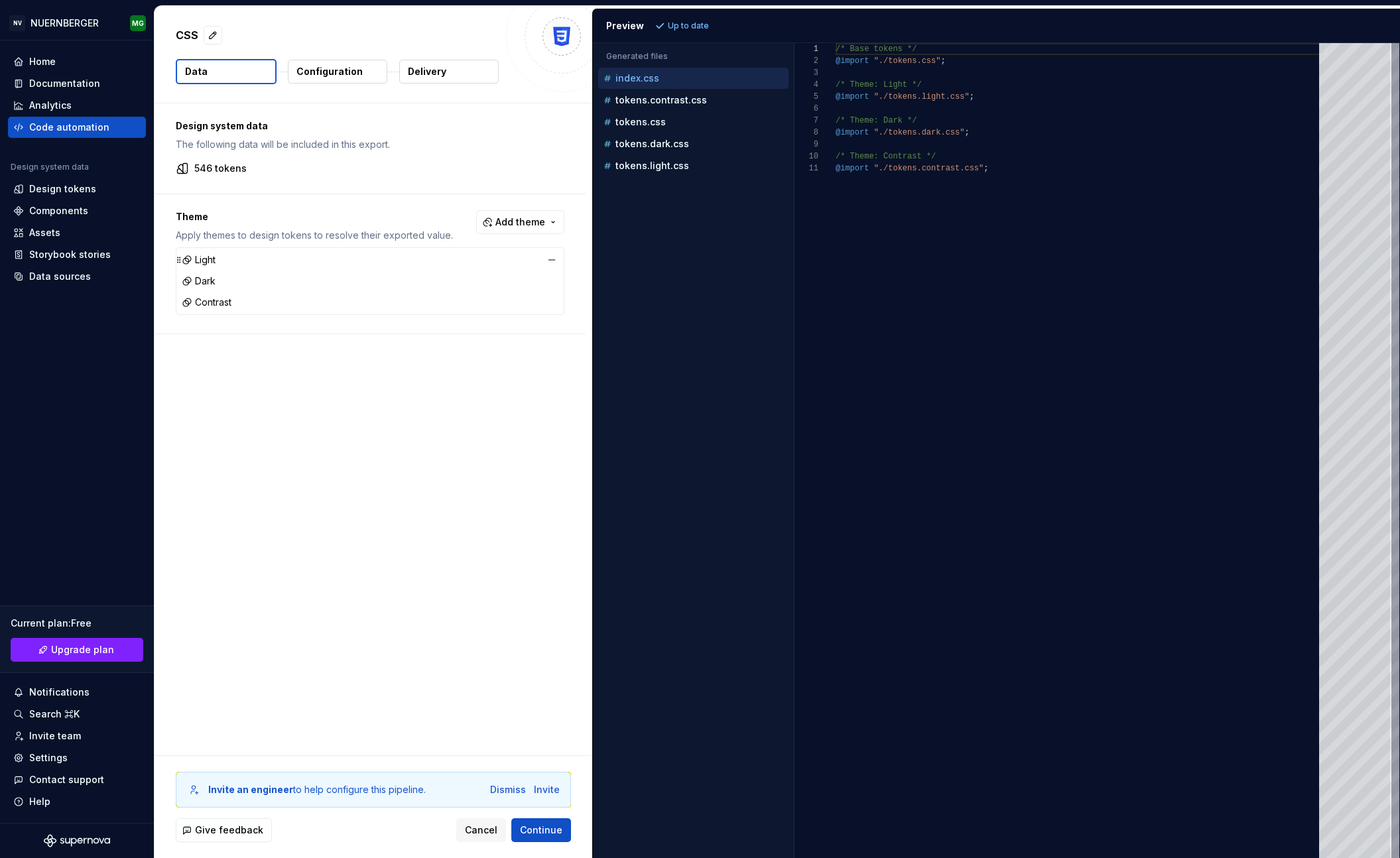 click on "Light" at bounding box center [198, 260] 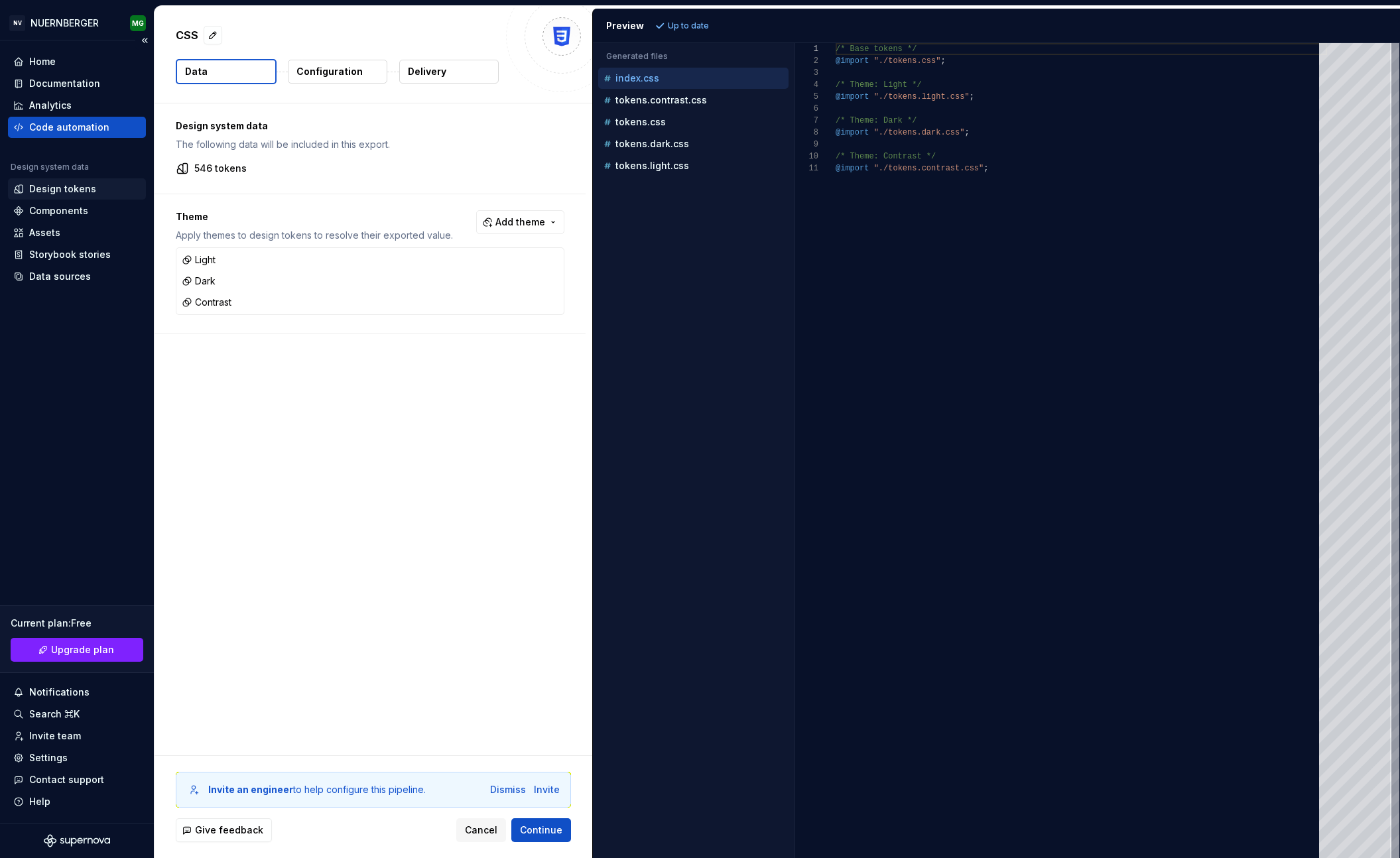 click on "Design tokens" at bounding box center (62, 189) 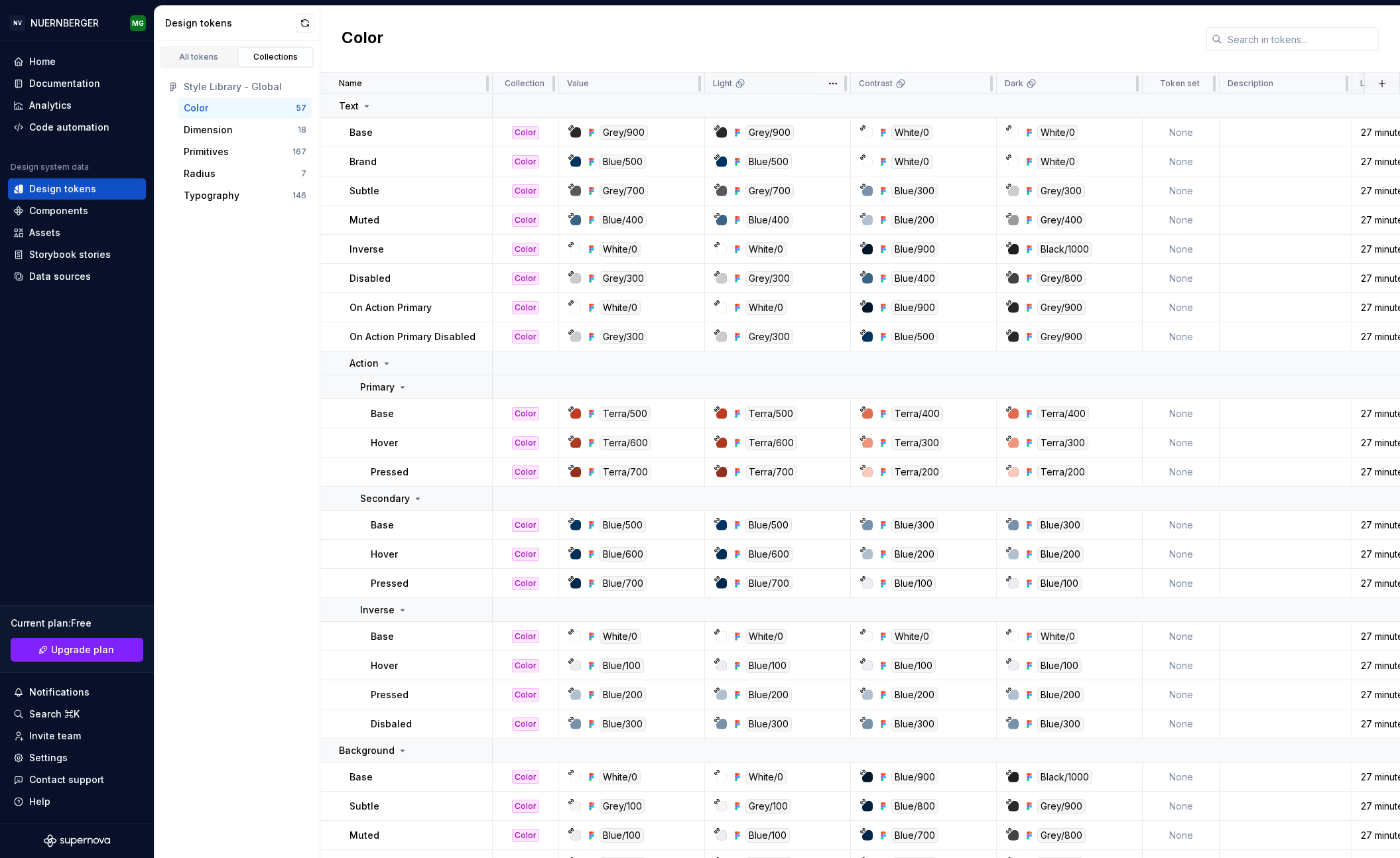click on "Light" at bounding box center (778, 84) 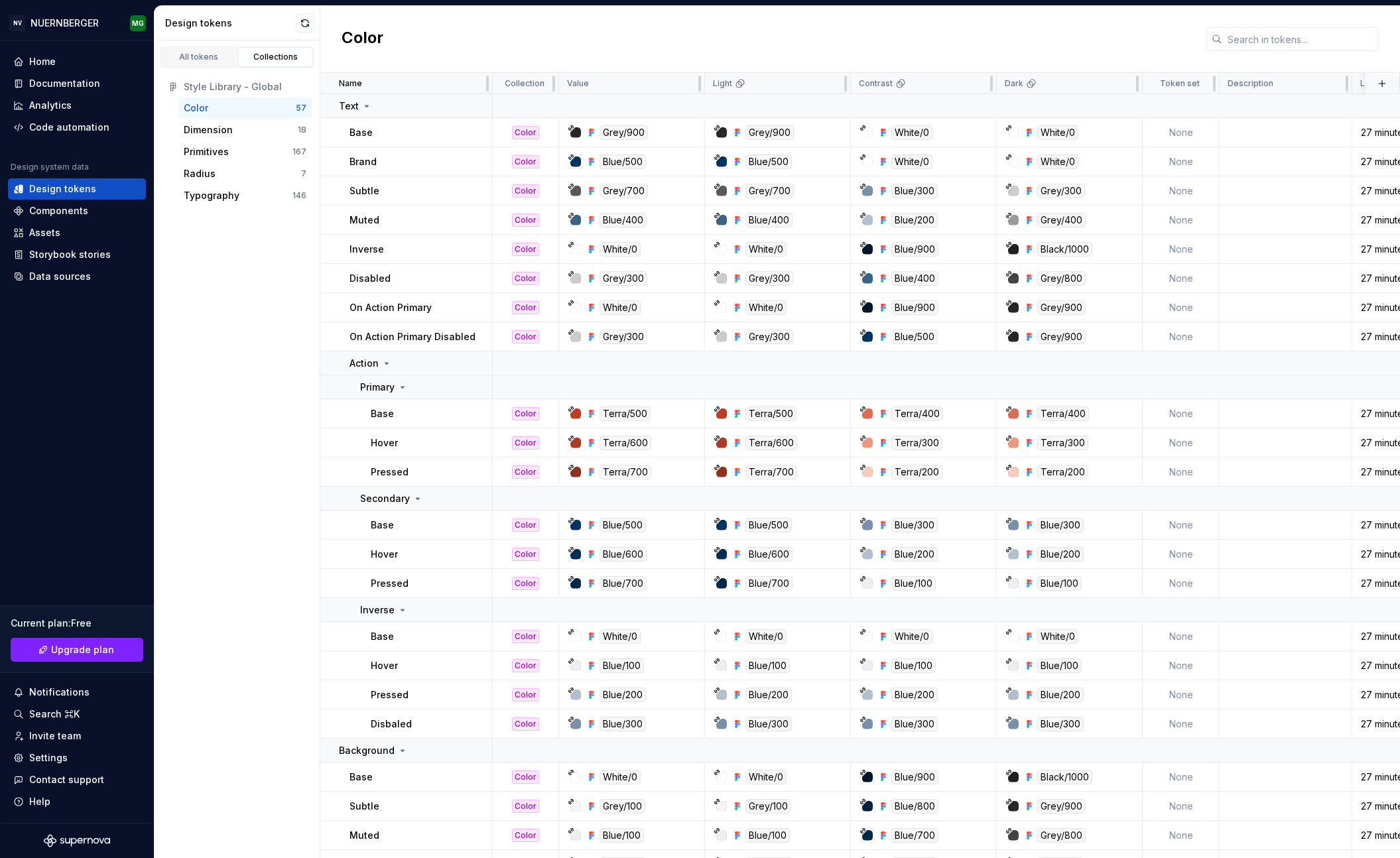 click on "Value" at bounding box center [631, 84] 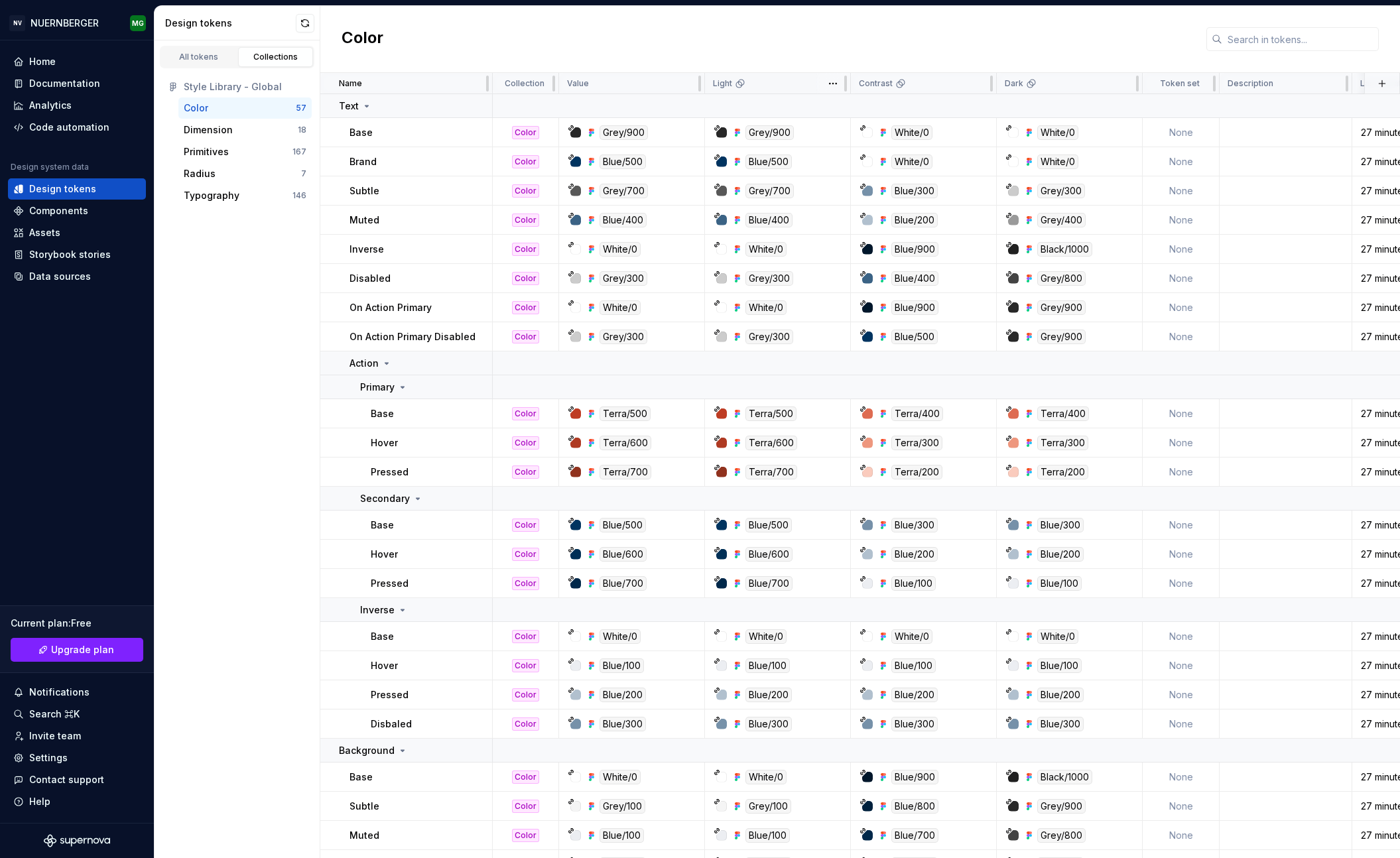 drag, startPoint x: 688, startPoint y: 82, endPoint x: 787, endPoint y: 82, distance: 99 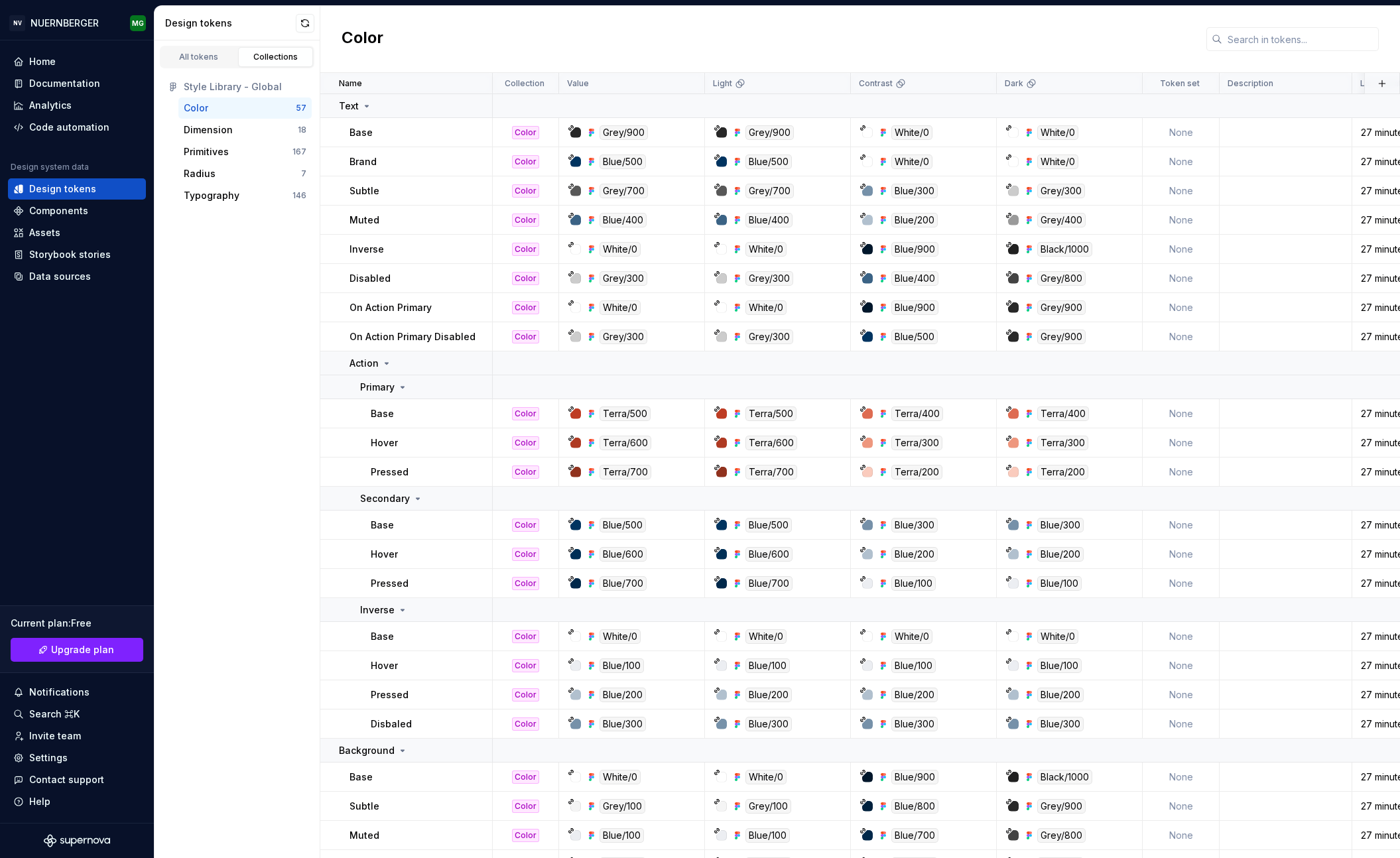 click on "NV NUERNBERGER MG Home Documentation Analytics Code automation Design system data Design tokens Components Assets Storybook stories Data sources Current plan :  Free Upgrade plan Notifications Search ⌘K Invite team Settings Contact support Help Design tokens All tokens Collections Style Library - Global Color 57 Dimension 18 Primitives 167 Radius 7 Typography 146 Color Name Collection Value Light Contrast Dark Token set Description Last updated Text Base Color Grey/900 Grey/900 White/0 White/0 None 27 minutes ago Brand Color Blue/500 Blue/500 White/0 White/0 None 27 minutes ago Subtle Color Grey/700 Grey/700 Blue/300 Grey/300 None 27 minutes ago Muted Color Blue/400 Blue/400 Blue/200 Grey/400 None 27 minutes ago Inverse Color White/0 White/0 Blue/900 Black/1000 None 27 minutes ago Disabled Color Grey/300 Grey/300 Blue/400 Grey/800 None 27 minutes ago On Action Primary Color White/0 White/0 Blue/900 Grey/900 None 27 minutes ago On Action Primary Disabled Color Grey/300 Grey/300 Blue/500 Grey/900 None Action" at bounding box center [700, 429] 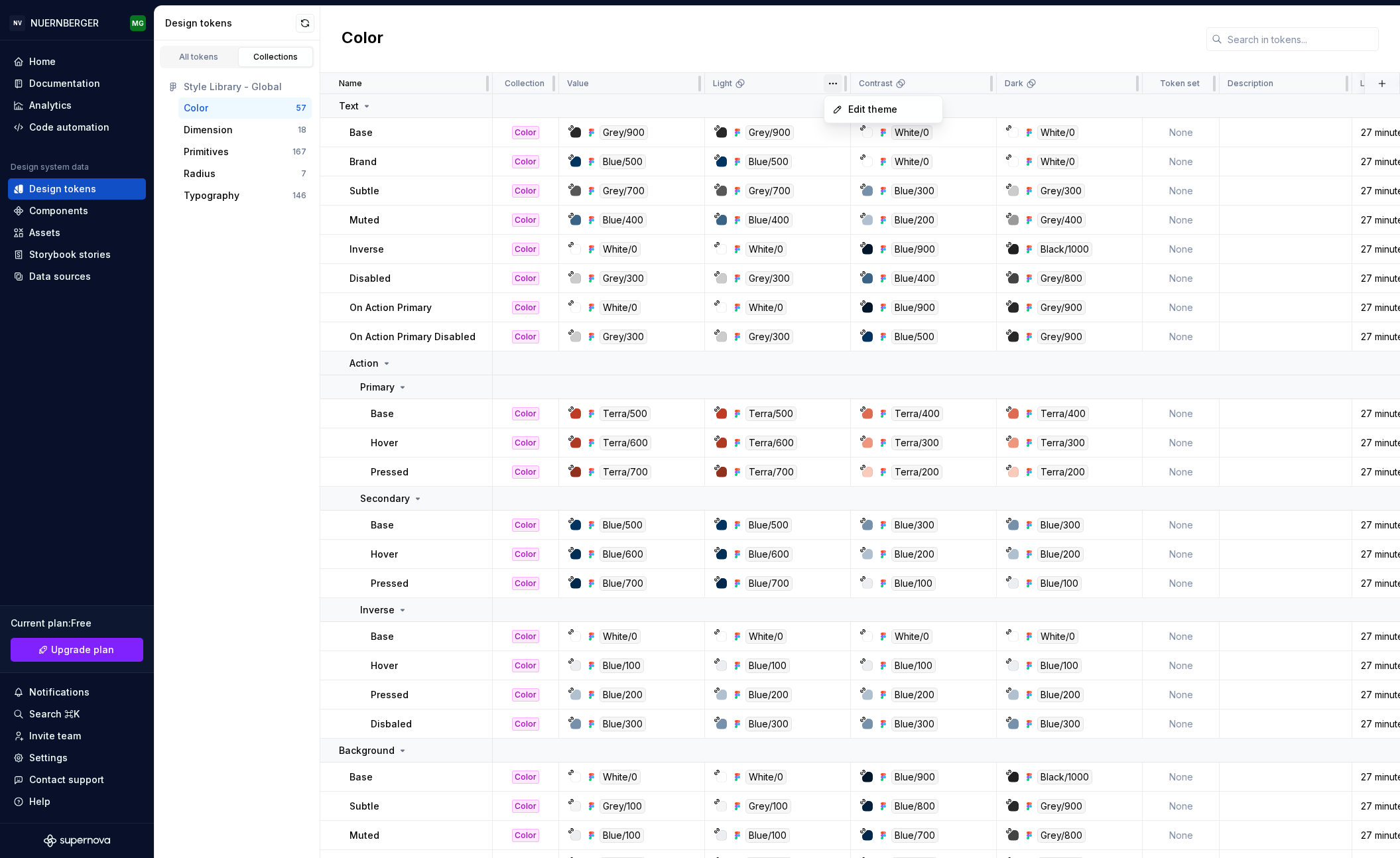 click on "NV NUERNBERGER MG Home Documentation Analytics Code automation Design system data Design tokens Components Assets Storybook stories Data sources Current plan :  Free Upgrade plan Notifications Search ⌘K Invite team Settings Contact support Help Design tokens All tokens Collections Style Library - Global Color 57 Dimension 18 Primitives 167 Radius 7 Typography 146 Color Name Collection Value Light Contrast Dark Token set Description Last updated Text Base Color Grey/900 Grey/900 White/0 White/0 None 27 minutes ago Brand Color Blue/500 Blue/500 White/0 White/0 None 27 minutes ago Subtle Color Grey/700 Grey/700 Blue/300 Grey/300 None 27 minutes ago Muted Color Blue/400 Blue/400 Blue/200 Grey/400 None 27 minutes ago Inverse Color White/0 White/0 Blue/900 Black/1000 None 27 minutes ago Disabled Color Grey/300 Grey/300 Blue/400 Grey/800 None 27 minutes ago On Action Primary Color White/0 White/0 Blue/900 Grey/900 None 27 minutes ago On Action Primary Disabled Color Grey/300 Grey/300 Blue/500 Grey/900 None Action" at bounding box center (700, 429) 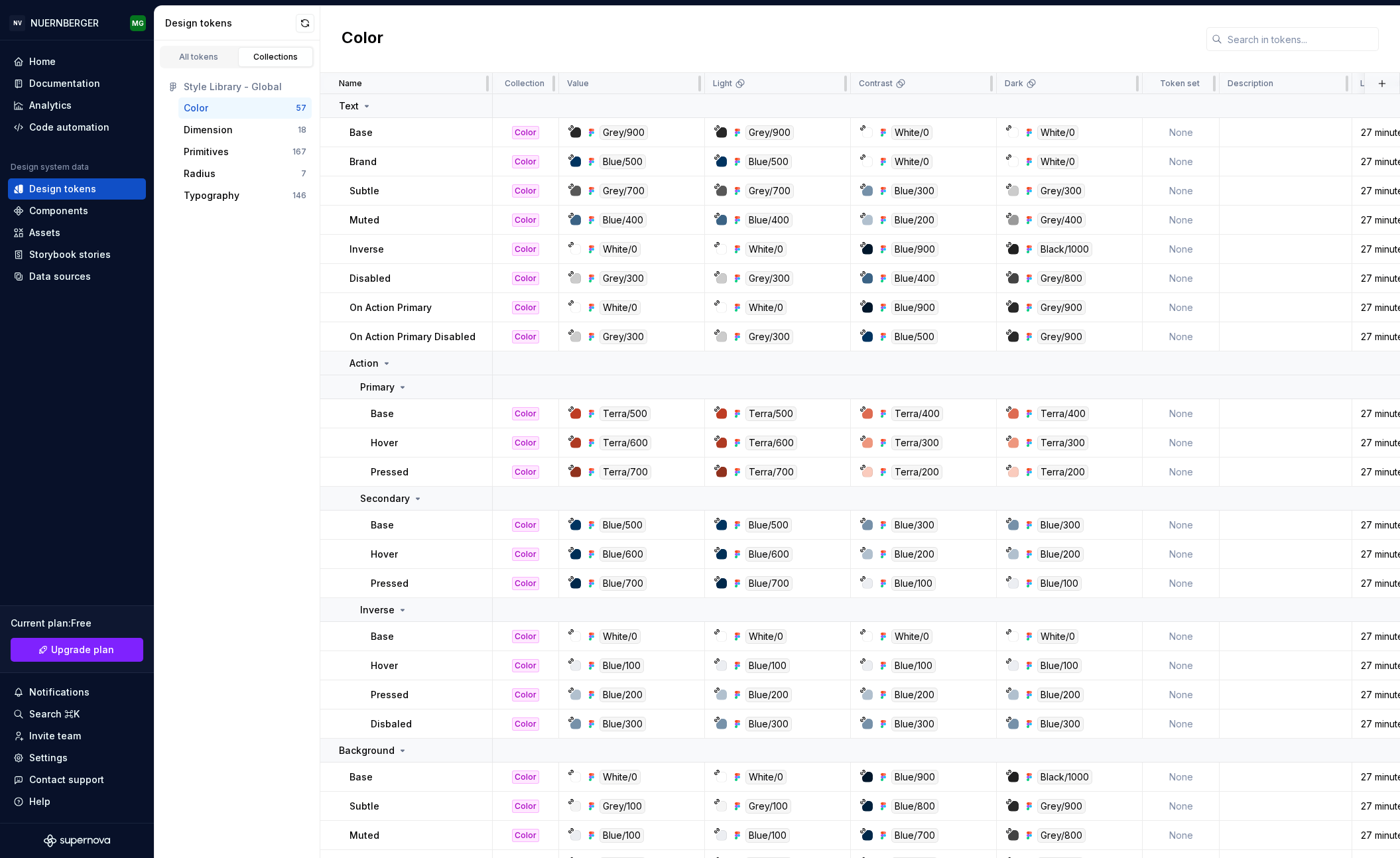 click on "Value" at bounding box center [631, 84] 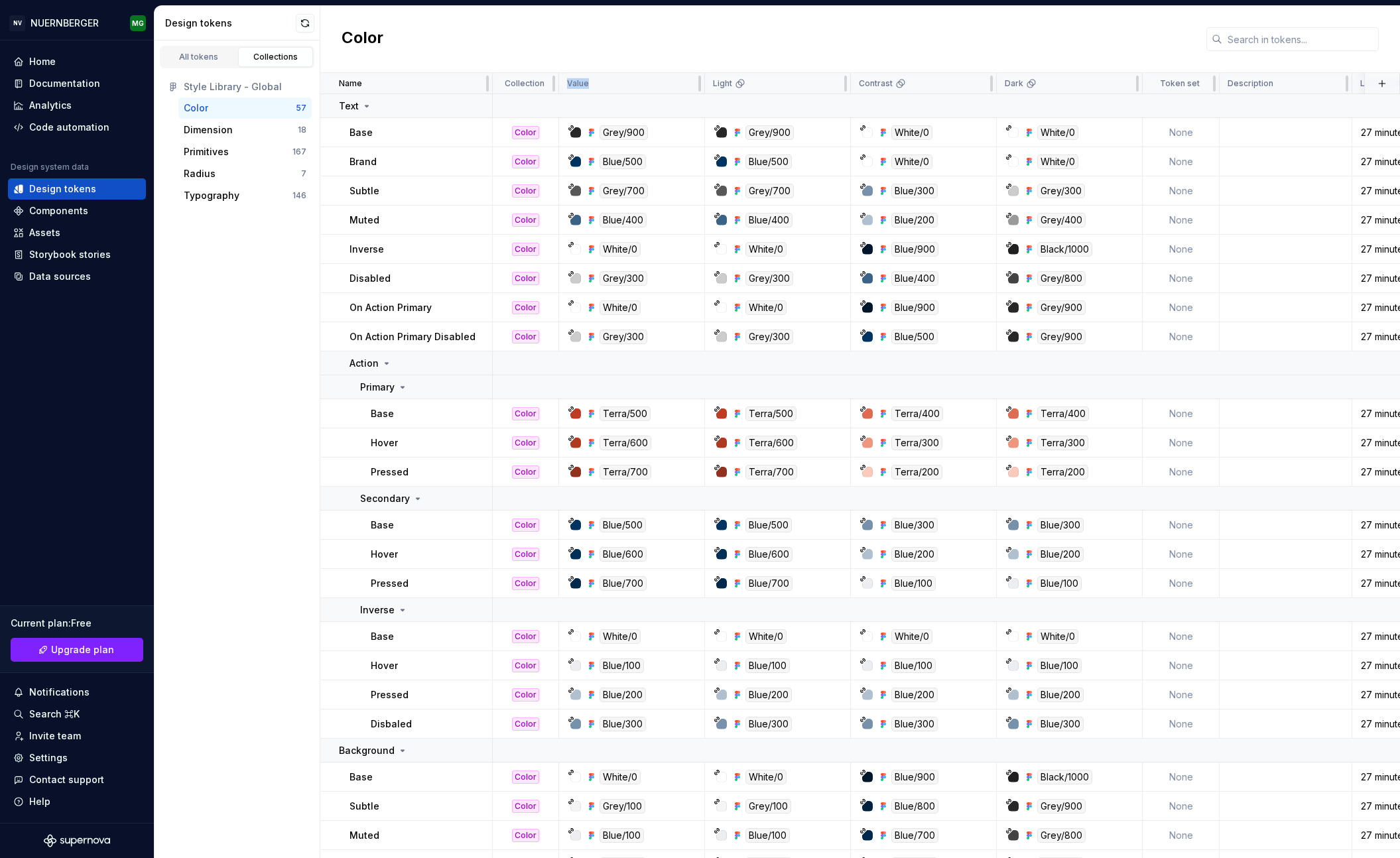 click on "Value" at bounding box center (631, 84) 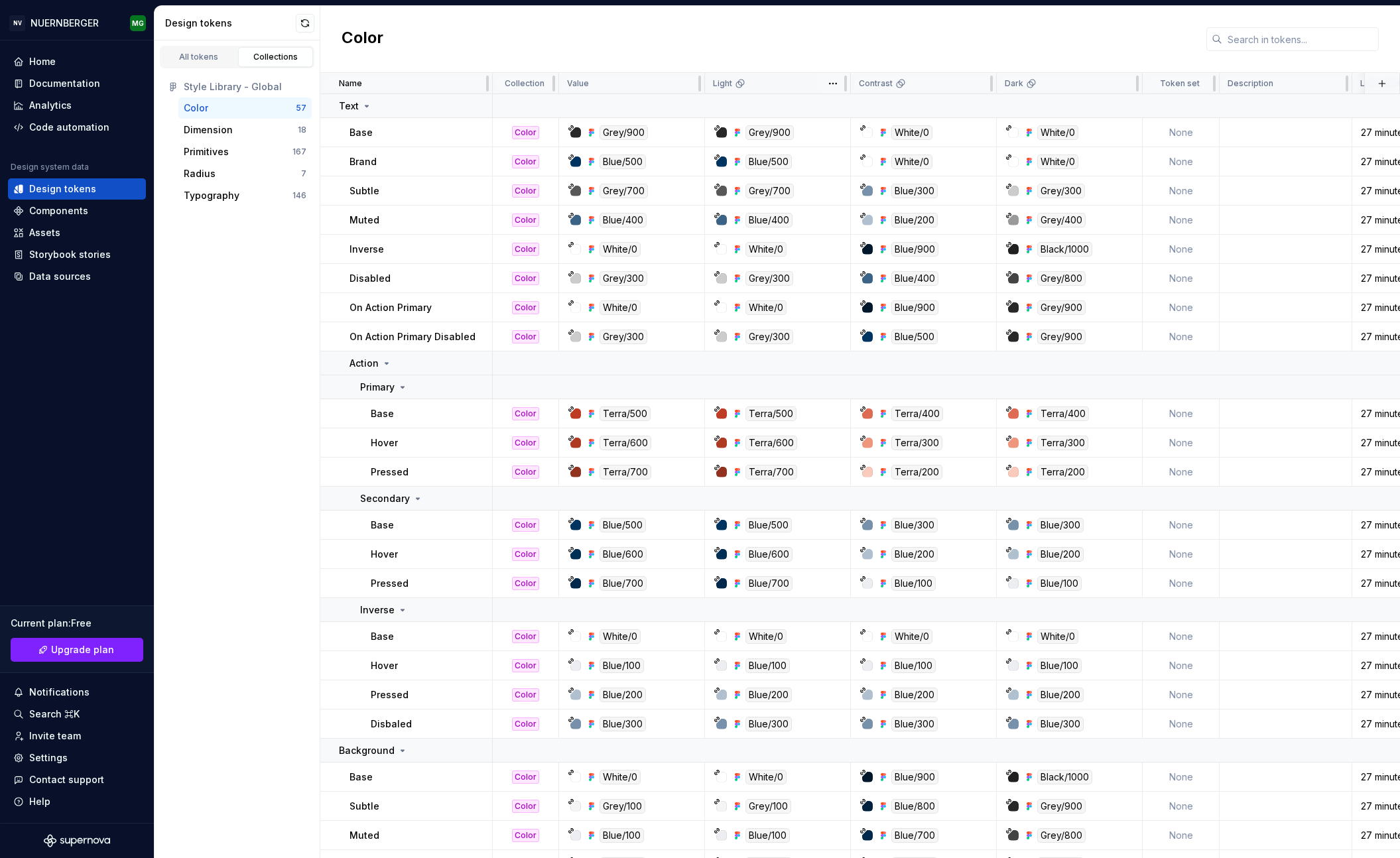 click on "Light" at bounding box center [778, 84] 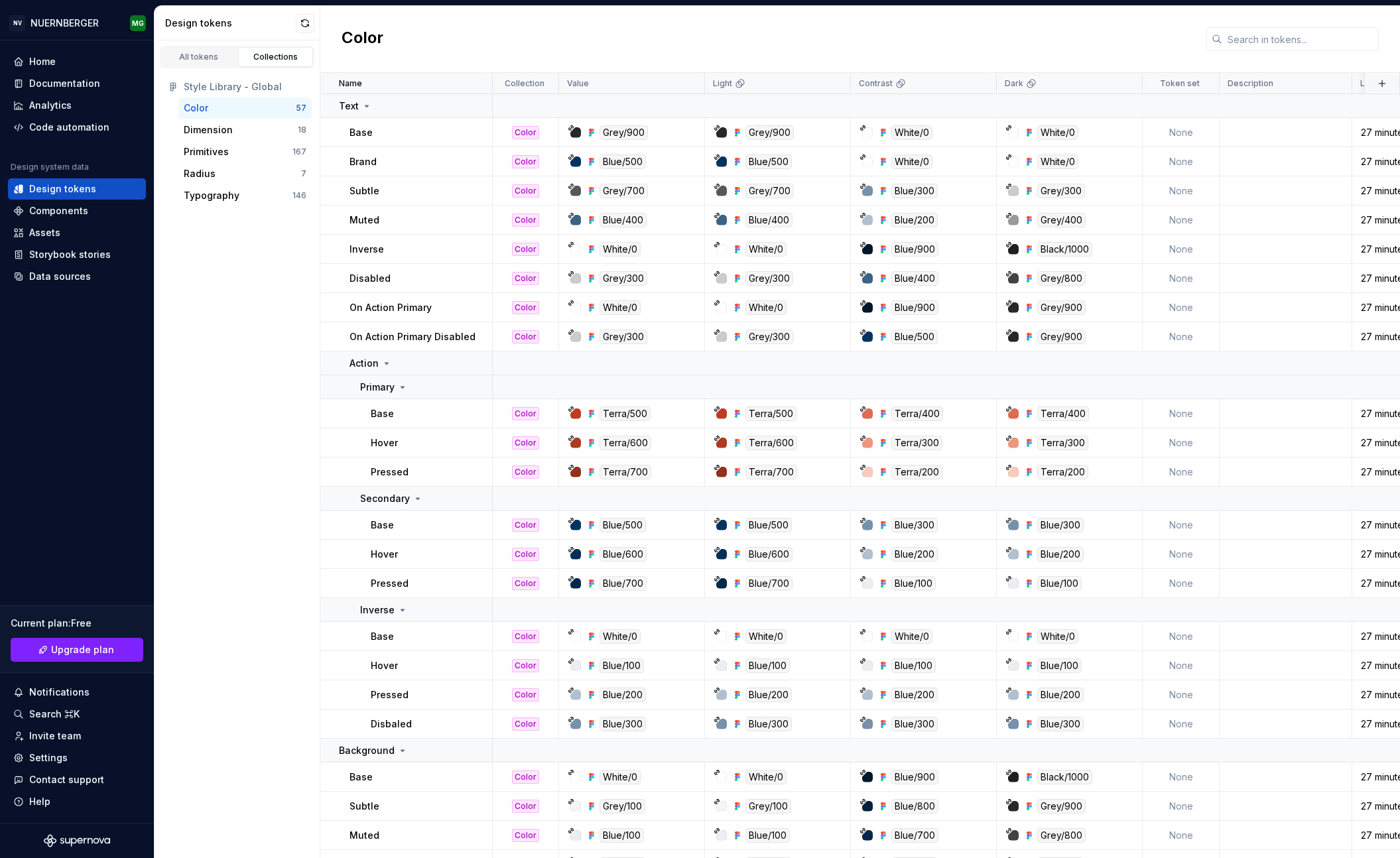 click on "NV NUERNBERGER MG Home Documentation Analytics Code automation Design system data Design tokens Components Assets Storybook stories Data sources Current plan :  Free Upgrade plan Notifications Search ⌘K Invite team Settings Contact support Help Design tokens All tokens Collections Style Library - Global Color 57 Dimension 18 Primitives 167 Radius 7 Typography 146 Color Name Collection Value Light Contrast Dark Token set Description Last updated Text Base Color Grey/900 Grey/900 White/0 White/0 None 27 minutes ago Brand Color Blue/500 Blue/500 White/0 White/0 None 27 minutes ago Subtle Color Grey/700 Grey/700 Blue/300 Grey/300 None 27 minutes ago Muted Color Blue/400 Blue/400 Blue/200 Grey/400 None 27 minutes ago Inverse Color White/0 White/0 Blue/900 Black/1000 None 27 minutes ago Disabled Color Grey/300 Grey/300 Blue/400 Grey/800 None 27 minutes ago On Action Primary Color White/0 White/0 Blue/900 Grey/900 None 27 minutes ago On Action Primary Disabled Color Grey/300 Grey/300 Blue/500 Grey/900 None Action" at bounding box center (700, 429) 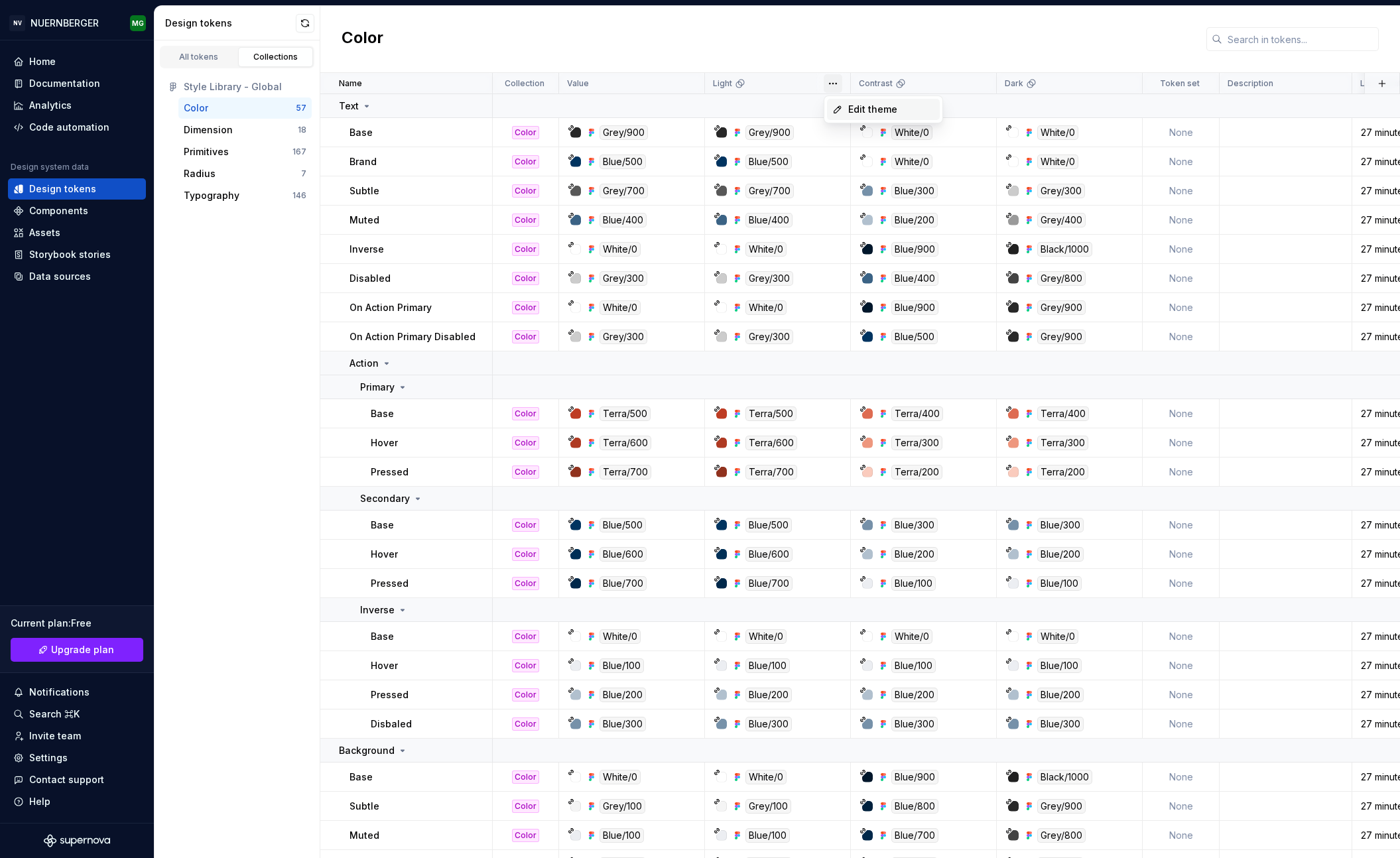 click on "Edit theme" at bounding box center (883, 109) 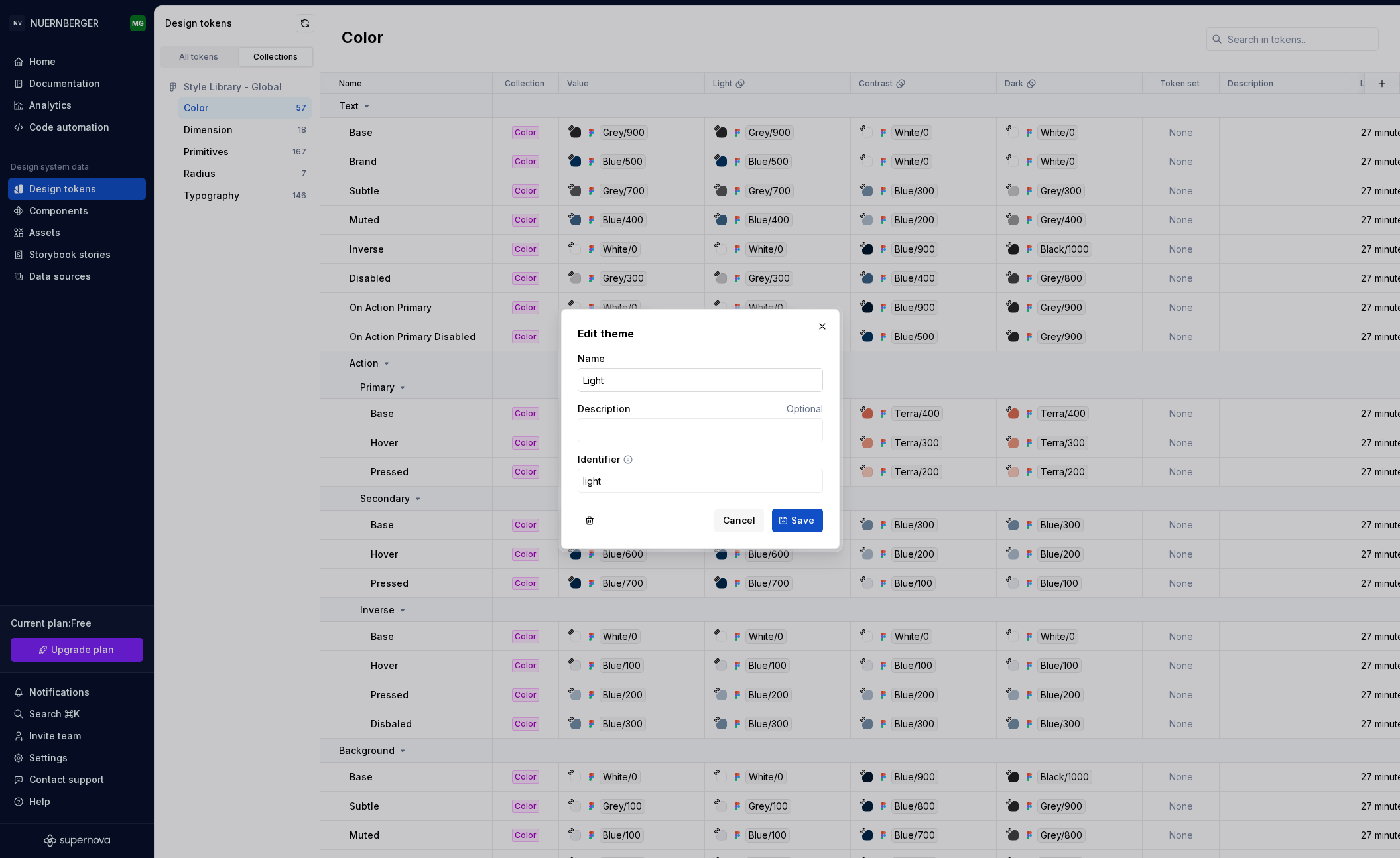 click on "Light" at bounding box center [700, 380] 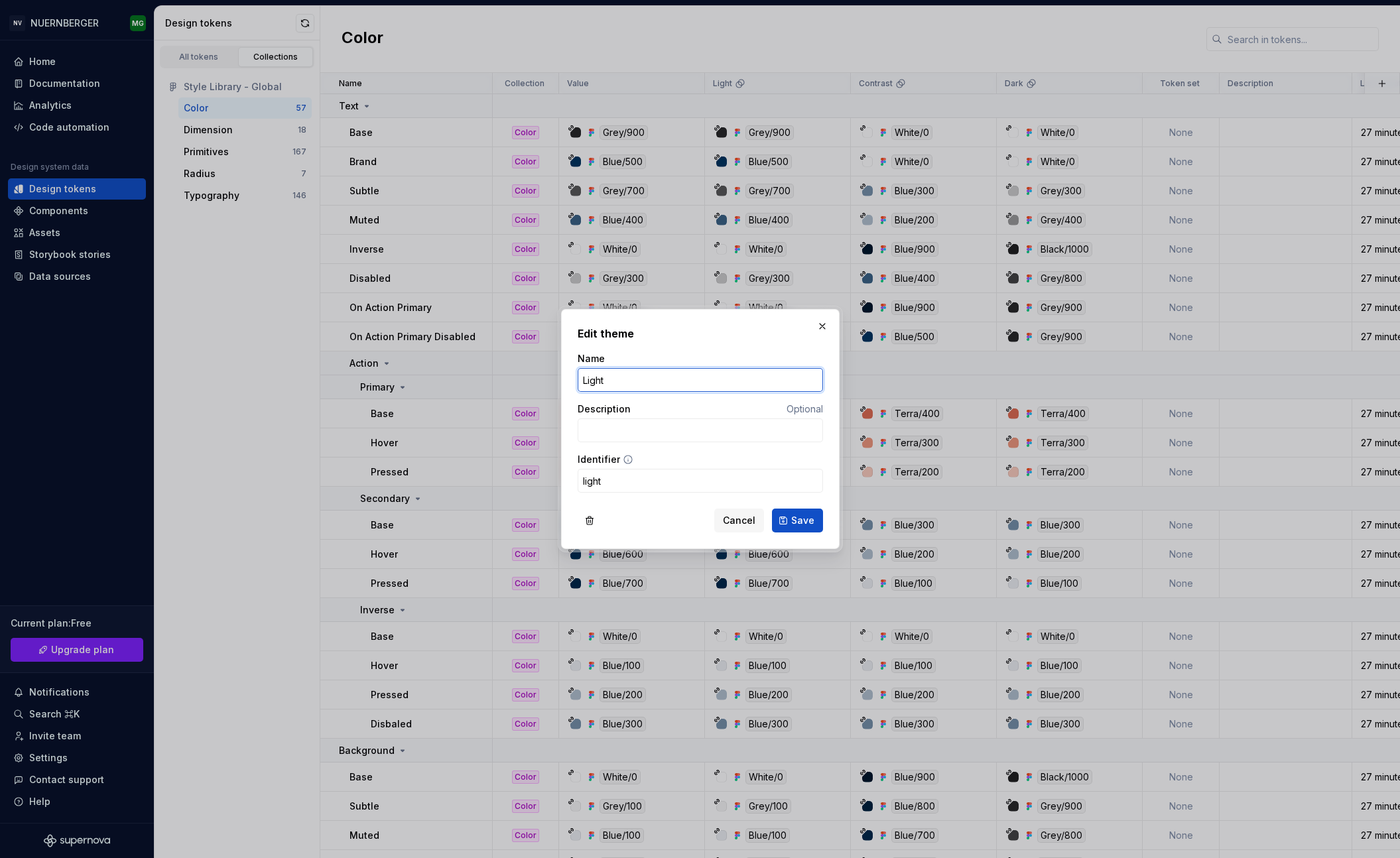 click on "Light" at bounding box center [700, 380] 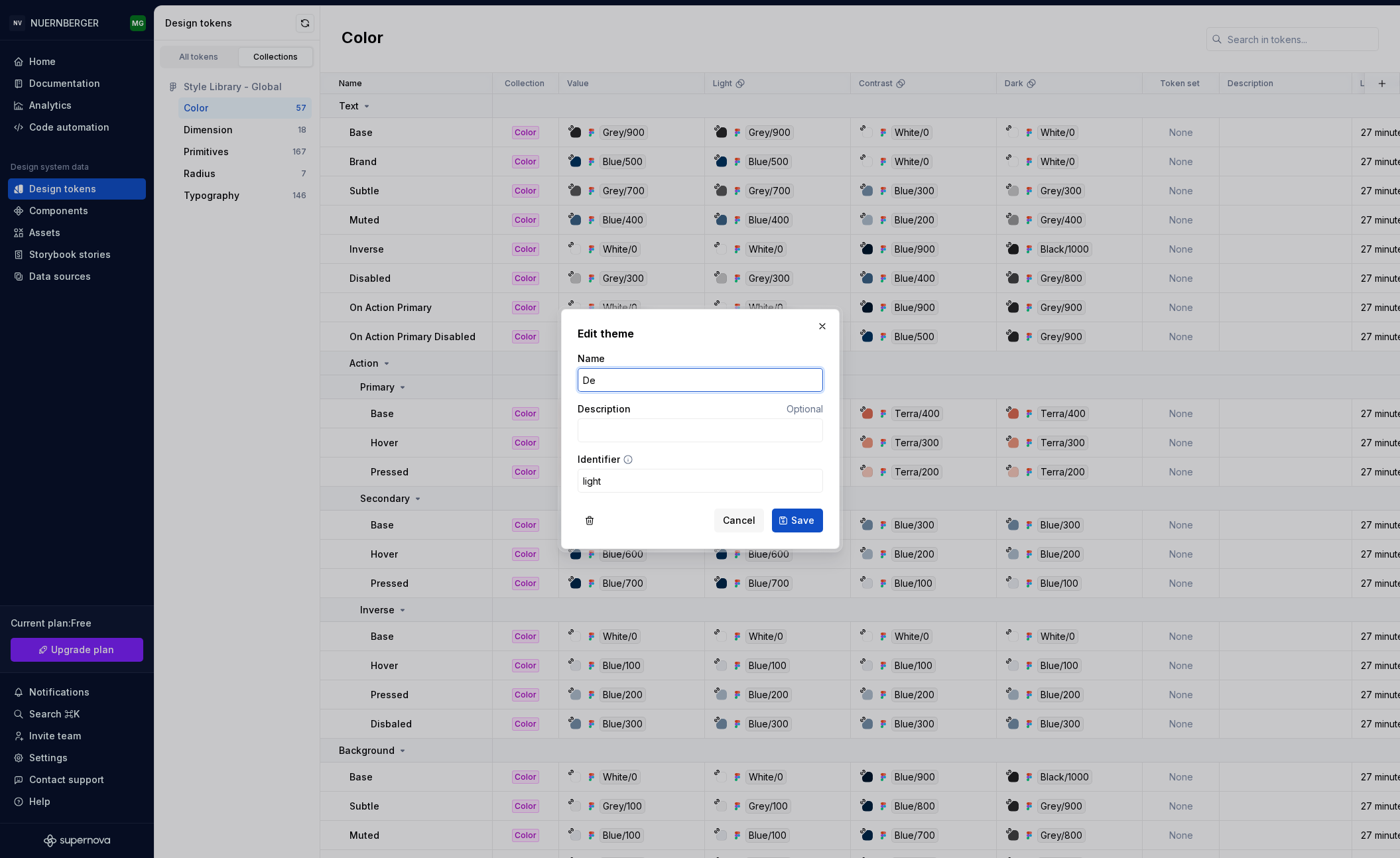 type on "D" 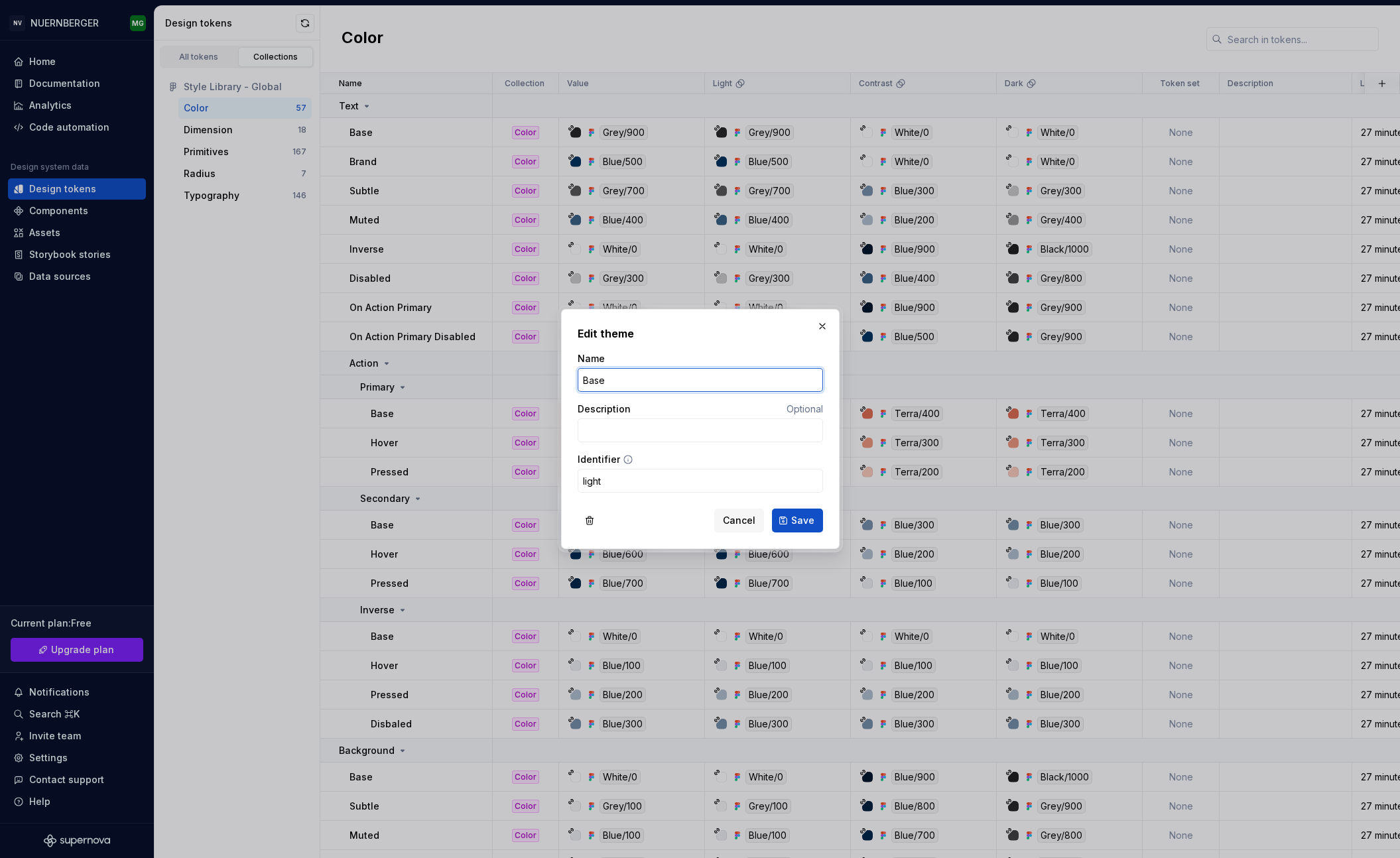 type on "Base" 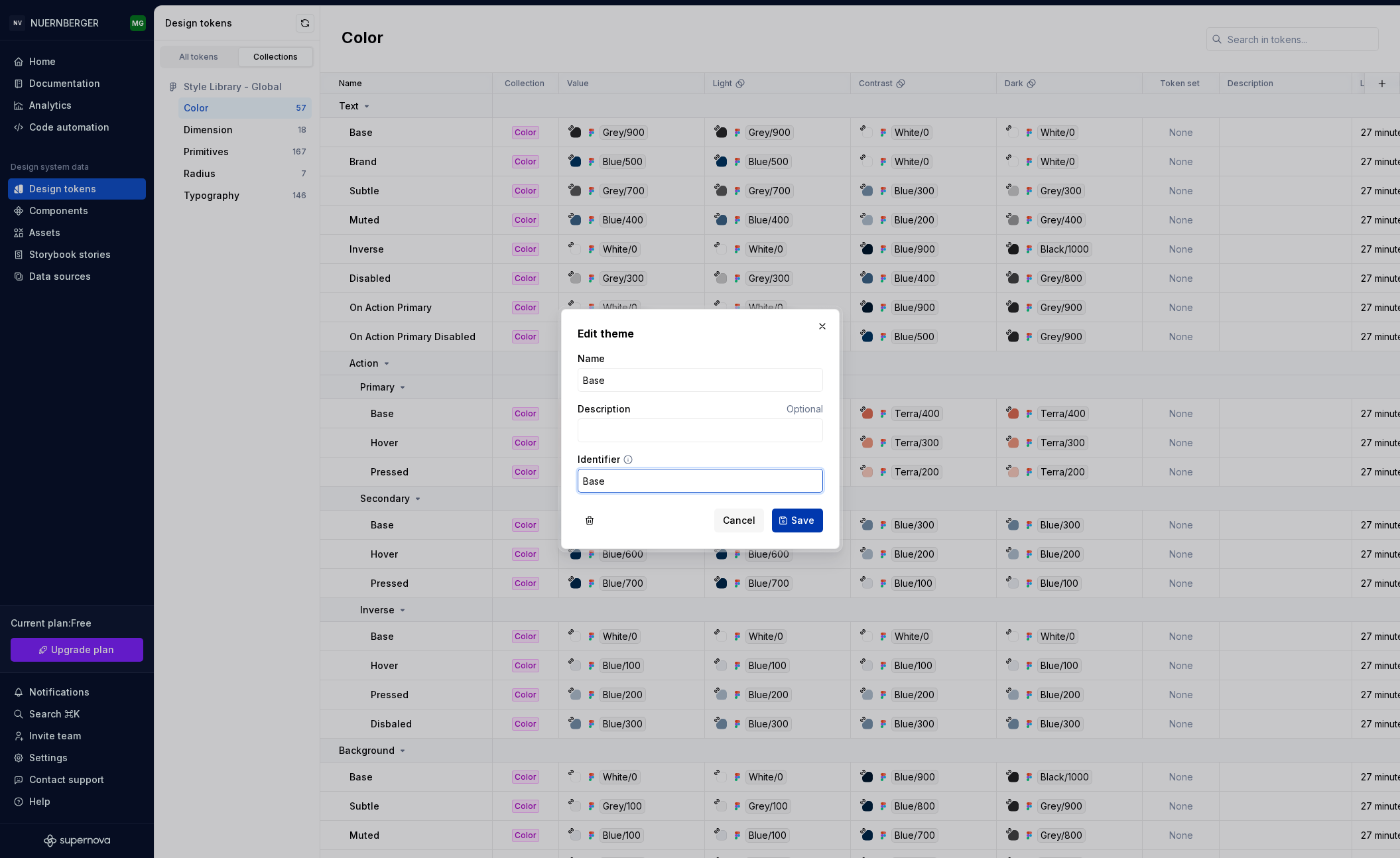 type on "Base" 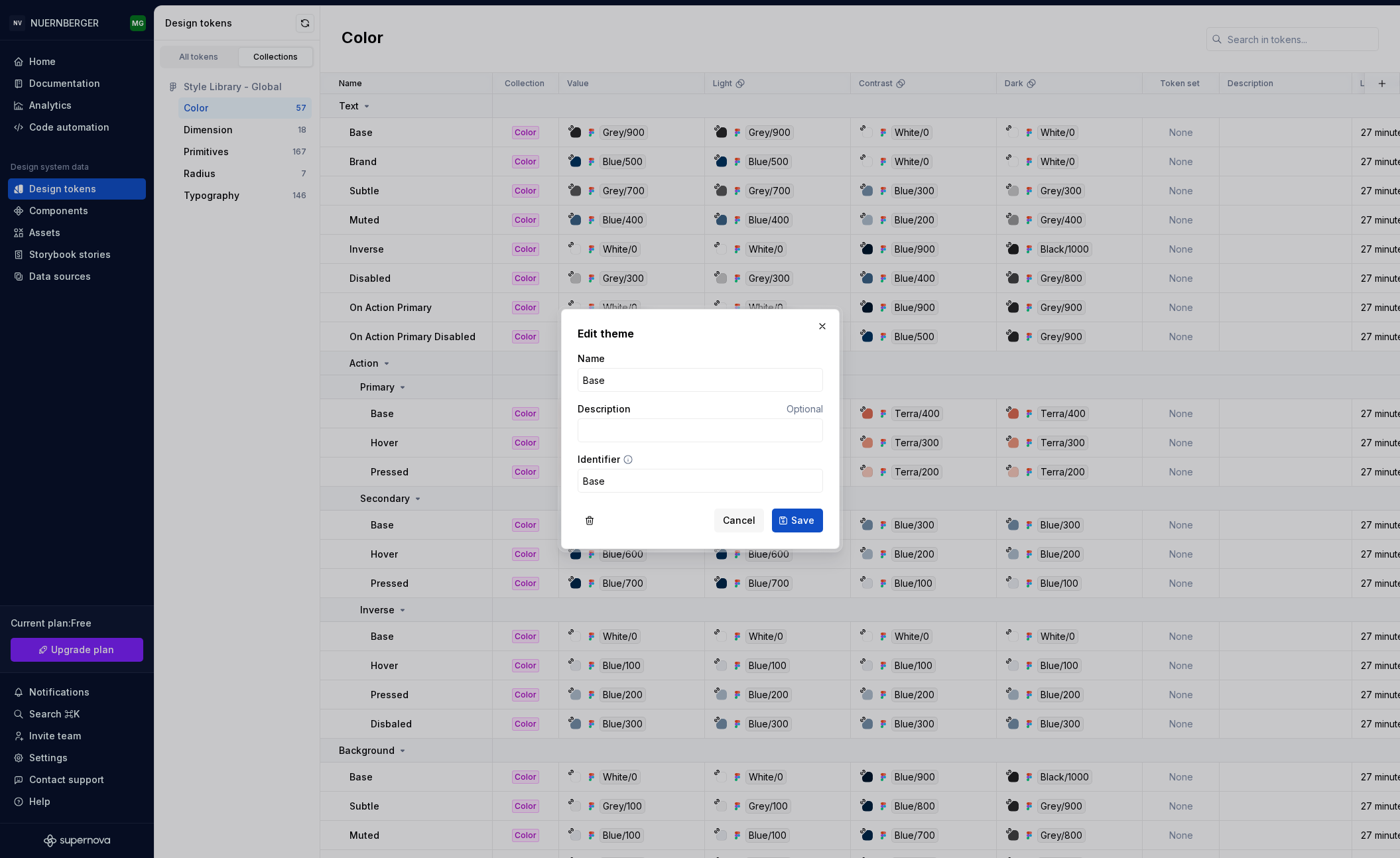 click on "Save" at bounding box center [802, 521] 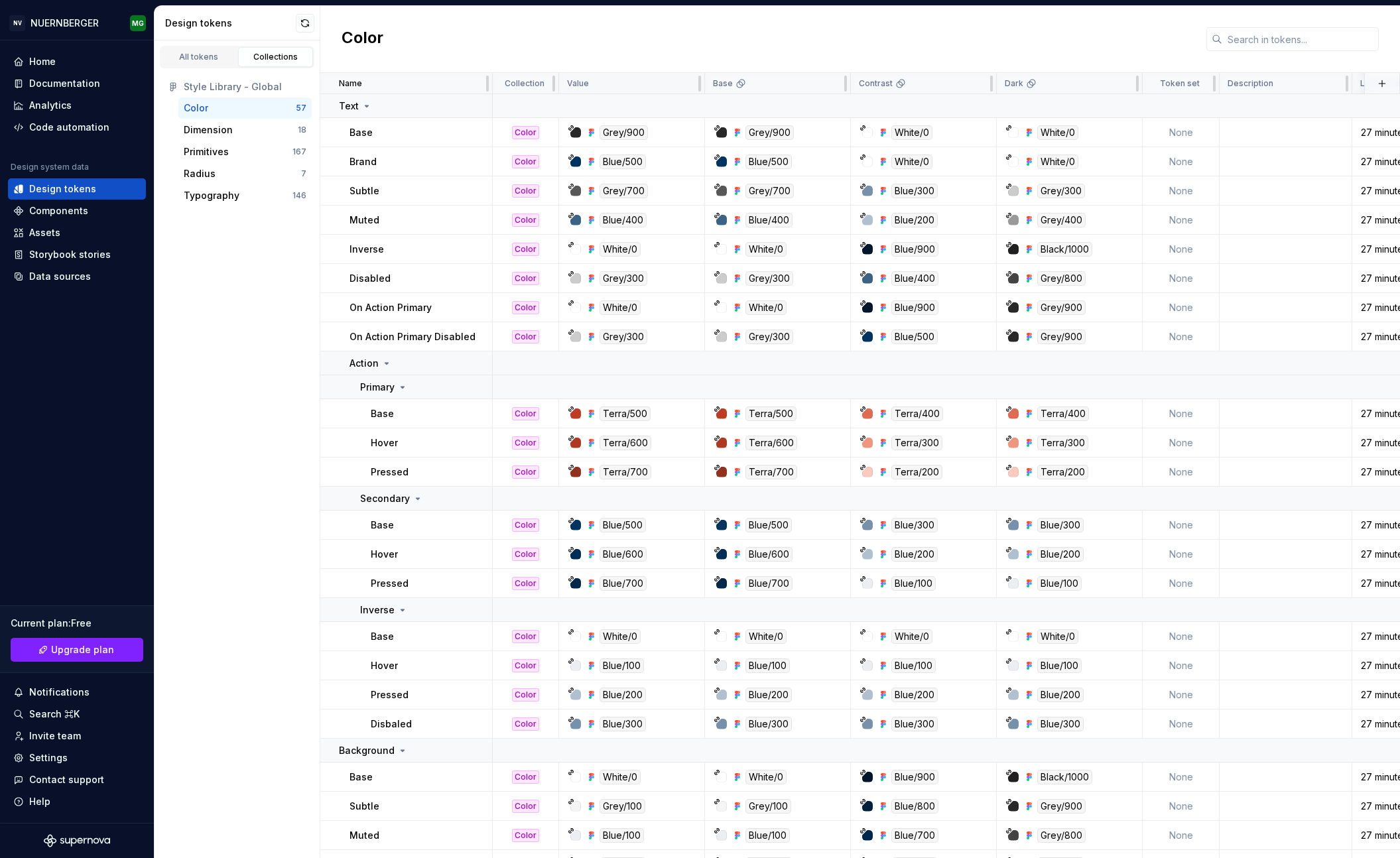 click on "Value" at bounding box center [631, 84] 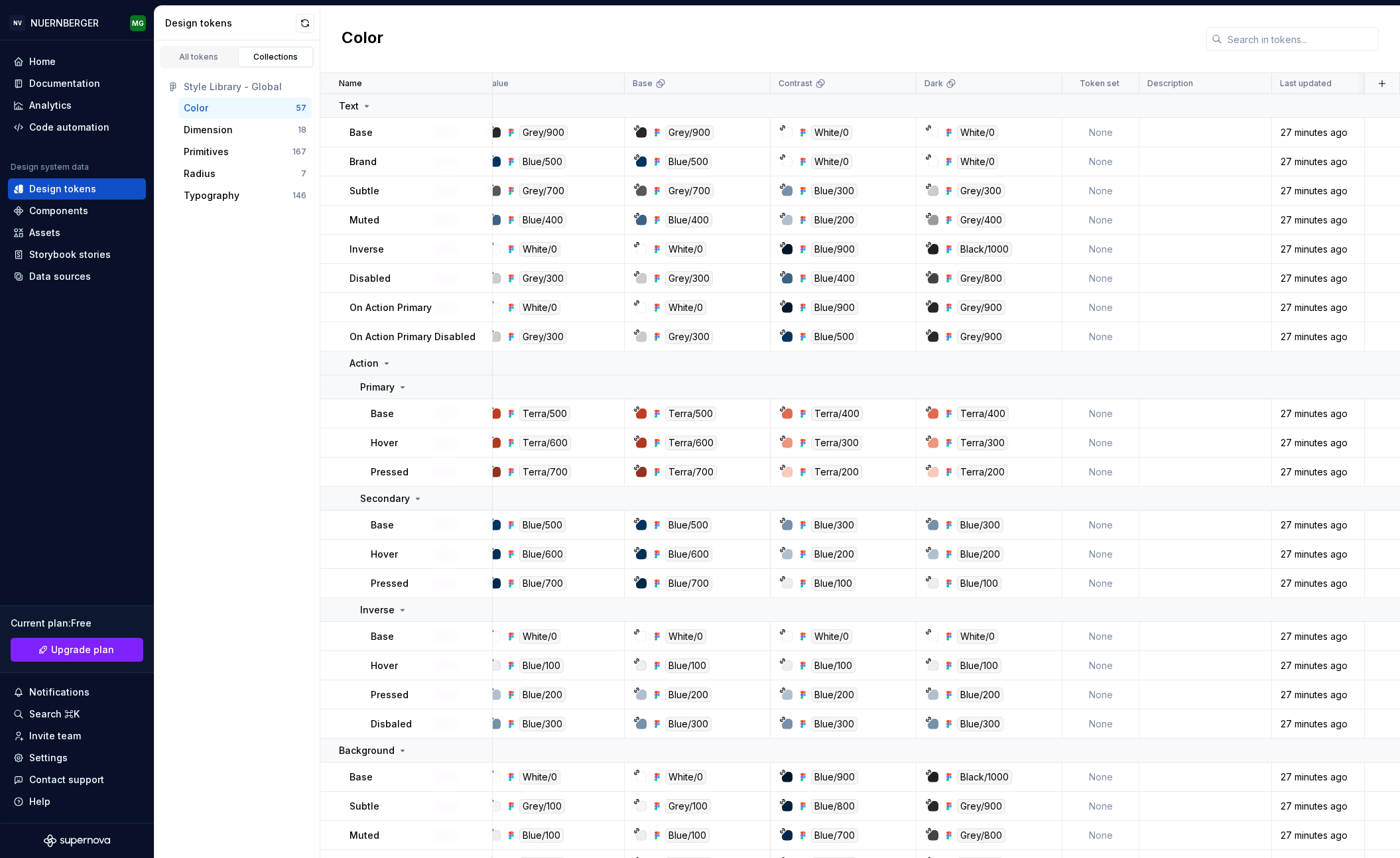 scroll, scrollTop: 0, scrollLeft: 0, axis: both 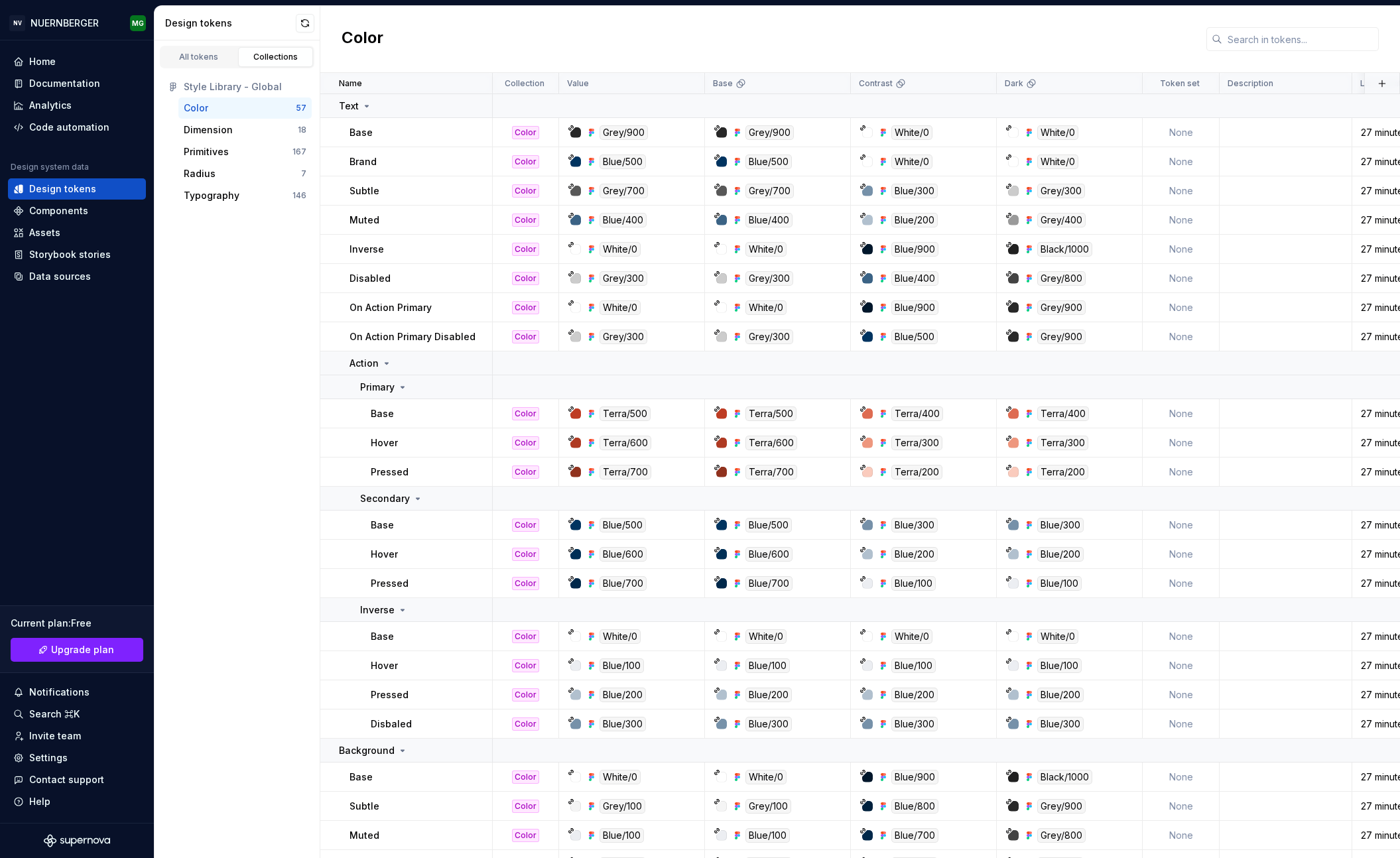 click at bounding box center (305, 23) 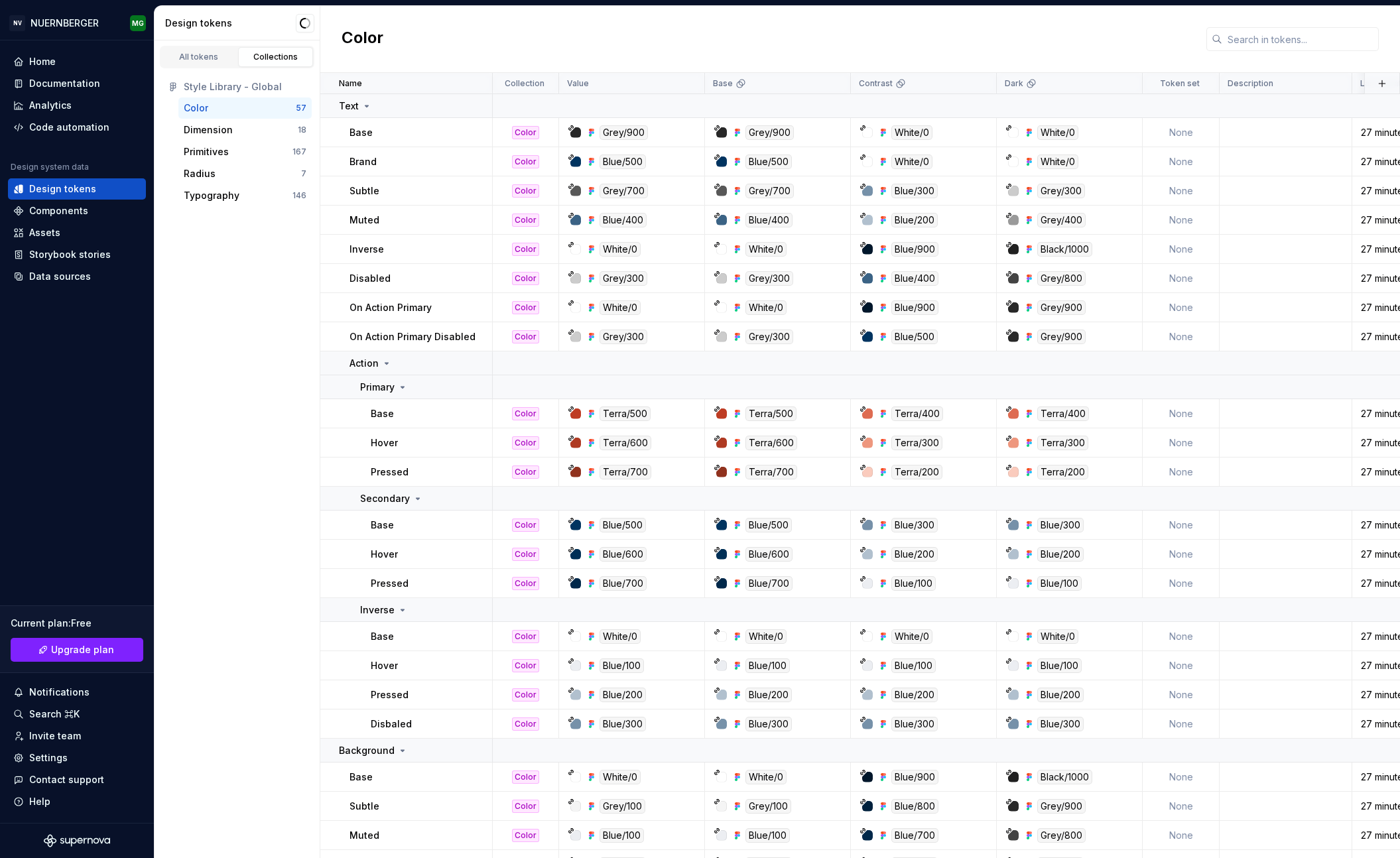 click on "Color" at bounding box center [860, 39] 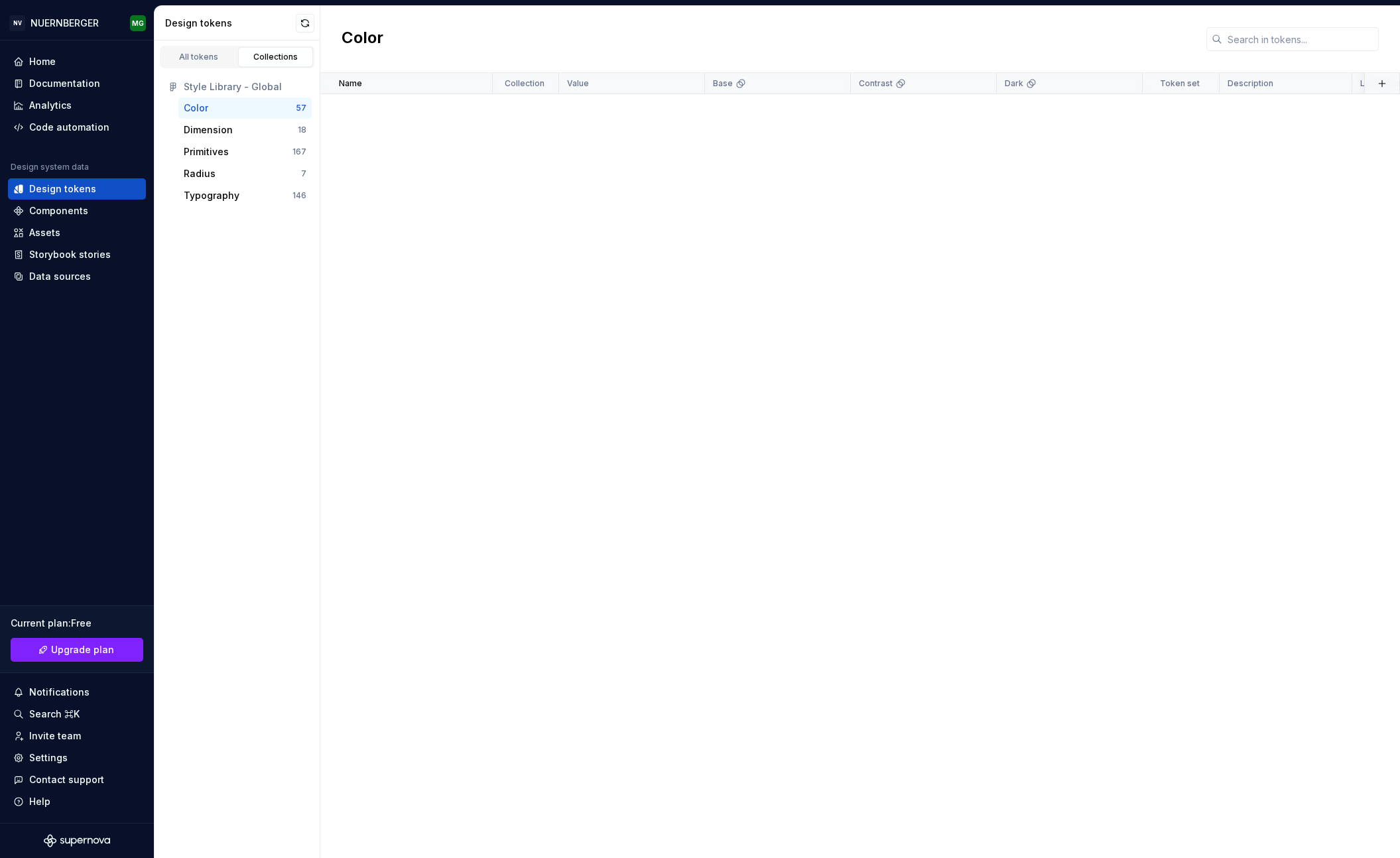 scroll, scrollTop: 0, scrollLeft: 0, axis: both 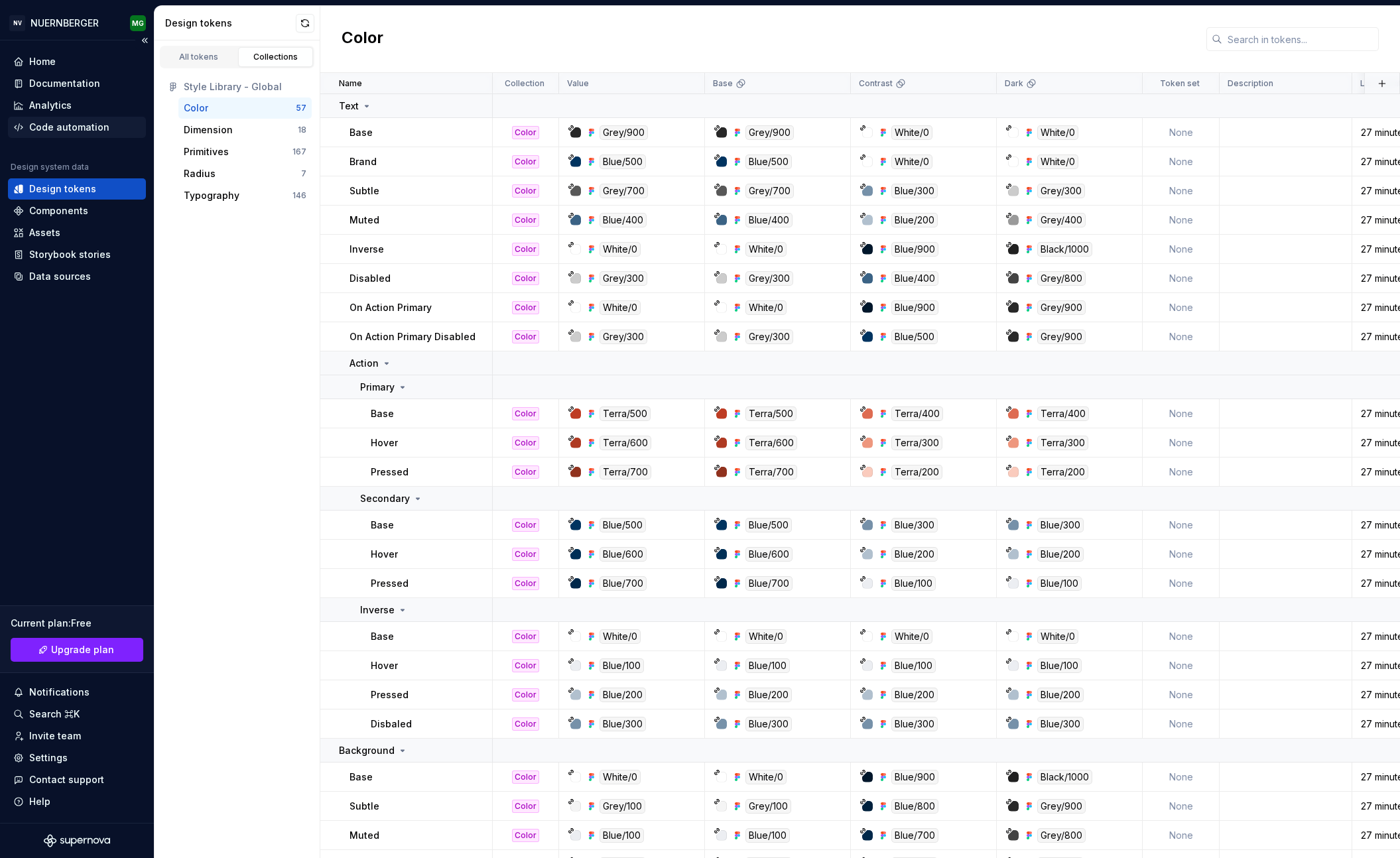 click on "Code automation" at bounding box center [69, 127] 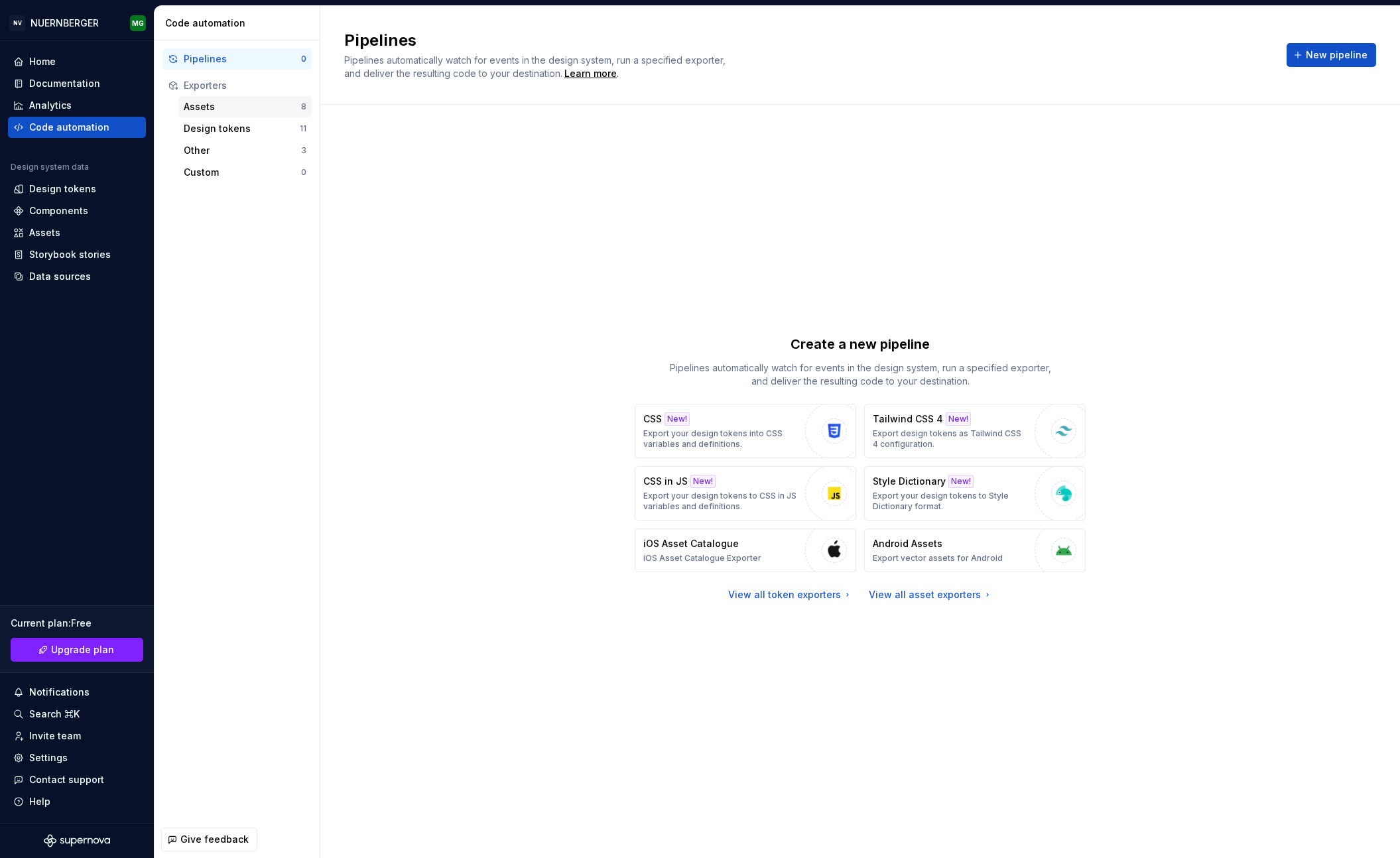 click on "Assets" at bounding box center (242, 107) 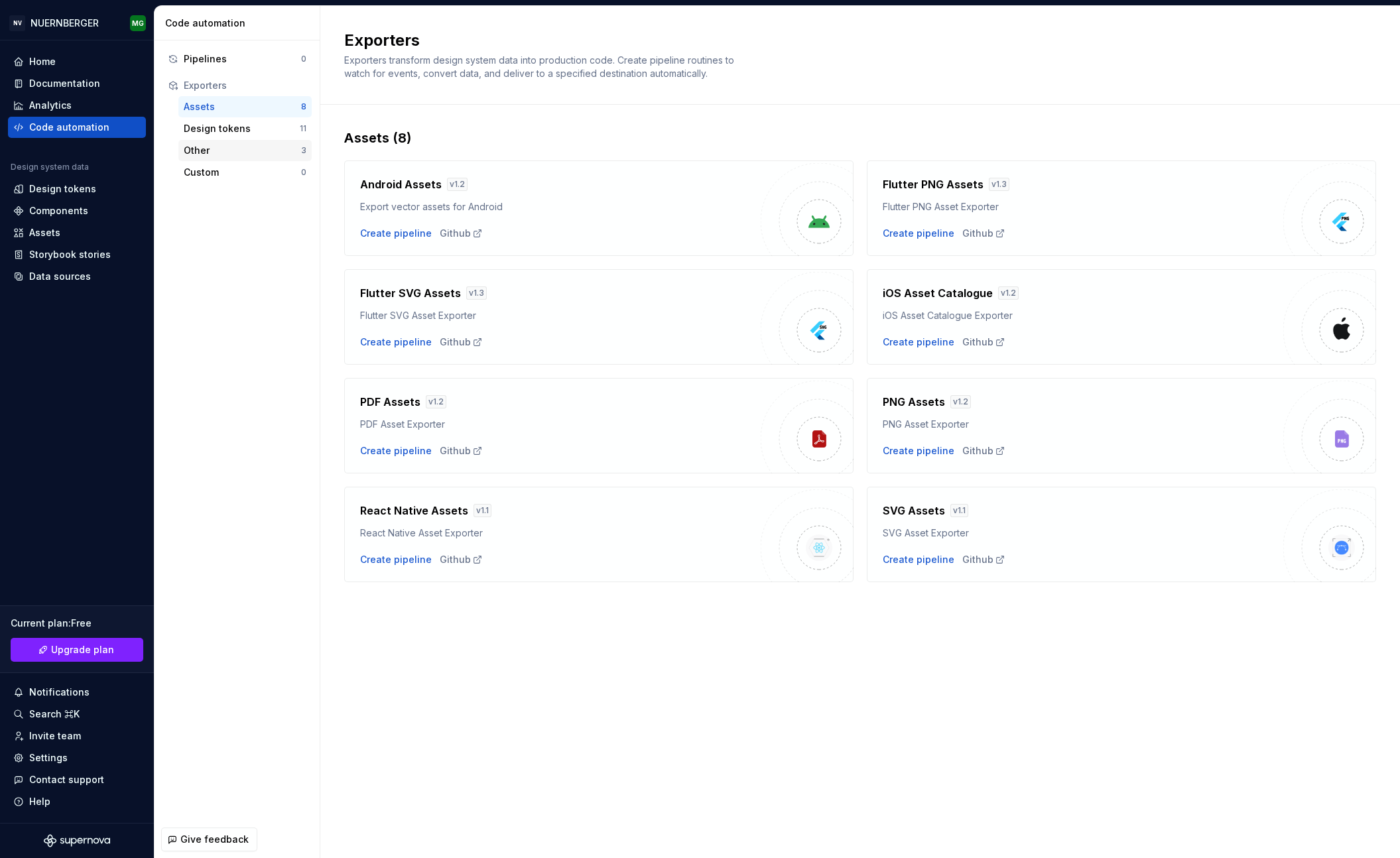 click on "Other" at bounding box center (242, 151) 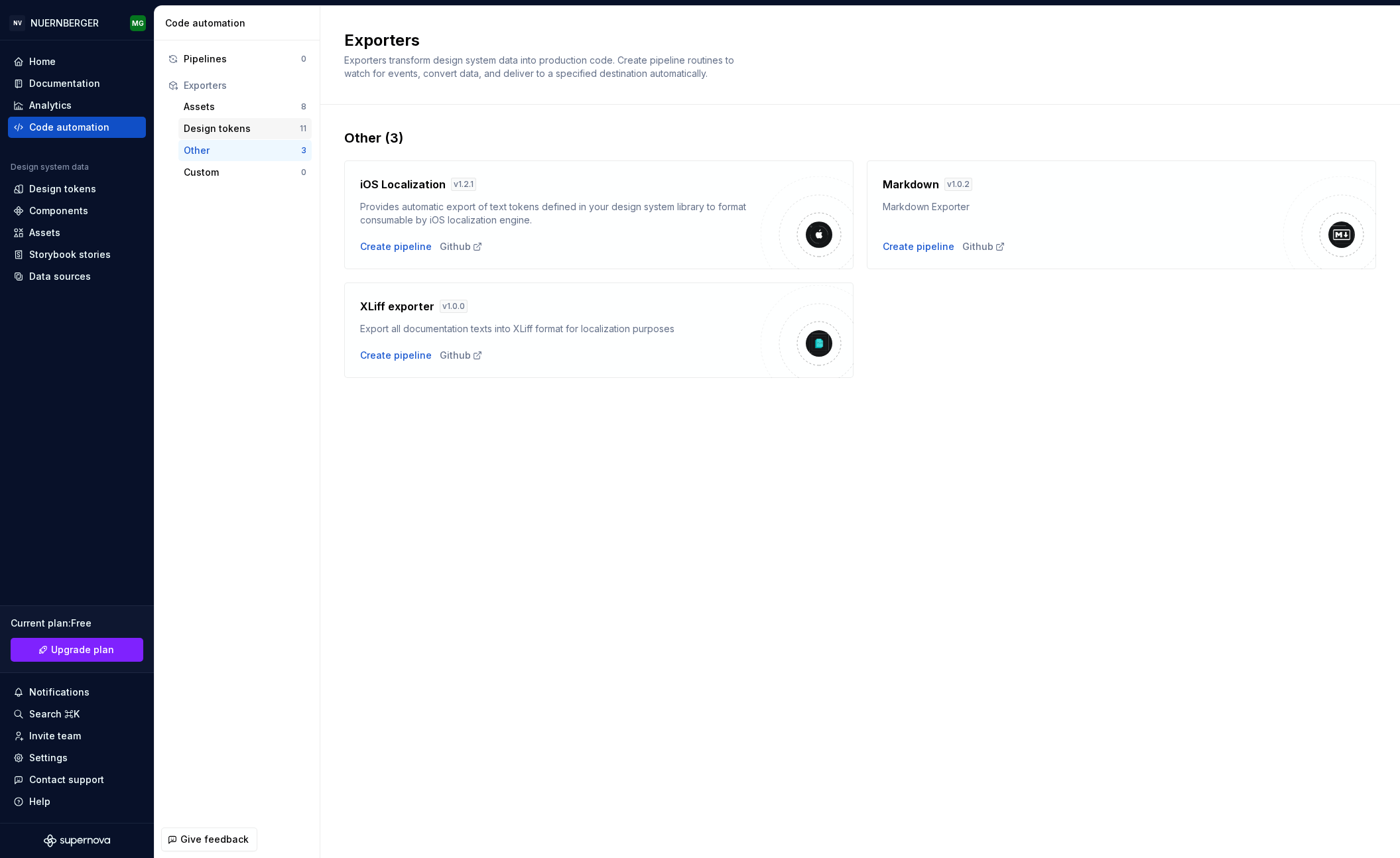click on "Design tokens 11" at bounding box center [245, 129] 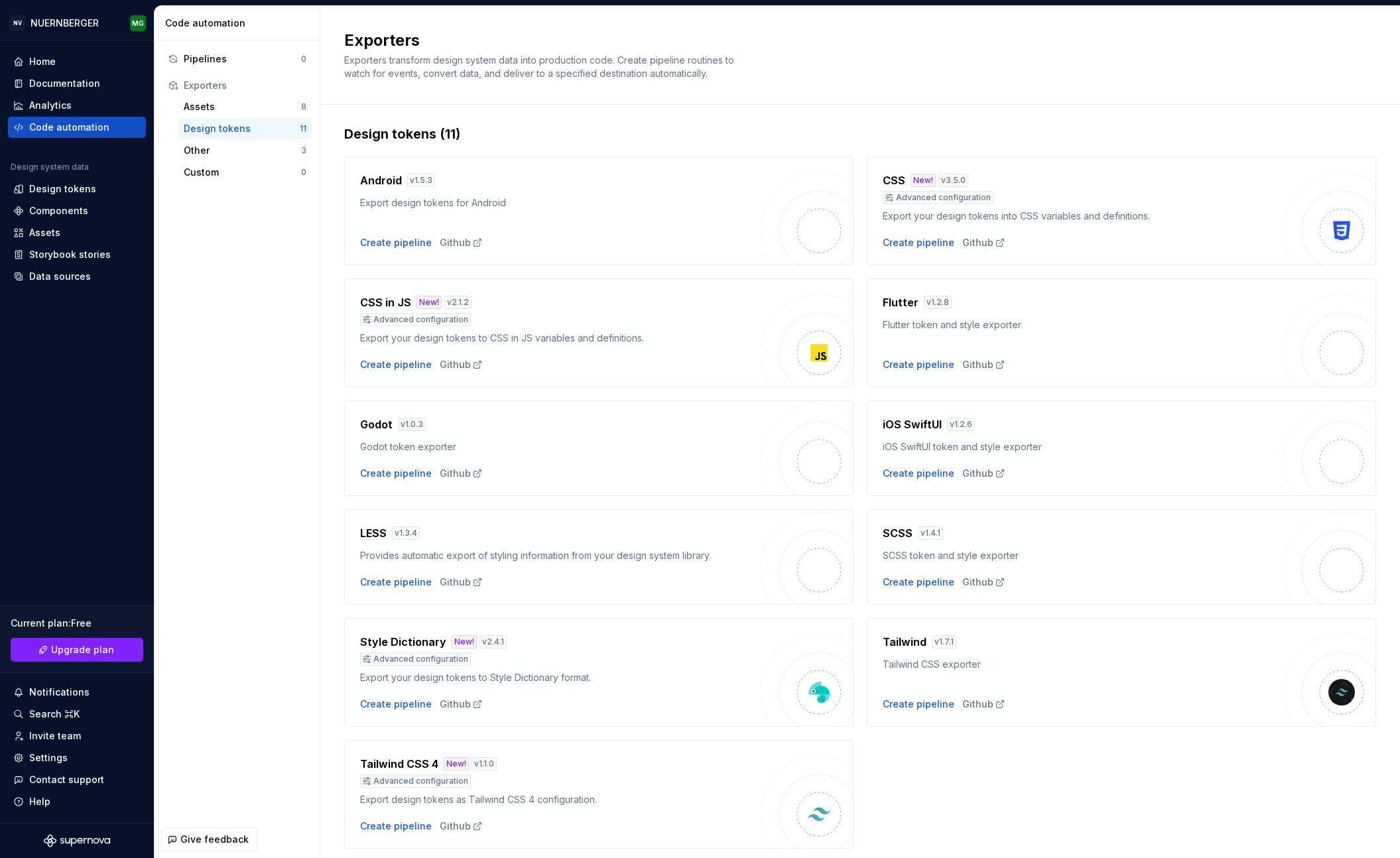 scroll, scrollTop: 3, scrollLeft: 0, axis: vertical 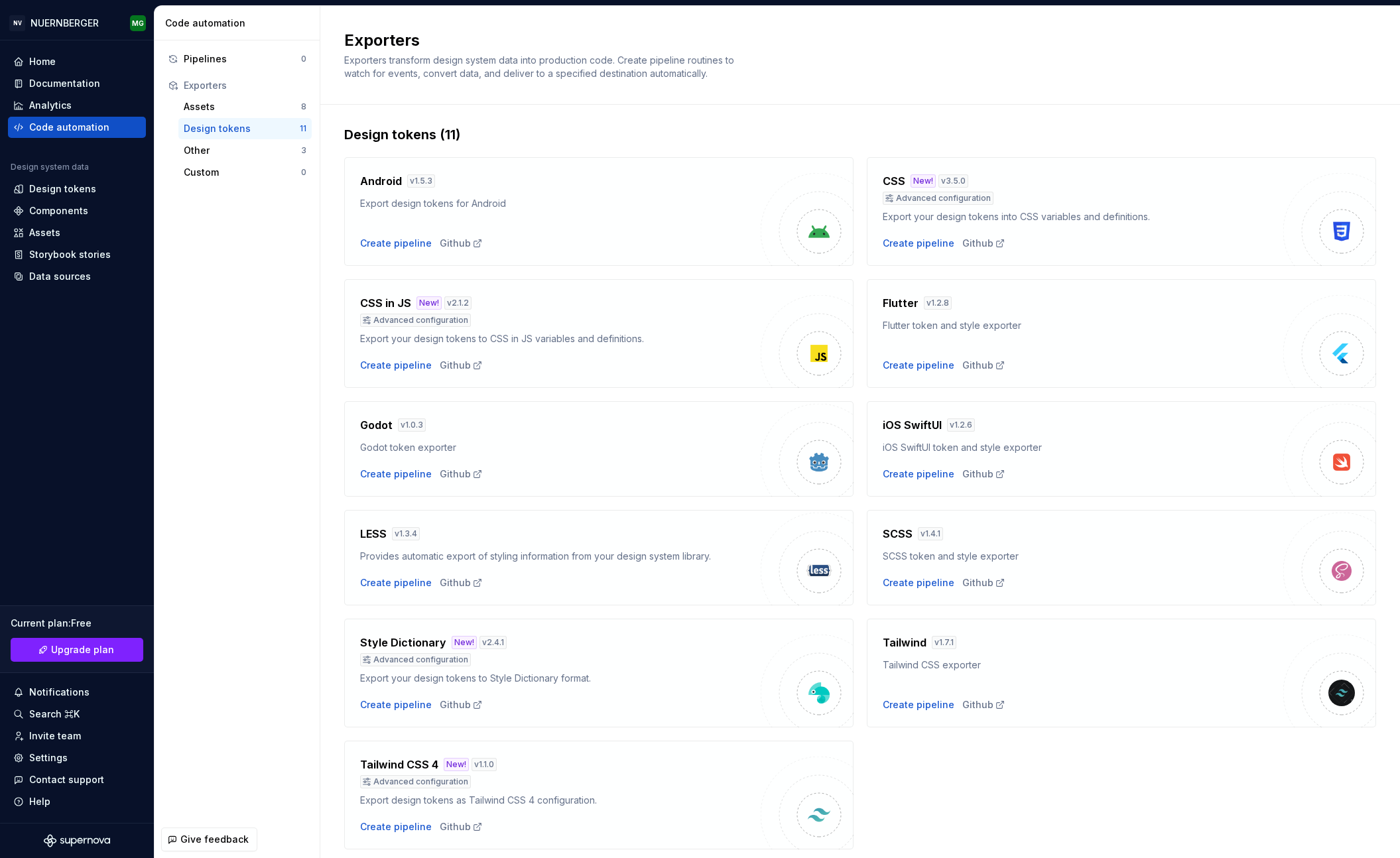 click on "Advanced configuration" at bounding box center [938, 198] 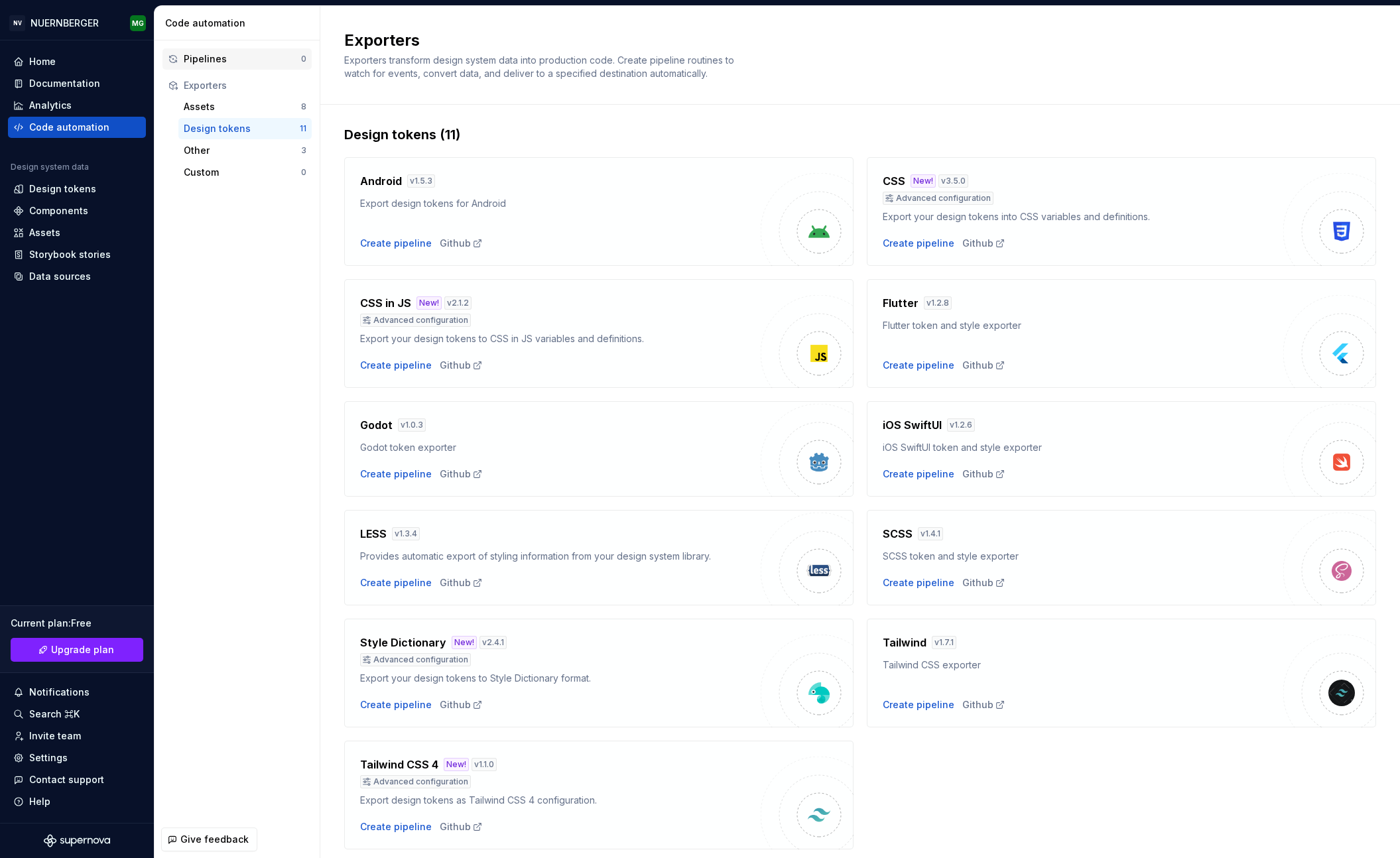click on "Pipelines" at bounding box center (242, 59) 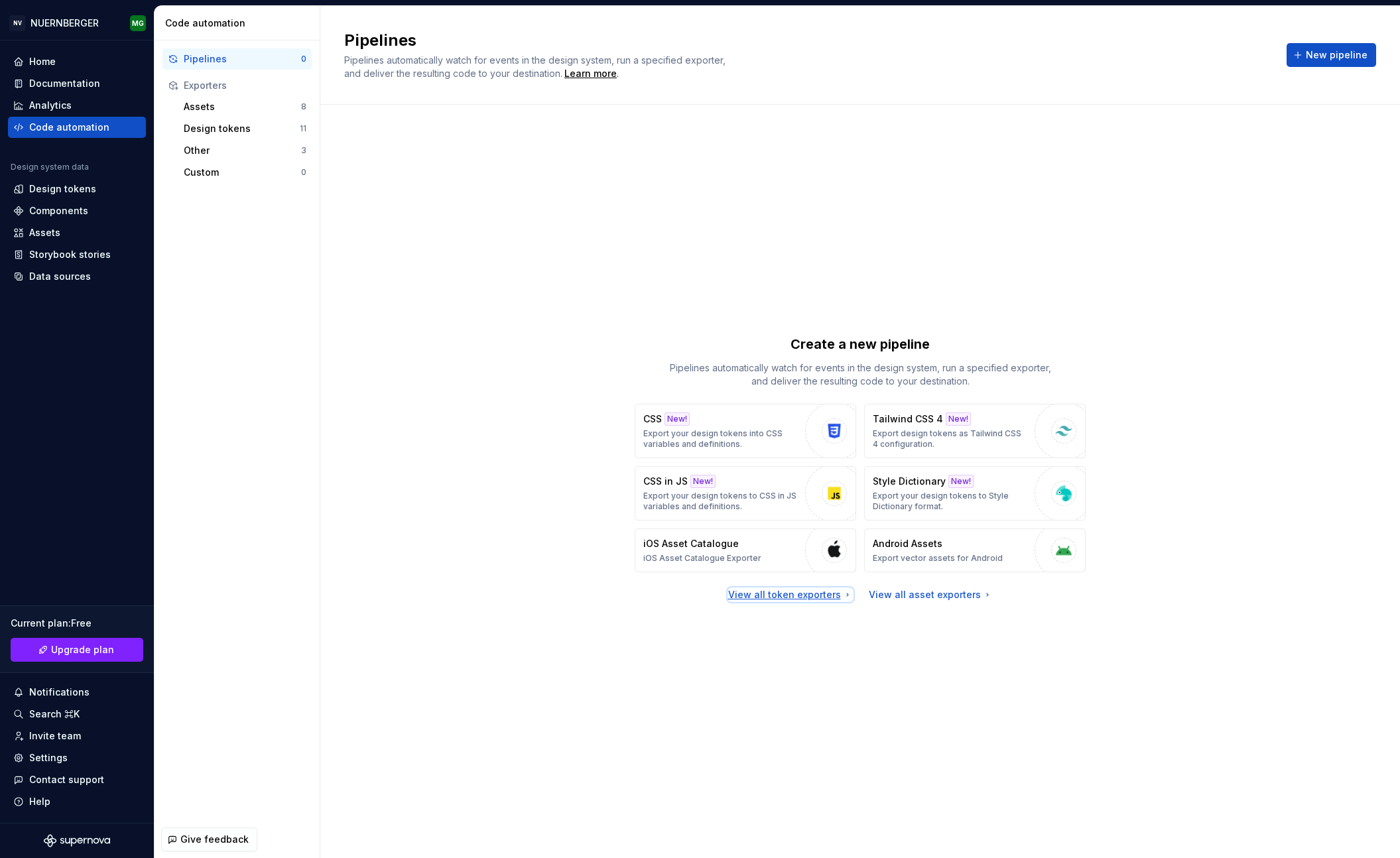 click on "View all token exporters" at bounding box center [791, 595] 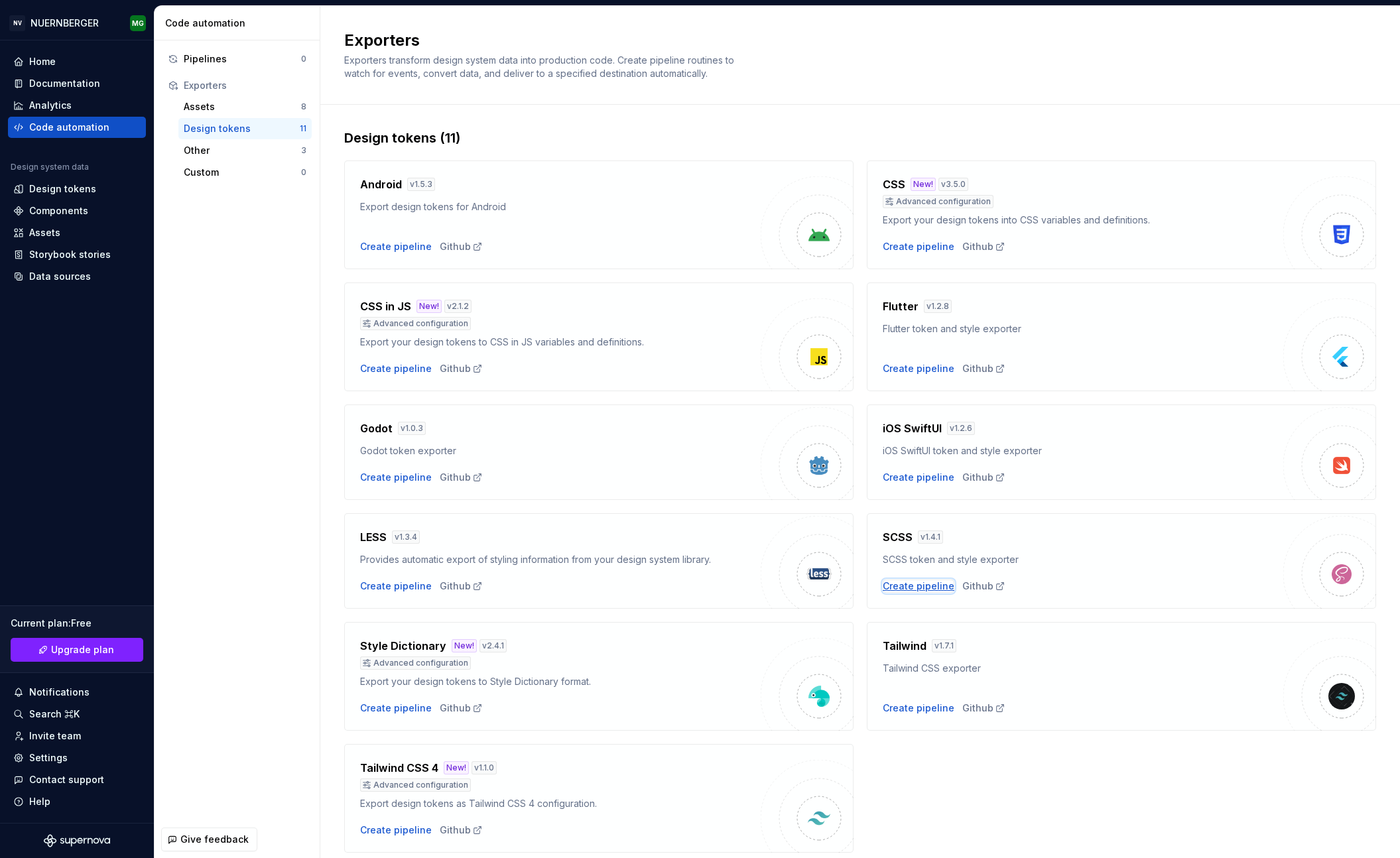 click on "Create pipeline" at bounding box center (919, 586) 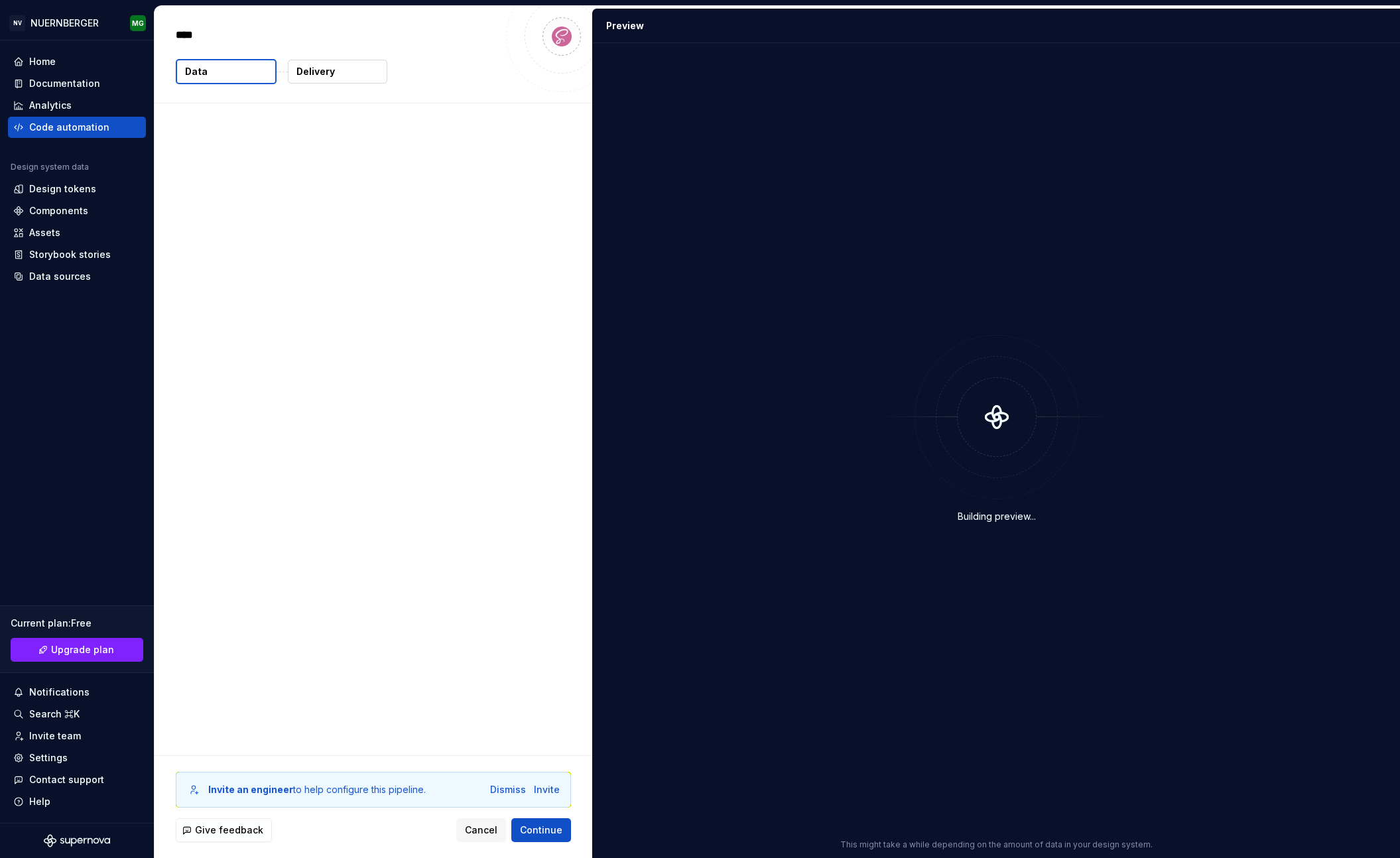 type on "*" 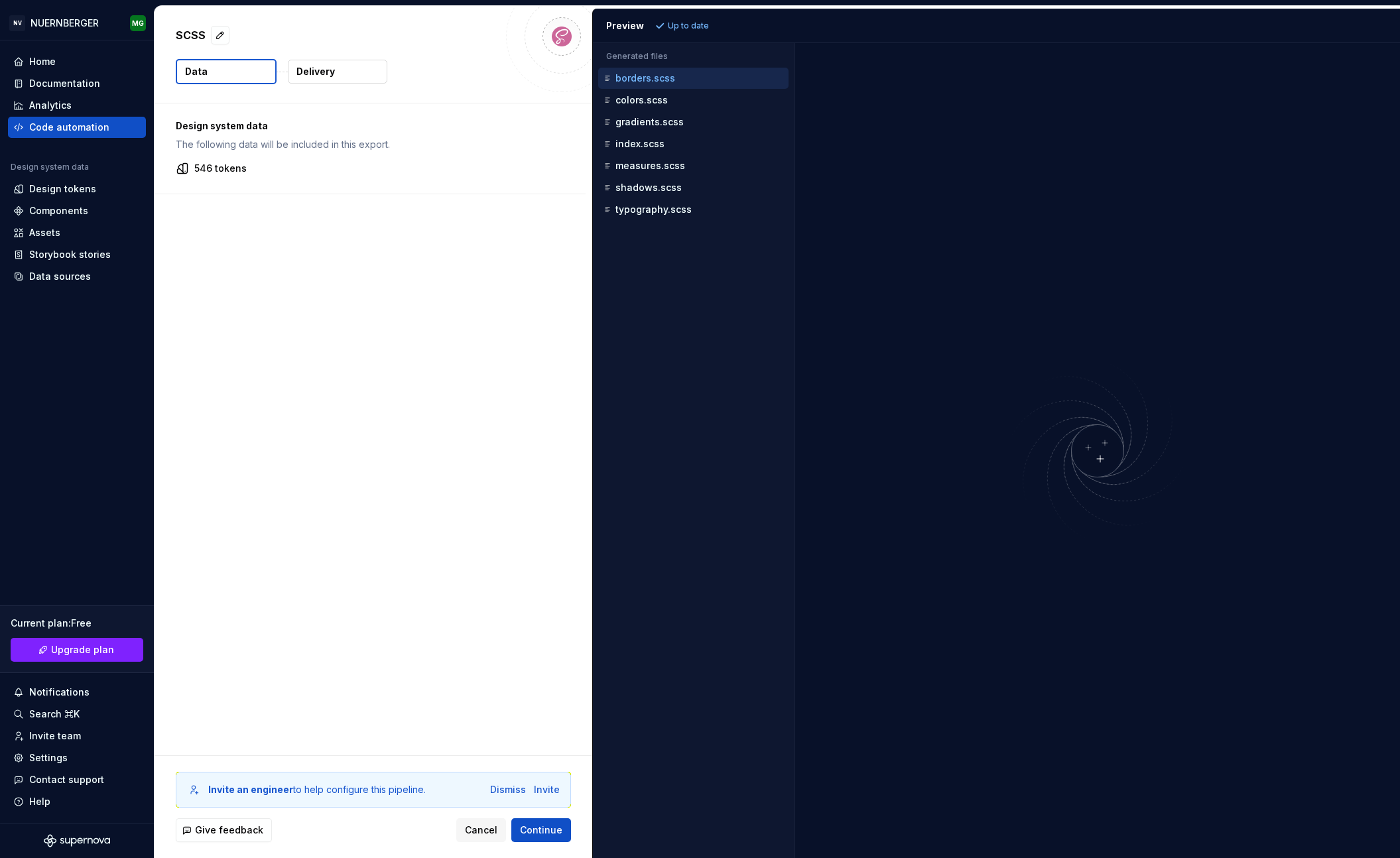 click on "Delivery" at bounding box center (338, 72) 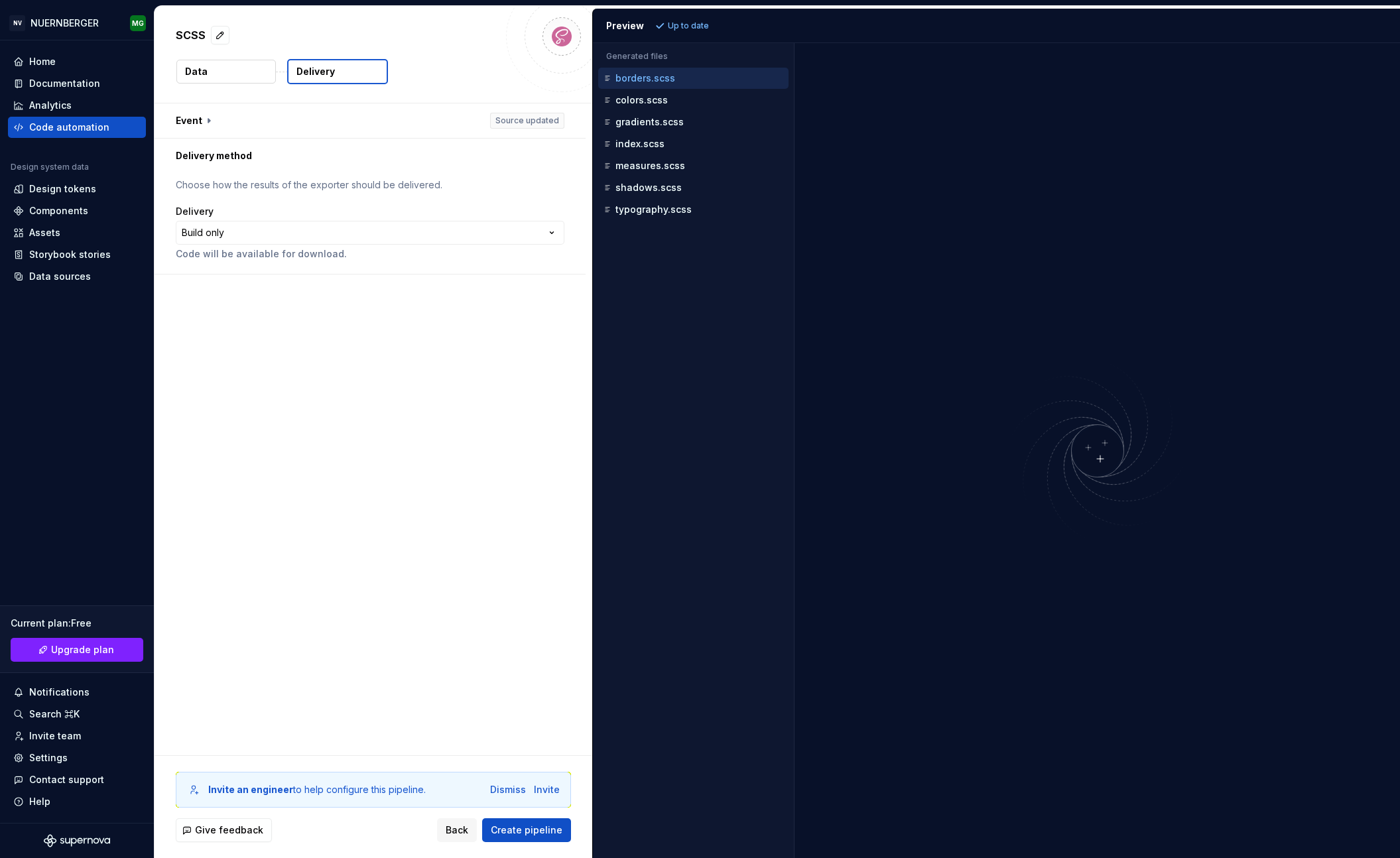 click on "Data" at bounding box center [226, 72] 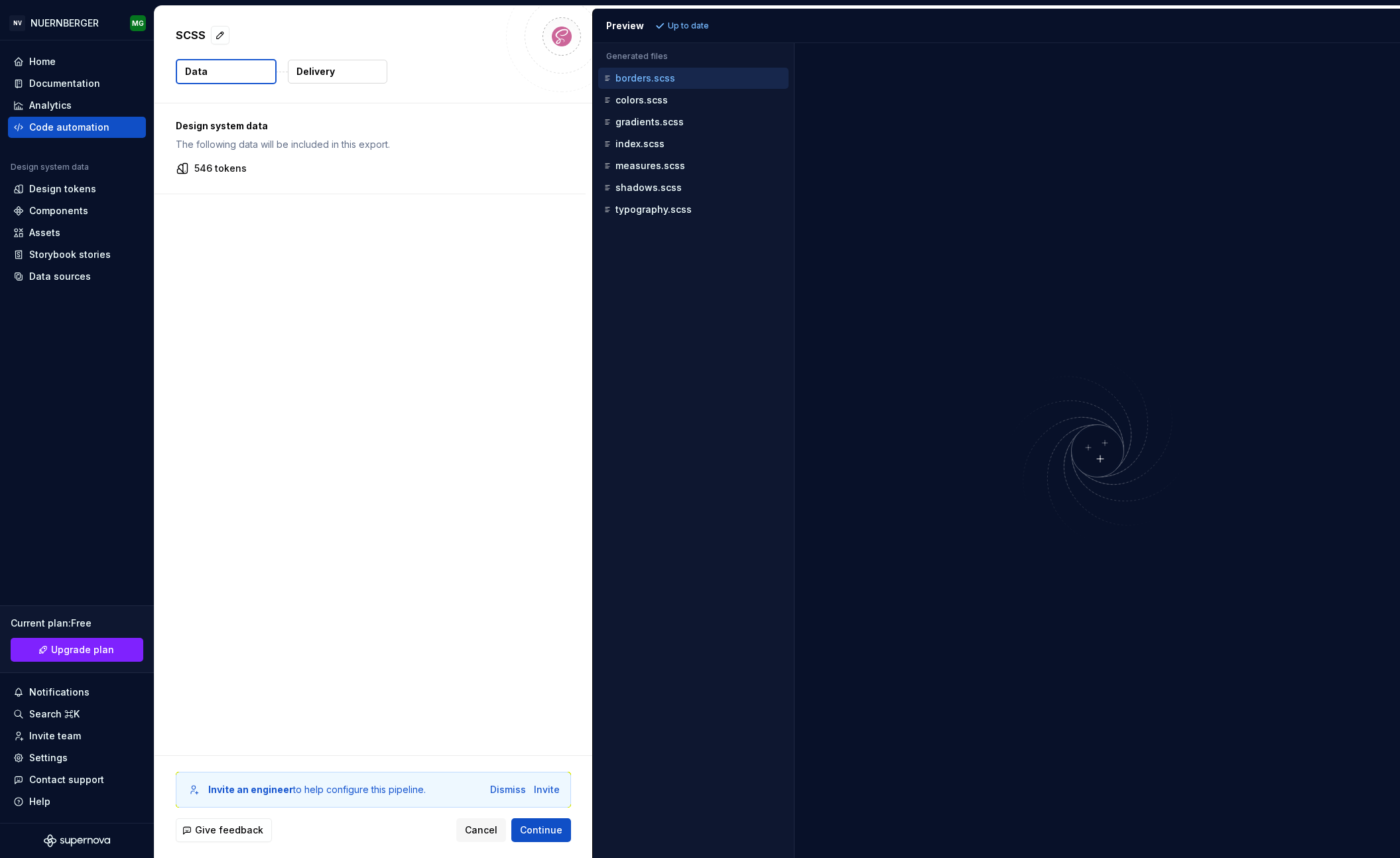 click on "Delivery" at bounding box center (338, 72) 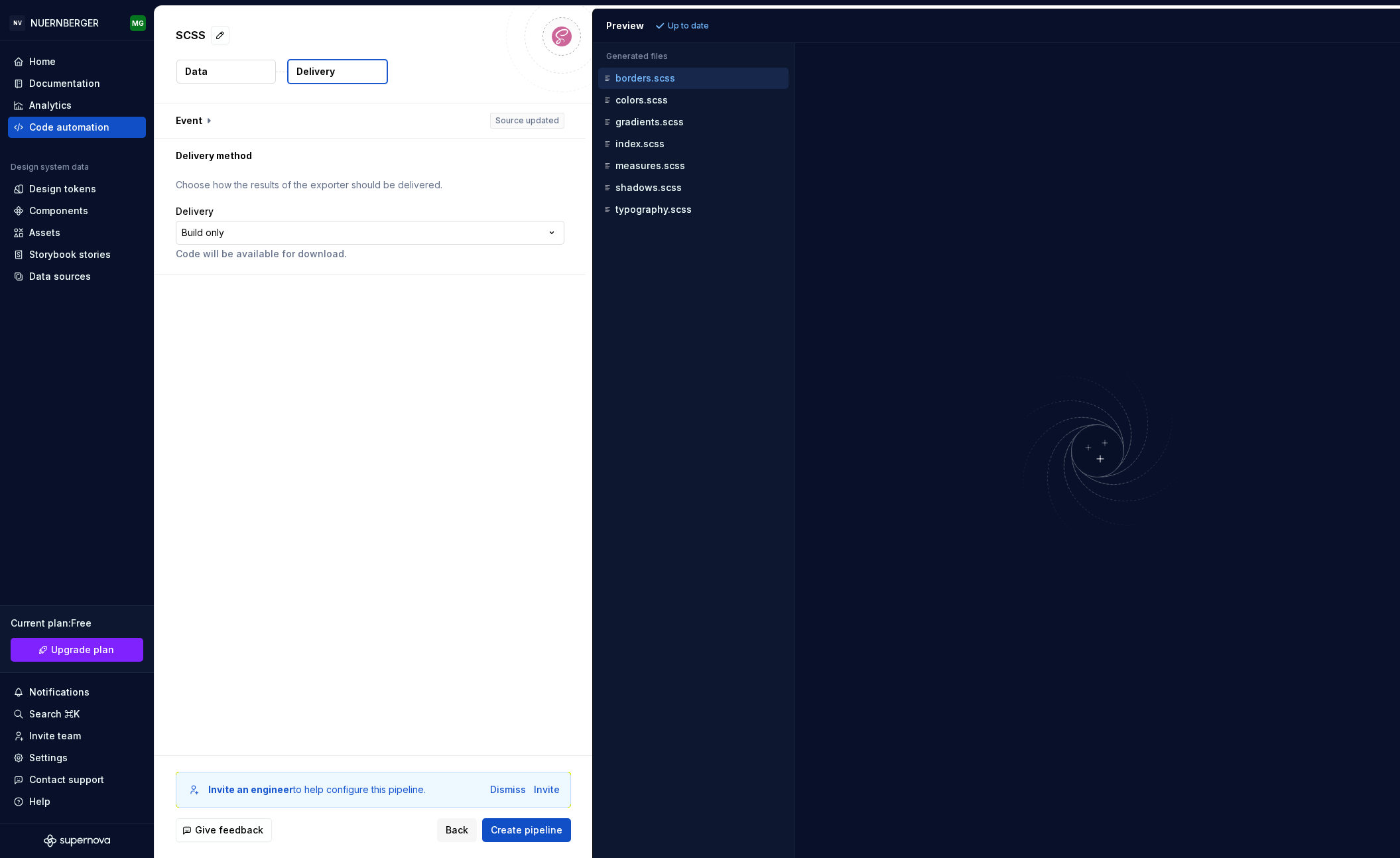 click on "**********" at bounding box center [700, 429] 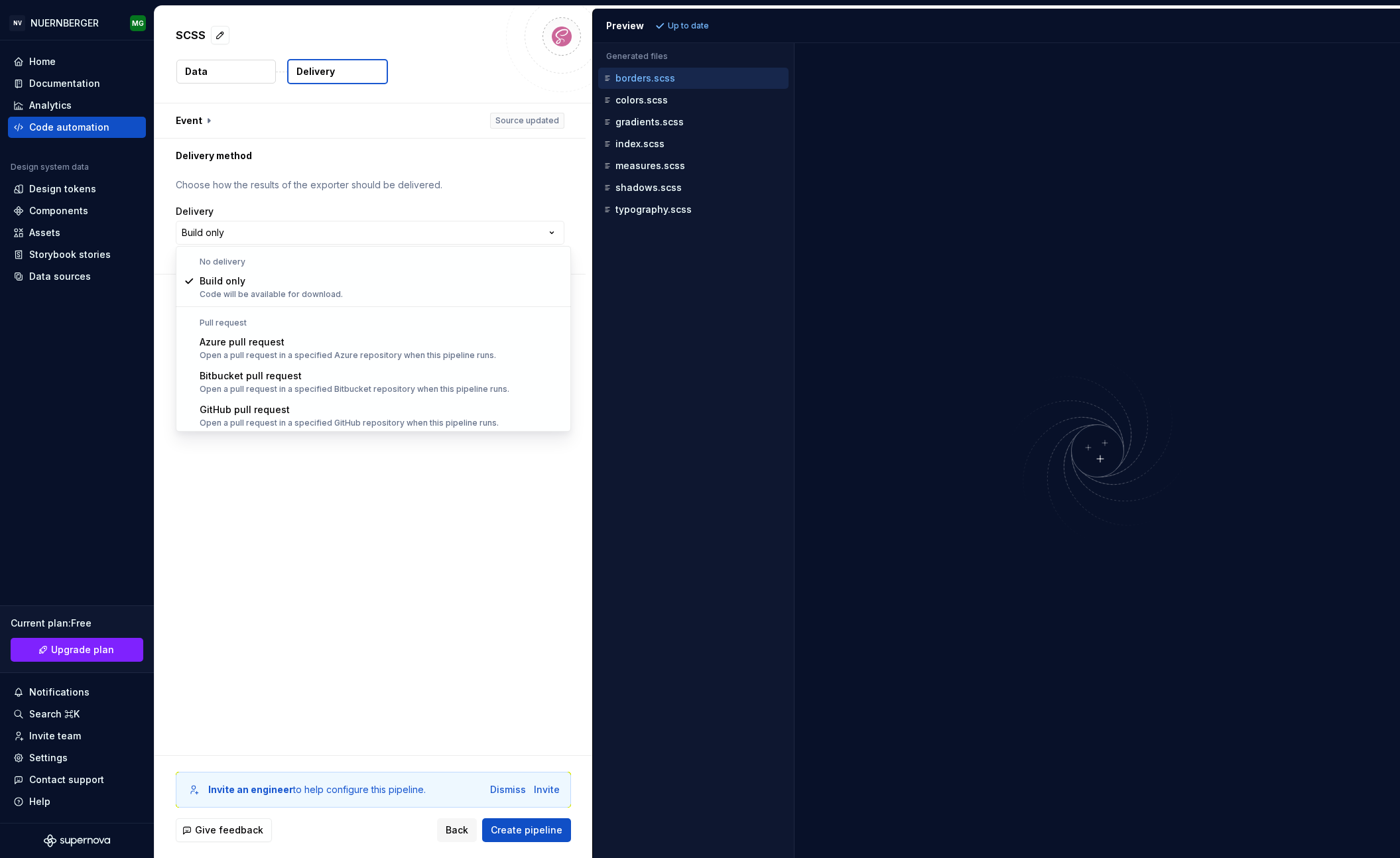 click on "**********" at bounding box center [700, 429] 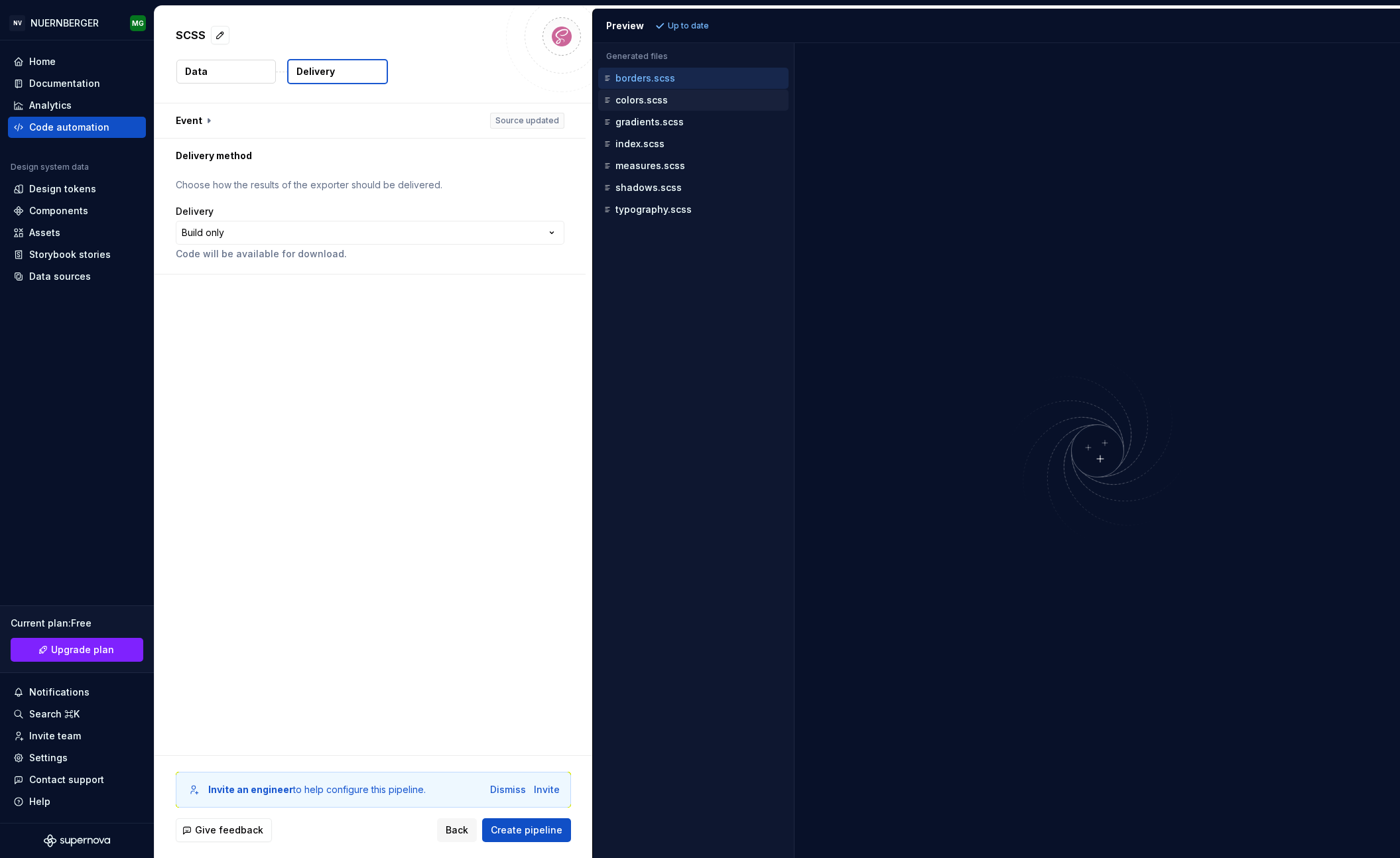click on "colors.scss" at bounding box center [641, 100] 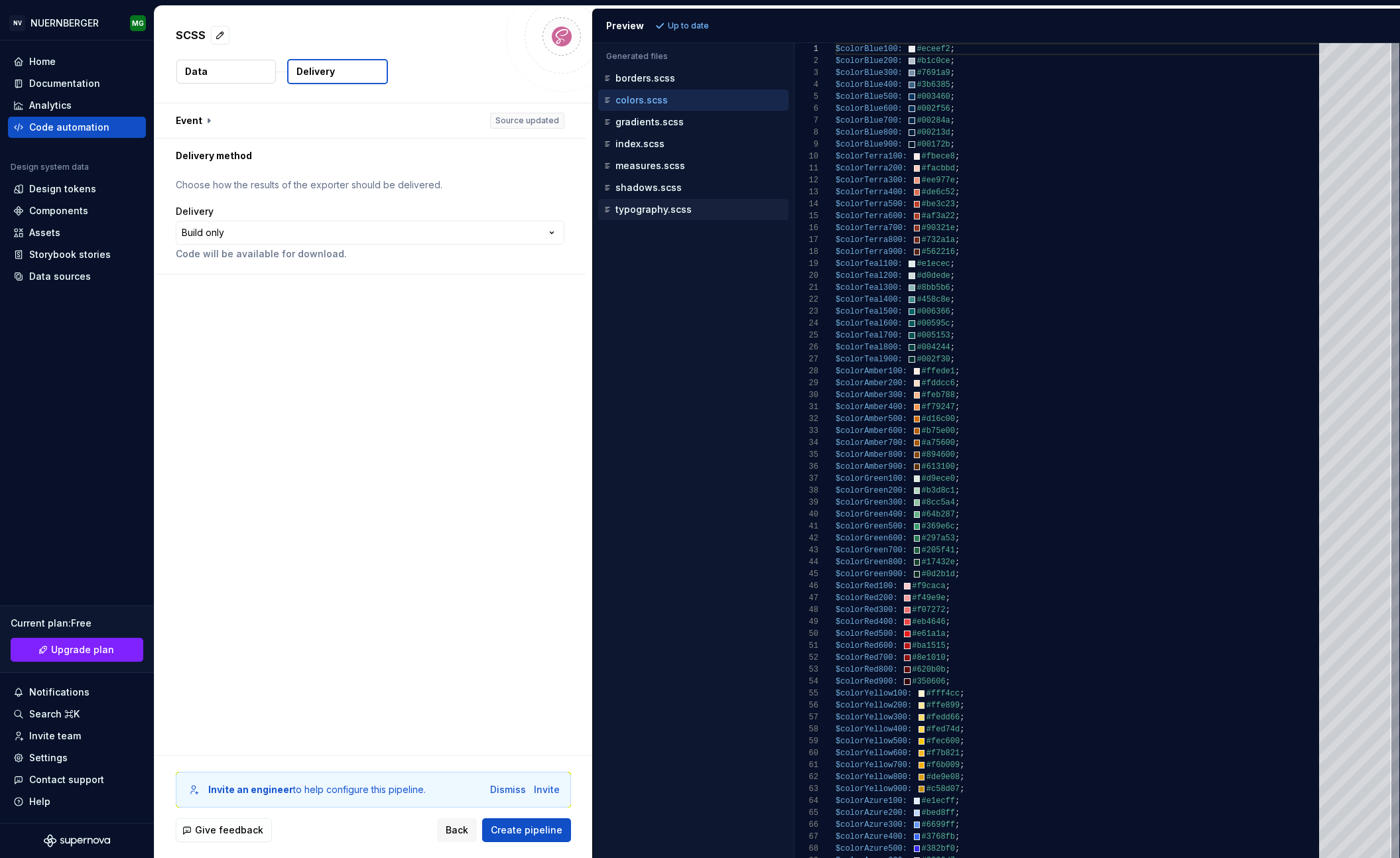 click on "typography.scss" at bounding box center [653, 210] 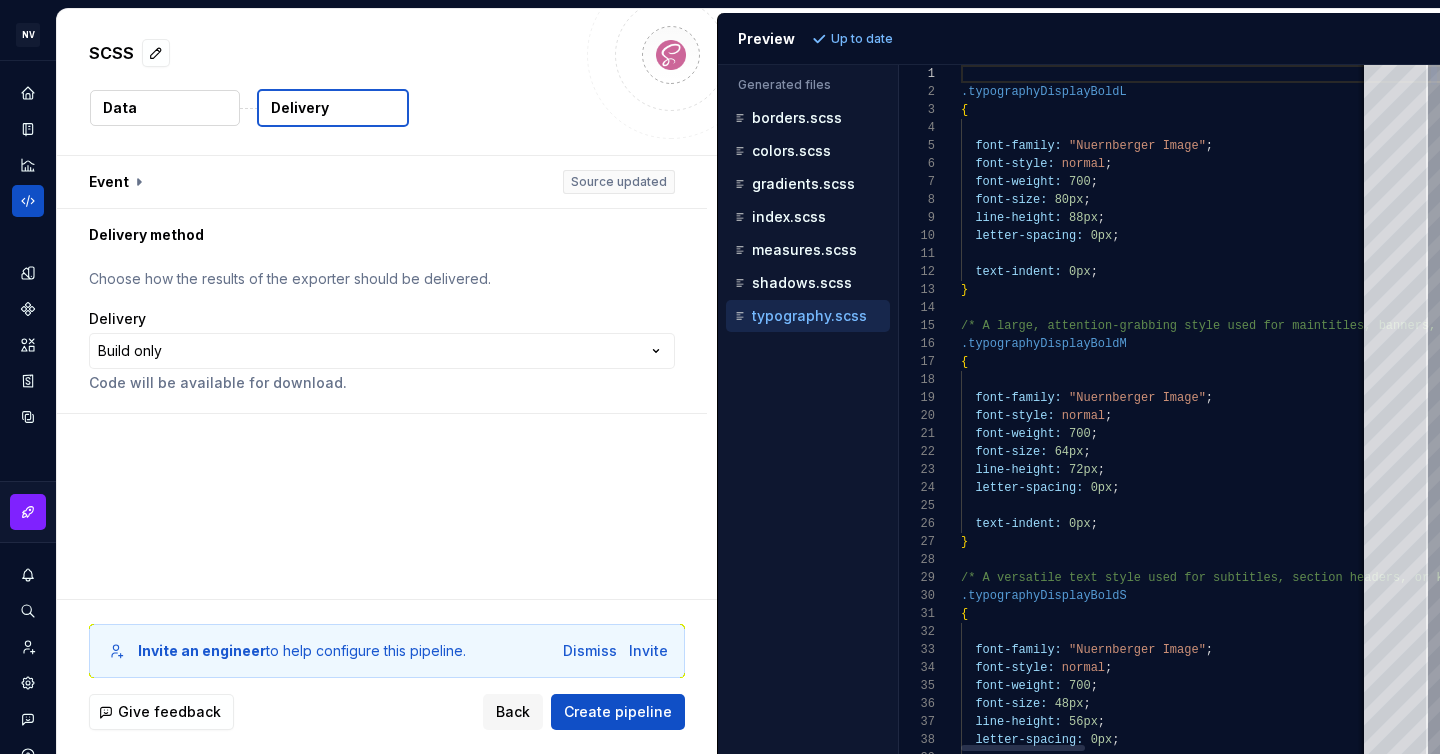 scroll, scrollTop: 180, scrollLeft: 0, axis: vertical 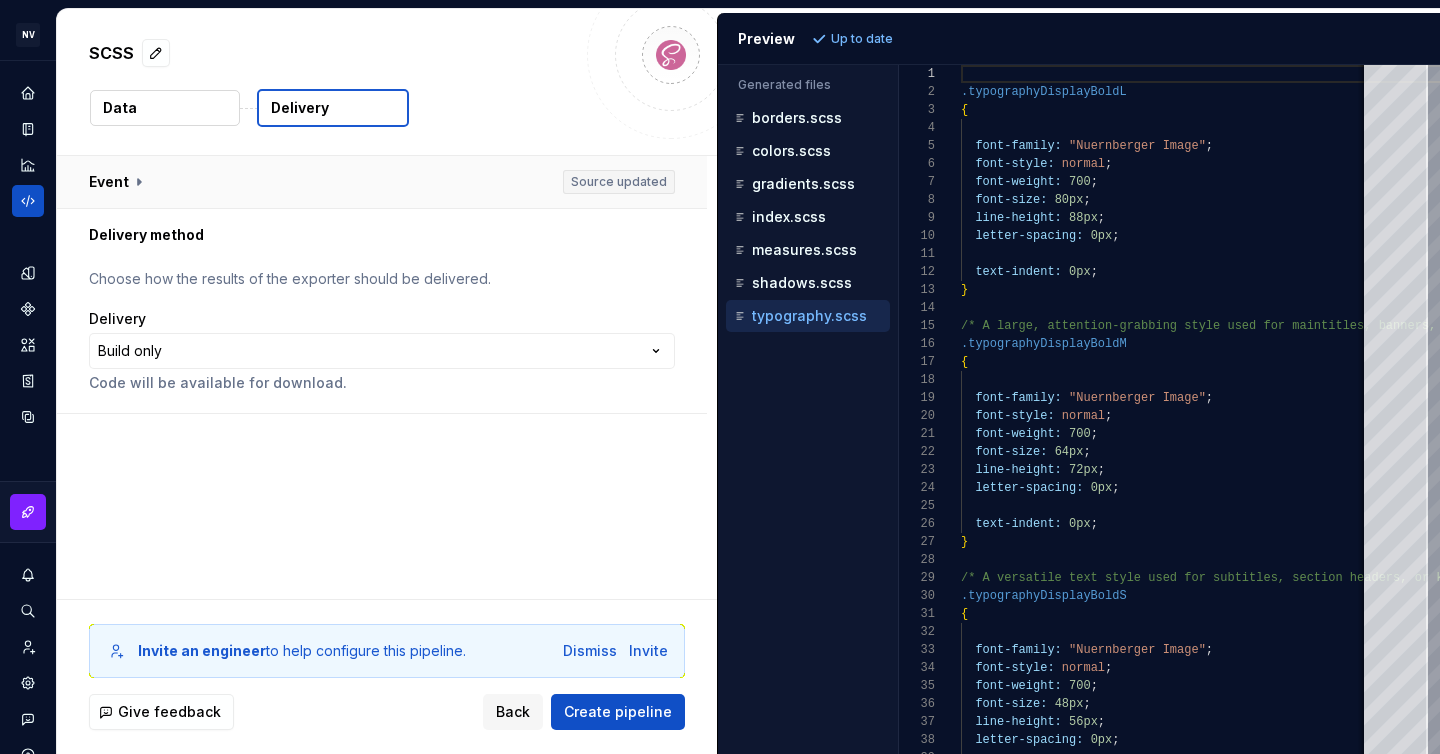 click at bounding box center (382, 182) 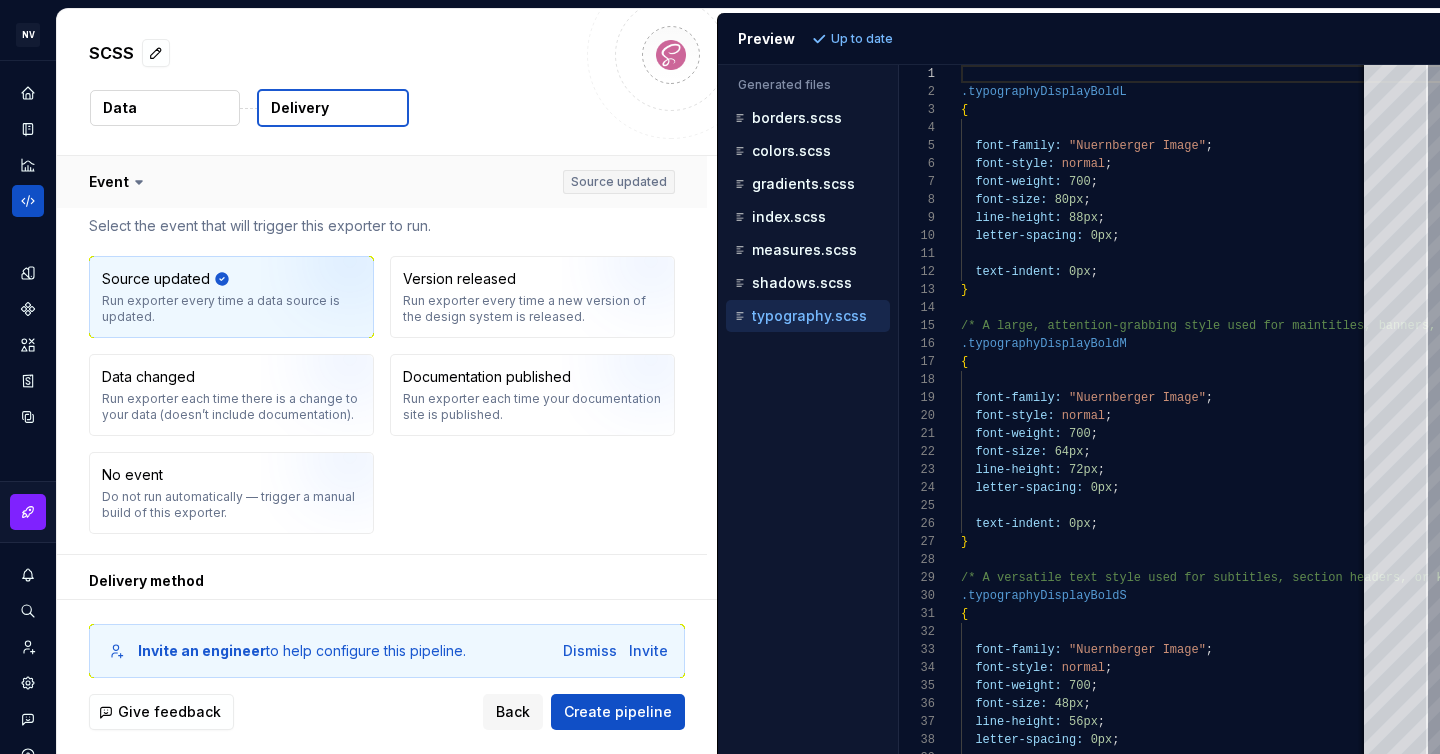 click at bounding box center (382, 182) 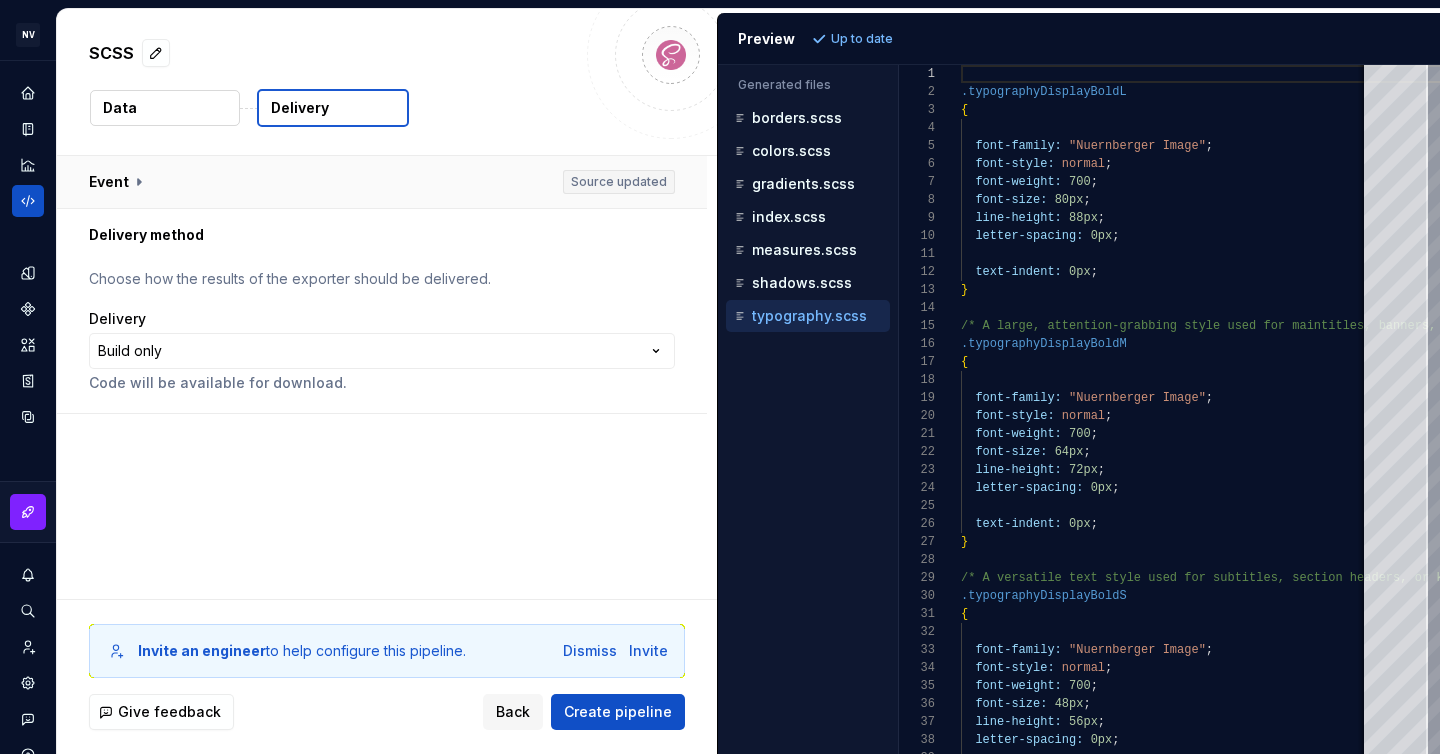 click at bounding box center [382, 182] 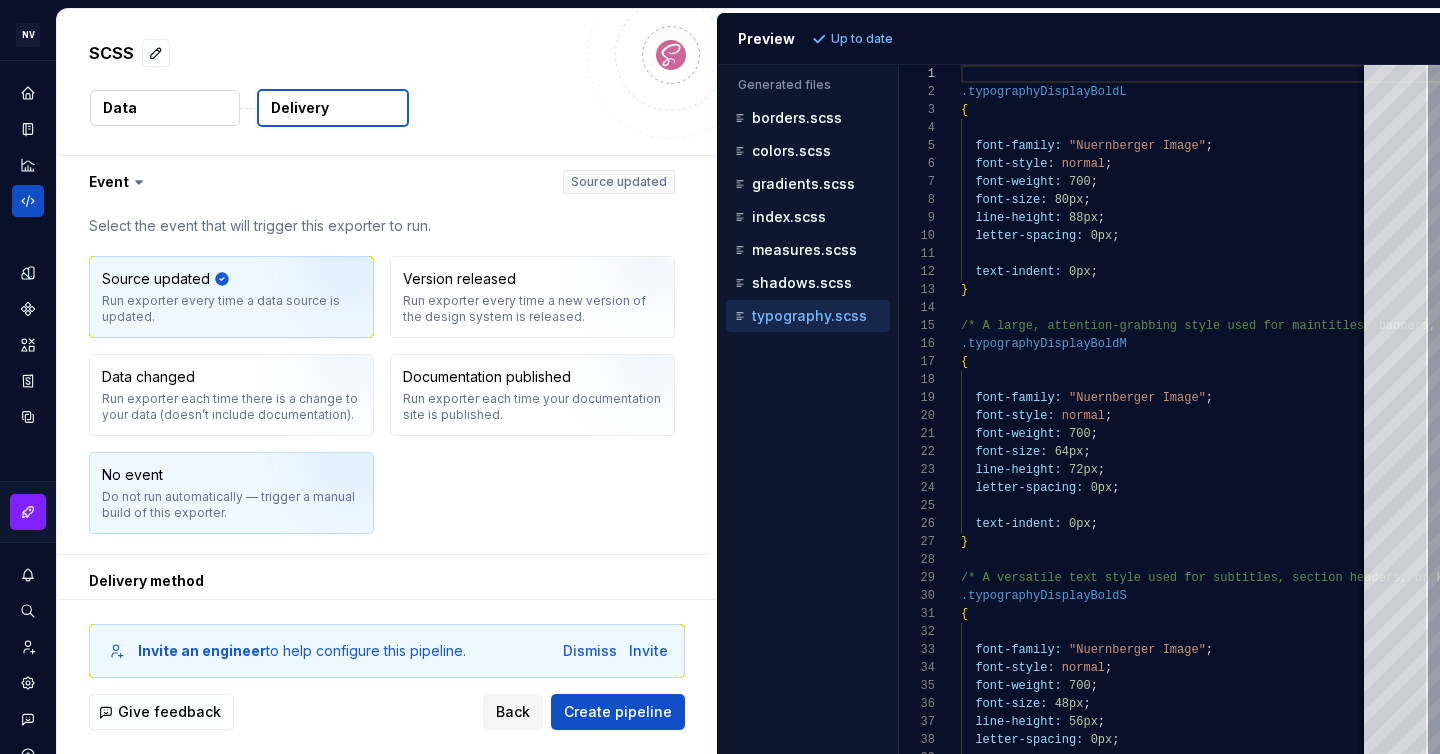 click at bounding box center [325, 500] 